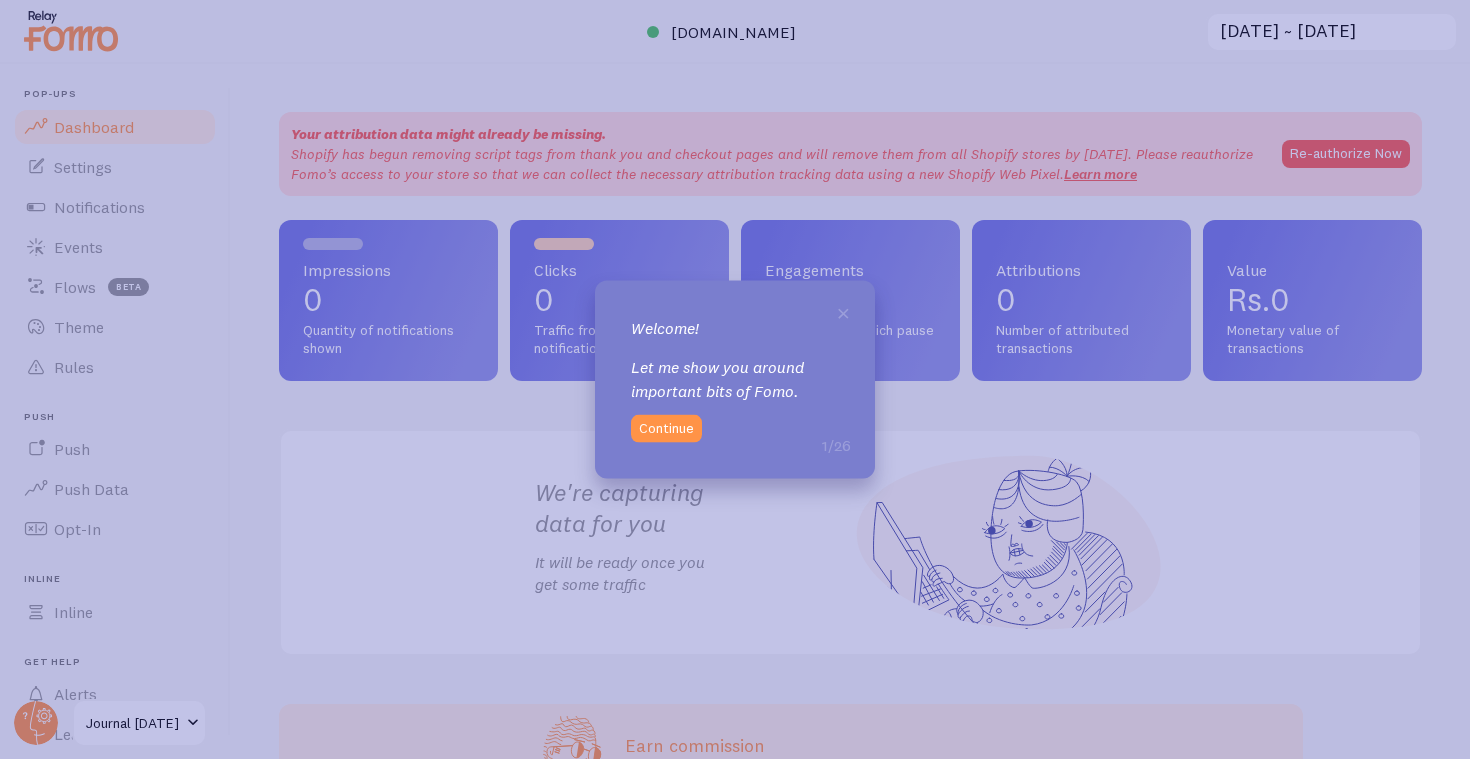 scroll, scrollTop: 0, scrollLeft: 0, axis: both 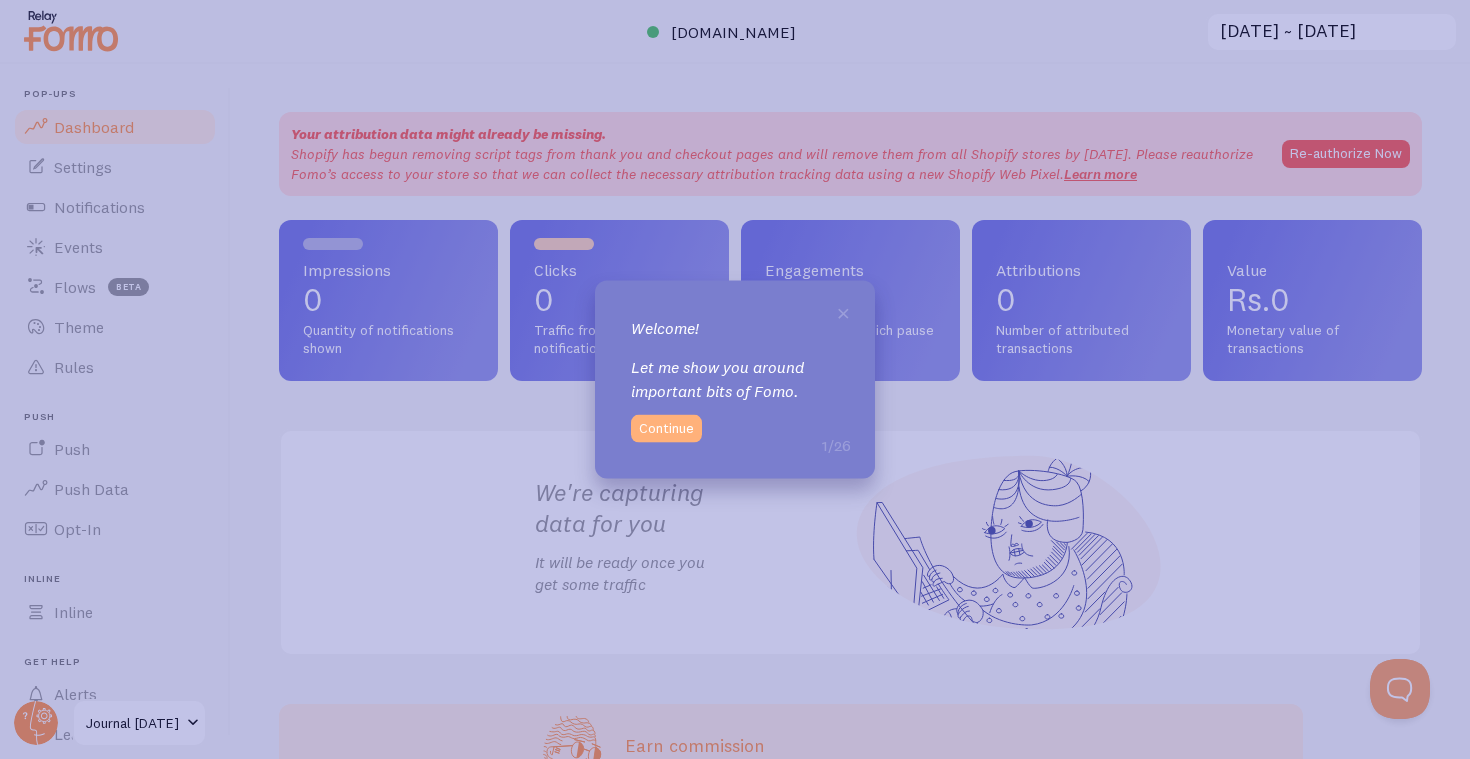 click on "Continue" at bounding box center [666, 429] 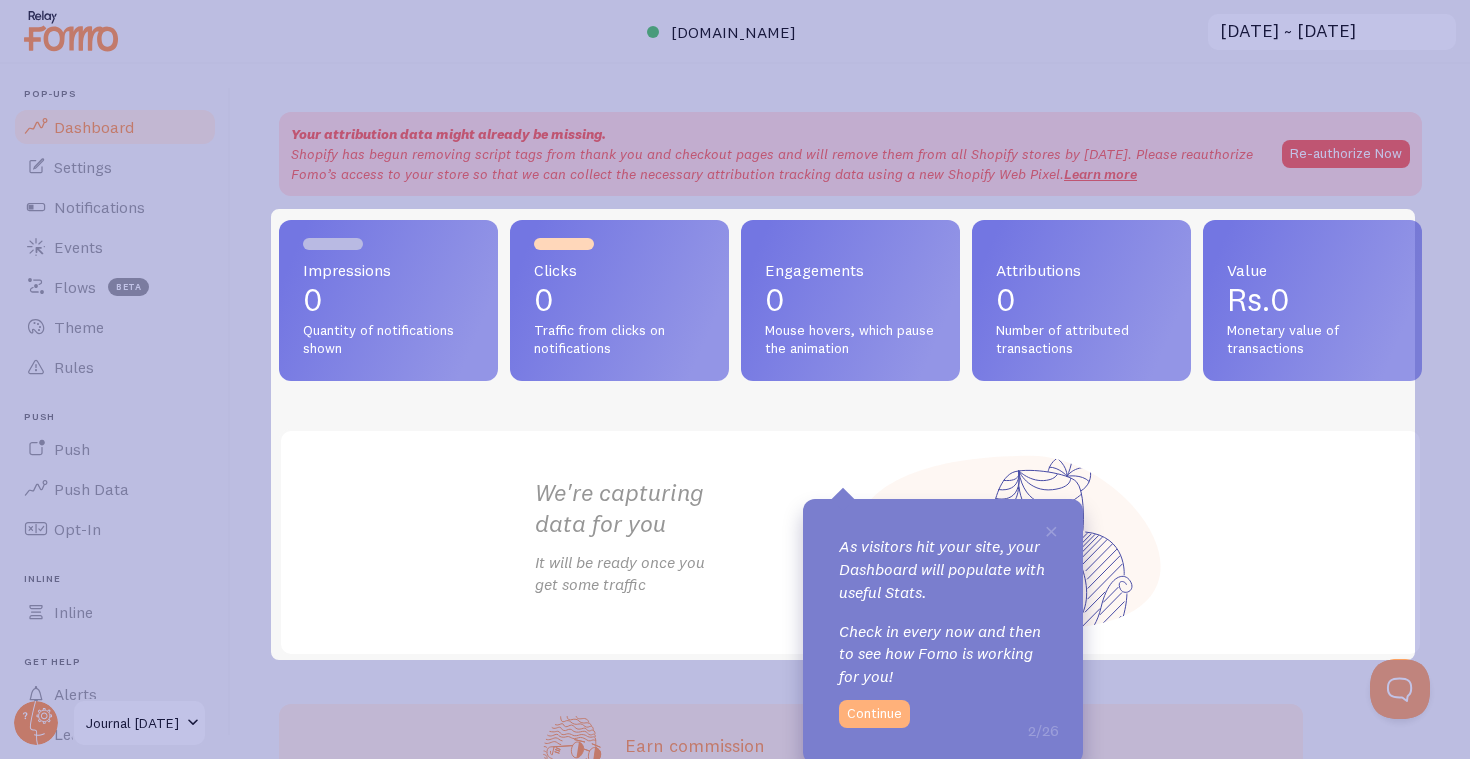 click on "Continue" at bounding box center [874, 714] 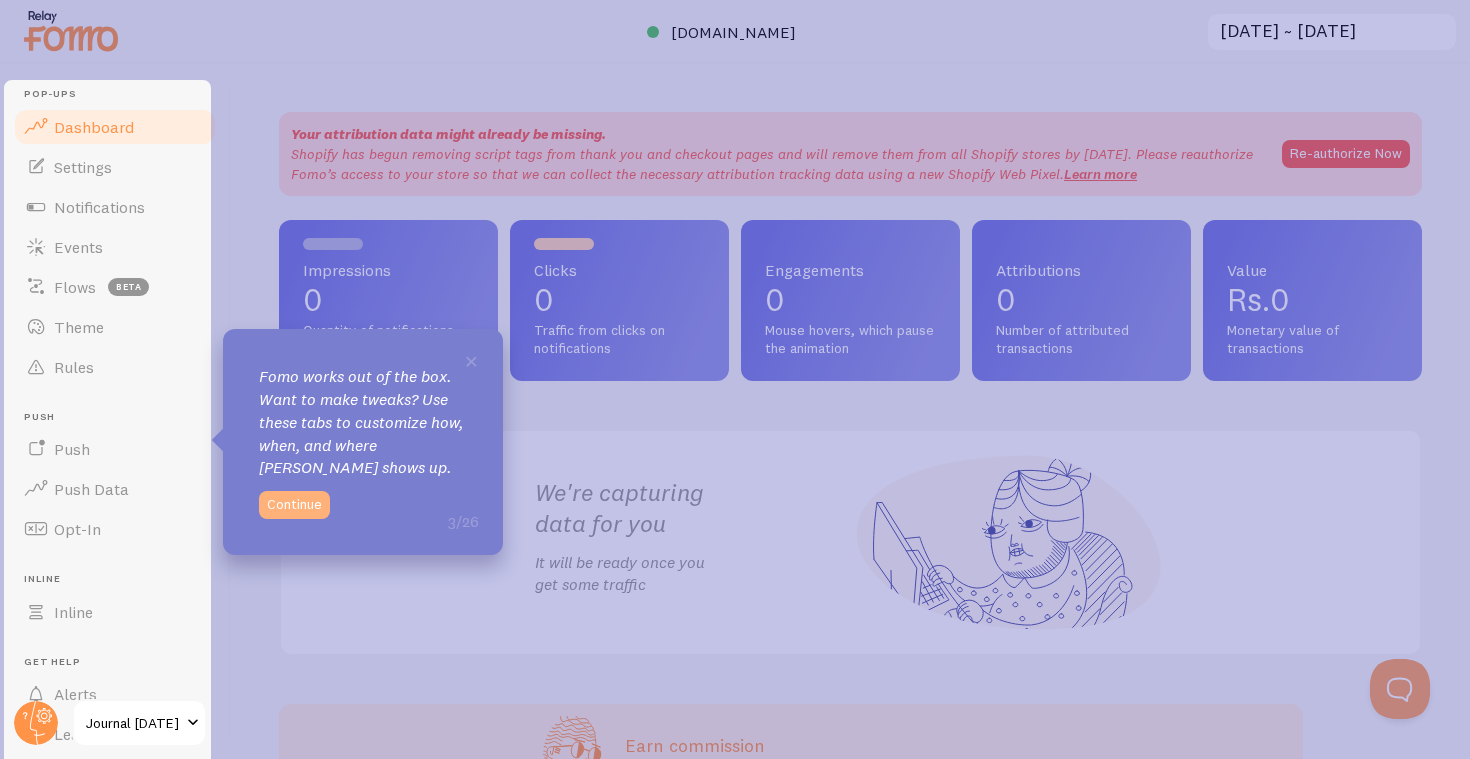 click on "Continue" at bounding box center (294, 505) 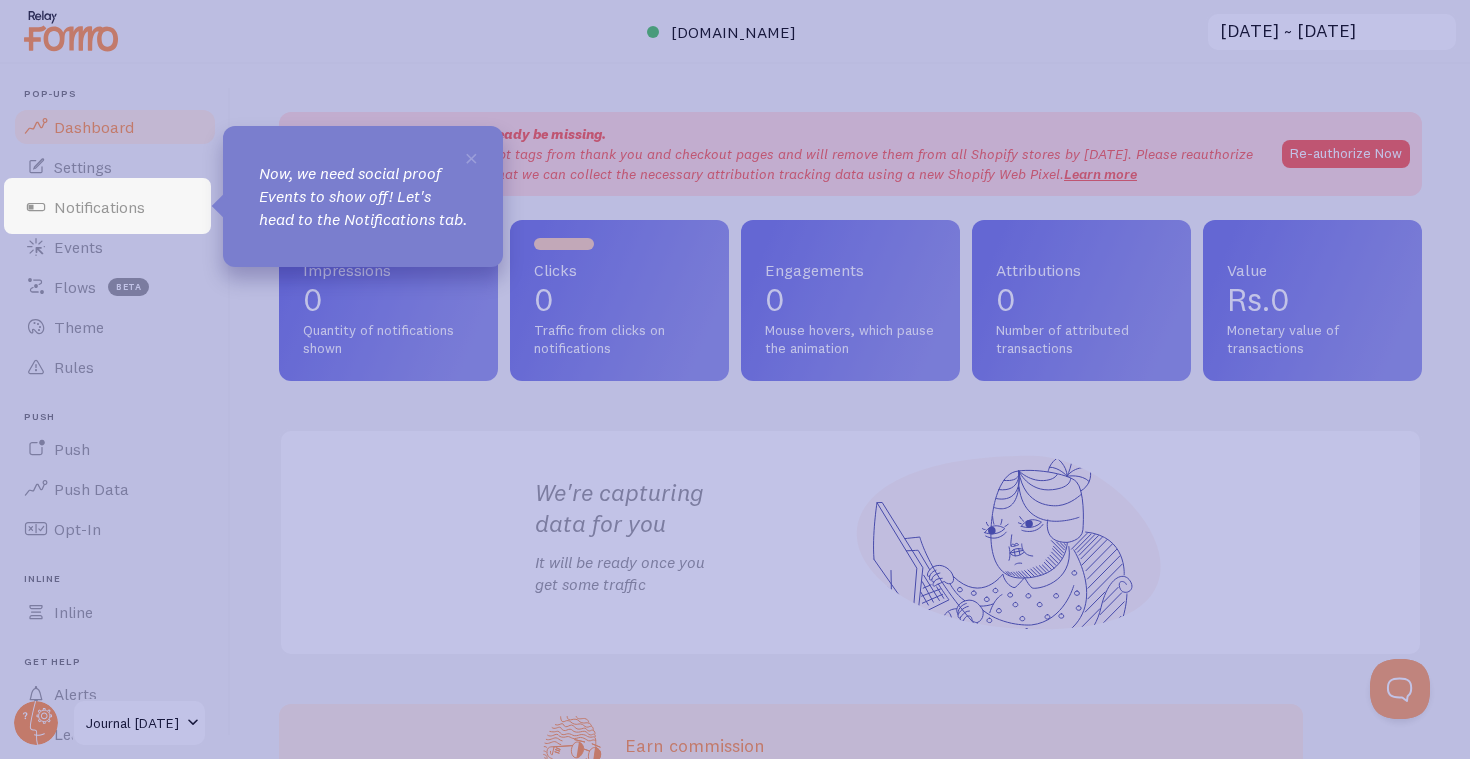 click on "Now, we need social proof Events to show off! Let's head to the Notifications tab." at bounding box center (363, 196) 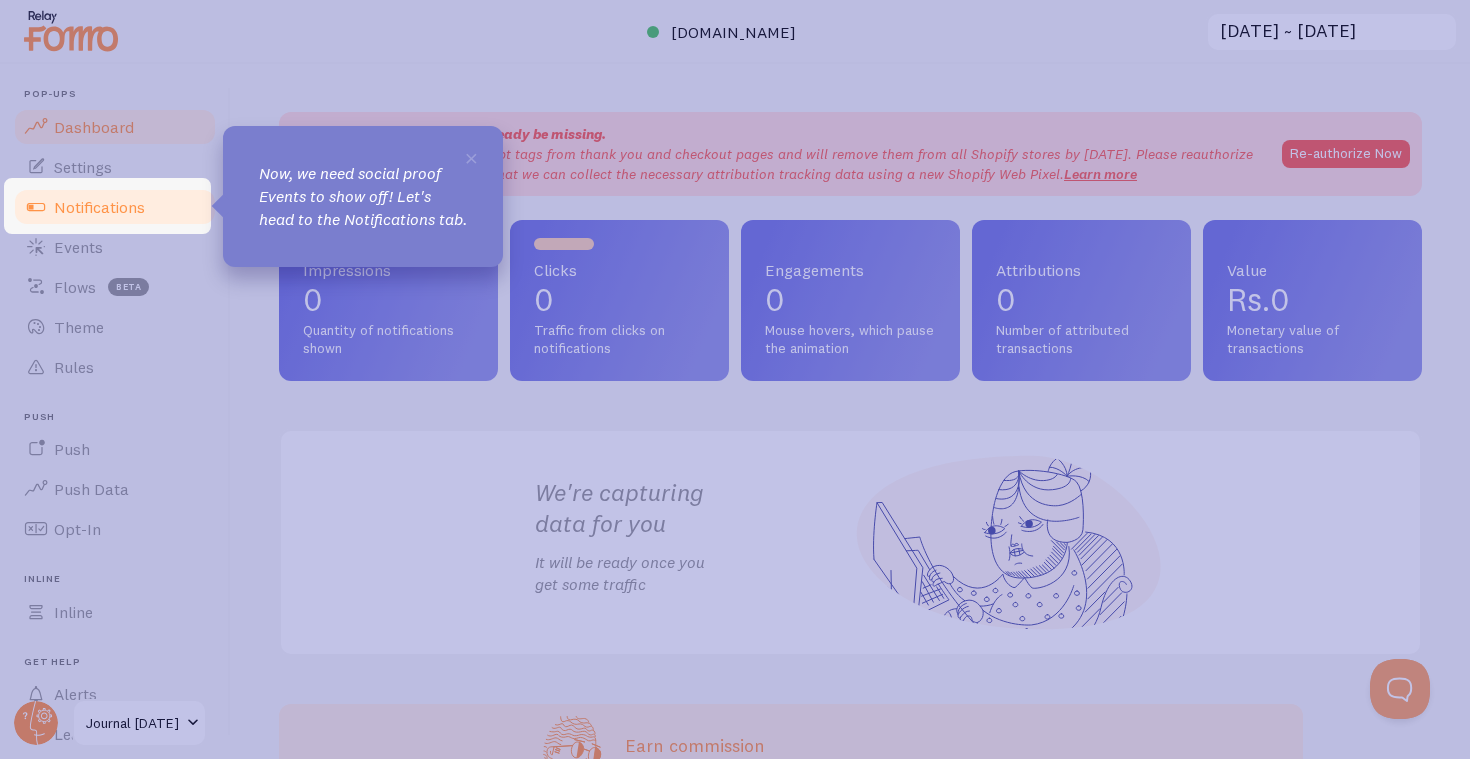 click on "Notifications" at bounding box center (115, 207) 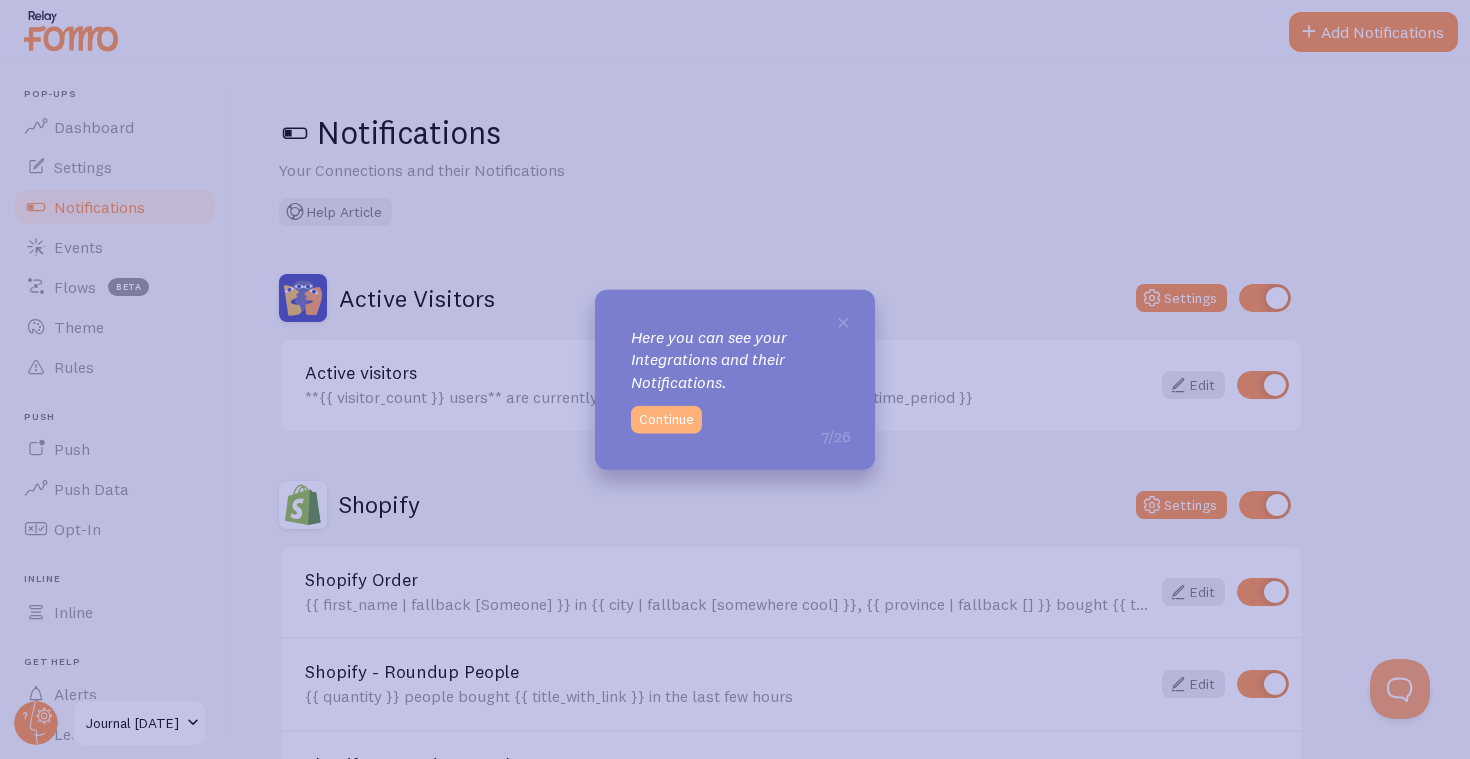 click on "Continue" at bounding box center [666, 420] 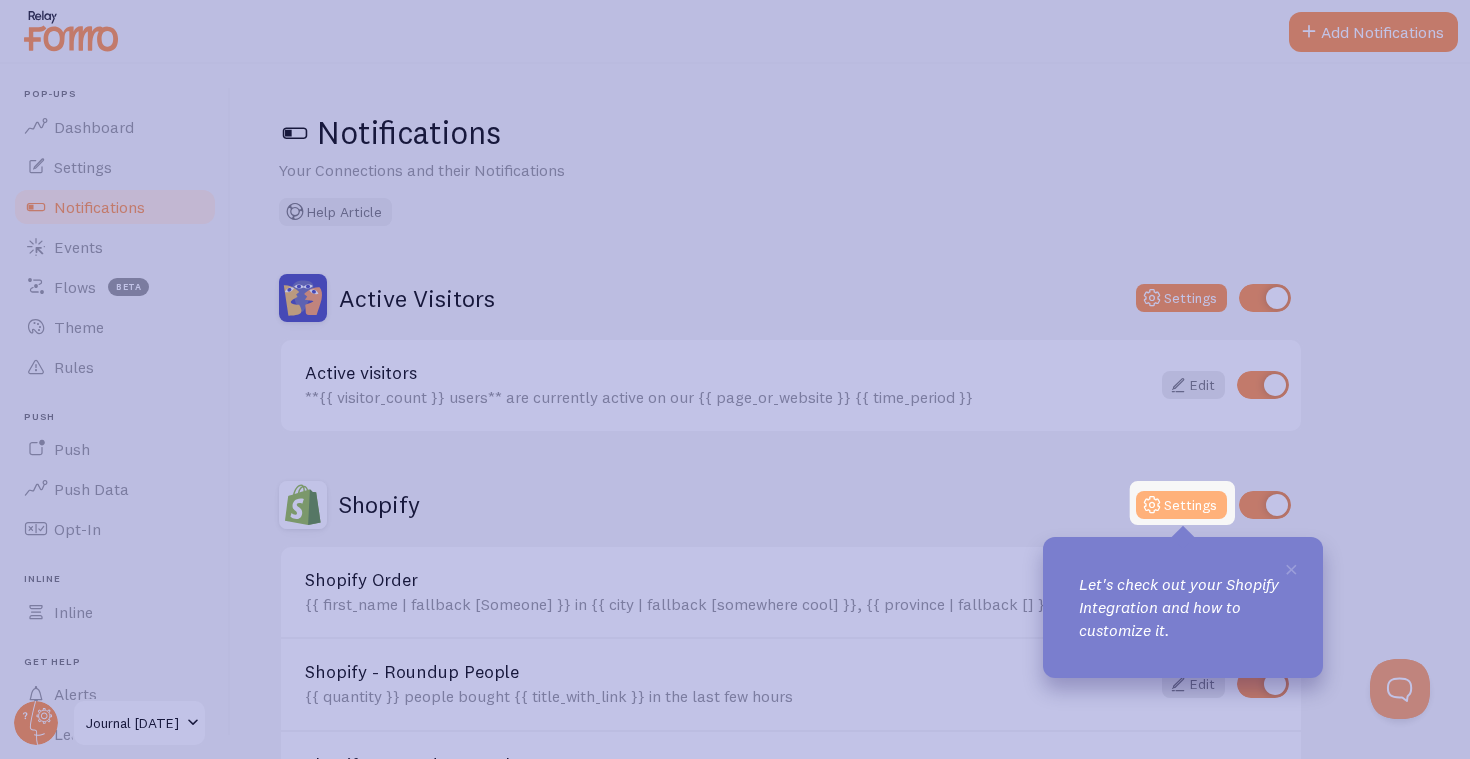 click at bounding box center (1152, 505) 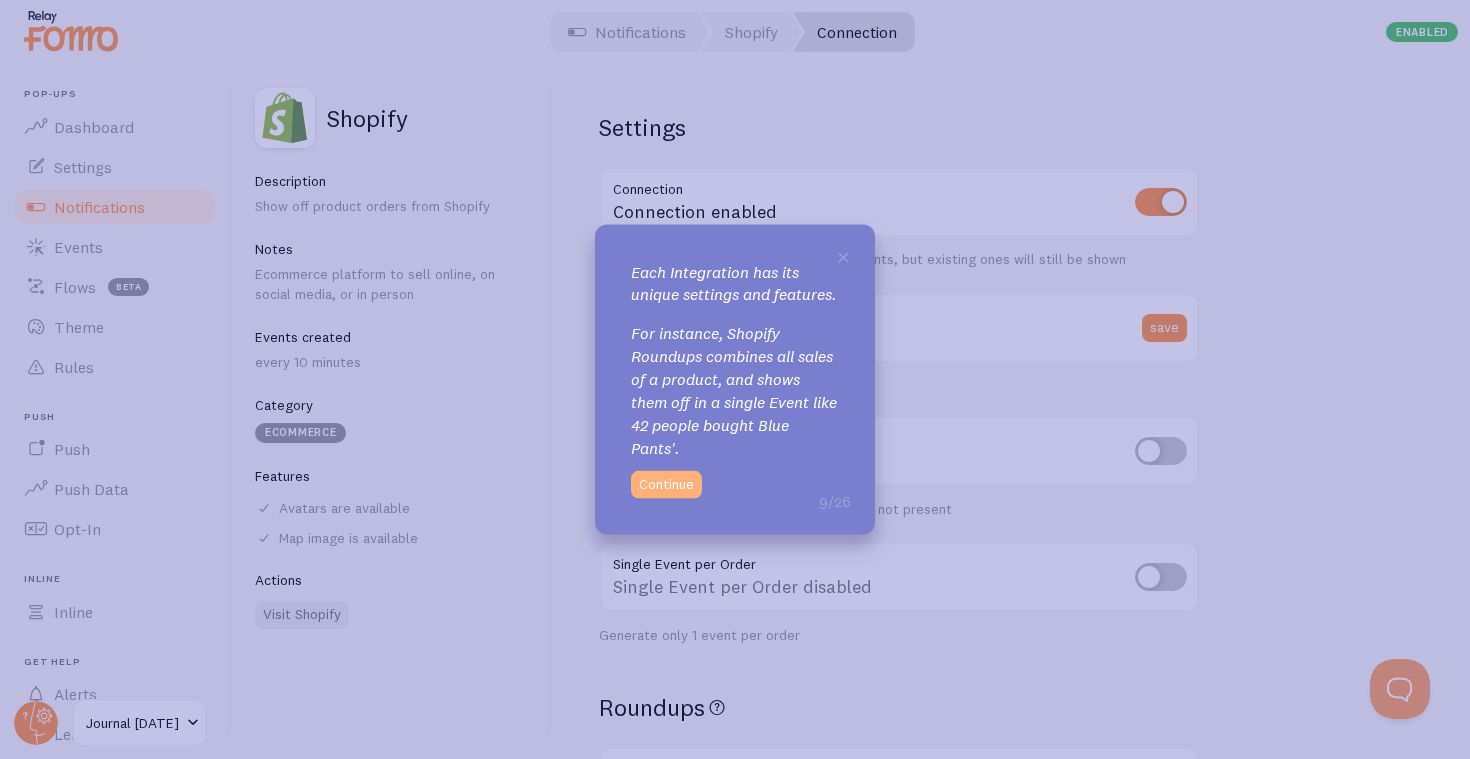 click on "Continue" at bounding box center [666, 485] 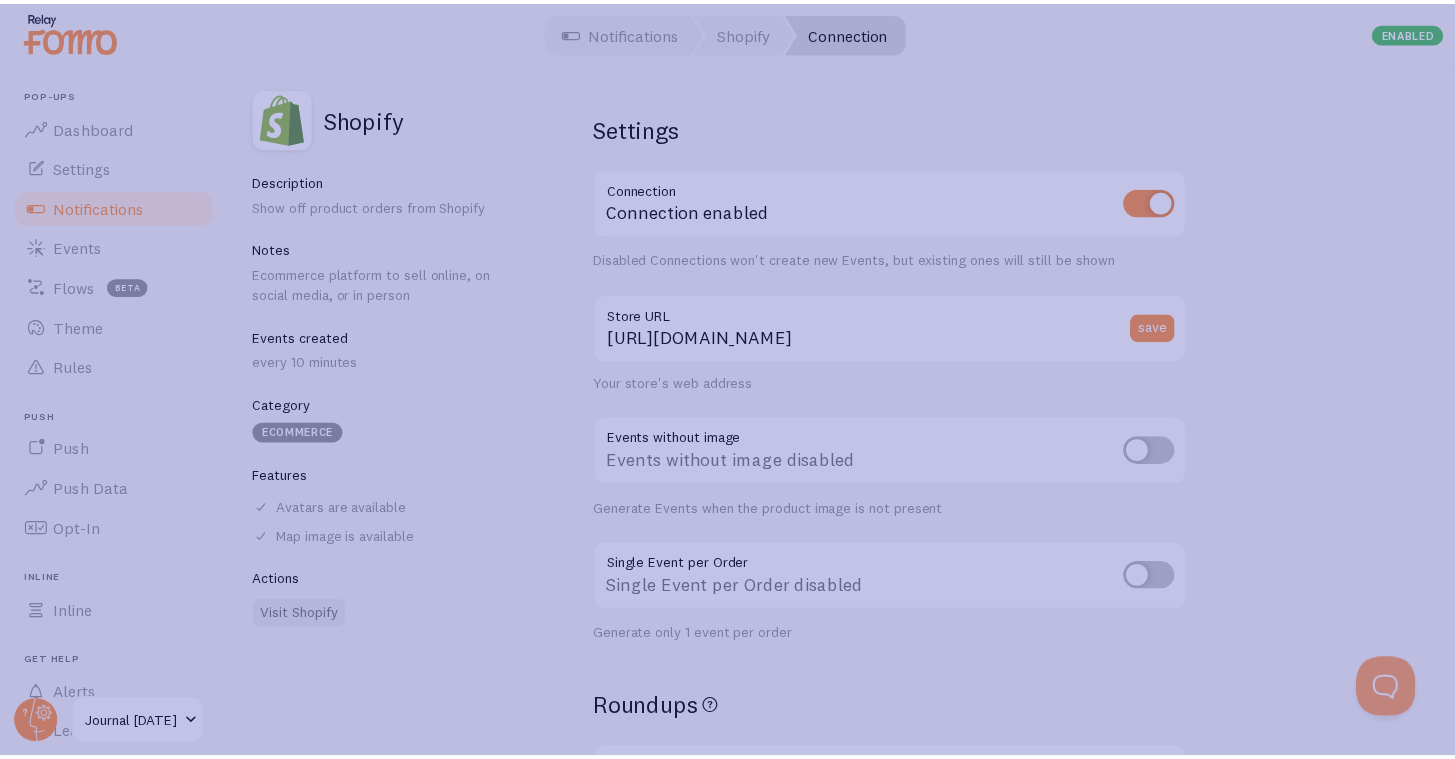 scroll, scrollTop: 0, scrollLeft: 0, axis: both 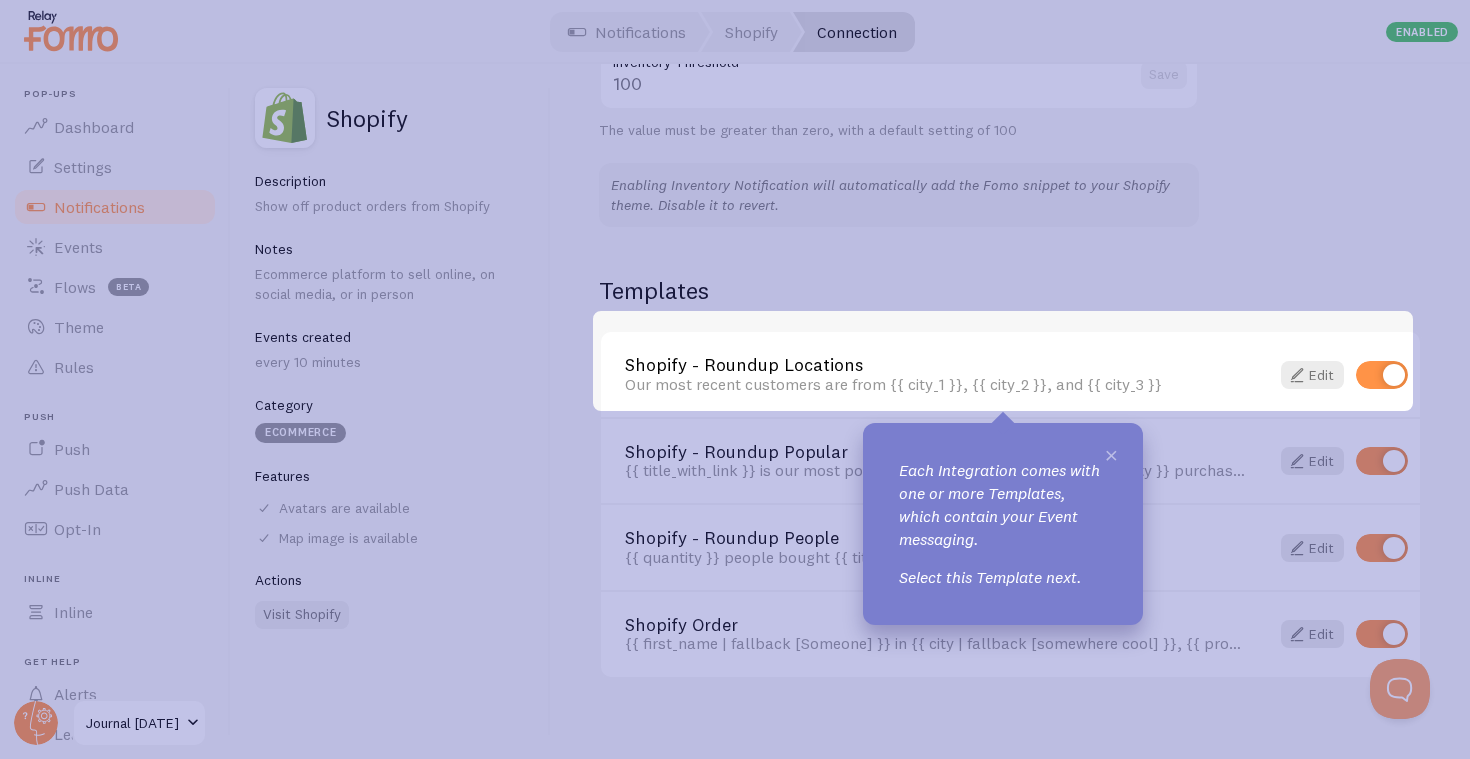 click on "×" at bounding box center (1111, 454) 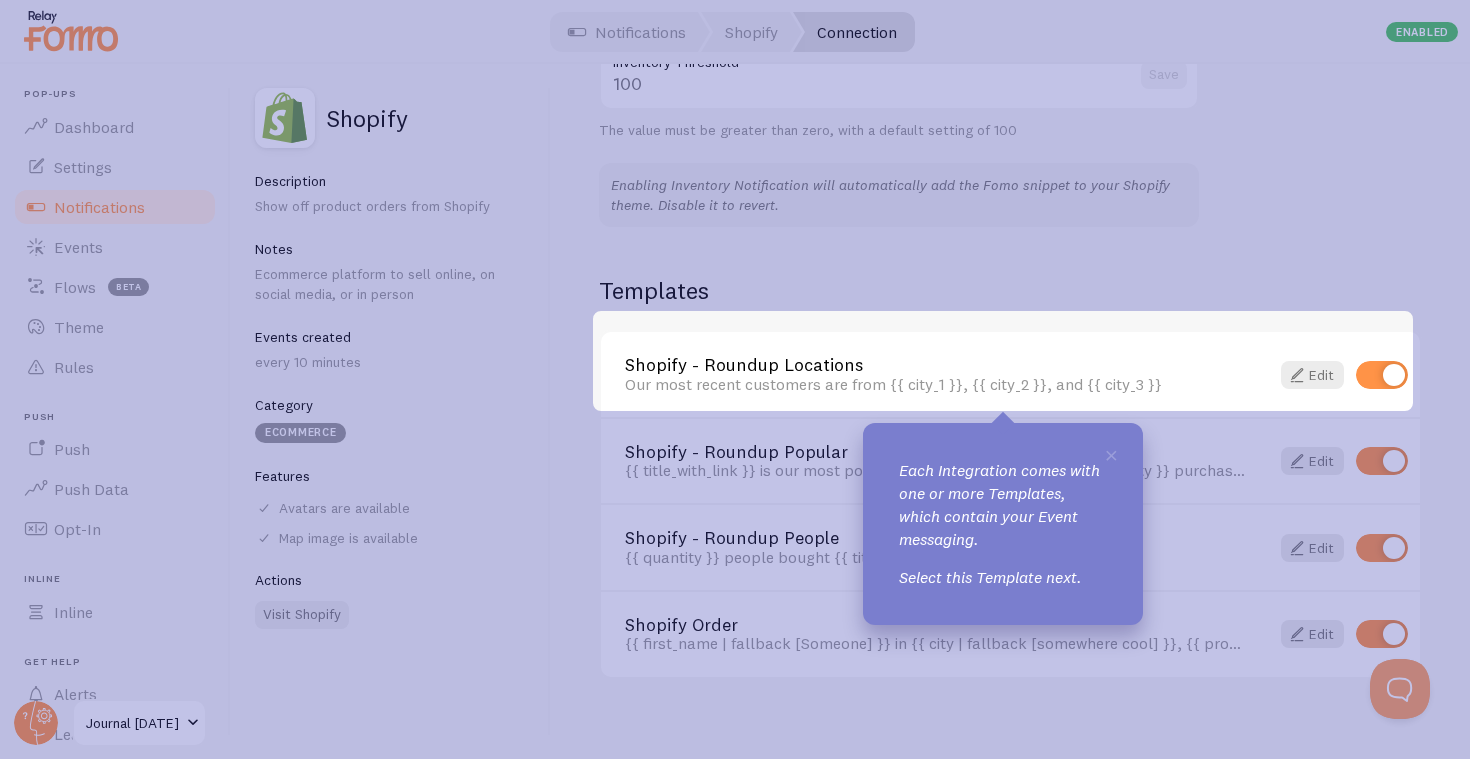 click on "Our most recent customers are from
{{ city_1 }}, {{ city_2 }}, and {{ city_3 }}" at bounding box center (935, 384) 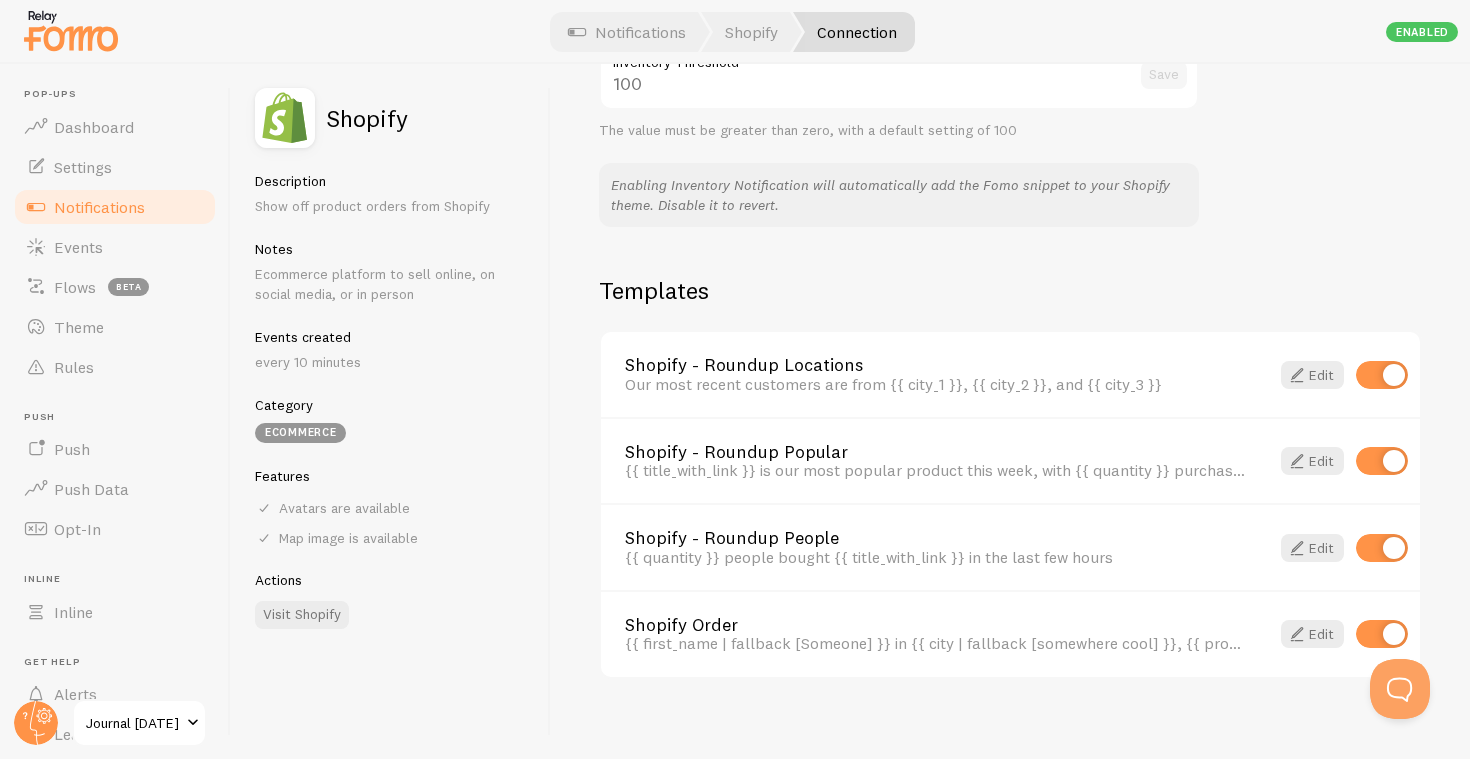 click on "Shopify - Roundup Locations" at bounding box center (935, 365) 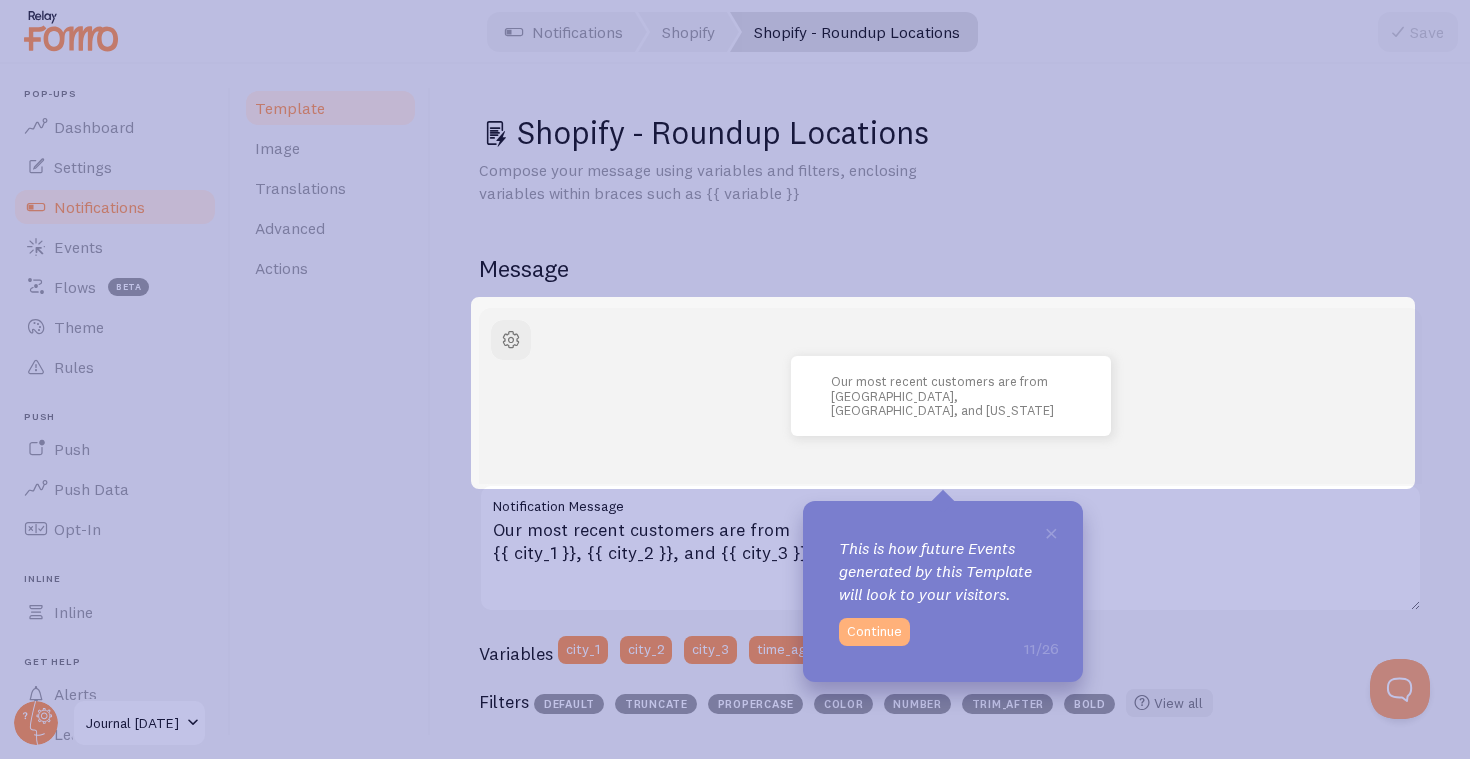 click on "Continue" at bounding box center (874, 632) 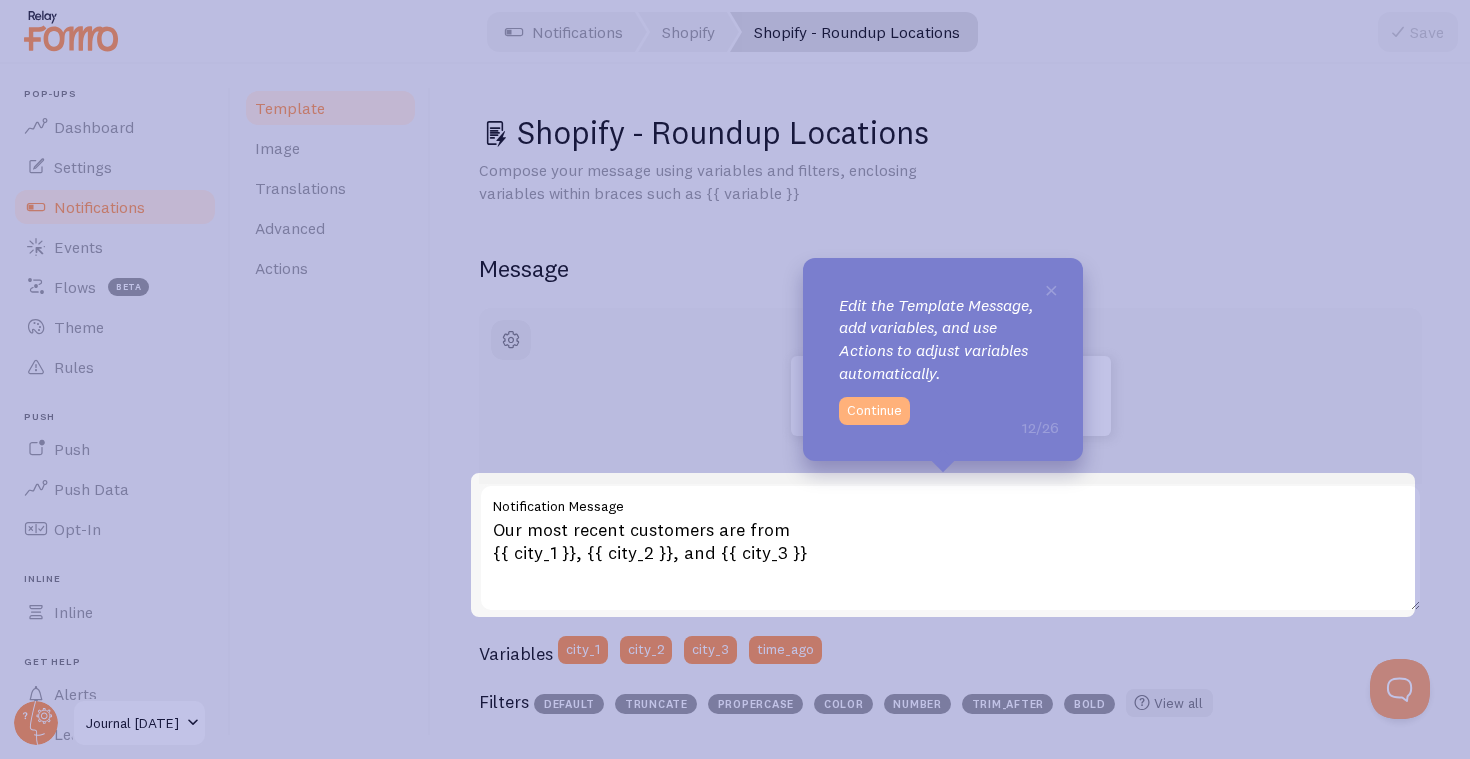 click on "Continue" at bounding box center [874, 411] 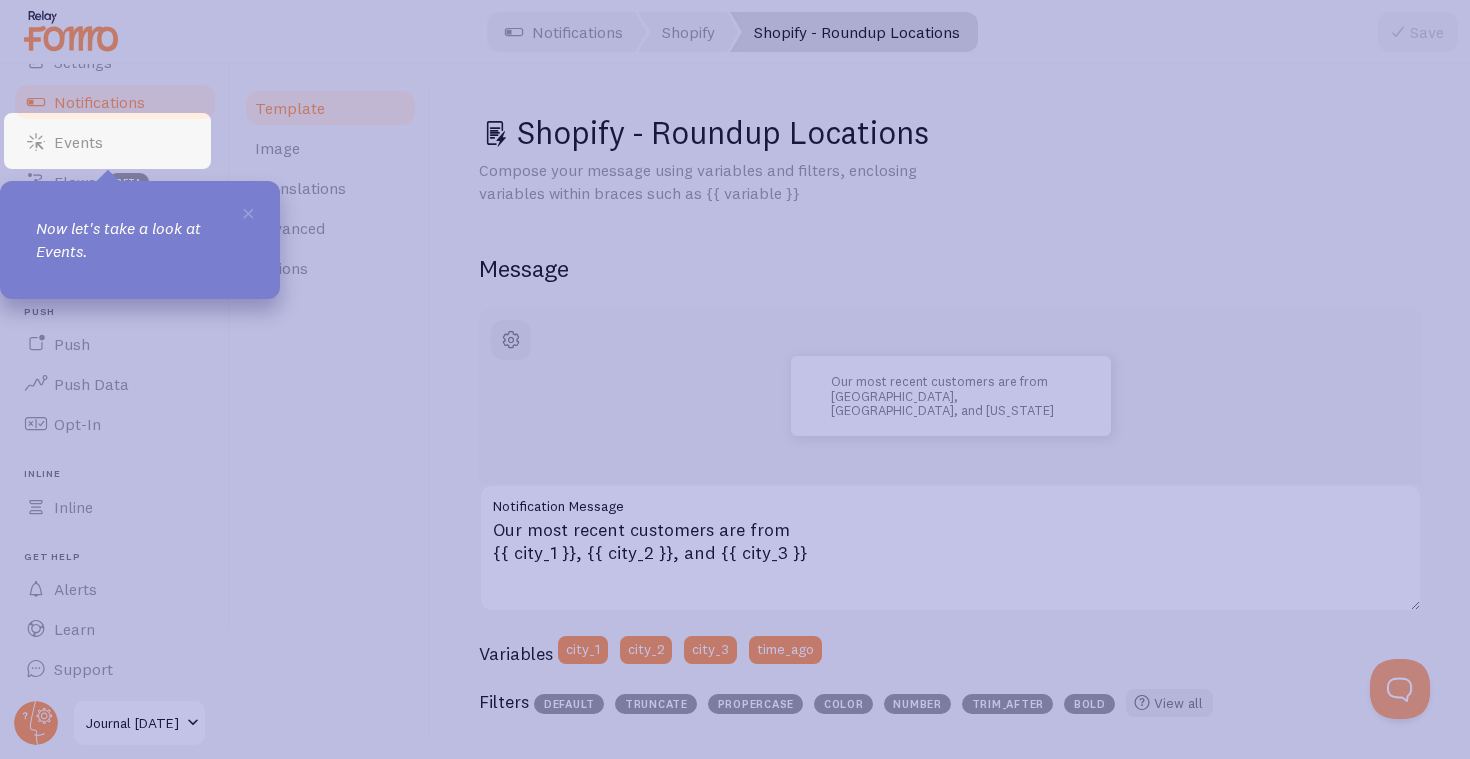 click on "Now let's take a look at Events." at bounding box center [140, 240] 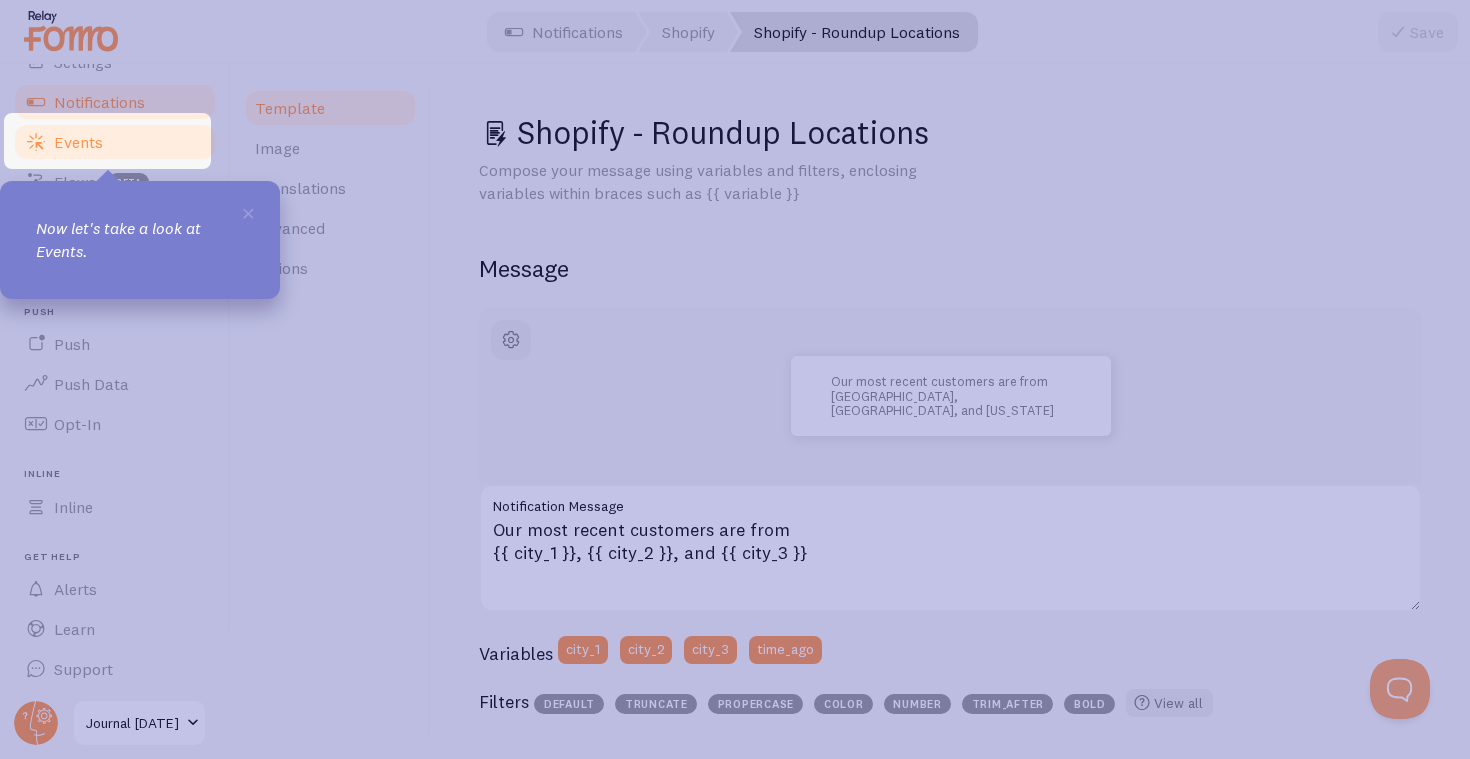 click on "Events" at bounding box center [115, 142] 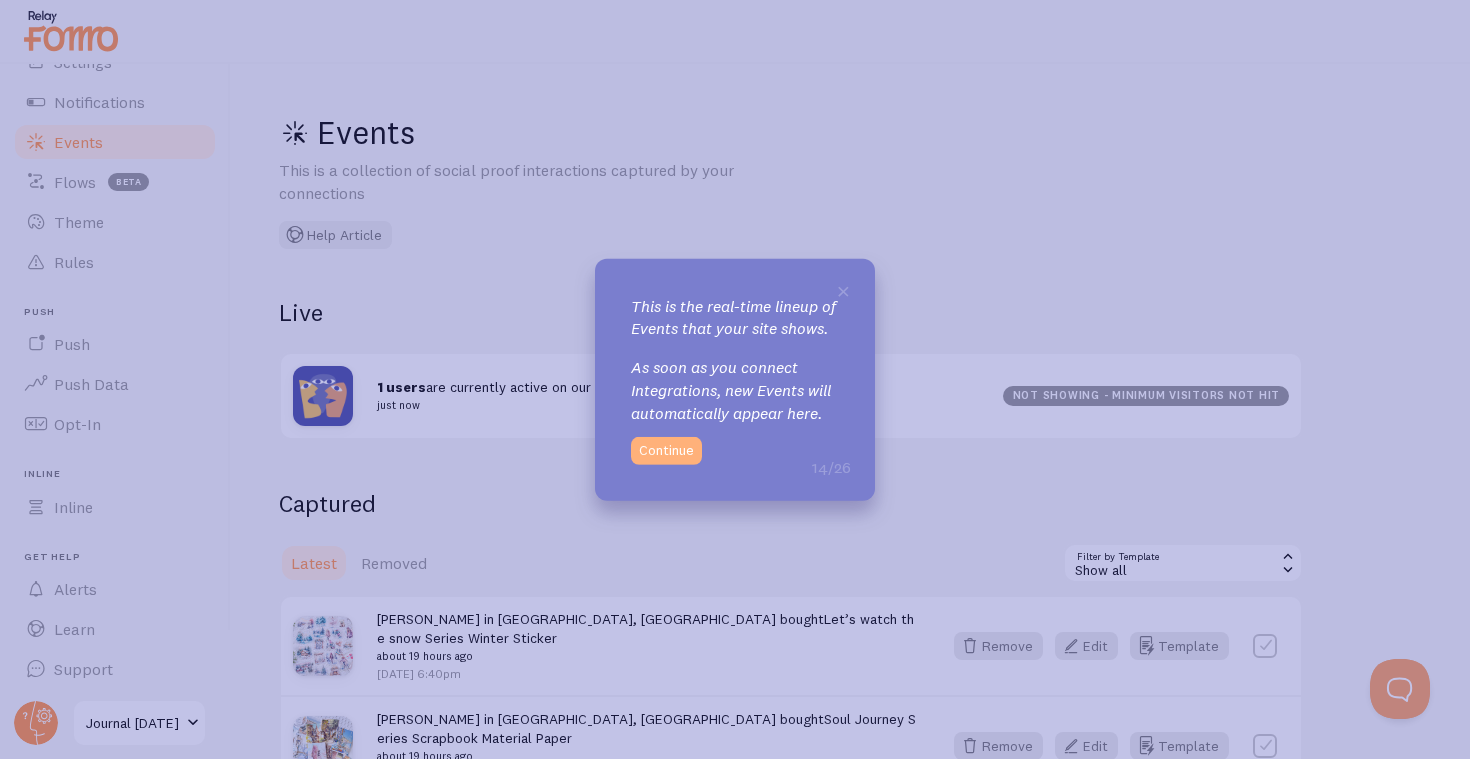 click on "Continue" at bounding box center [666, 451] 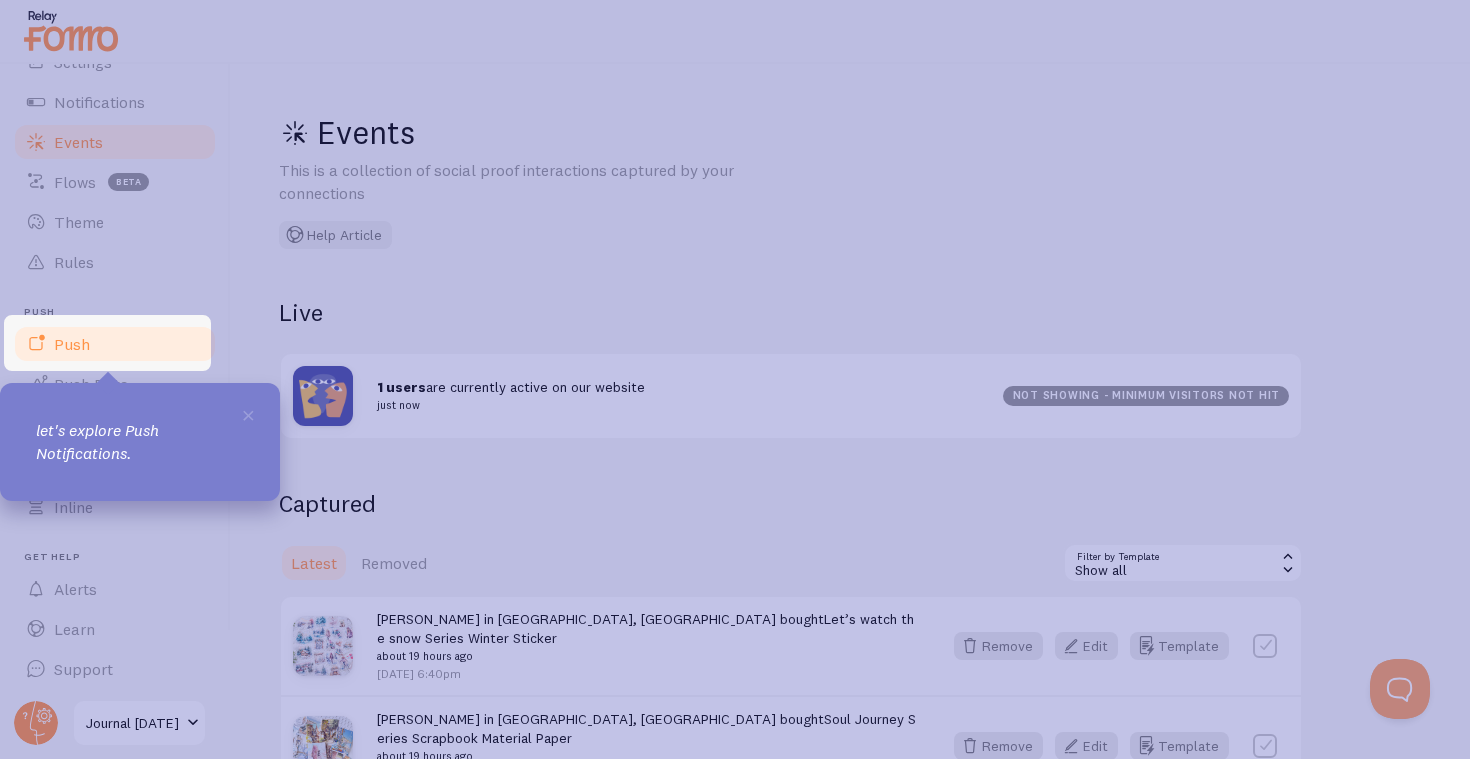 click on "Push" at bounding box center [115, 344] 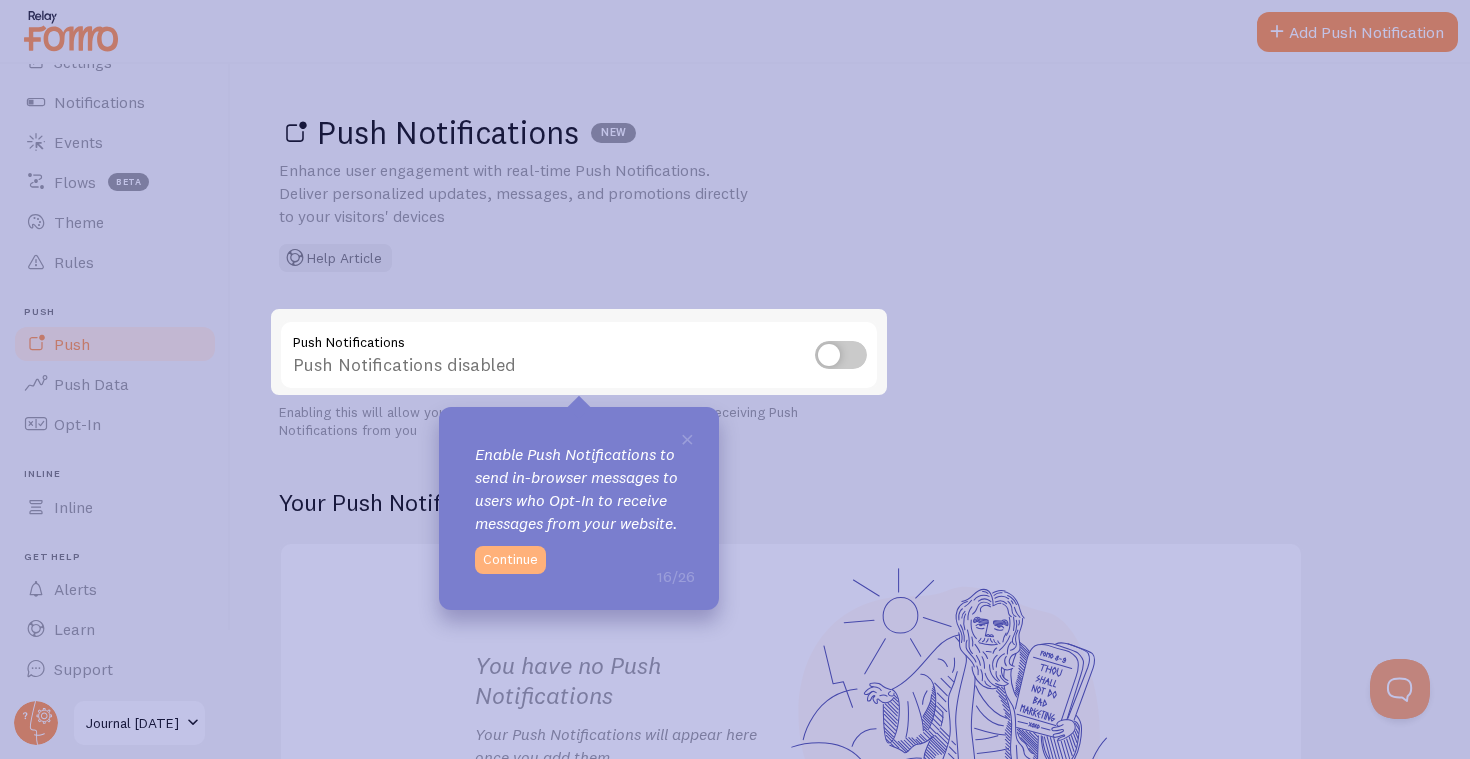 click on "Continue" at bounding box center (510, 560) 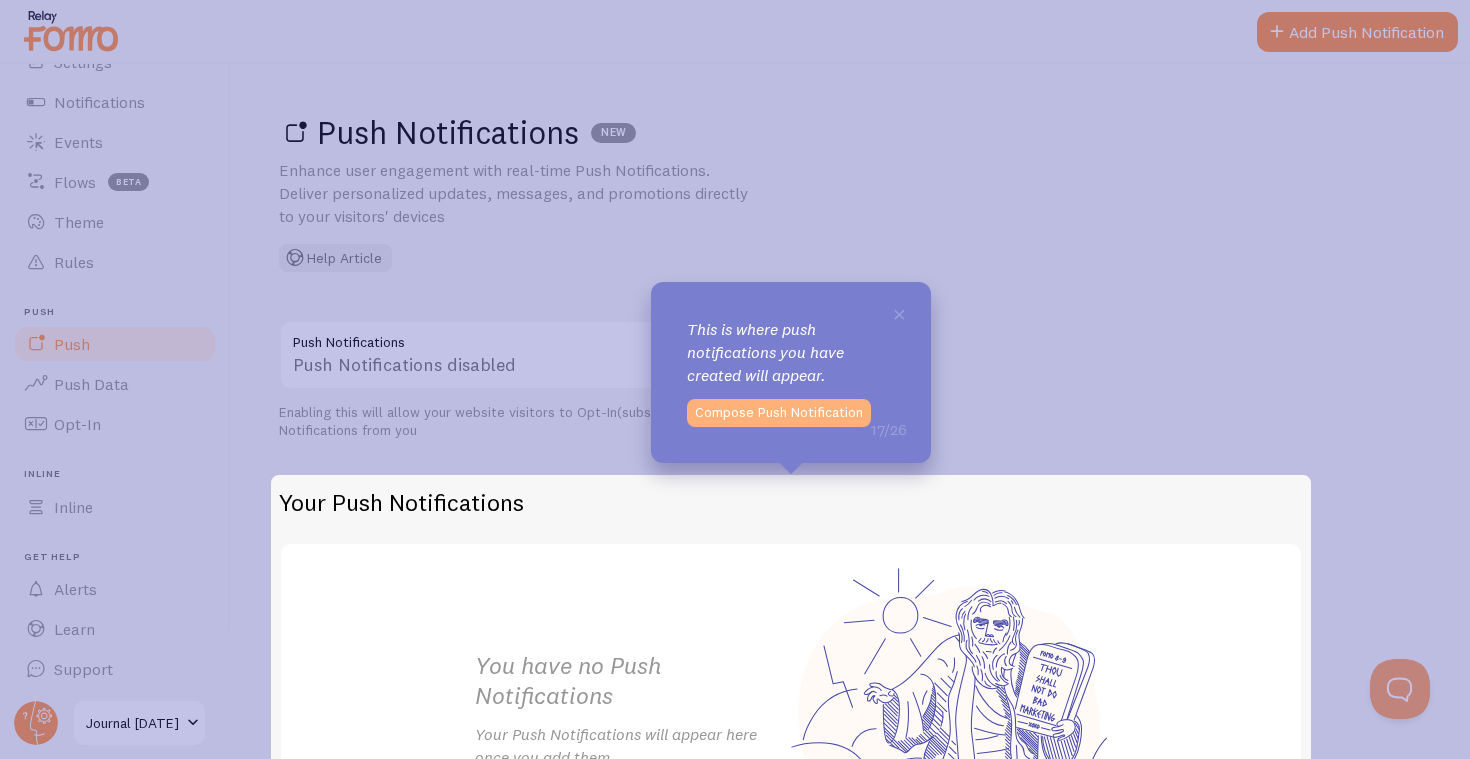 click on "Compose Push Notification" at bounding box center [779, 413] 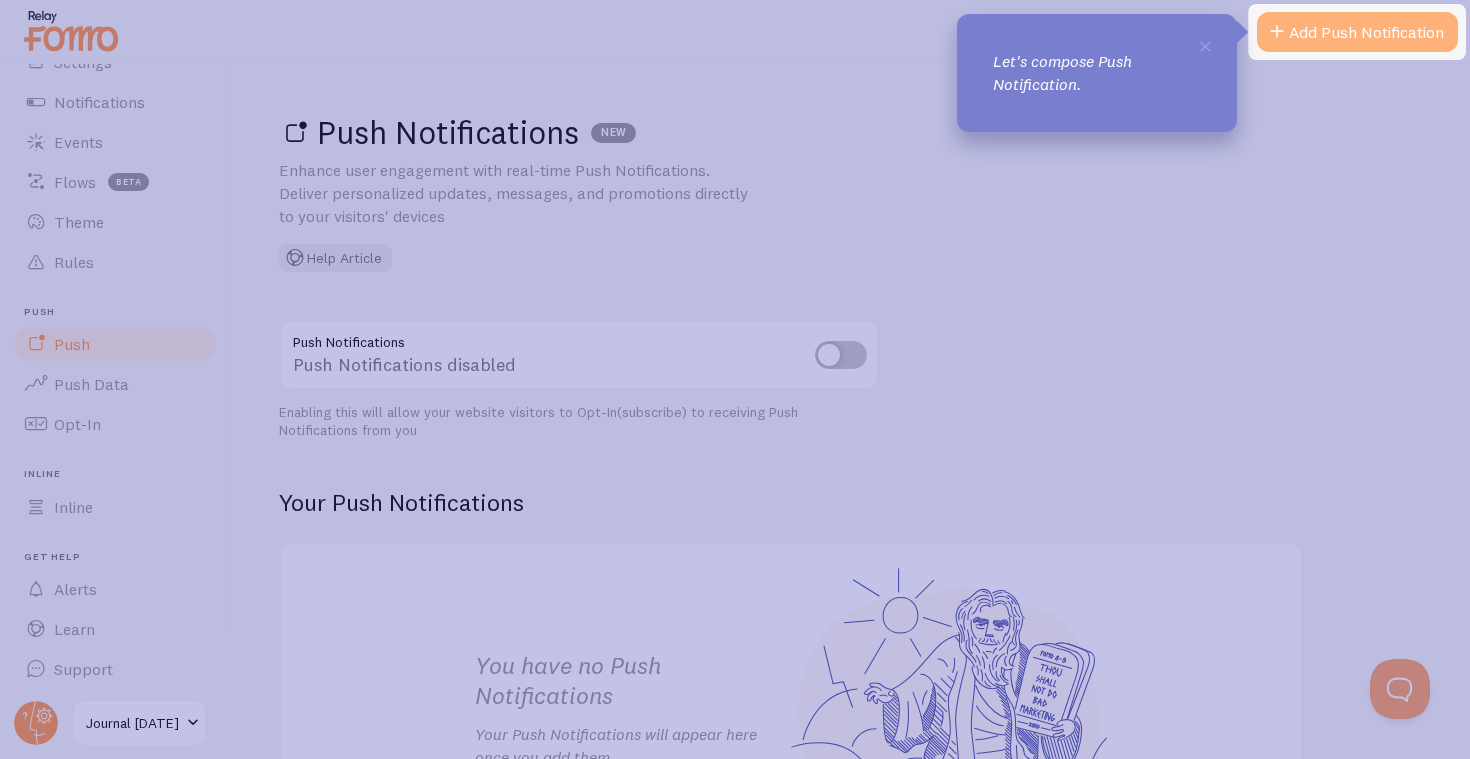 click on "Add Push Notification" at bounding box center (1357, 32) 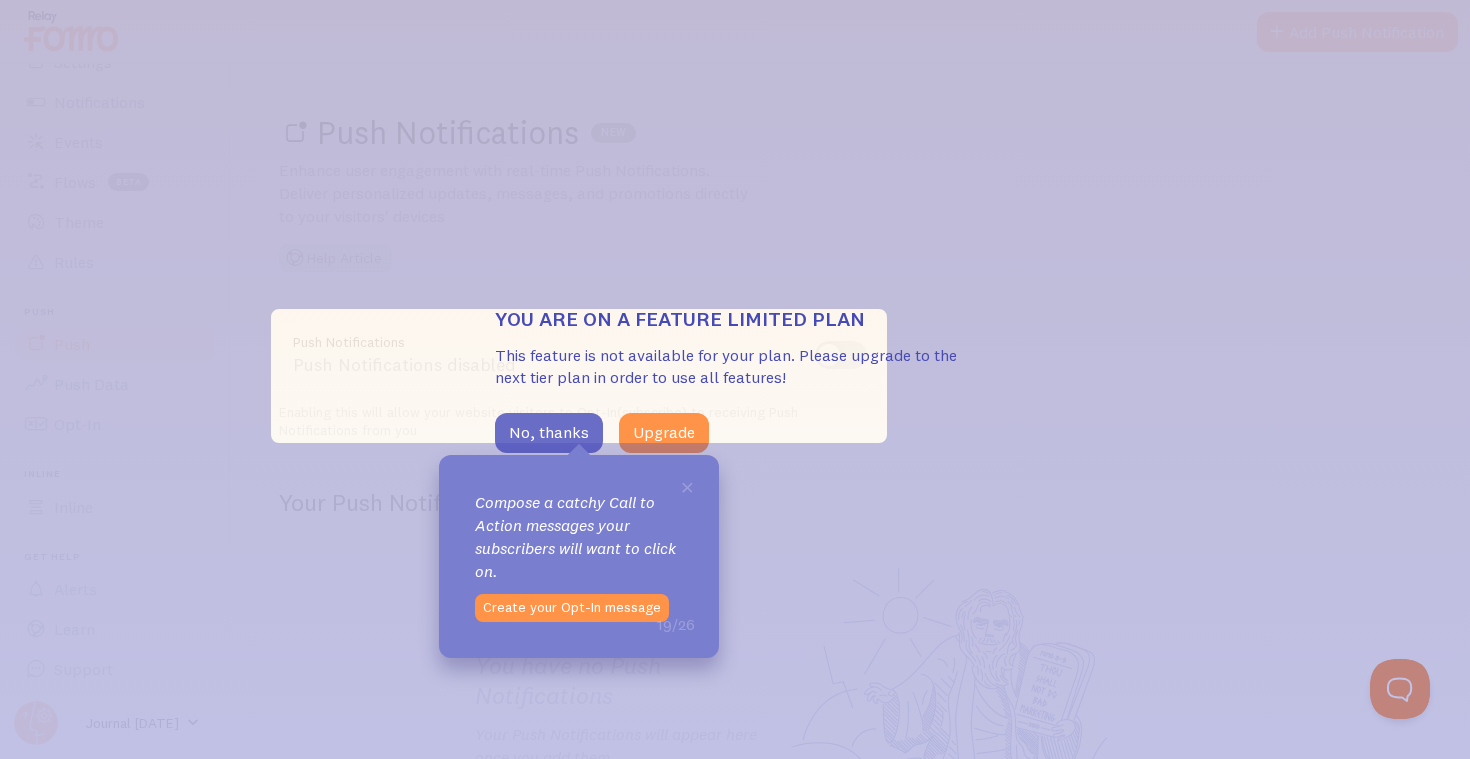 click on "No, thanks" at bounding box center [549, 433] 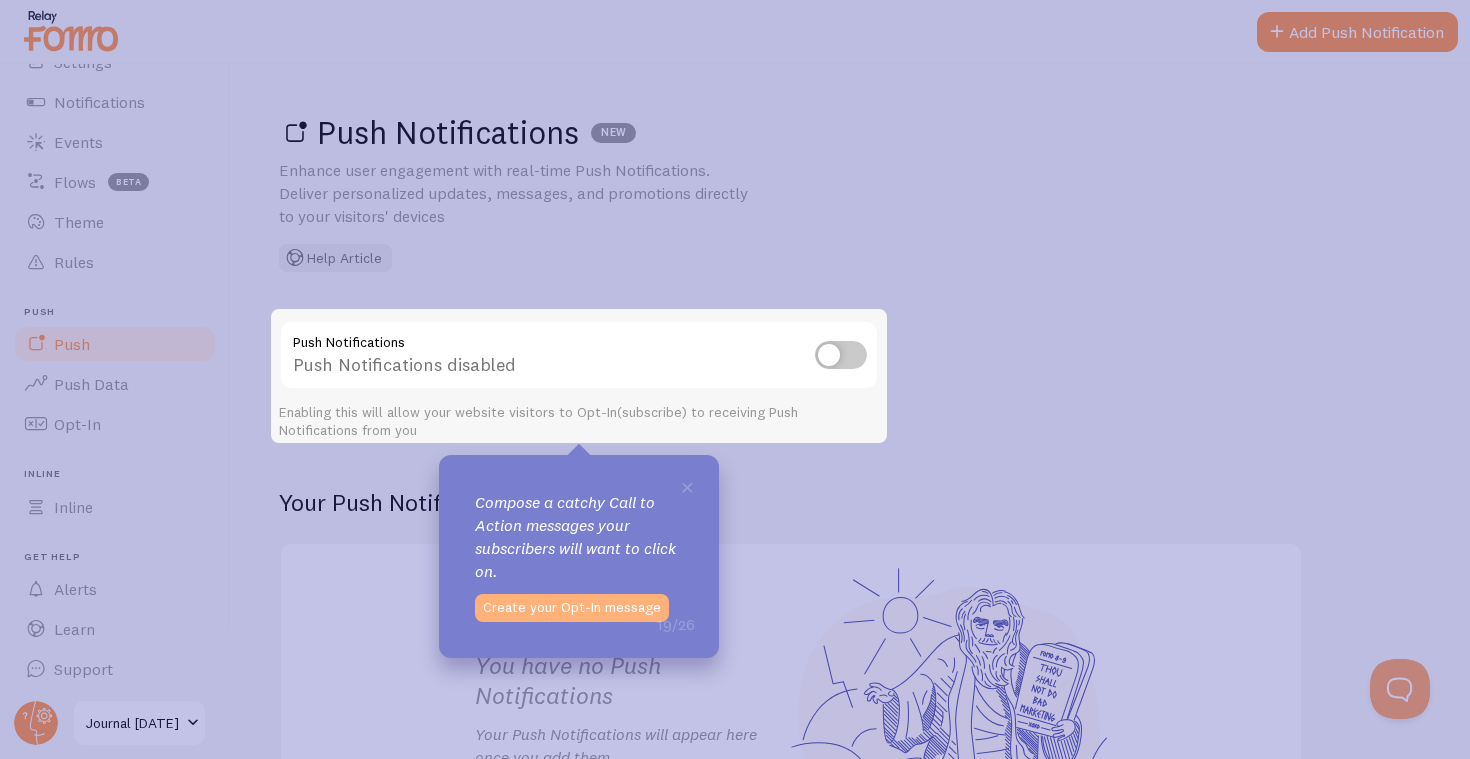 click on "Create your Opt-In message" at bounding box center (572, 608) 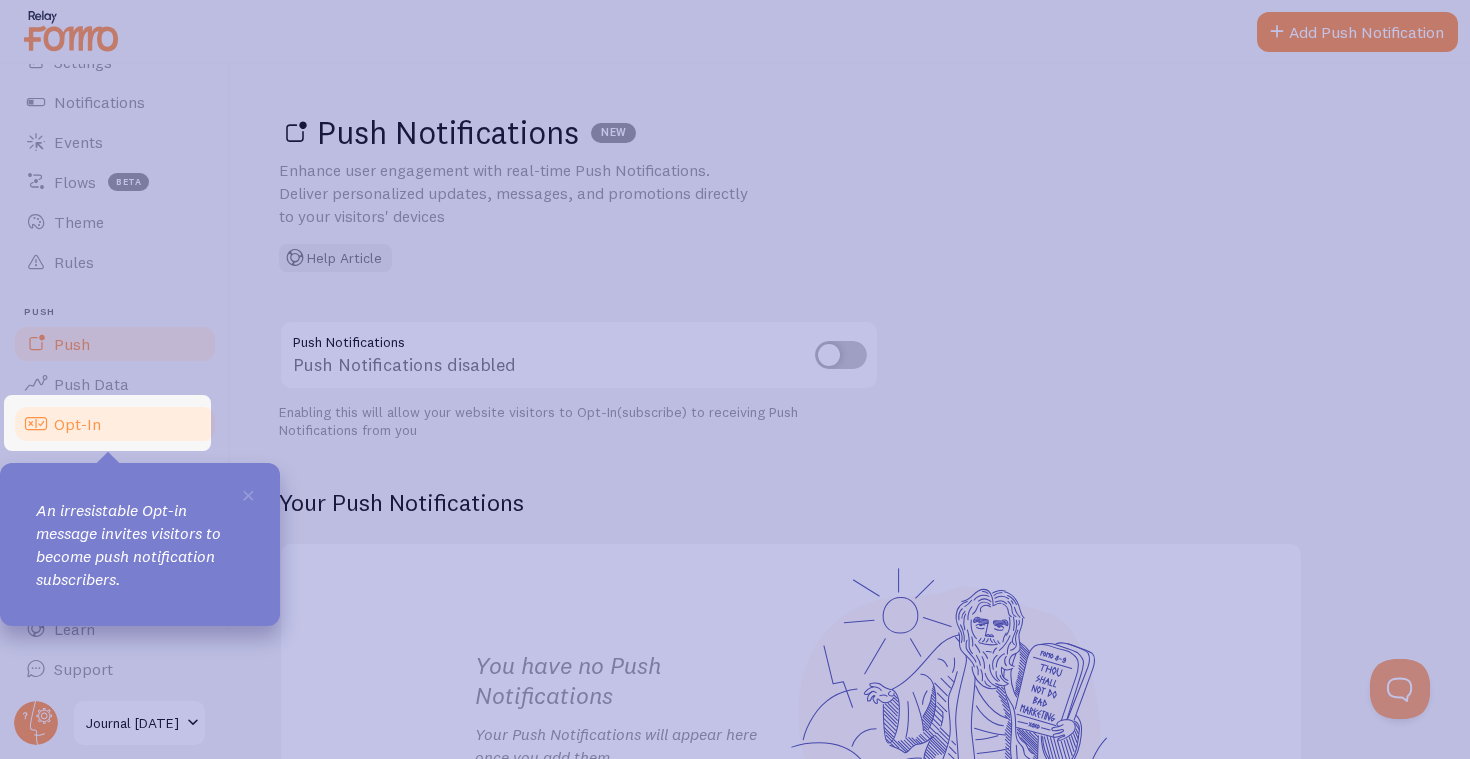 click on "Opt-In" at bounding box center [115, 424] 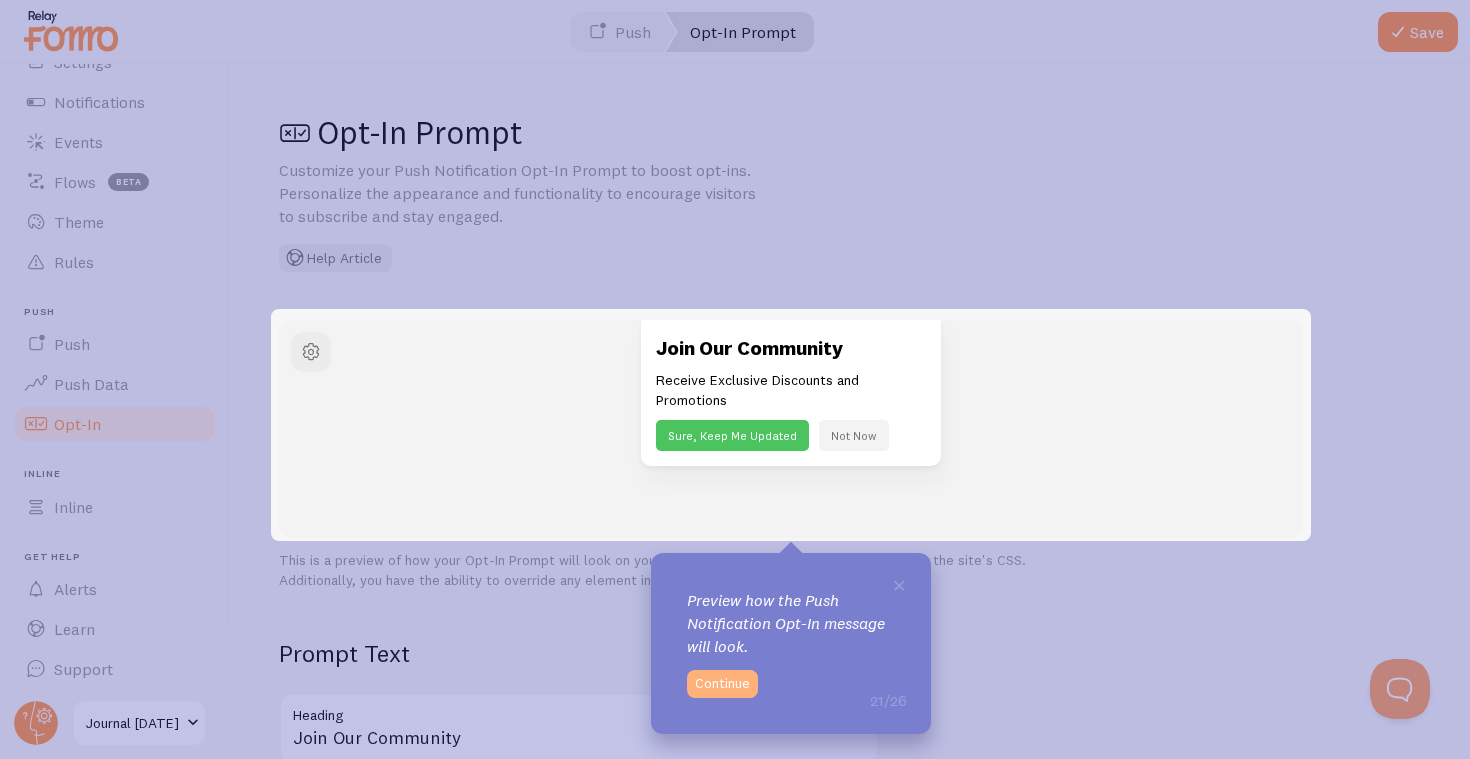 click on "Continue" at bounding box center [722, 684] 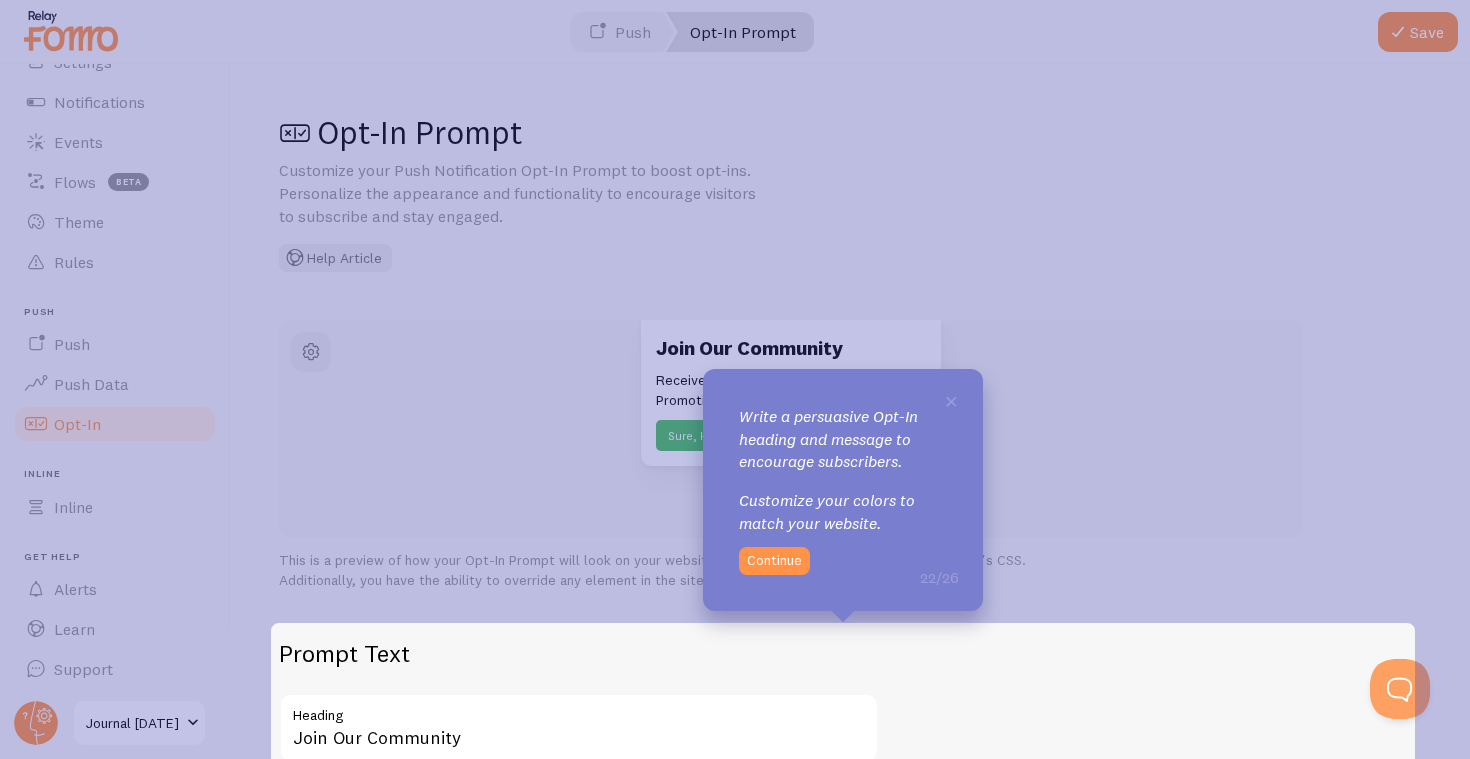 drag, startPoint x: 1459, startPoint y: 334, endPoint x: 1459, endPoint y: 372, distance: 38 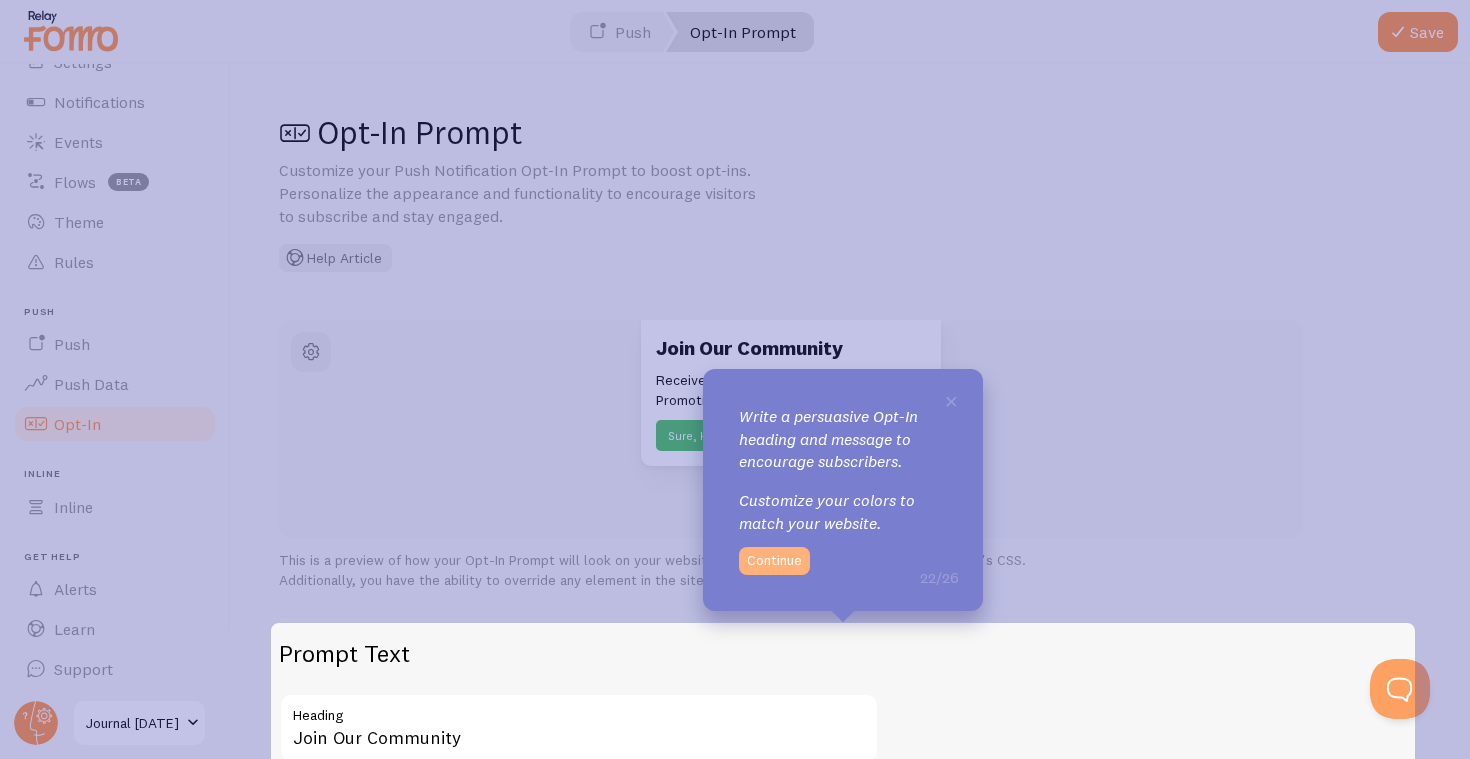 click on "Continue" at bounding box center [774, 561] 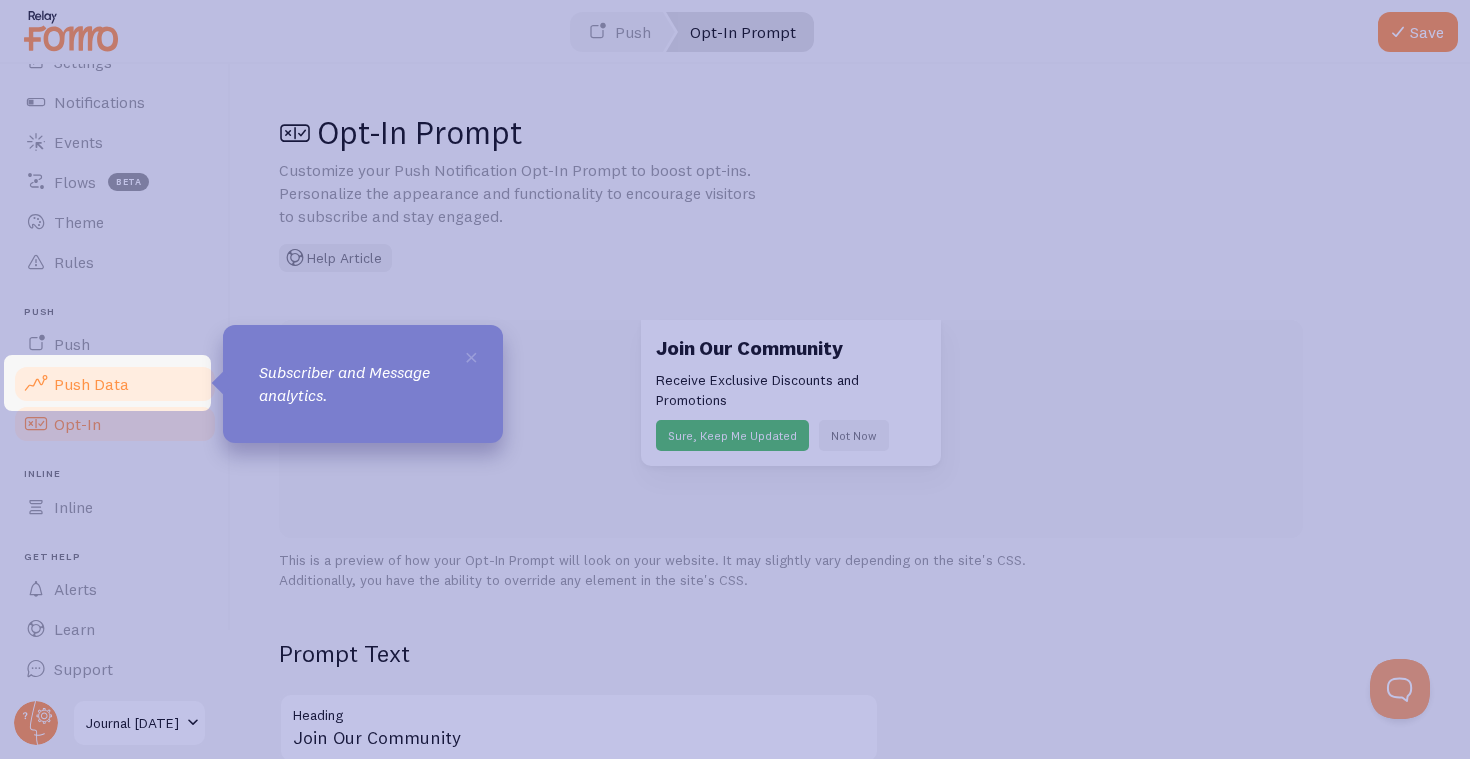 click on "Push Data" at bounding box center [115, 384] 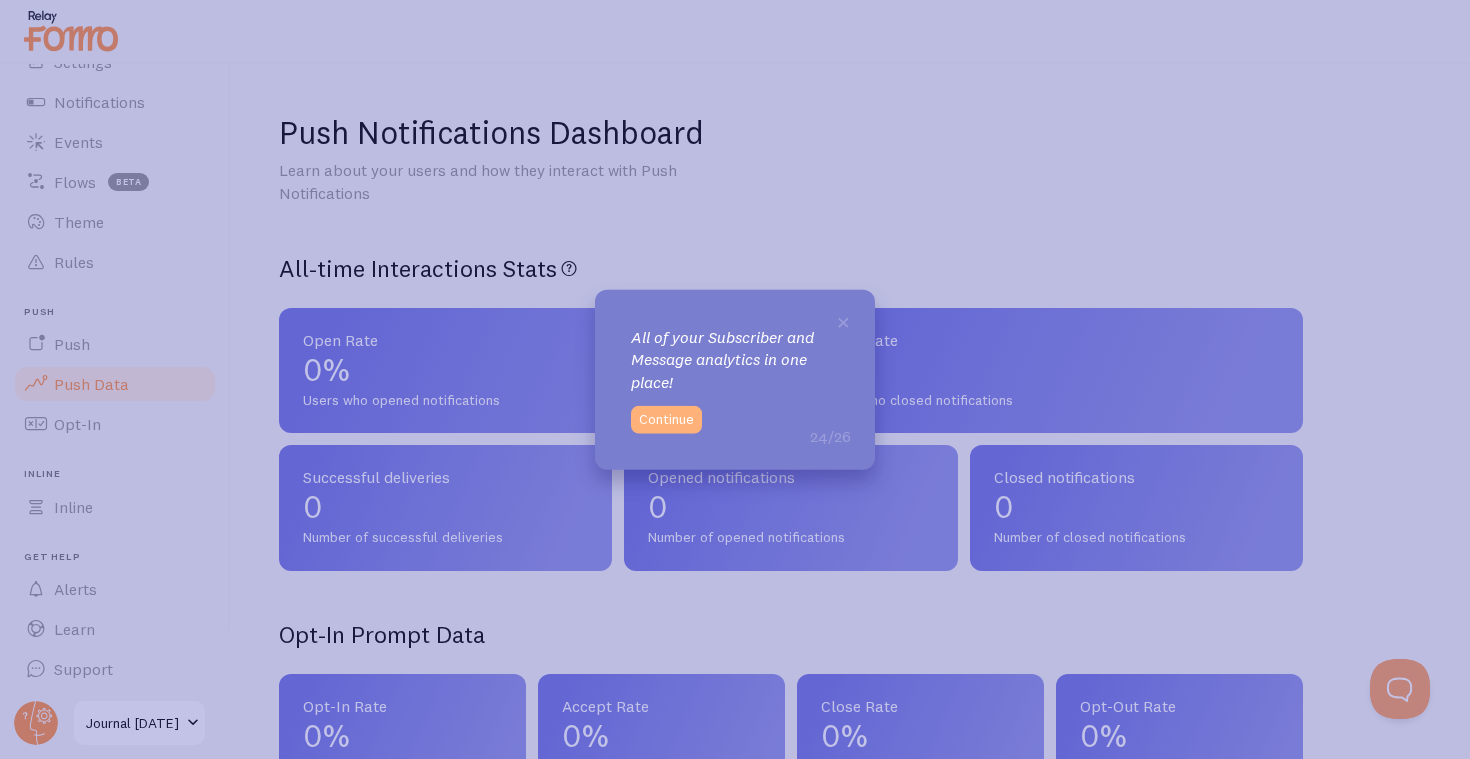click on "Continue" at bounding box center (666, 420) 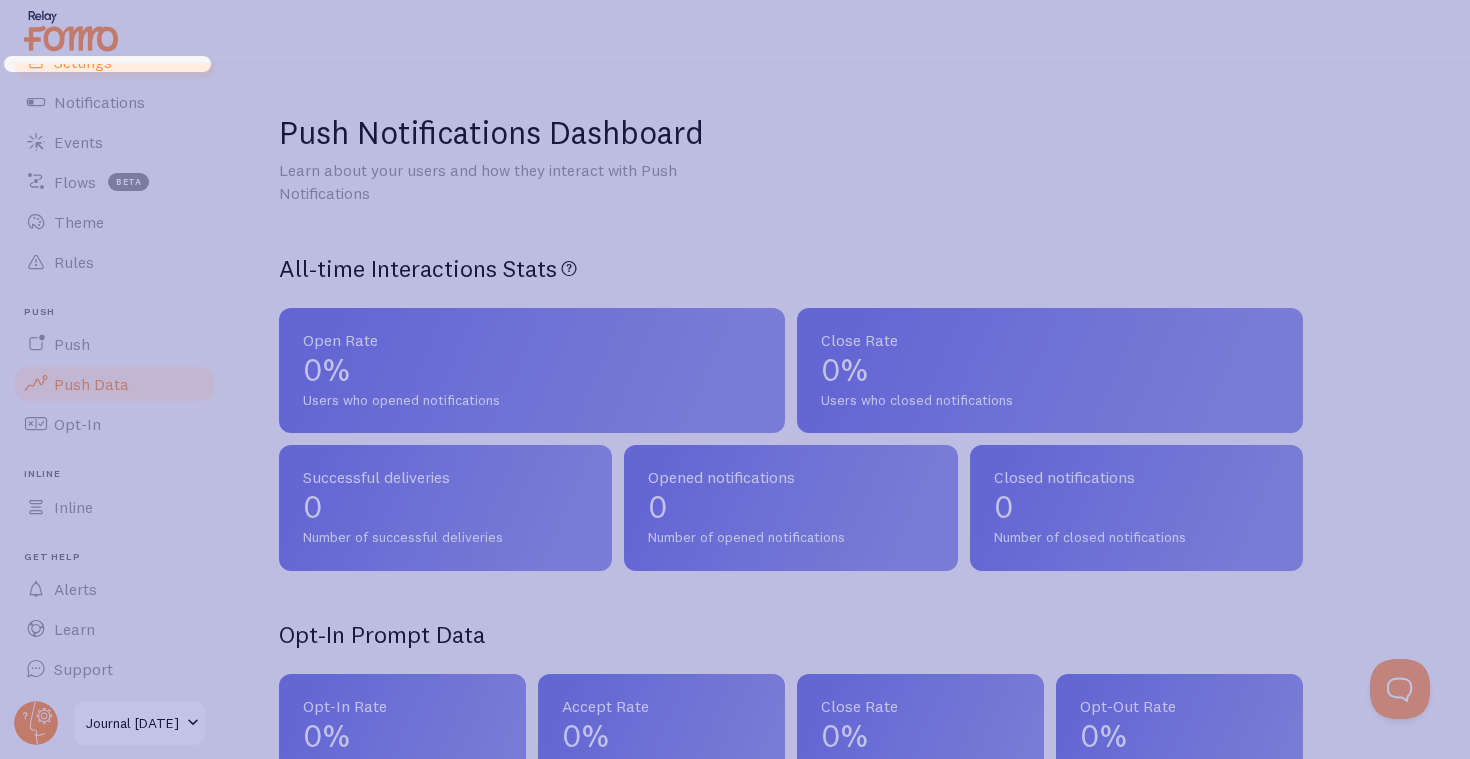 click on "Settings" at bounding box center [83, 62] 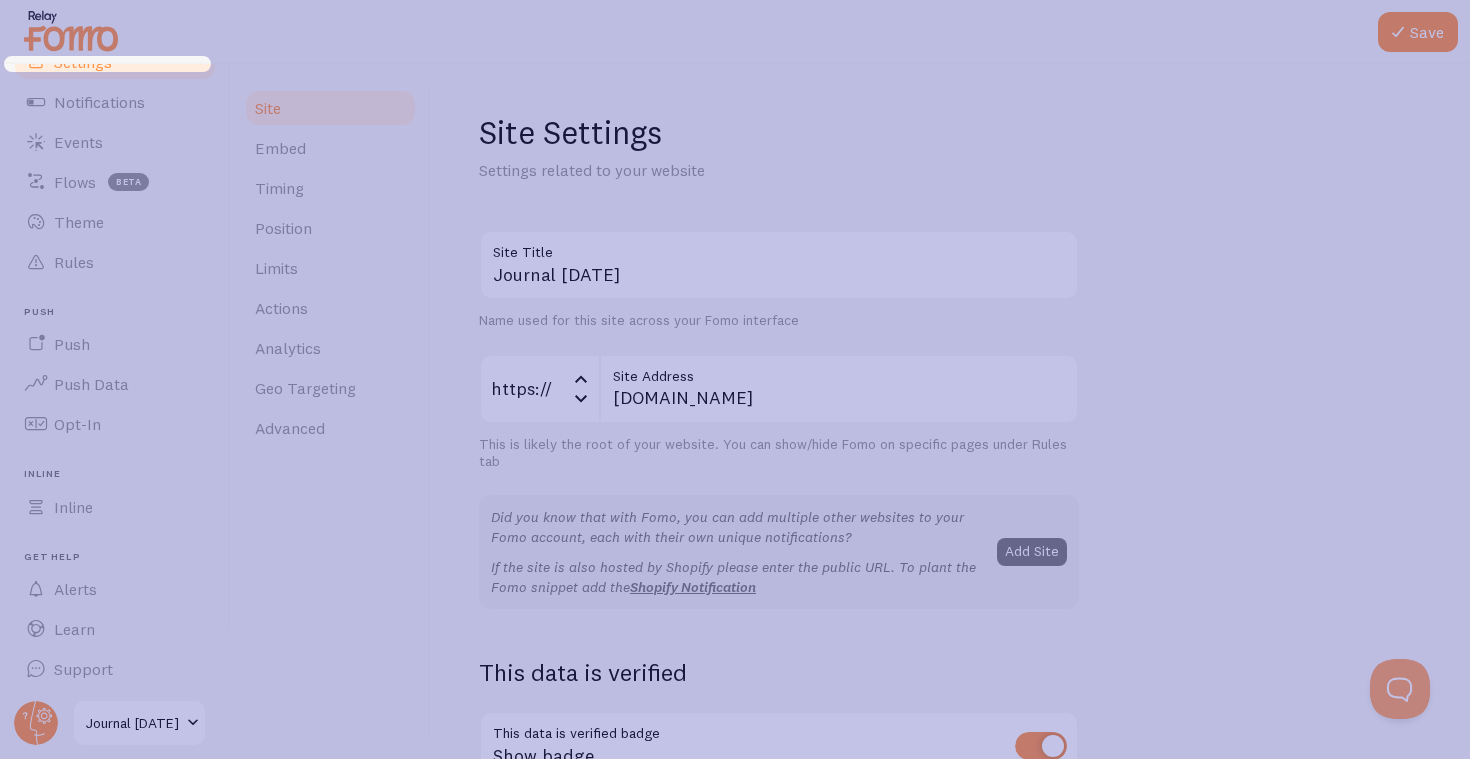 drag, startPoint x: 224, startPoint y: 255, endPoint x: 226, endPoint y: 89, distance: 166.01205 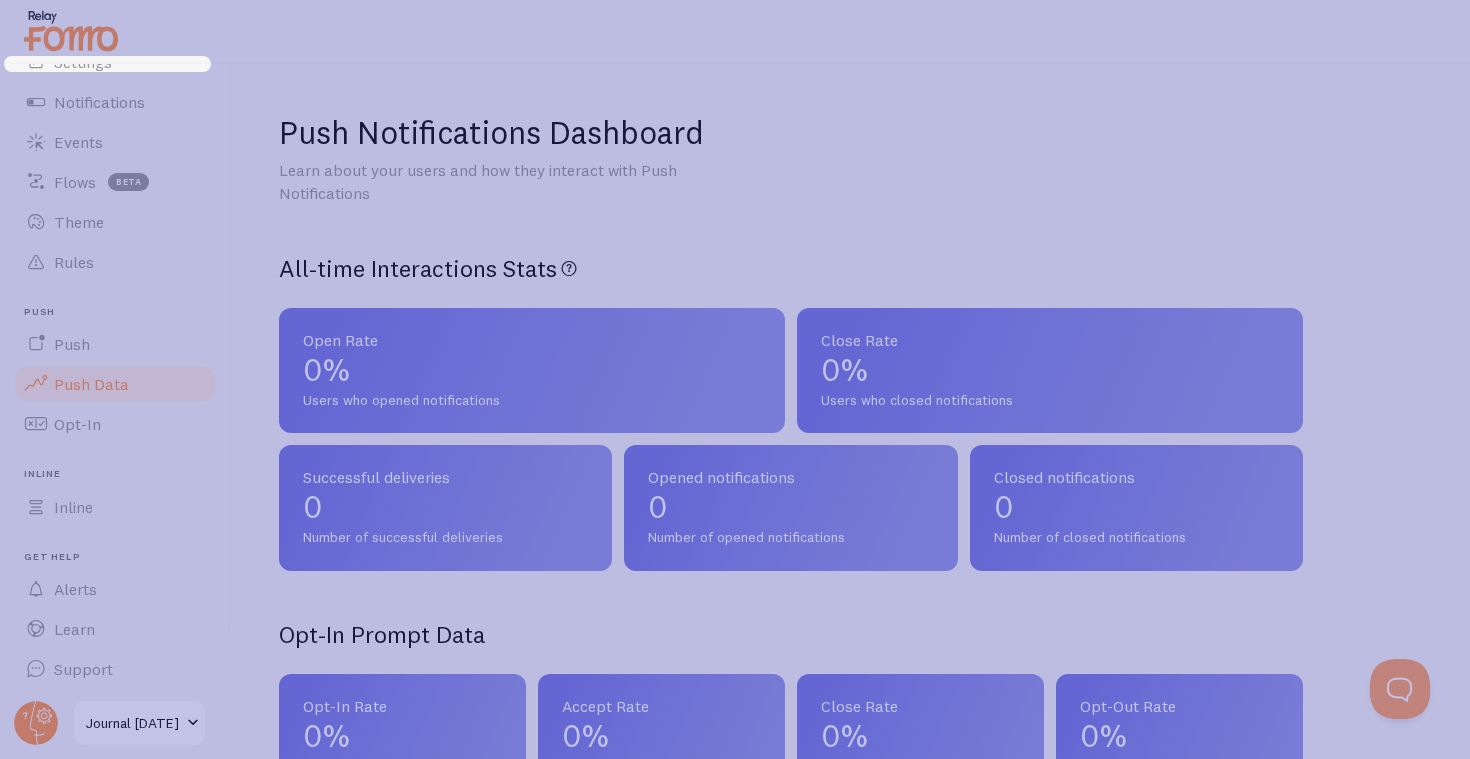 drag, startPoint x: 225, startPoint y: 145, endPoint x: 225, endPoint y: 115, distance: 30 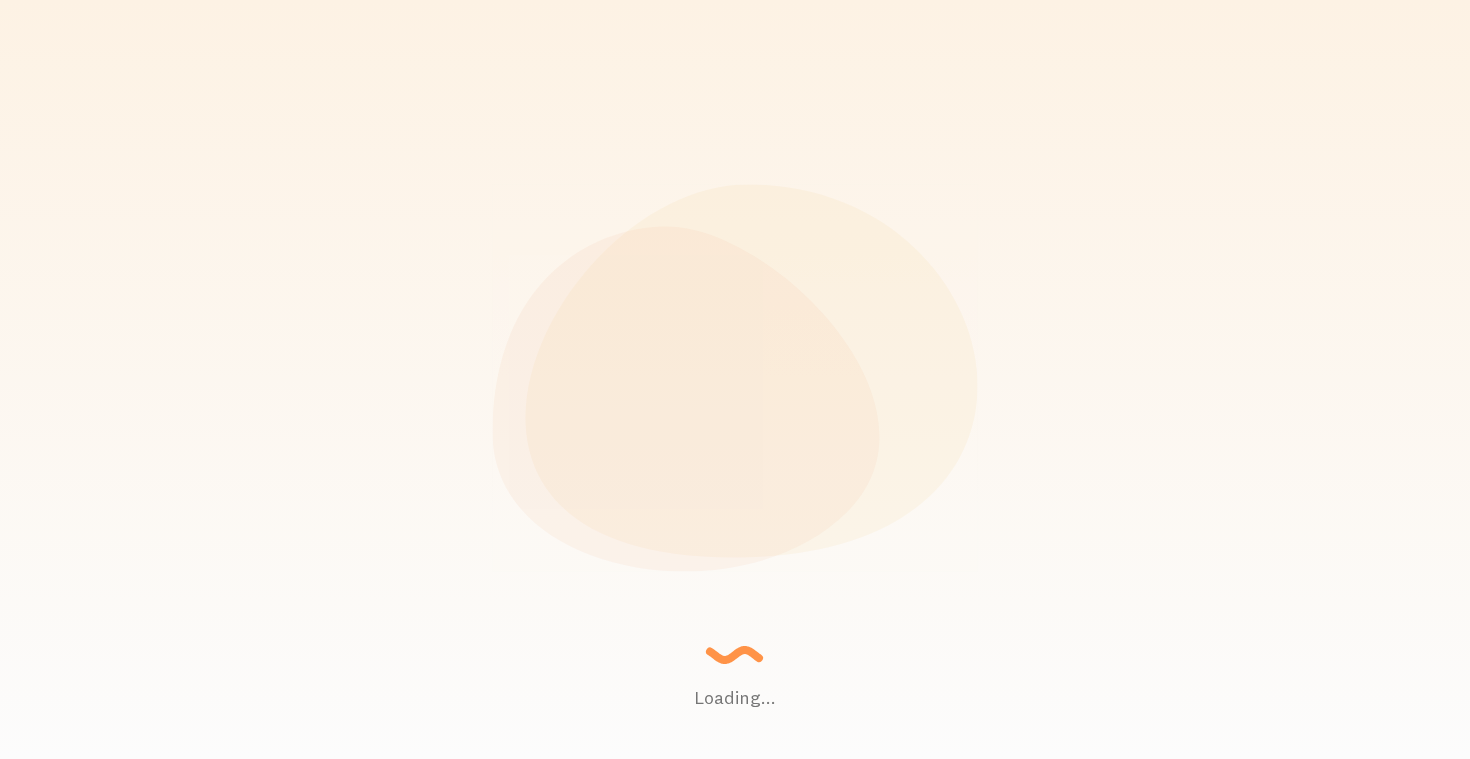 scroll, scrollTop: 0, scrollLeft: 0, axis: both 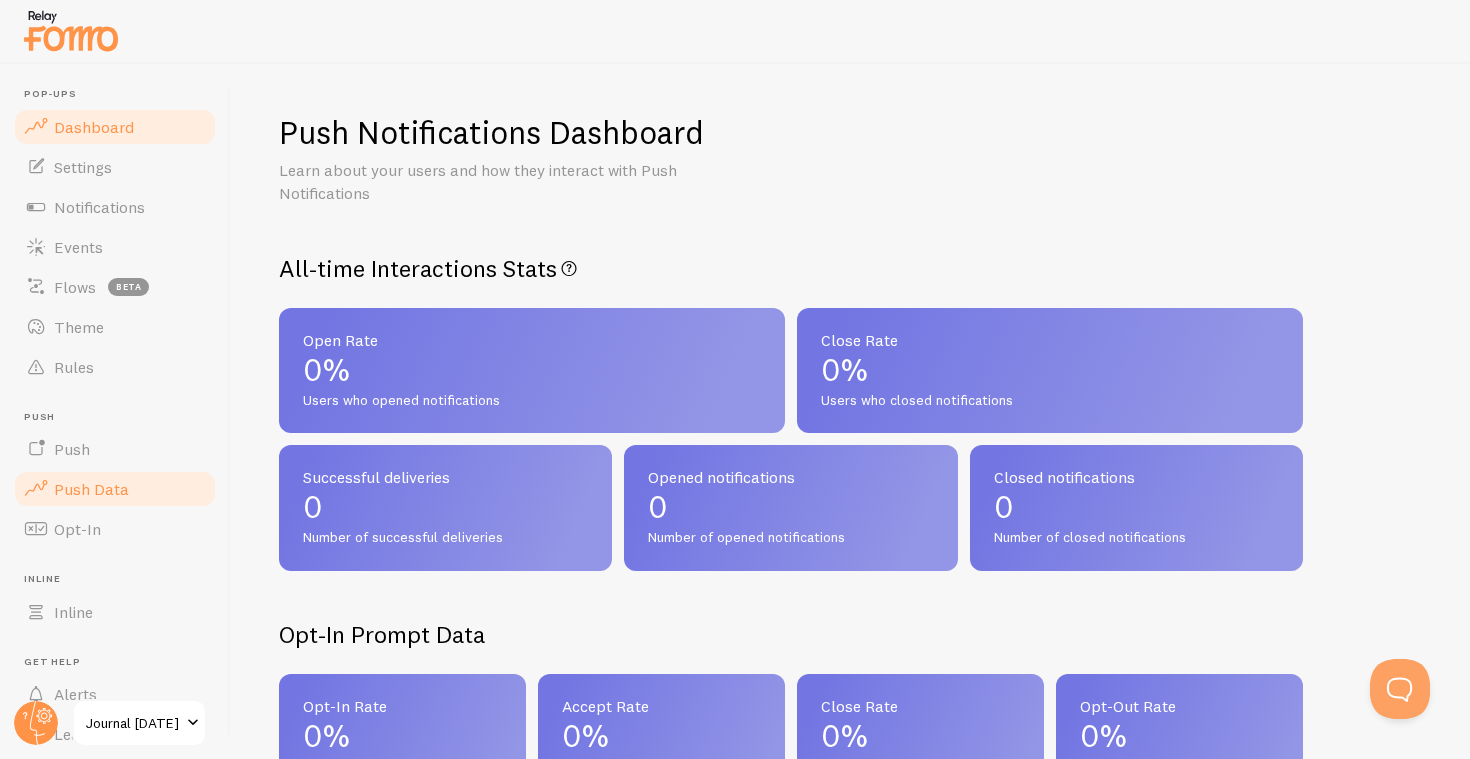 click on "Dashboard" at bounding box center [115, 127] 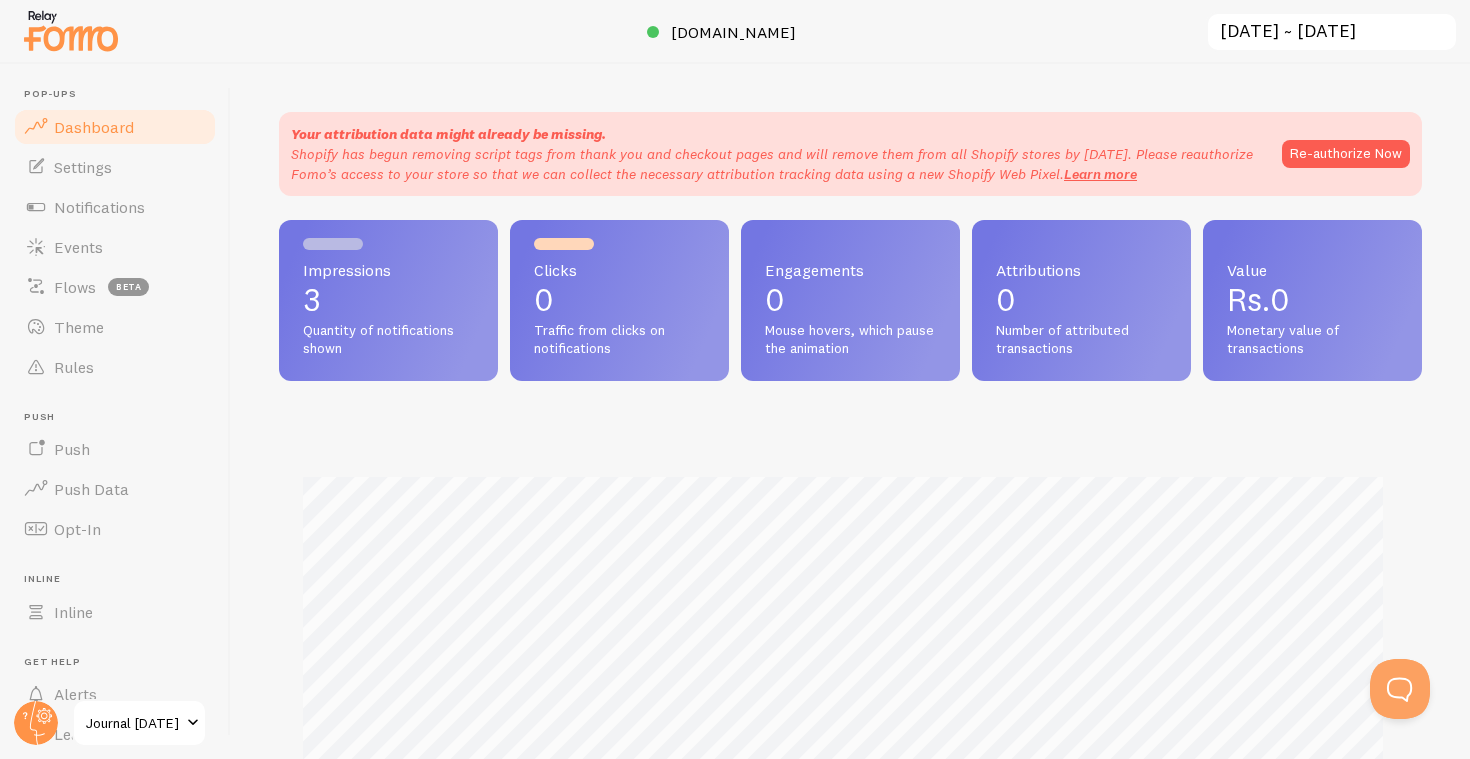 scroll, scrollTop: 999475, scrollLeft: 998872, axis: both 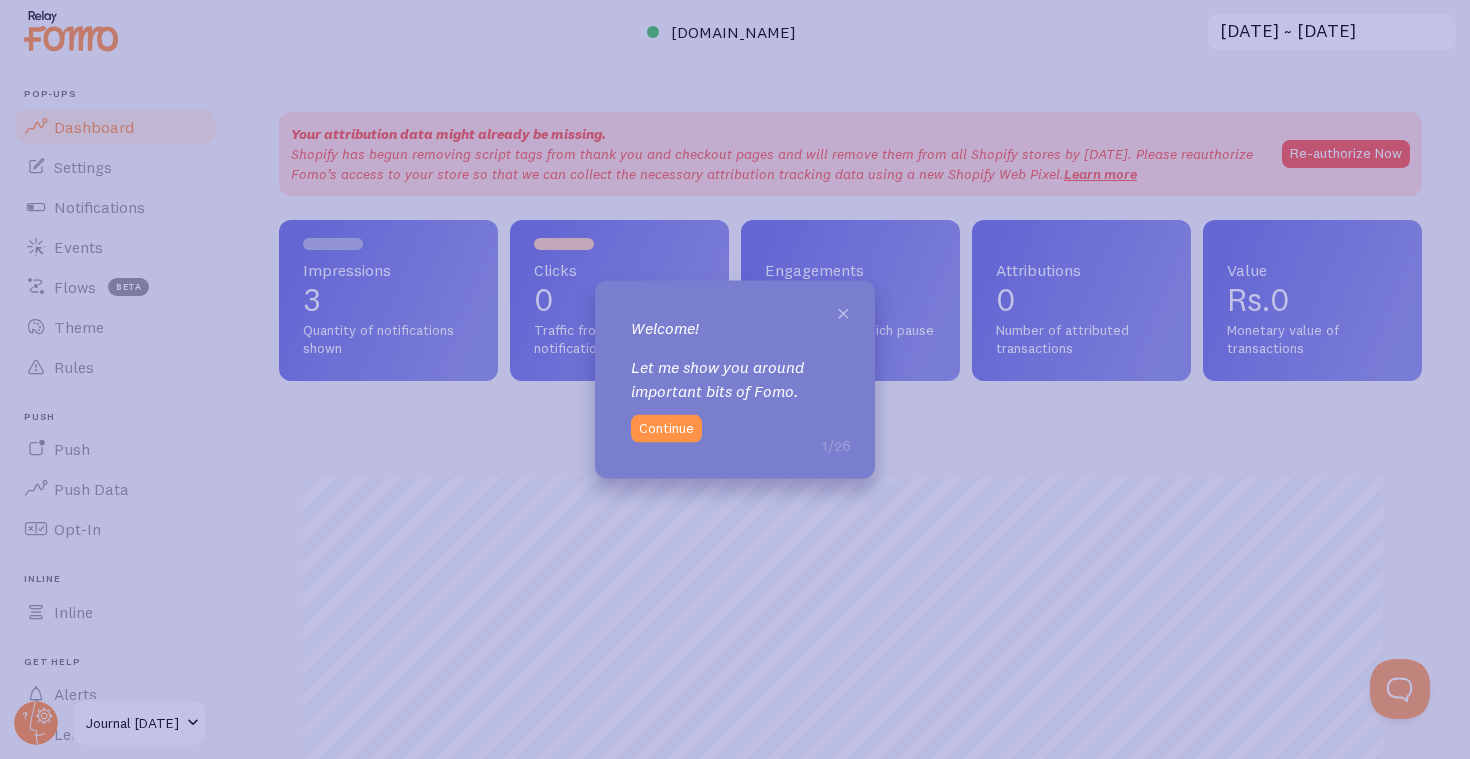 click on "×" at bounding box center (843, 311) 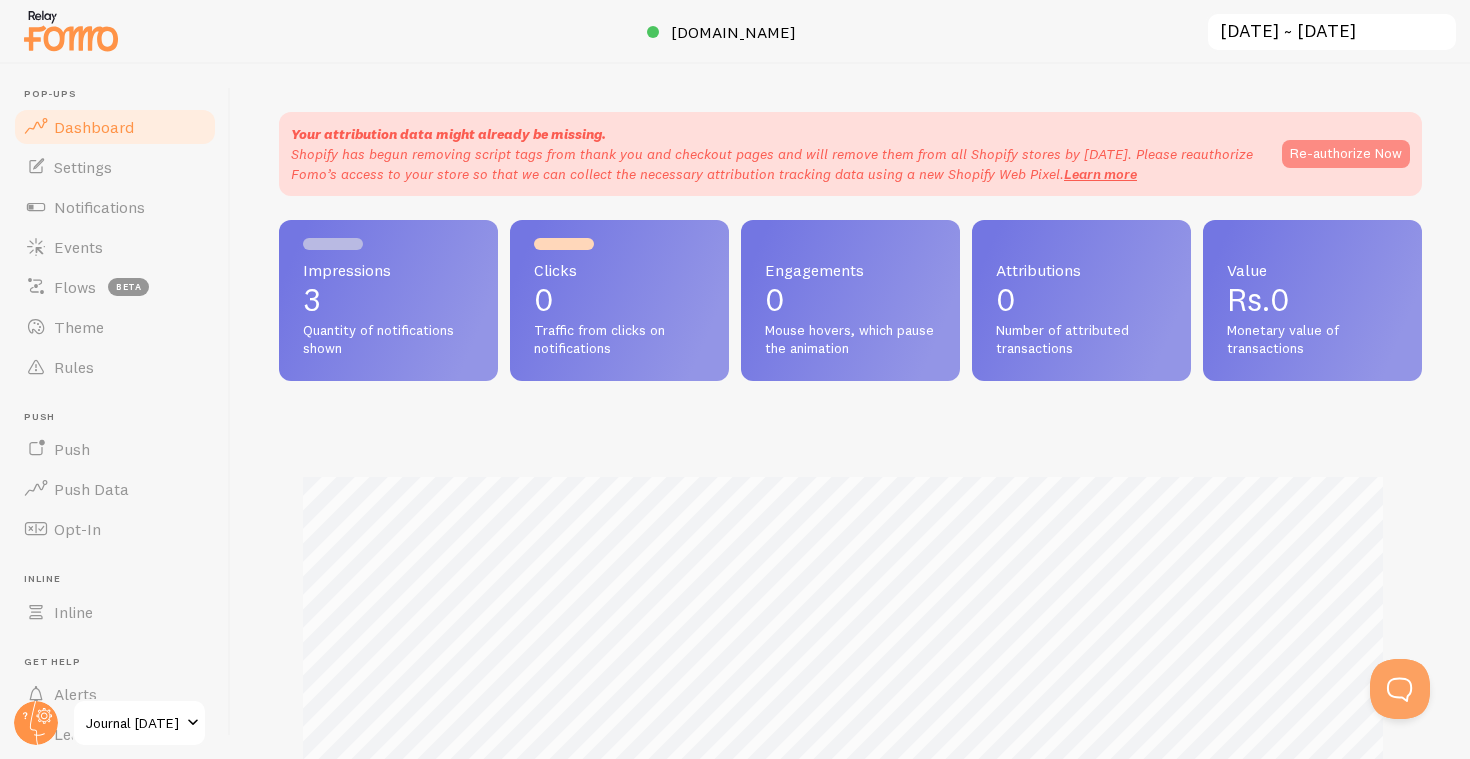 click on "Re-authorize Now" at bounding box center (1346, 154) 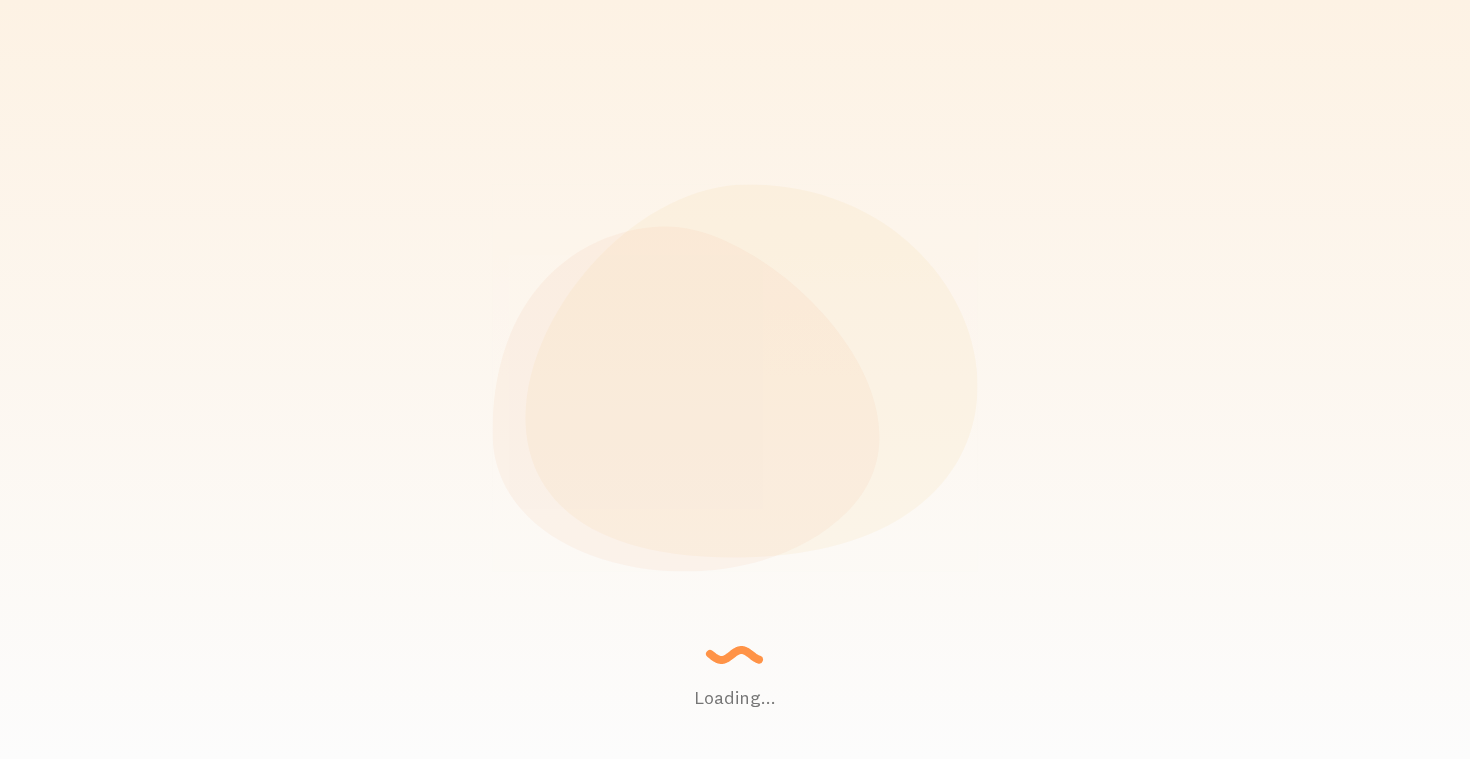 scroll, scrollTop: 0, scrollLeft: 0, axis: both 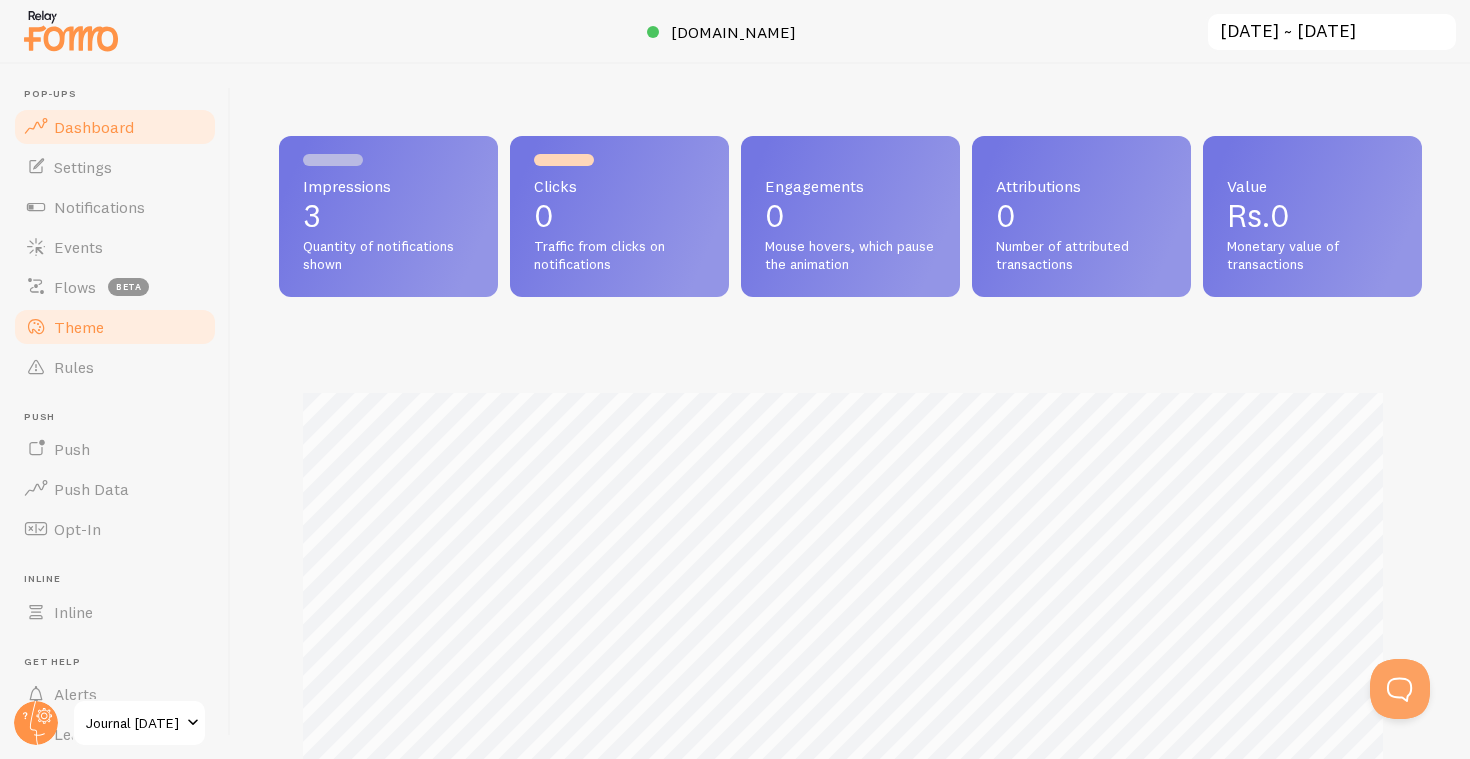 click on "Theme" at bounding box center (79, 327) 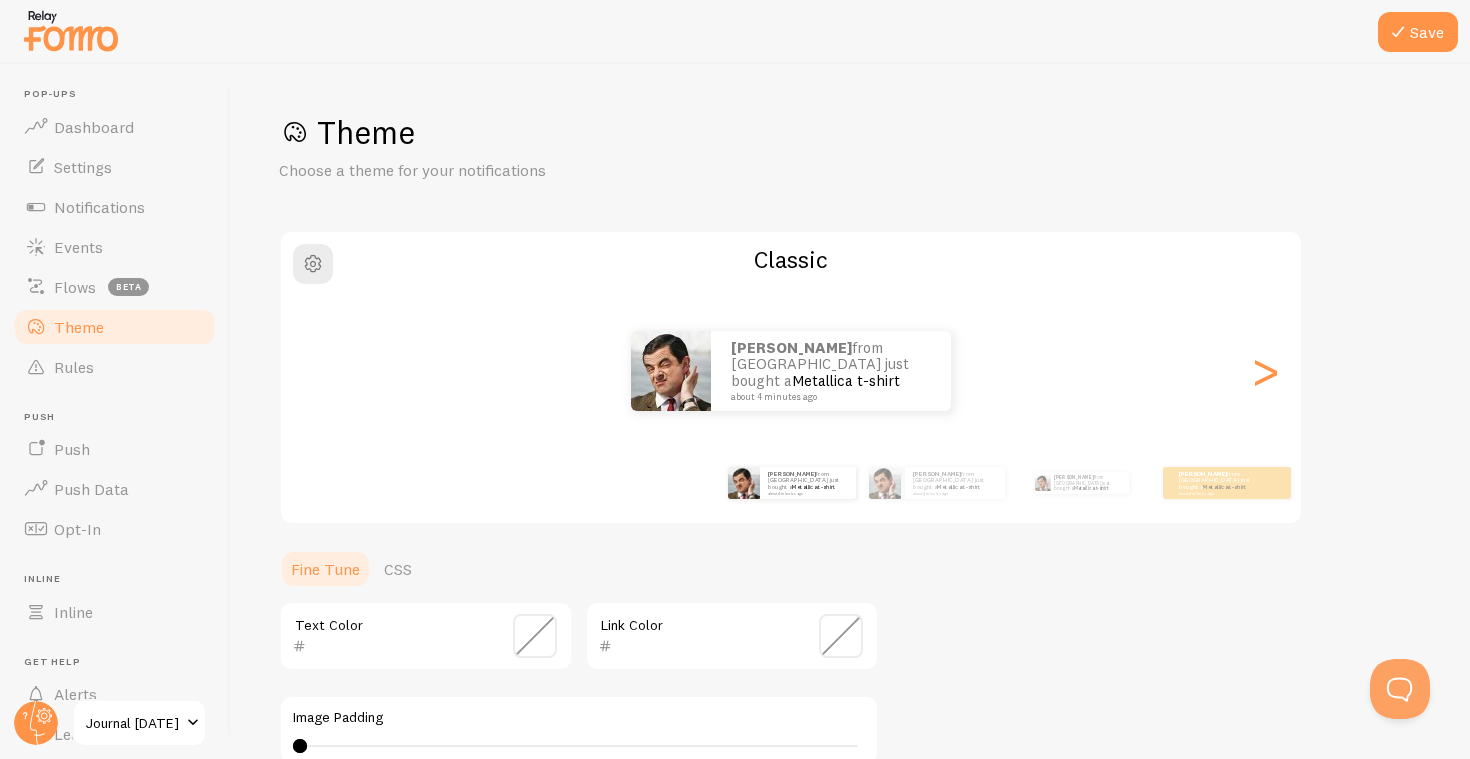 click on "Theme
Choose a theme for your notifications
Classic
[PERSON_NAME]  from [GEOGRAPHIC_DATA] just bought a  Metallica t-shirt   about 4 minutes ago [PERSON_NAME]  from [GEOGRAPHIC_DATA] just bought a  Metallica t-shirt   about 4 minutes ago [PERSON_NAME]  from [GEOGRAPHIC_DATA] just bought a  Metallica t-shirt   about 4 minutes ago [PERSON_NAME]  from [GEOGRAPHIC_DATA] just bought a  Metallica t-shirt   about 4 minutes ago [PERSON_NAME]  from [GEOGRAPHIC_DATA] just bought a  Metallica t-shirt   about 4 minutes ago [PERSON_NAME]  from [GEOGRAPHIC_DATA] just bought a  Metallica t-shirt   about 4 minutes ago [PERSON_NAME]  from [GEOGRAPHIC_DATA] just bought a  Metallica t-shirt   about 4 minutes ago [PERSON_NAME]  from [GEOGRAPHIC_DATA] just bought a  Metallica t-shirt   about 4 minutes ago [PERSON_NAME]  from [GEOGRAPHIC_DATA] just bought a  Metallica t-shirt   about 4 minutes ago [PERSON_NAME]  from [GEOGRAPHIC_DATA] just bought a  Metallica t-shirt   about 4 minutes ago [PERSON_NAME]  from [GEOGRAPHIC_DATA] just bought a  Metallica t-shirt   about 4 minutes ago [PERSON_NAME]  from [GEOGRAPHIC_DATA] just bought a  Metallica t-shirt   about 4 minutes ago [PERSON_NAME]   [PERSON_NAME]" at bounding box center (850, 586) 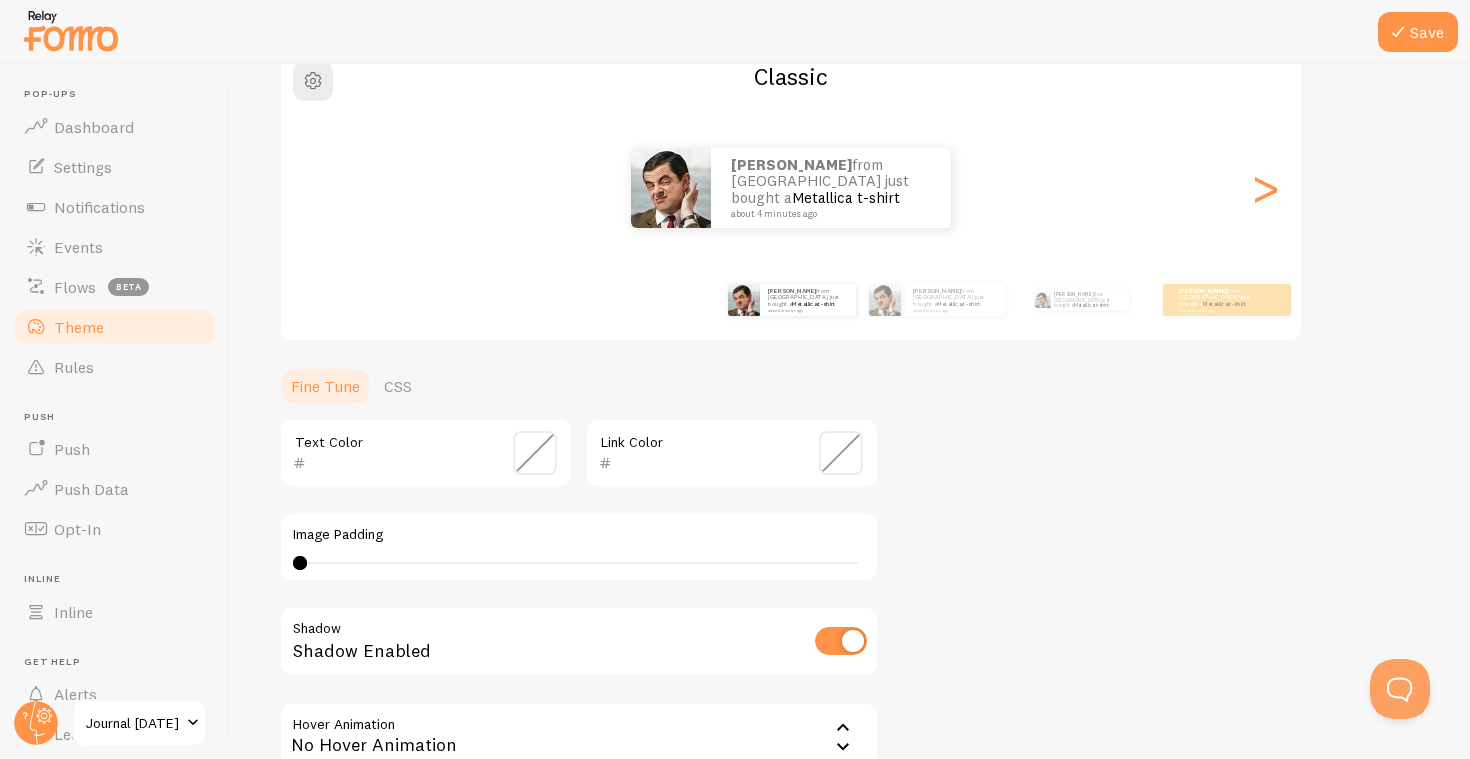 scroll, scrollTop: 169, scrollLeft: 0, axis: vertical 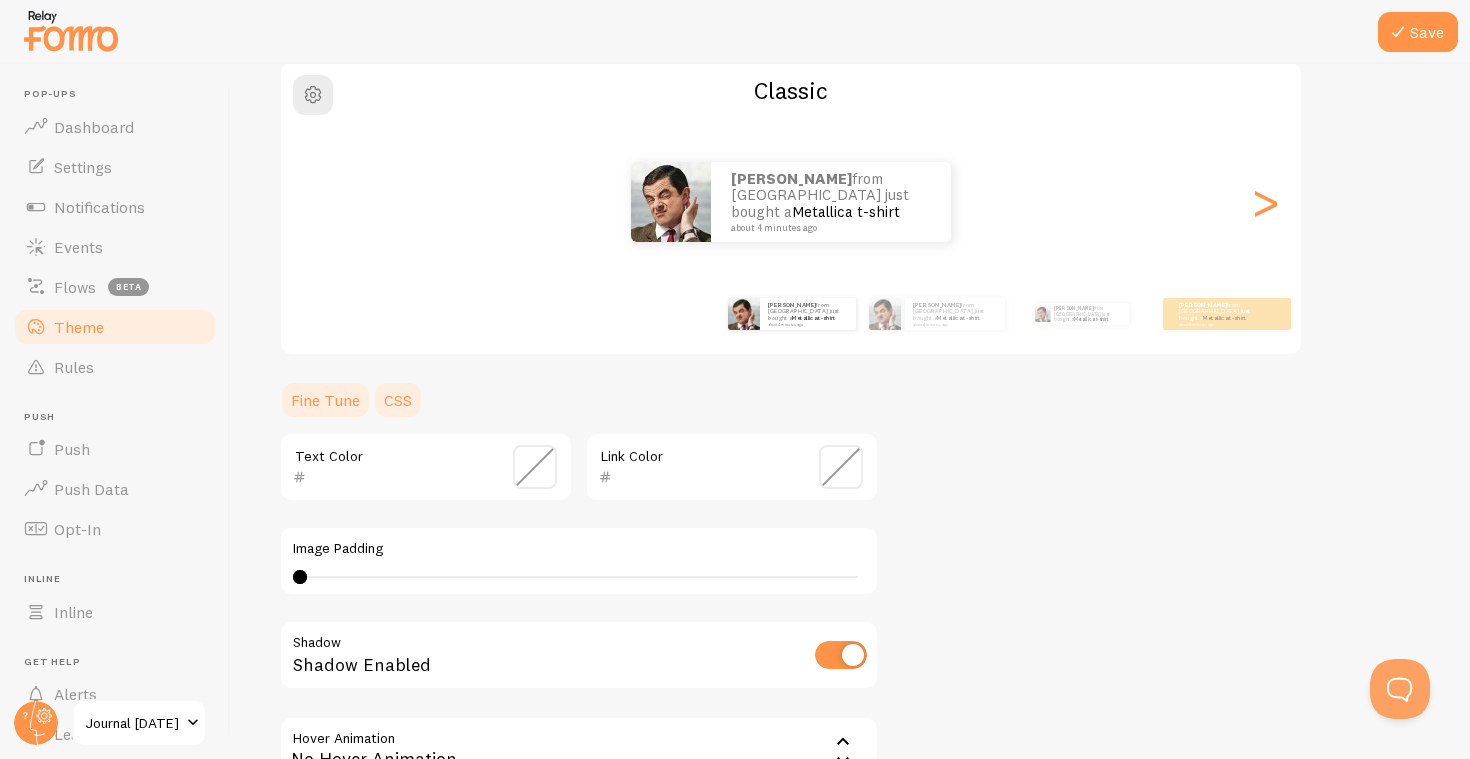 click on "CSS" at bounding box center (398, 400) 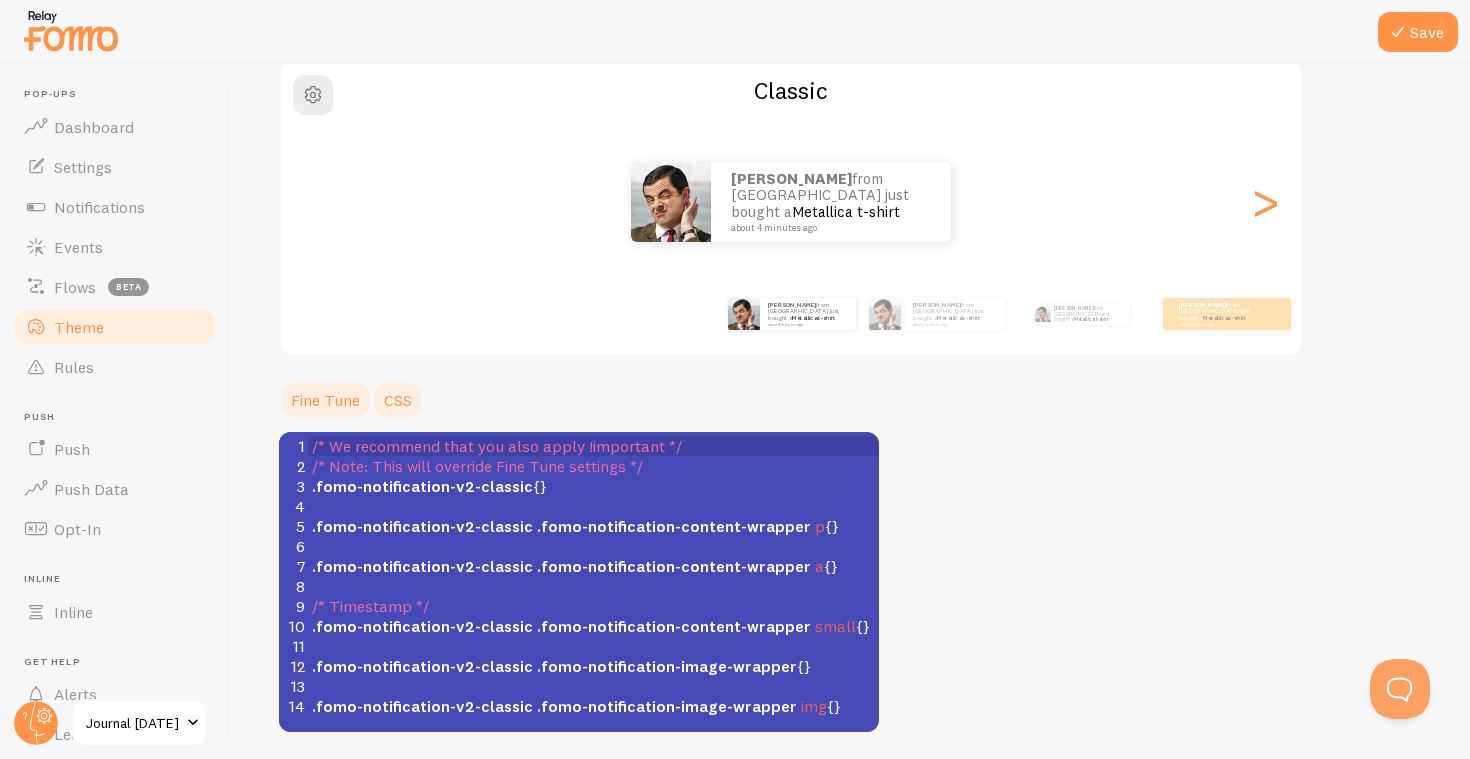 click on "Fine Tune" at bounding box center (325, 400) 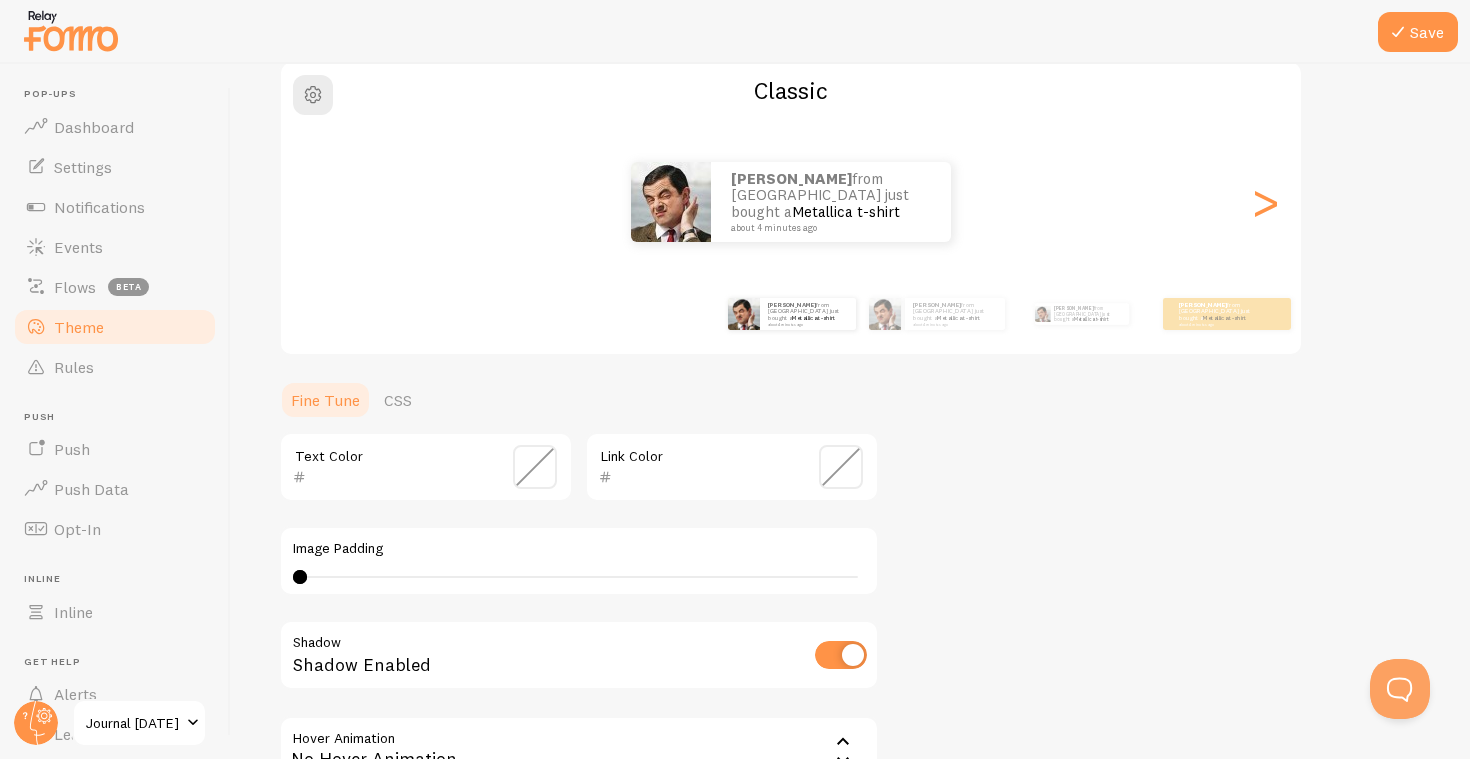 click at bounding box center (535, 467) 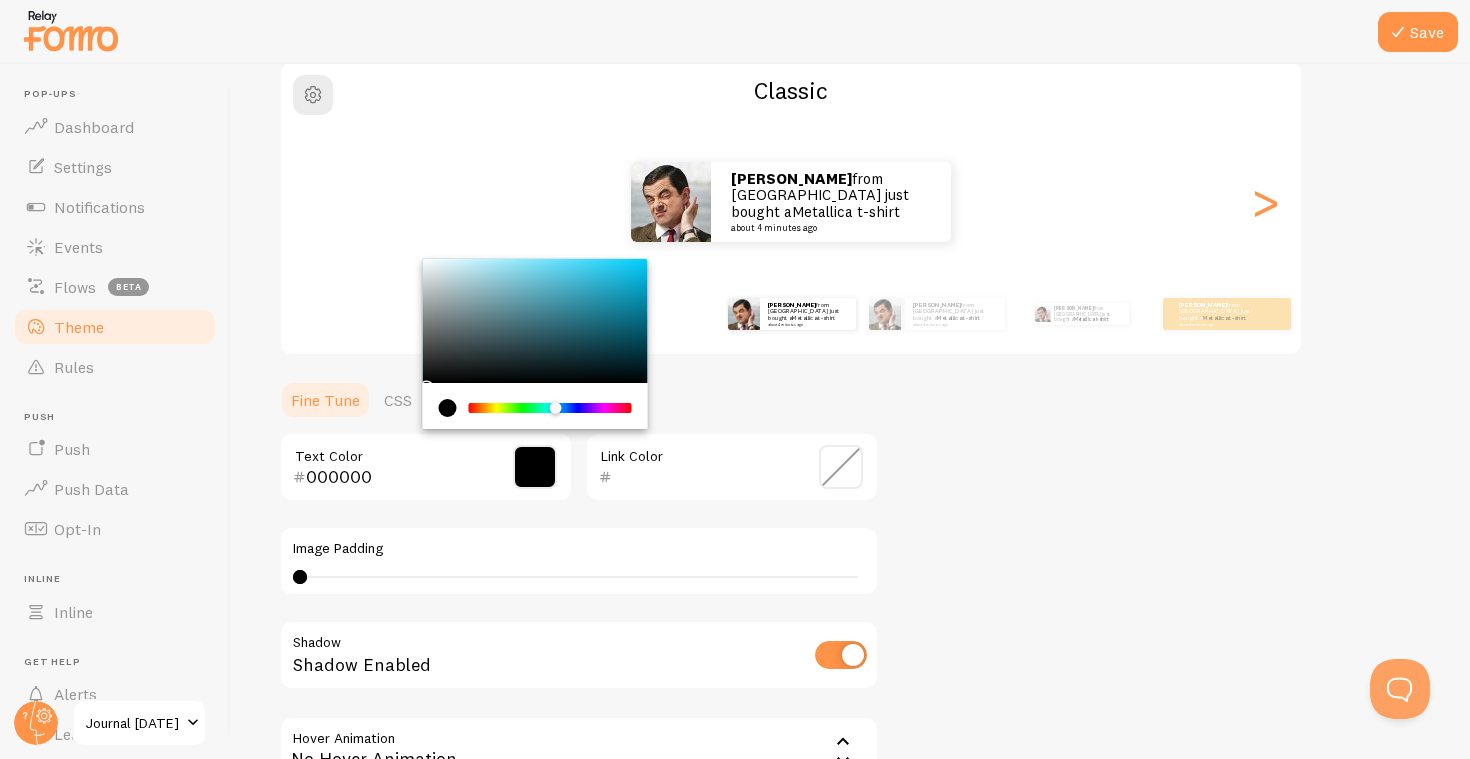 drag, startPoint x: 472, startPoint y: 403, endPoint x: 555, endPoint y: 399, distance: 83.09633 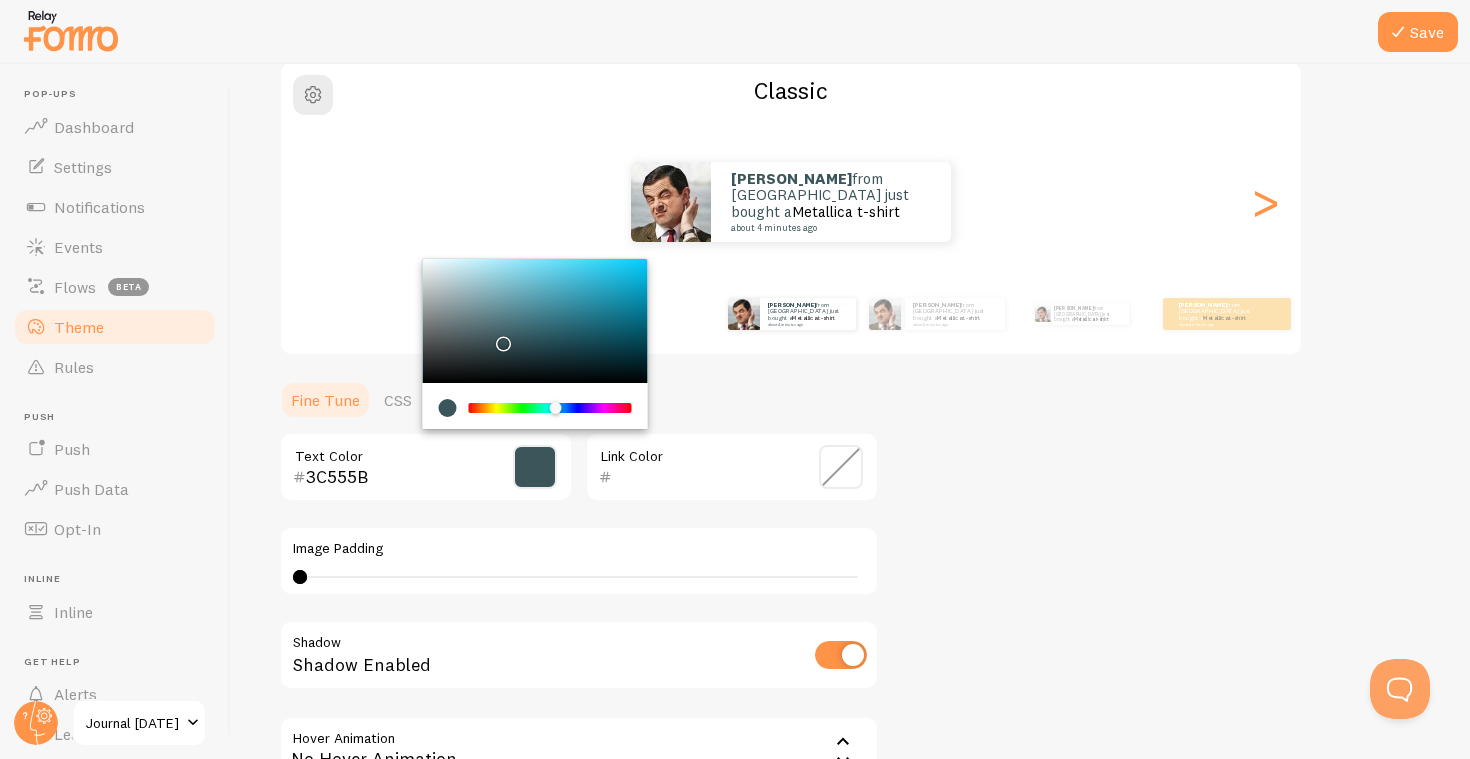 click at bounding box center [535, 321] 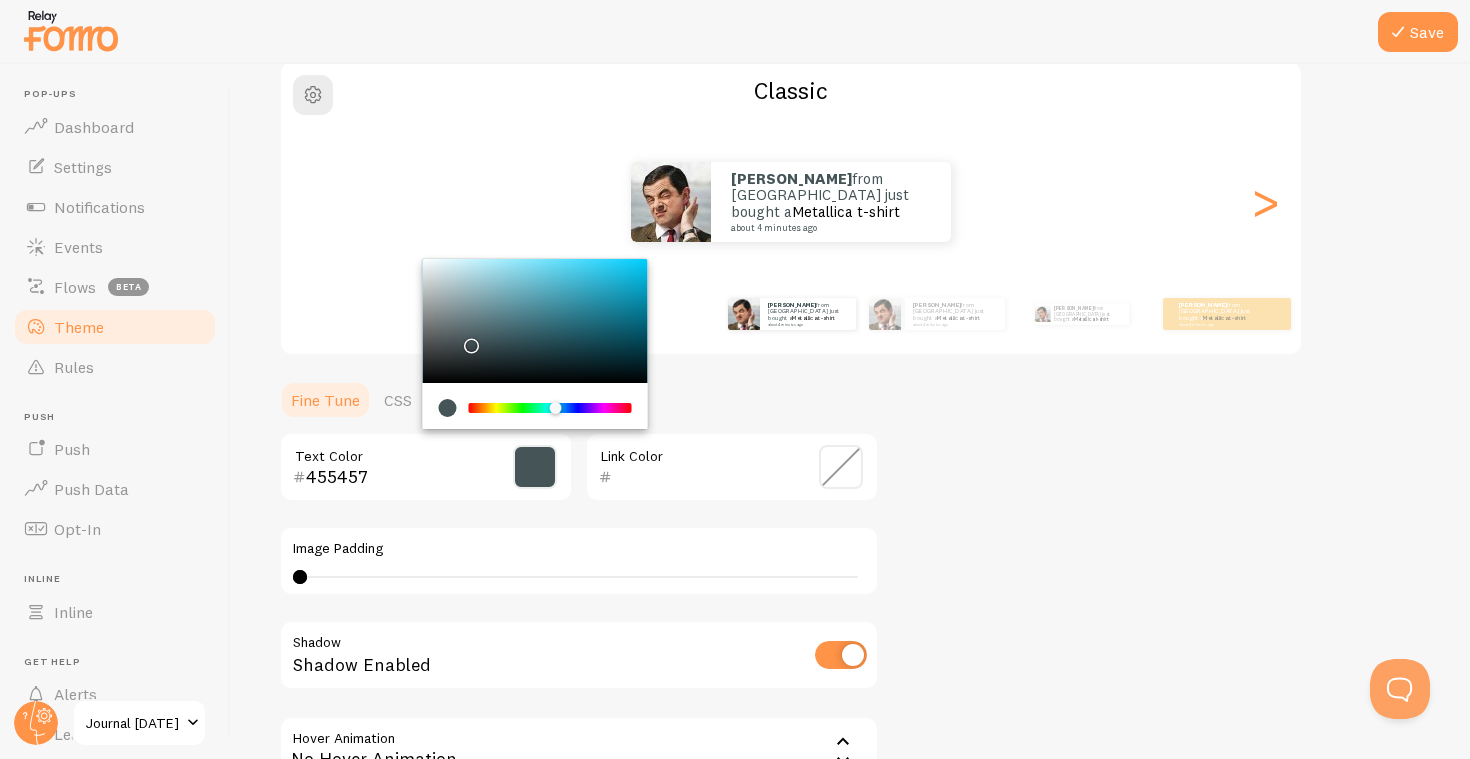 click at bounding box center [535, 321] 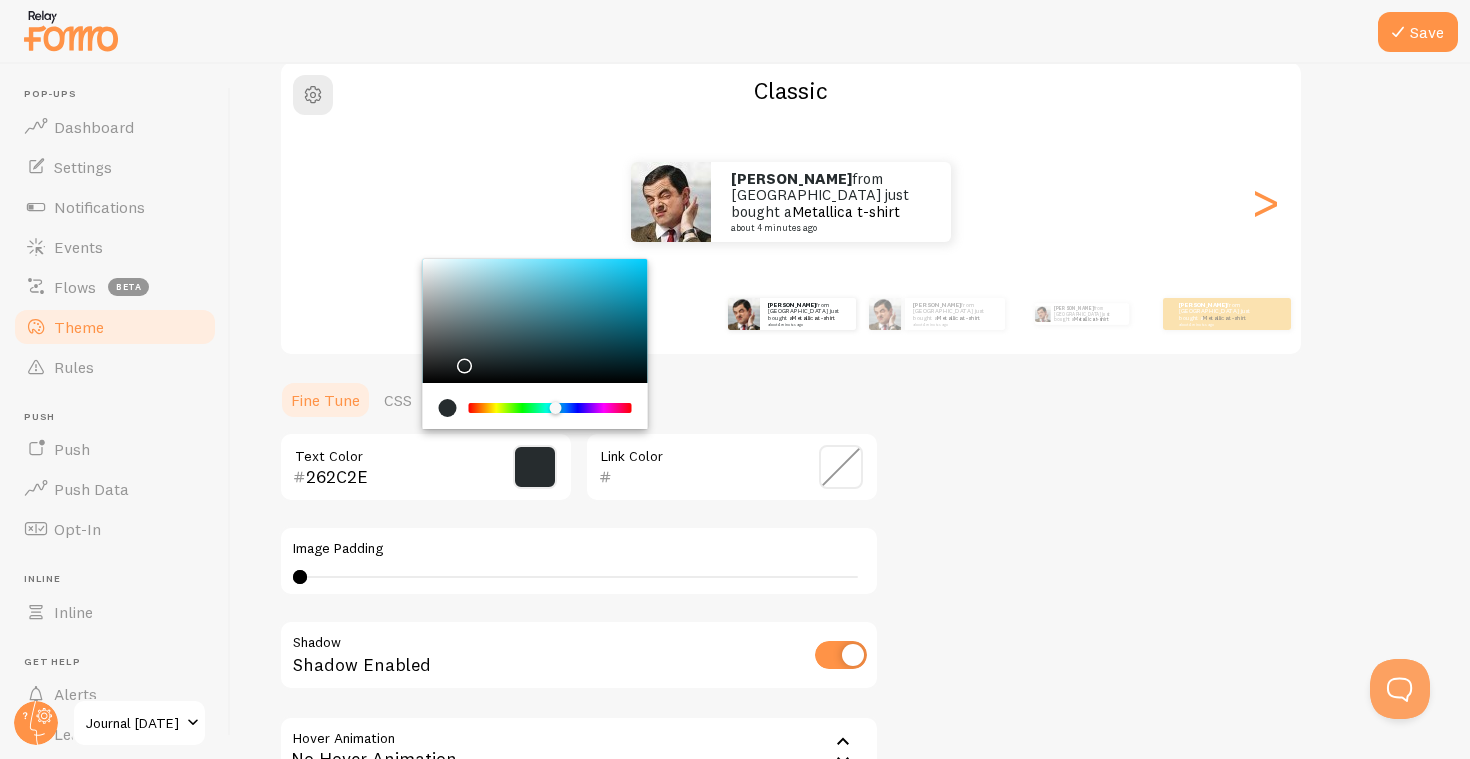 click on "262C2E                     Text Color         Link Color   Image Padding       0
0 - undefined
Shadow   Shadow Enabled     Hover Animation   none   No Hover Animation       No Hover Animation  Forward  Float    Hover over the notification for preview" at bounding box center [579, 624] 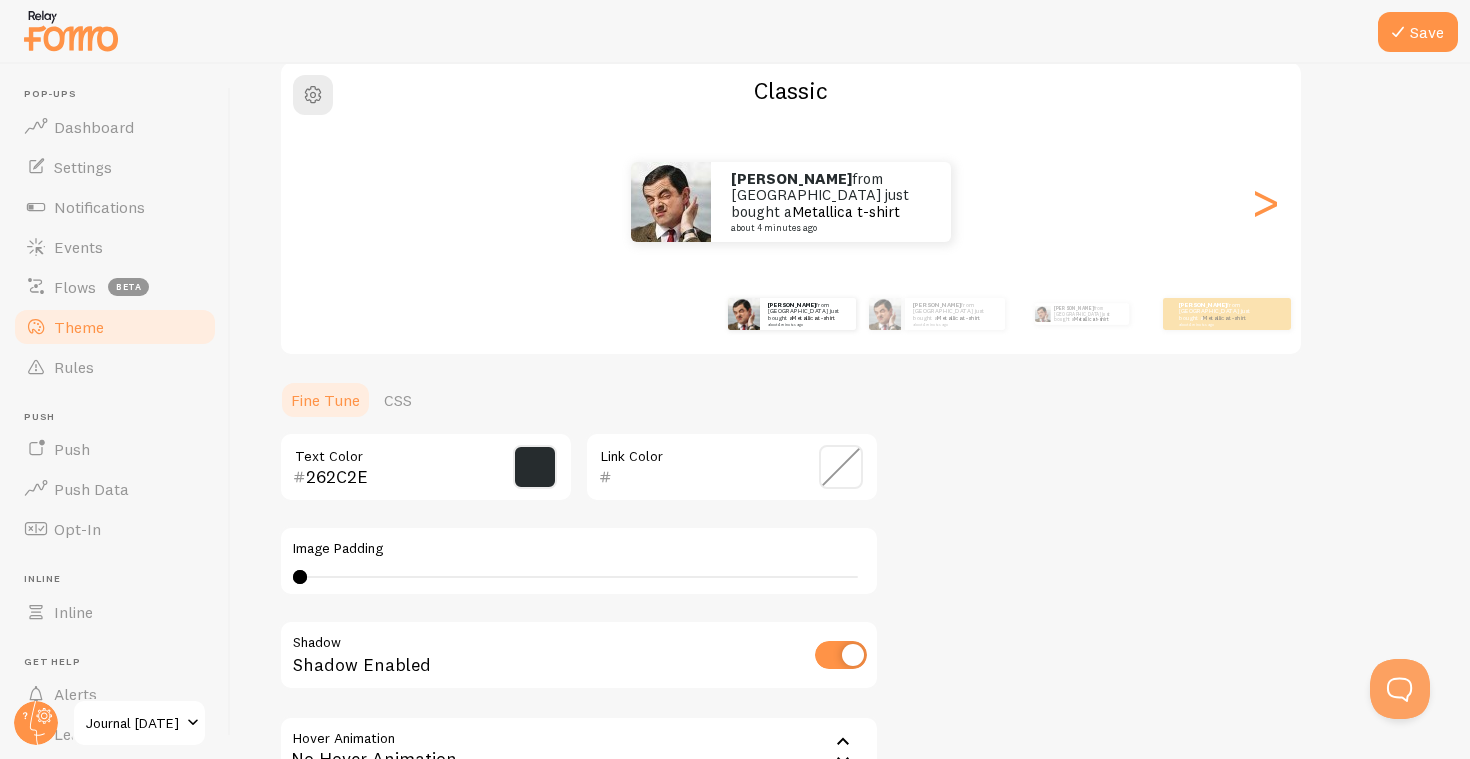click at bounding box center (841, 467) 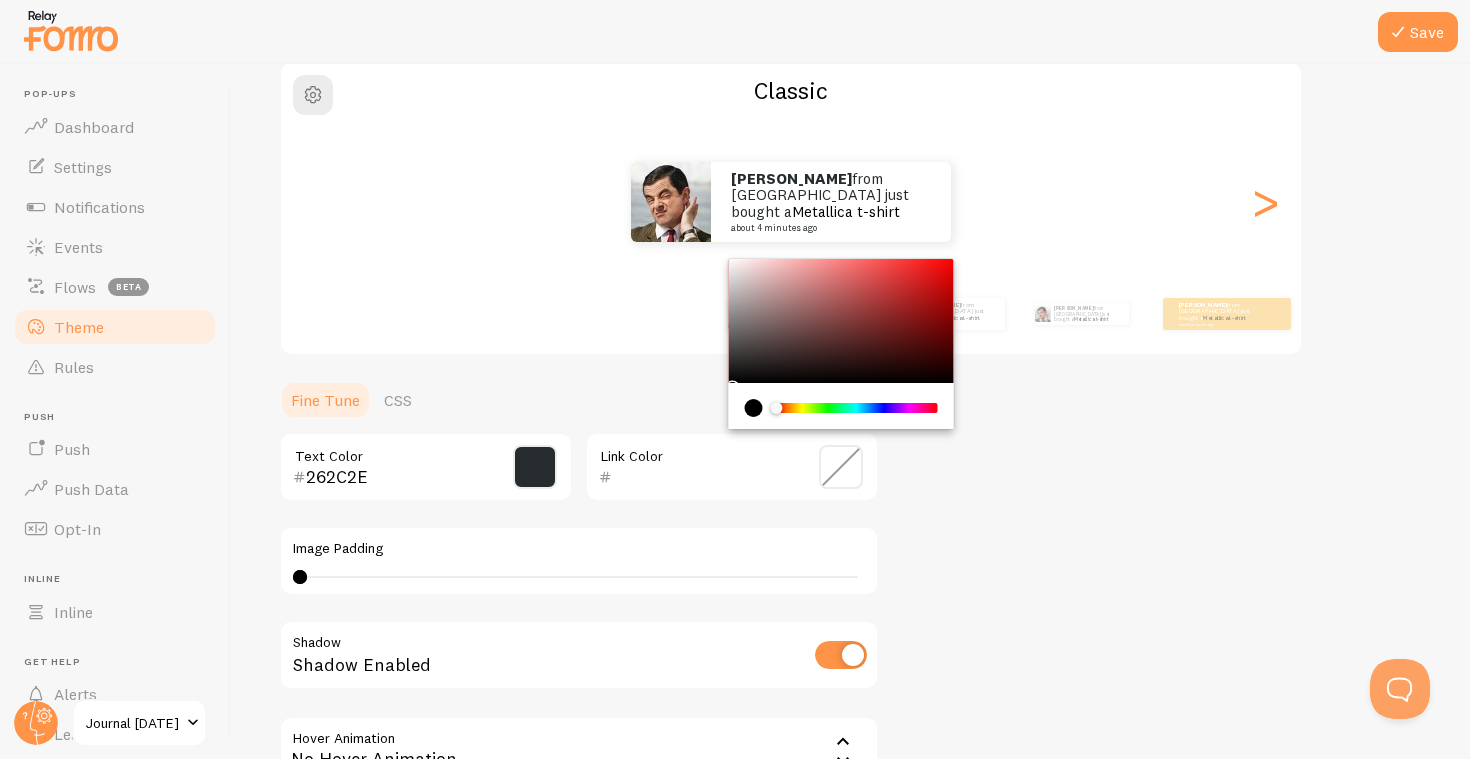 click at bounding box center (841, 321) 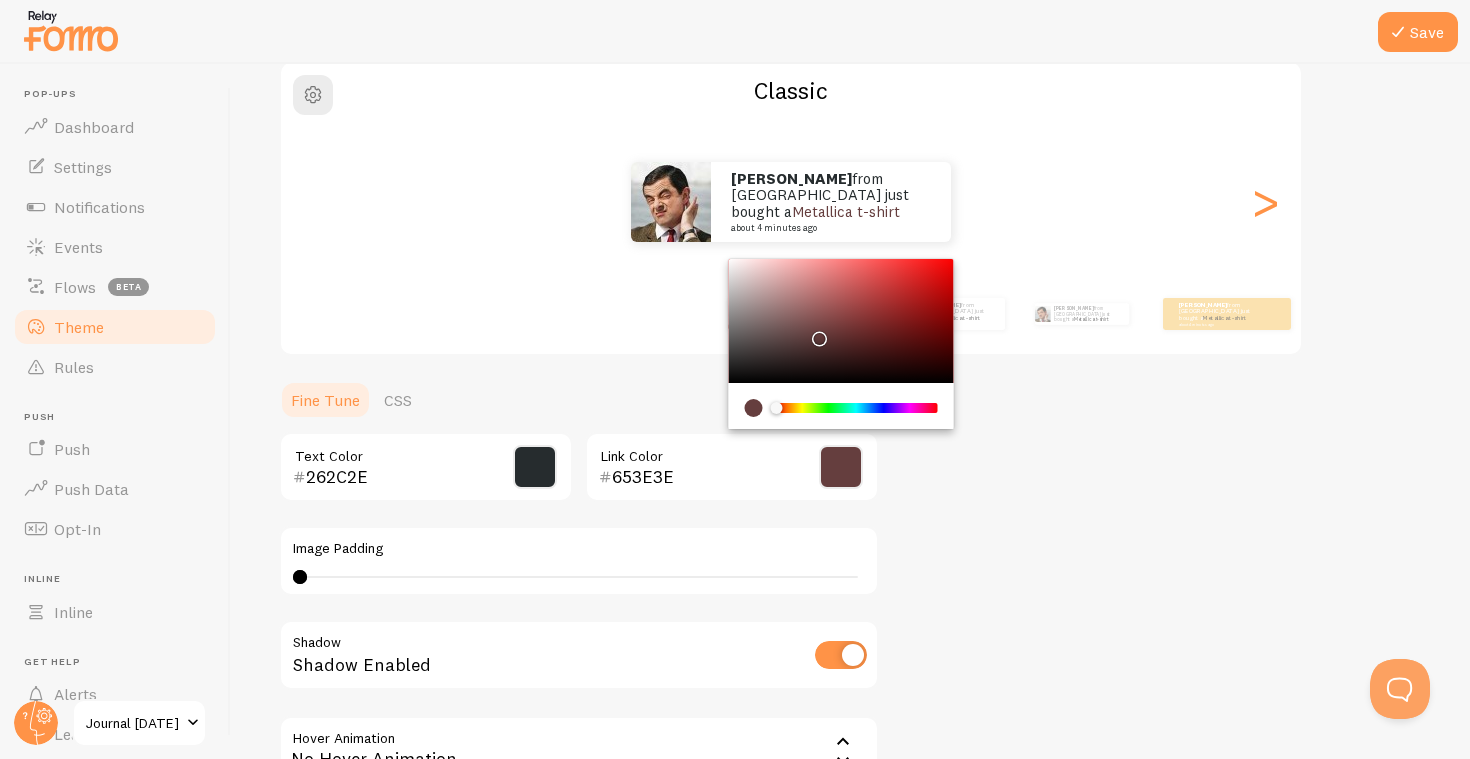 click at bounding box center [841, 321] 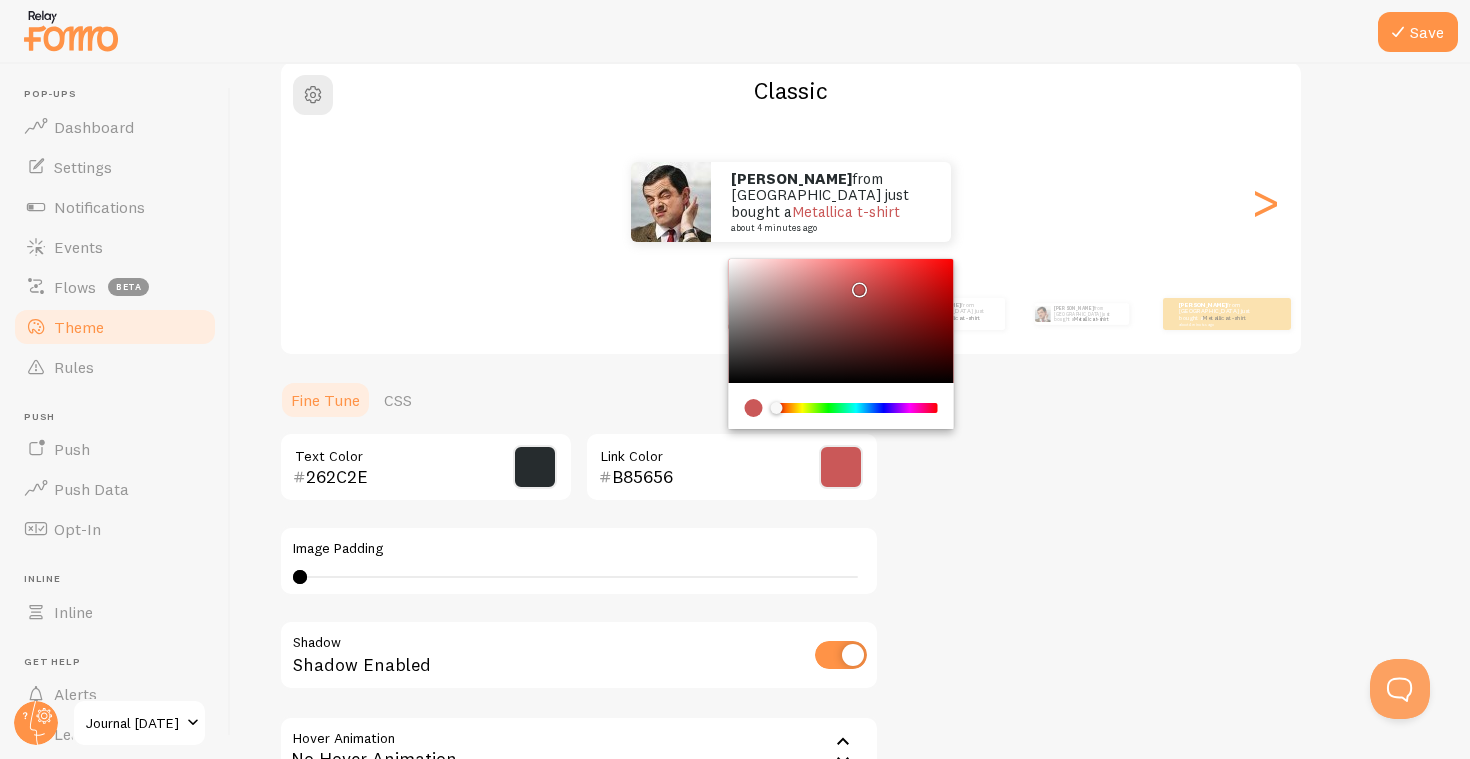 drag, startPoint x: 898, startPoint y: 282, endPoint x: 845, endPoint y: 294, distance: 54.34151 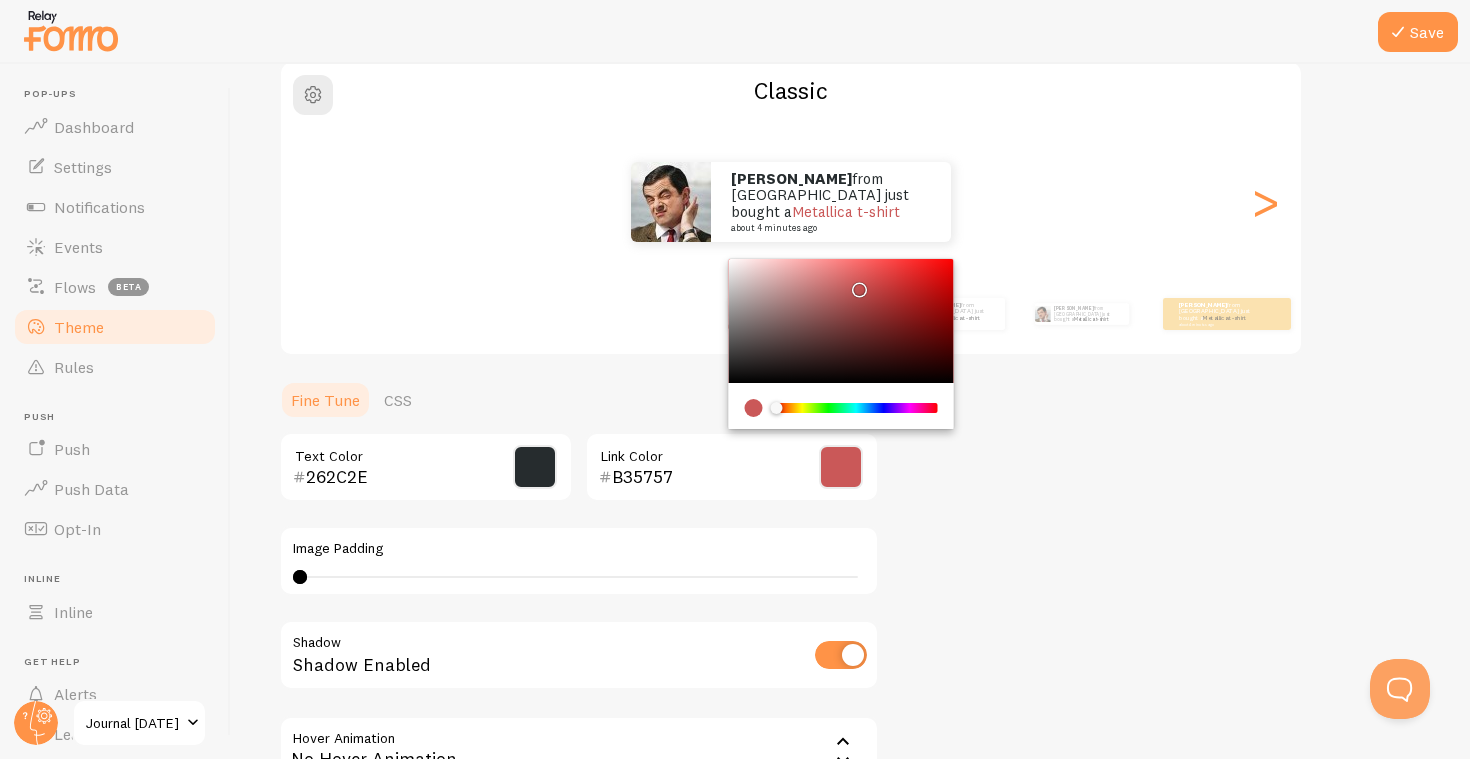 click at bounding box center (841, 321) 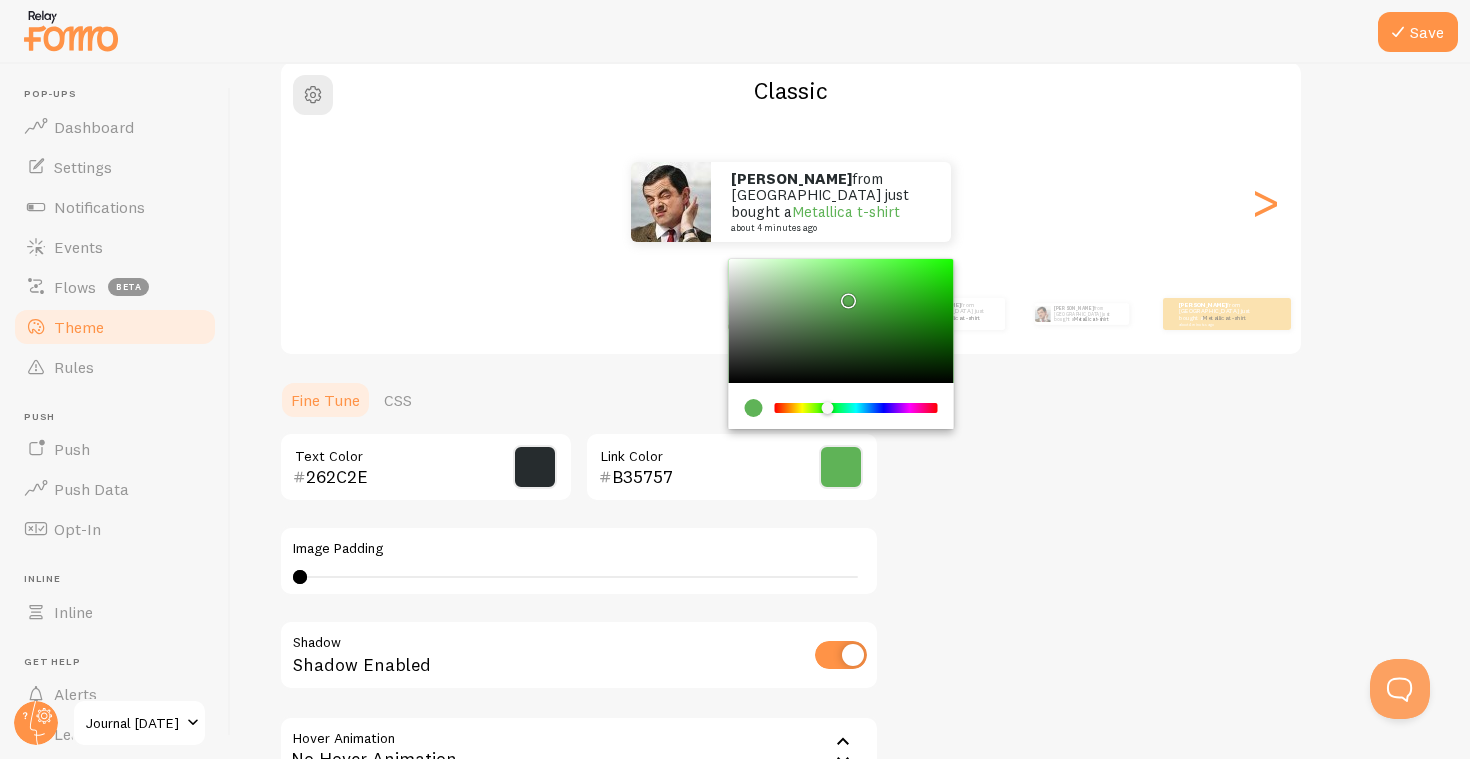 type on "5FB357" 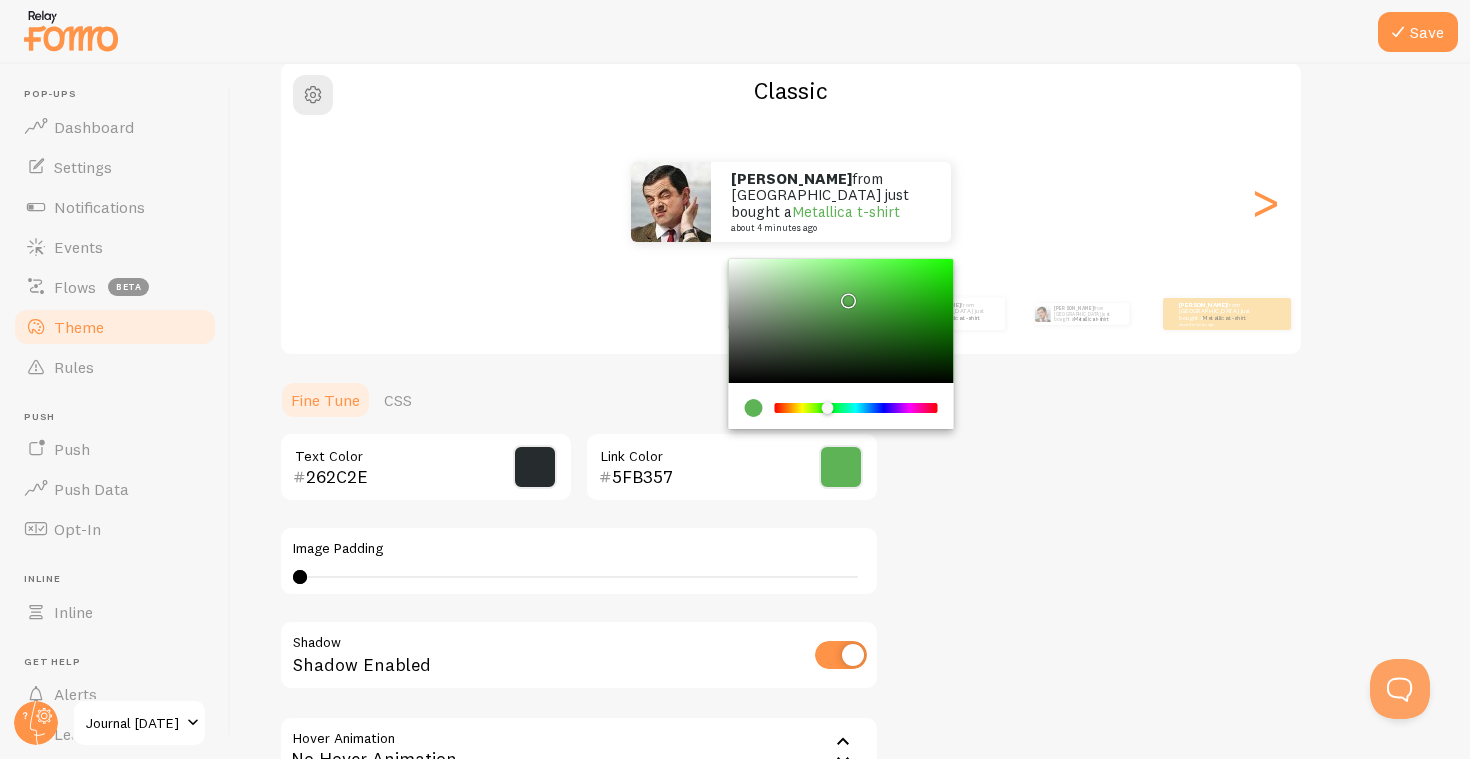 click at bounding box center (856, 408) 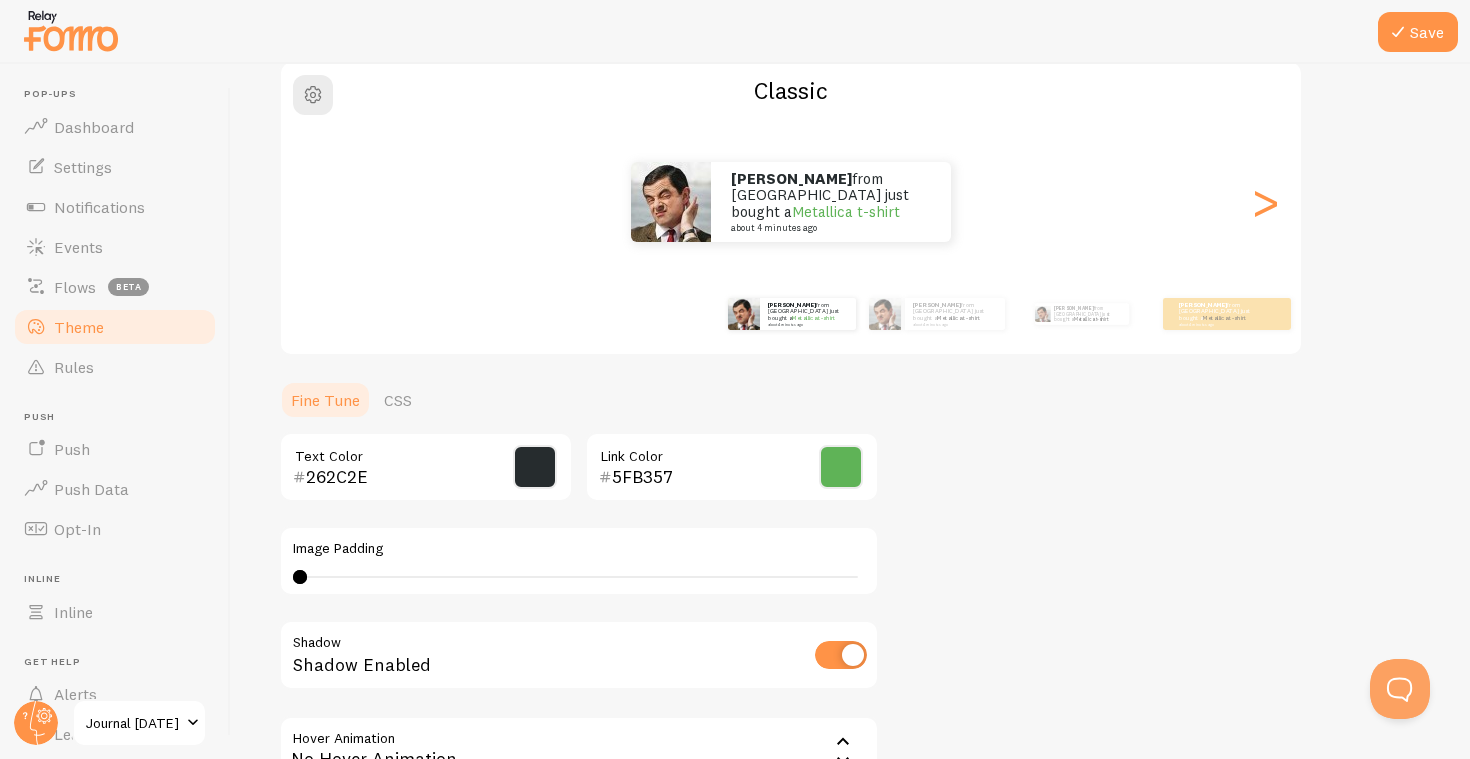 click on "0
0 - undefined" at bounding box center [579, 577] 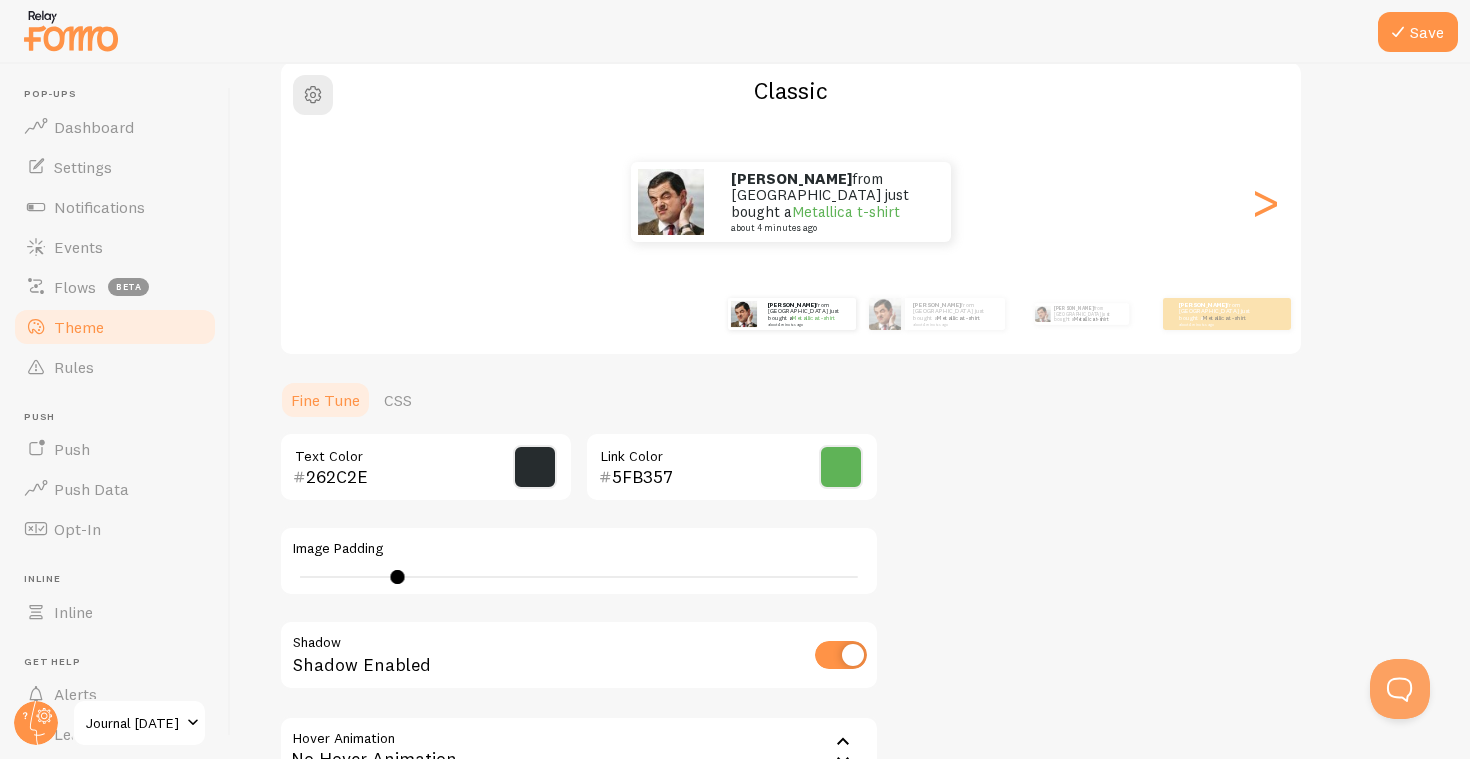 click on "7" at bounding box center [579, 577] 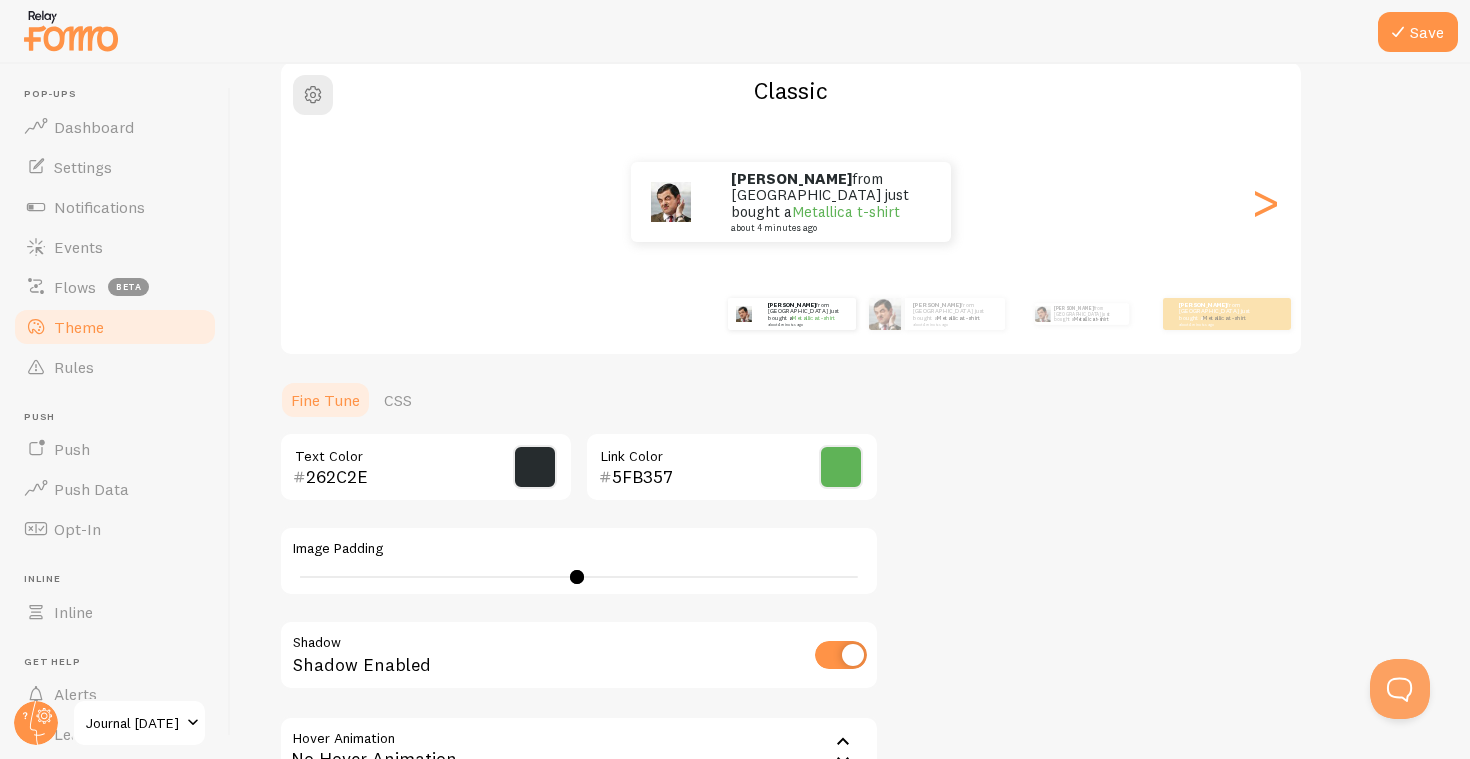 type on "0" 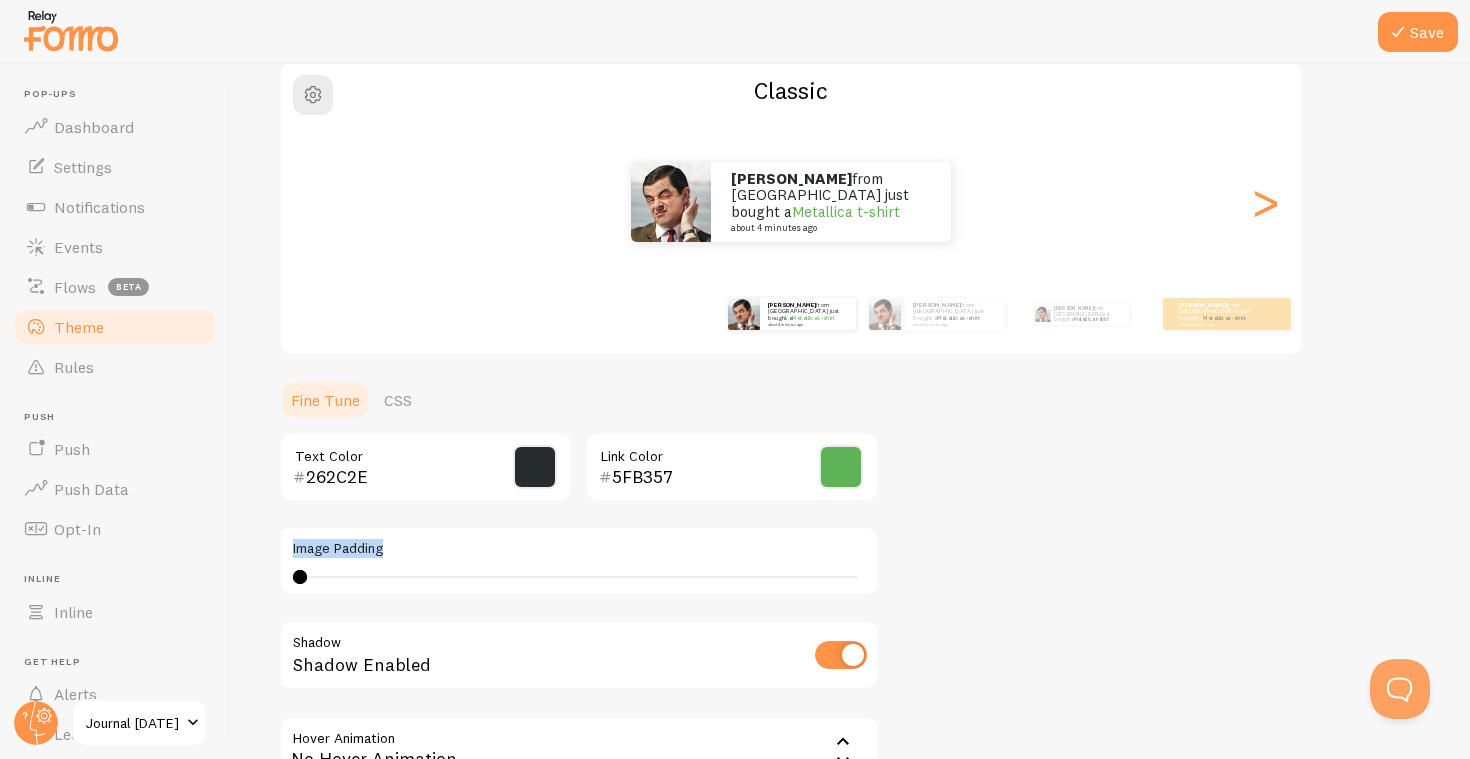 drag, startPoint x: 409, startPoint y: 573, endPoint x: 230, endPoint y: 541, distance: 181.83784 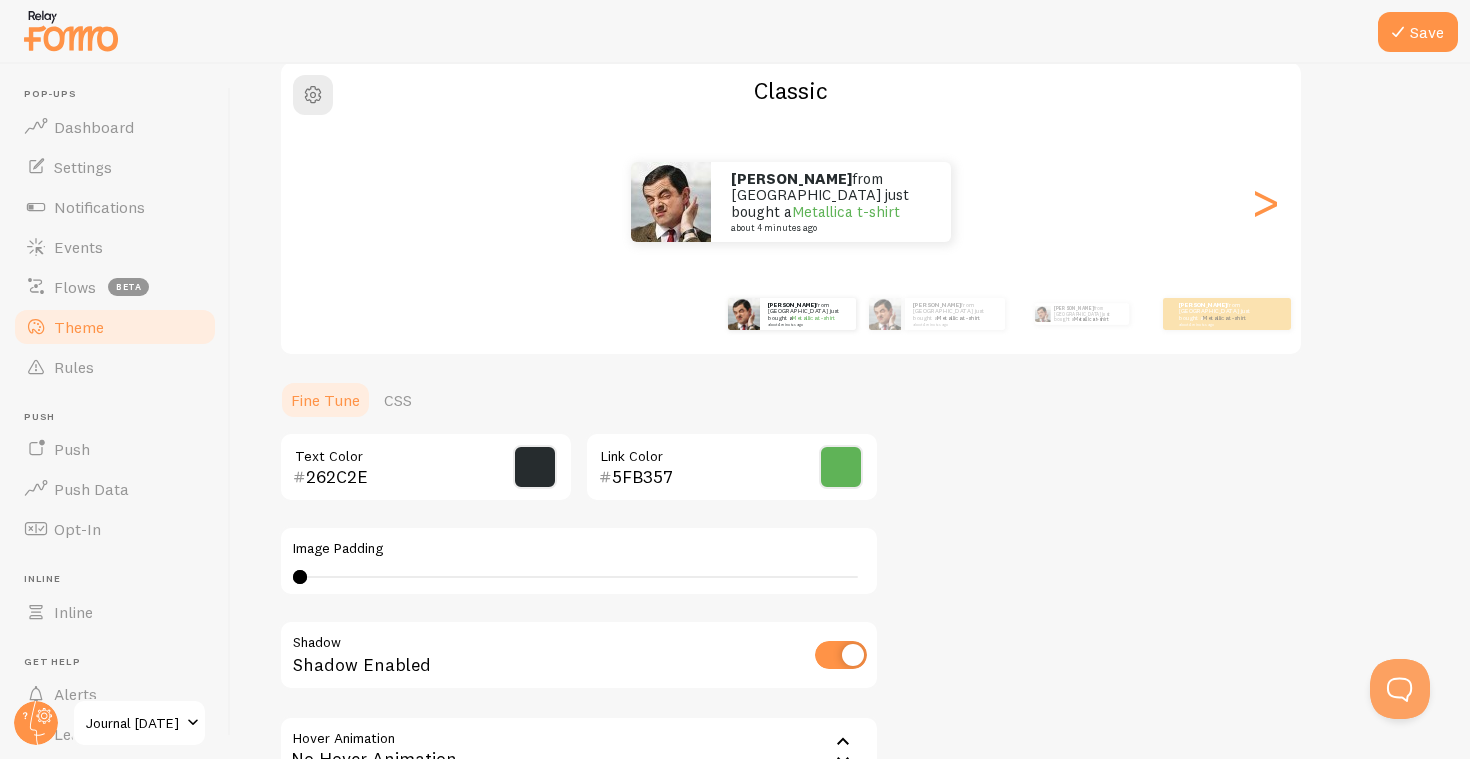 click on "Theme
Choose a theme for your notifications
Classic
[PERSON_NAME]  from [GEOGRAPHIC_DATA] just bought a  Metallica t-shirt   about 4 minutes ago [PERSON_NAME]  from [GEOGRAPHIC_DATA] just bought a  Metallica t-shirt   about 4 minutes ago [PERSON_NAME]  from [GEOGRAPHIC_DATA] just bought a  Metallica t-shirt   about 4 minutes ago [PERSON_NAME]  from [GEOGRAPHIC_DATA] just bought a  Metallica t-shirt   about 4 minutes ago [PERSON_NAME]  from [GEOGRAPHIC_DATA] just bought a  Metallica t-shirt   about 4 minutes ago [PERSON_NAME]  from [GEOGRAPHIC_DATA] just bought a  Metallica t-shirt   about 4 minutes ago [PERSON_NAME]  from [GEOGRAPHIC_DATA] just bought a  Metallica t-shirt   about 4 minutes ago [PERSON_NAME]  from [GEOGRAPHIC_DATA] just bought a  Metallica t-shirt   about 4 minutes ago [PERSON_NAME]  from [GEOGRAPHIC_DATA] just bought a  Metallica t-shirt   about 4 minutes ago [PERSON_NAME]  from [GEOGRAPHIC_DATA] just bought a  Metallica t-shirt   about 4 minutes ago [PERSON_NAME]  from [GEOGRAPHIC_DATA] just bought a  Metallica t-shirt   about 4 minutes ago [PERSON_NAME]  from [GEOGRAPHIC_DATA] just bought a  Metallica t-shirt   about 4 minutes ago [PERSON_NAME]   [PERSON_NAME]" at bounding box center [850, 417] 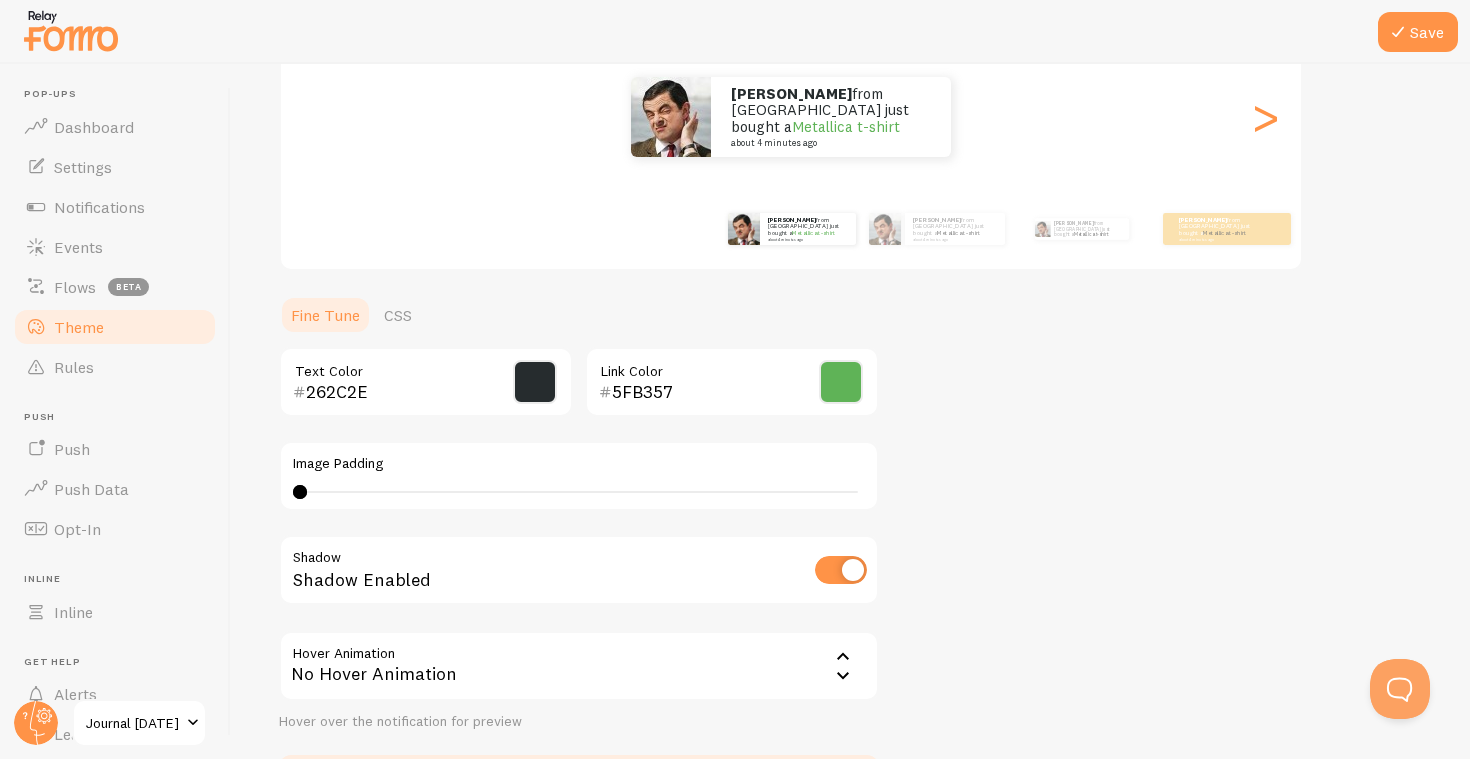 scroll, scrollTop: 267, scrollLeft: 0, axis: vertical 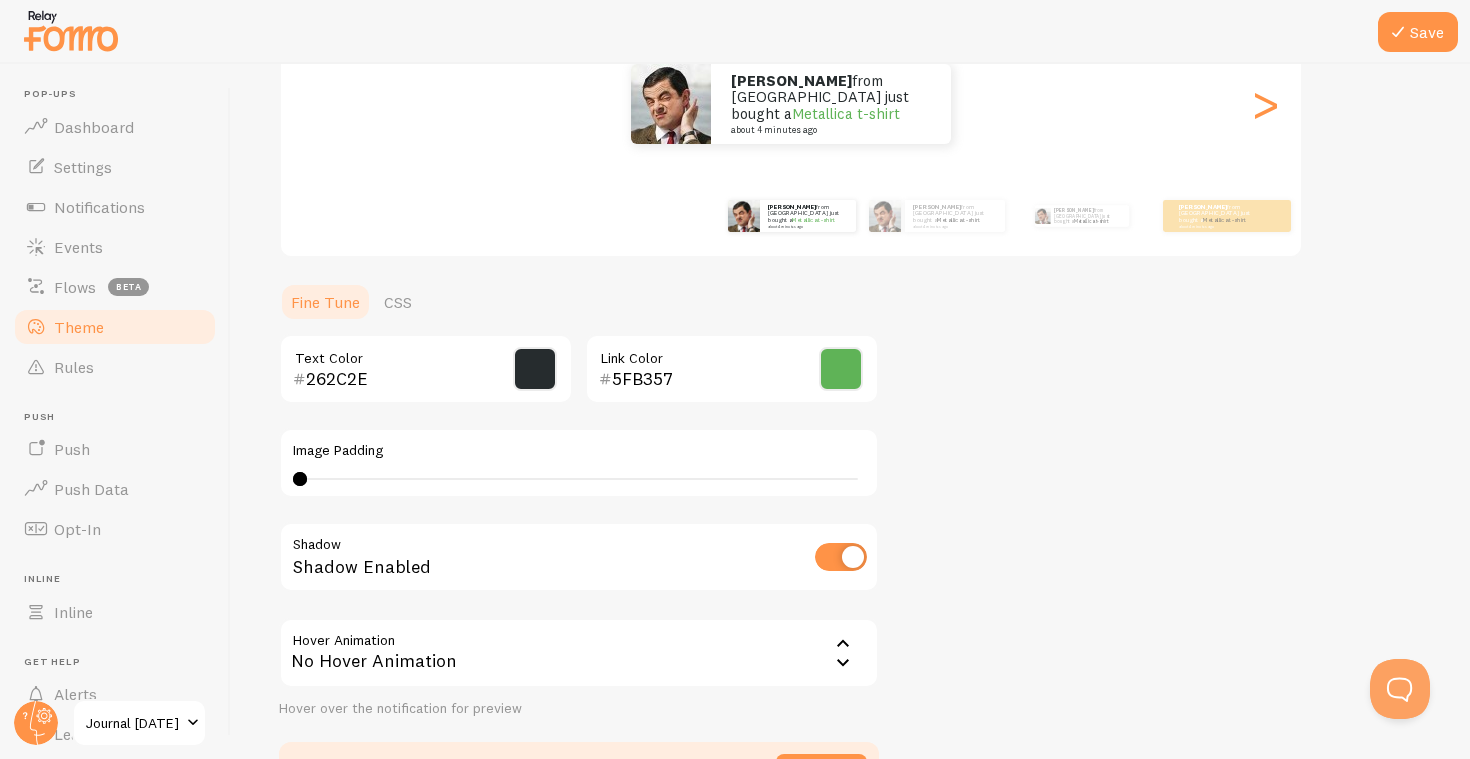 click at bounding box center [841, 557] 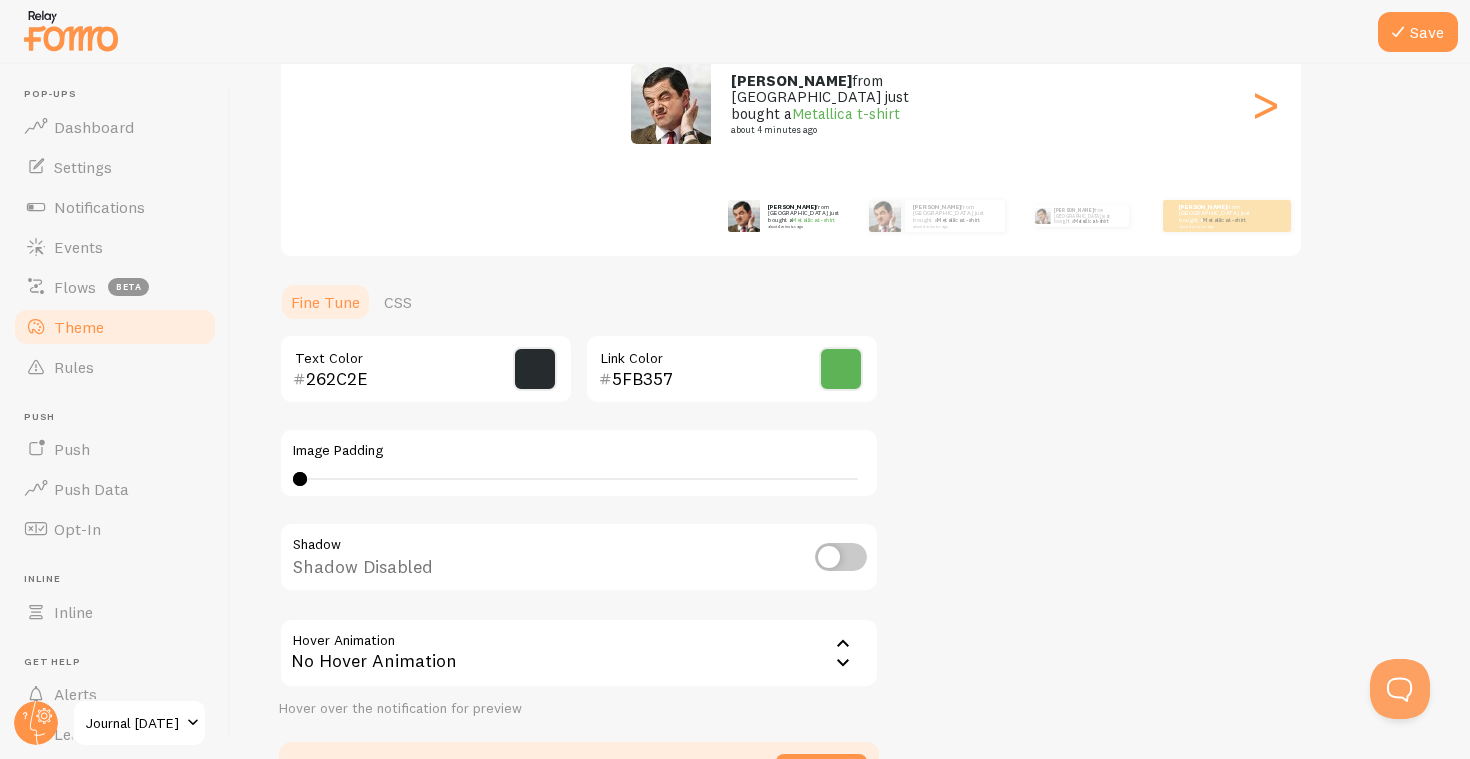 click on "Theme
Choose a theme for your notifications
Classic
[PERSON_NAME]  from [GEOGRAPHIC_DATA] just bought a  Metallica t-shirt   about 4 minutes ago [PERSON_NAME]  from [GEOGRAPHIC_DATA] just bought a  Metallica t-shirt   about 4 minutes ago [PERSON_NAME]  from [GEOGRAPHIC_DATA] just bought a  Metallica t-shirt   about 4 minutes ago [PERSON_NAME]  from [GEOGRAPHIC_DATA] just bought a  Metallica t-shirt   about 4 minutes ago [PERSON_NAME]  from [GEOGRAPHIC_DATA] just bought a  Metallica t-shirt   about 4 minutes ago [PERSON_NAME]  from [GEOGRAPHIC_DATA] just bought a  Metallica t-shirt   about 4 minutes ago [PERSON_NAME]  from [GEOGRAPHIC_DATA] just bought a  Metallica t-shirt   about 4 minutes ago [PERSON_NAME]  from [GEOGRAPHIC_DATA] just bought a  Metallica t-shirt   about 4 minutes ago [PERSON_NAME]  from [GEOGRAPHIC_DATA] just bought a  Metallica t-shirt   about 4 minutes ago [PERSON_NAME]  from [GEOGRAPHIC_DATA] just bought a  Metallica t-shirt   about 4 minutes ago [PERSON_NAME]  from [GEOGRAPHIC_DATA] just bought a  Metallica t-shirt   about 4 minutes ago [PERSON_NAME]  from [GEOGRAPHIC_DATA] just bought a  Metallica t-shirt   about 4 minutes ago [PERSON_NAME]   [PERSON_NAME]" at bounding box center [850, 319] 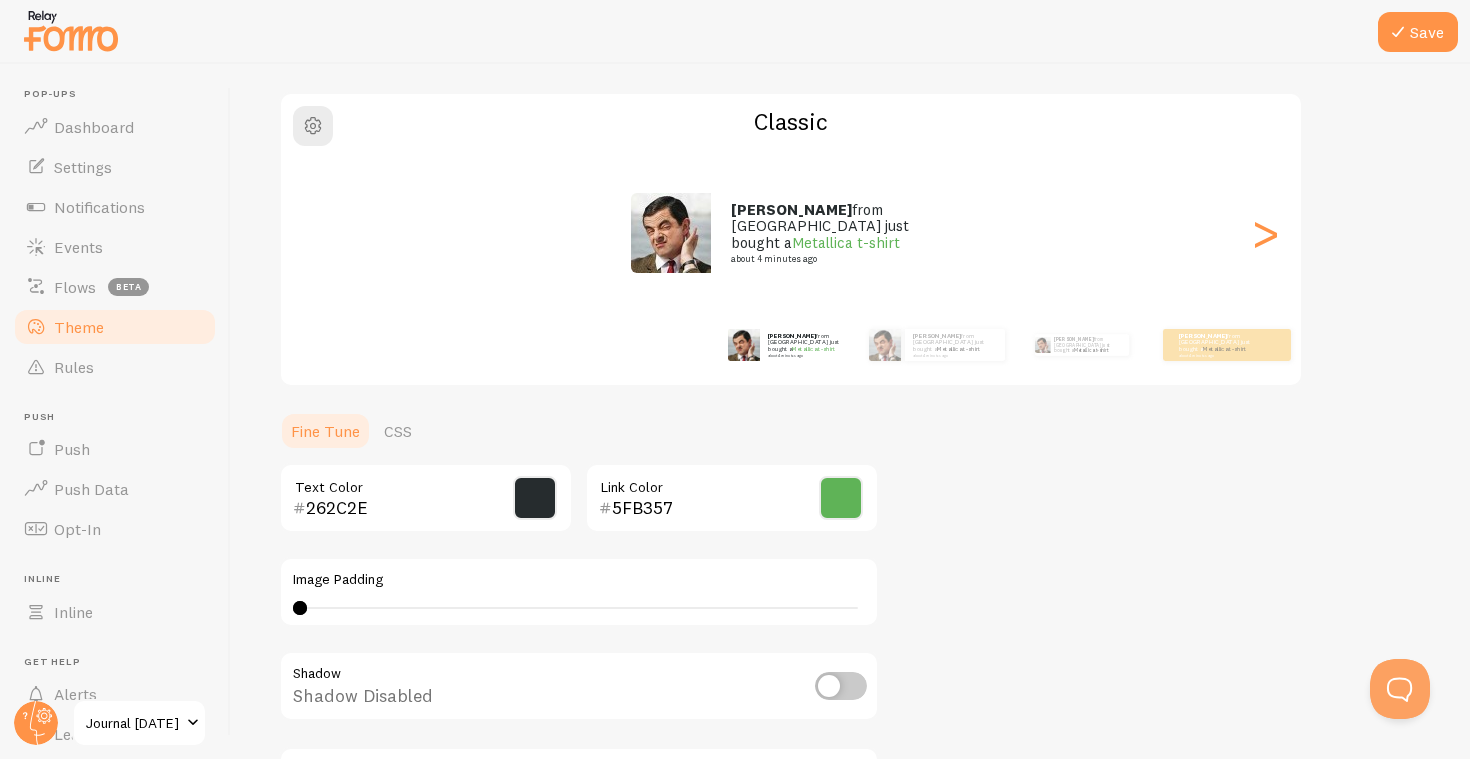 scroll, scrollTop: 220, scrollLeft: 0, axis: vertical 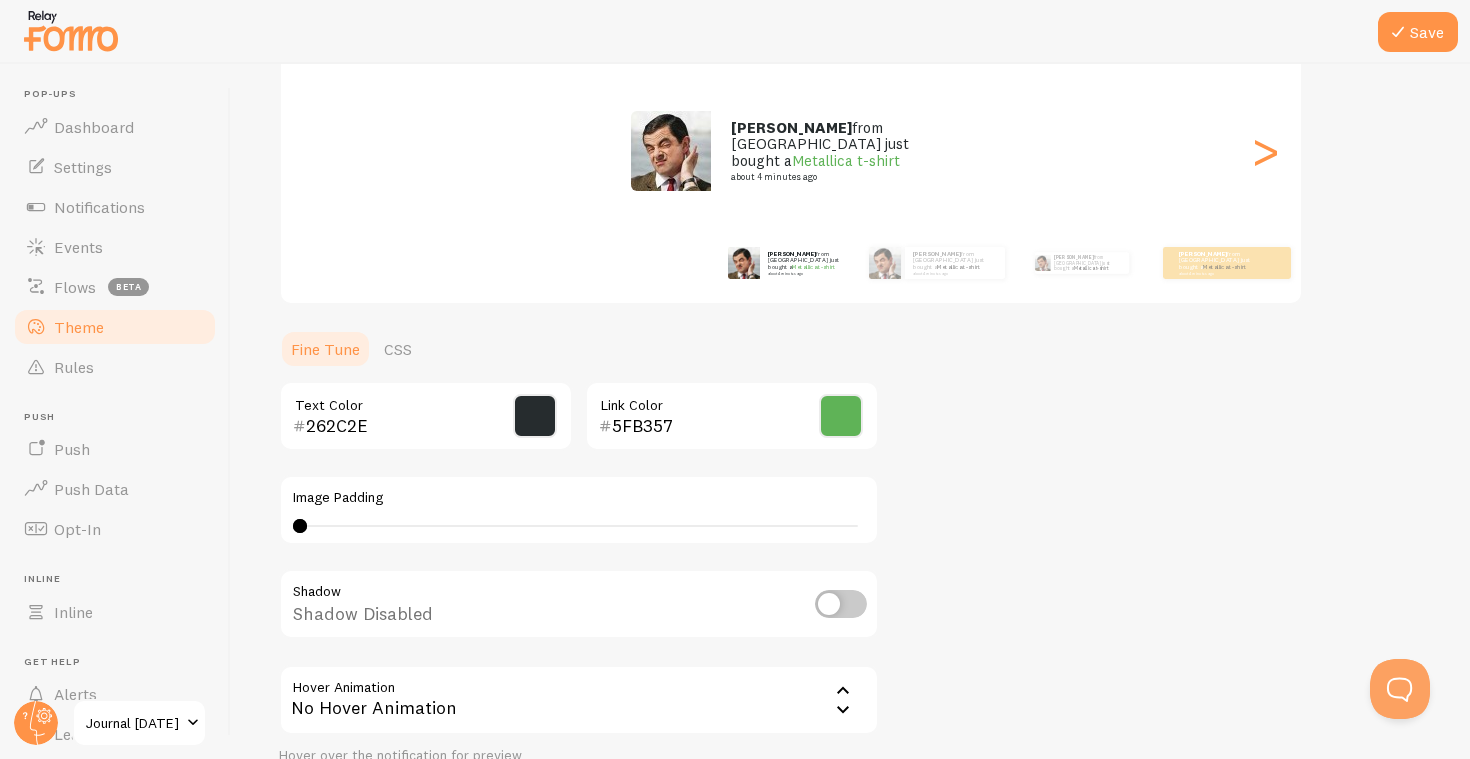 click at bounding box center [841, 604] 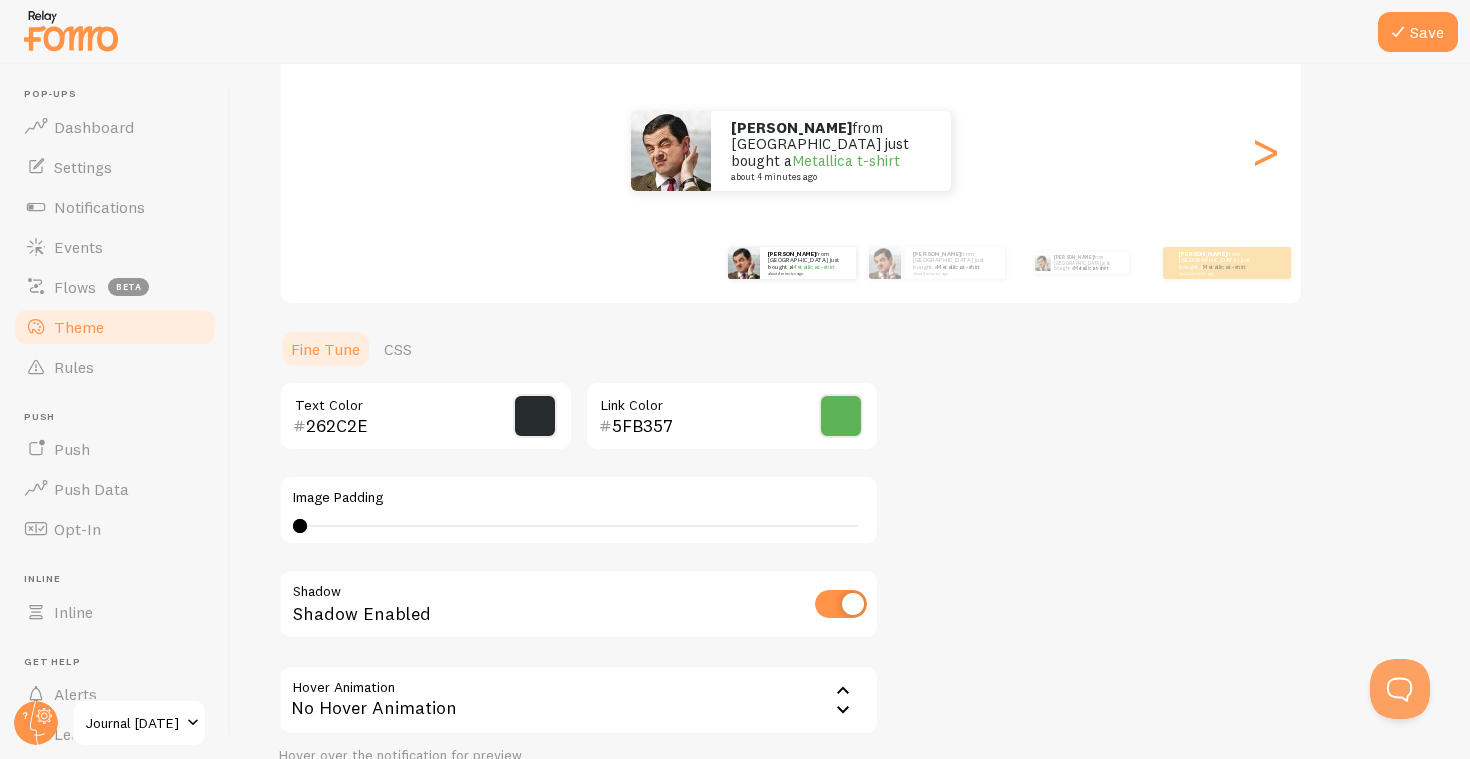click at bounding box center [841, 604] 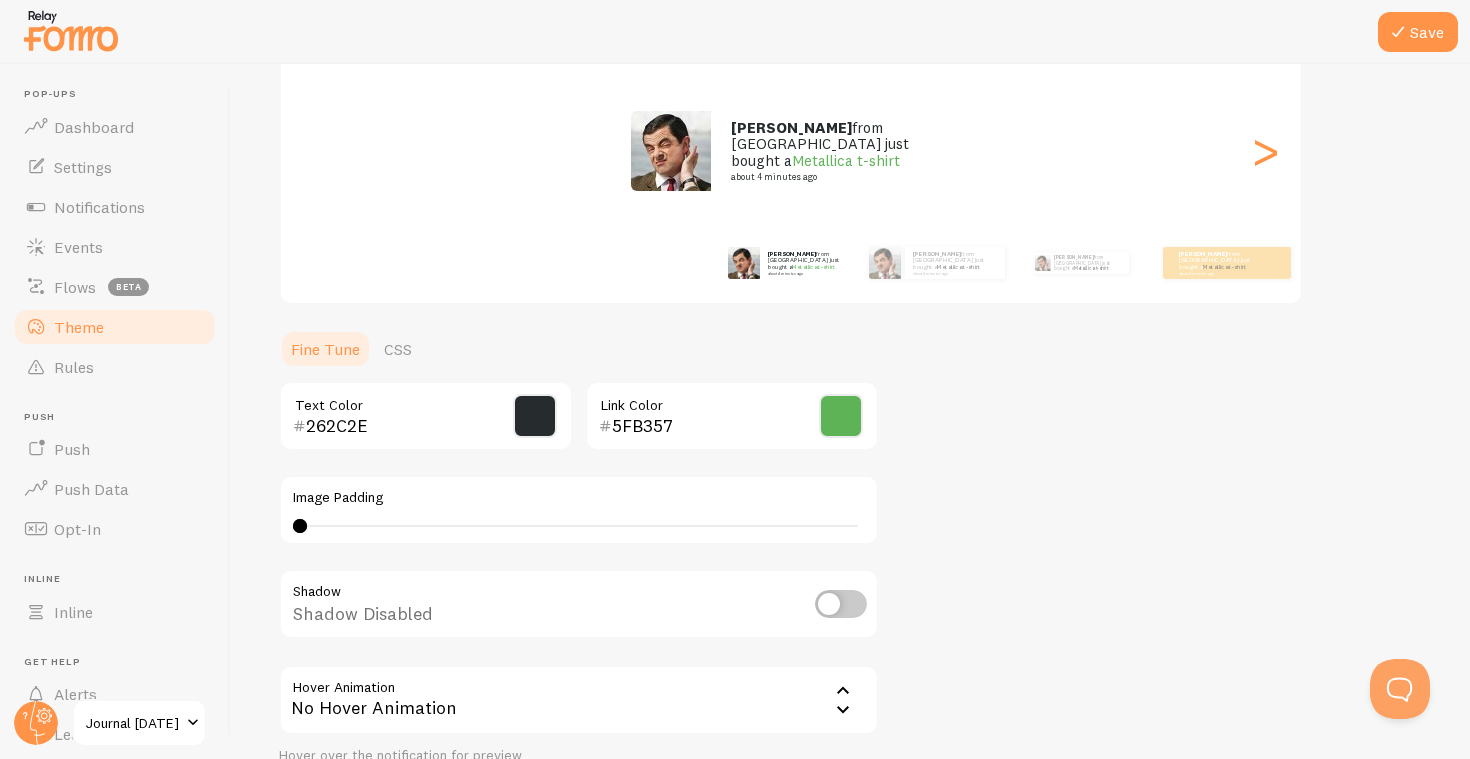 click on "Theme
Choose a theme for your notifications
Classic
[PERSON_NAME]  from [GEOGRAPHIC_DATA] just bought a  Metallica t-shirt   about 4 minutes ago [PERSON_NAME]  from [GEOGRAPHIC_DATA] just bought a  Metallica t-shirt   about 4 minutes ago [PERSON_NAME]  from [GEOGRAPHIC_DATA] just bought a  Metallica t-shirt   about 4 minutes ago [PERSON_NAME]  from [GEOGRAPHIC_DATA] just bought a  Metallica t-shirt   about 4 minutes ago [PERSON_NAME]  from [GEOGRAPHIC_DATA] just bought a  Metallica t-shirt   about 4 minutes ago [PERSON_NAME]  from [GEOGRAPHIC_DATA] just bought a  Metallica t-shirt   about 4 minutes ago [PERSON_NAME]  from [GEOGRAPHIC_DATA] just bought a  Metallica t-shirt   about 4 minutes ago [PERSON_NAME]  from [GEOGRAPHIC_DATA] just bought a  Metallica t-shirt   about 4 minutes ago [PERSON_NAME]  from [GEOGRAPHIC_DATA] just bought a  Metallica t-shirt   about 4 minutes ago [PERSON_NAME]  from [GEOGRAPHIC_DATA] just bought a  Metallica t-shirt   about 4 minutes ago [PERSON_NAME]  from [GEOGRAPHIC_DATA] just bought a  Metallica t-shirt   about 4 minutes ago [PERSON_NAME]  from [GEOGRAPHIC_DATA] just bought a  Metallica t-shirt   about 4 minutes ago [PERSON_NAME]   [PERSON_NAME]" at bounding box center [850, 366] 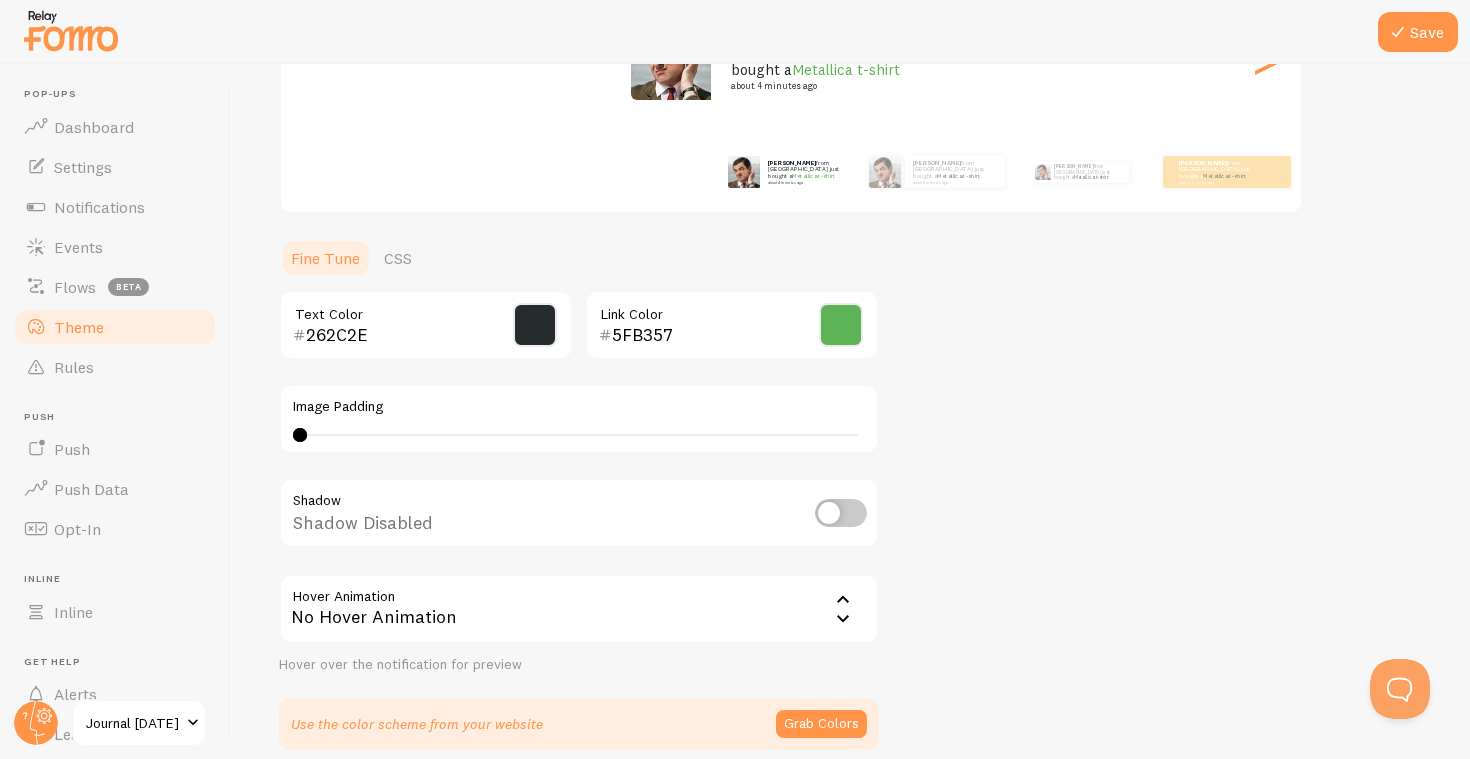 scroll, scrollTop: 399, scrollLeft: 0, axis: vertical 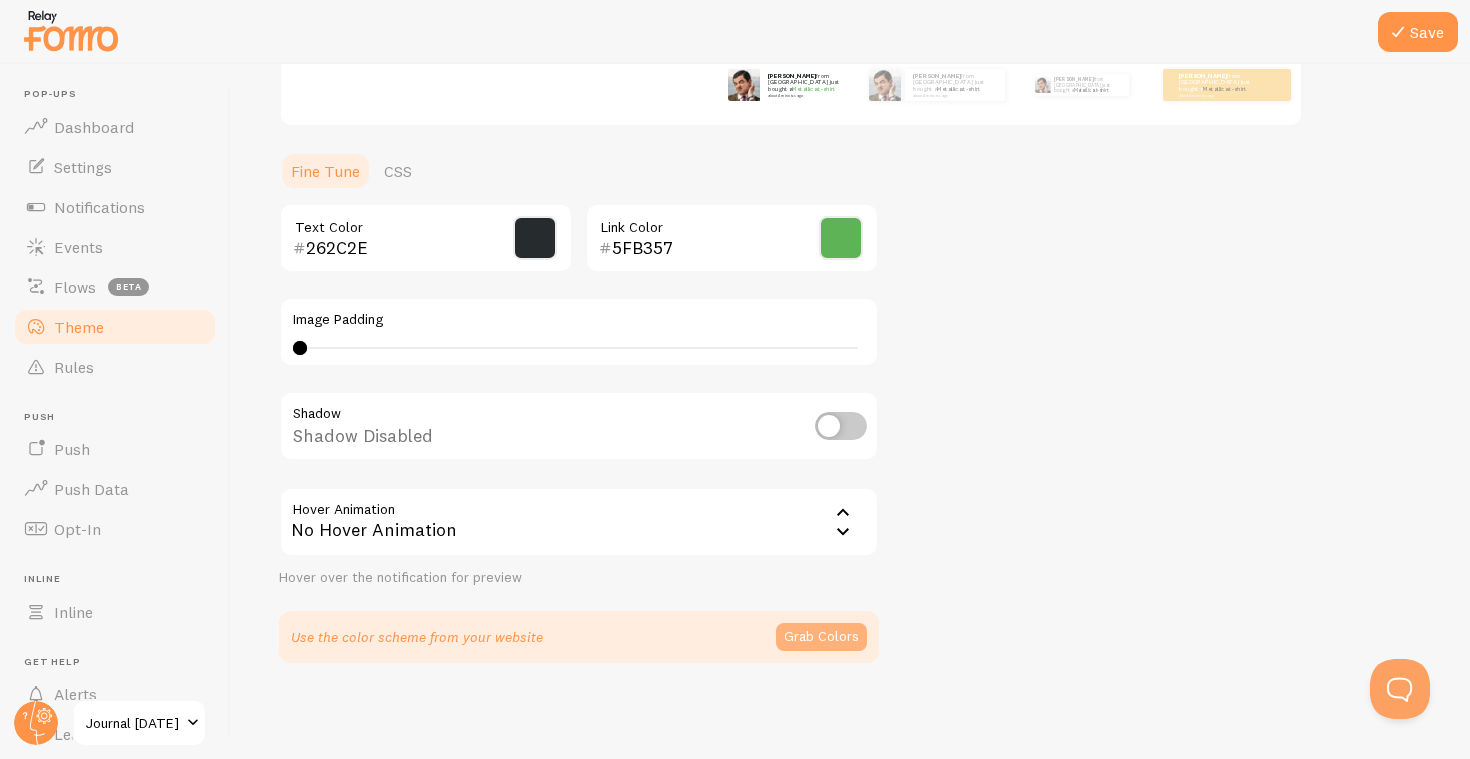 click on "Grab Colors" at bounding box center [821, 637] 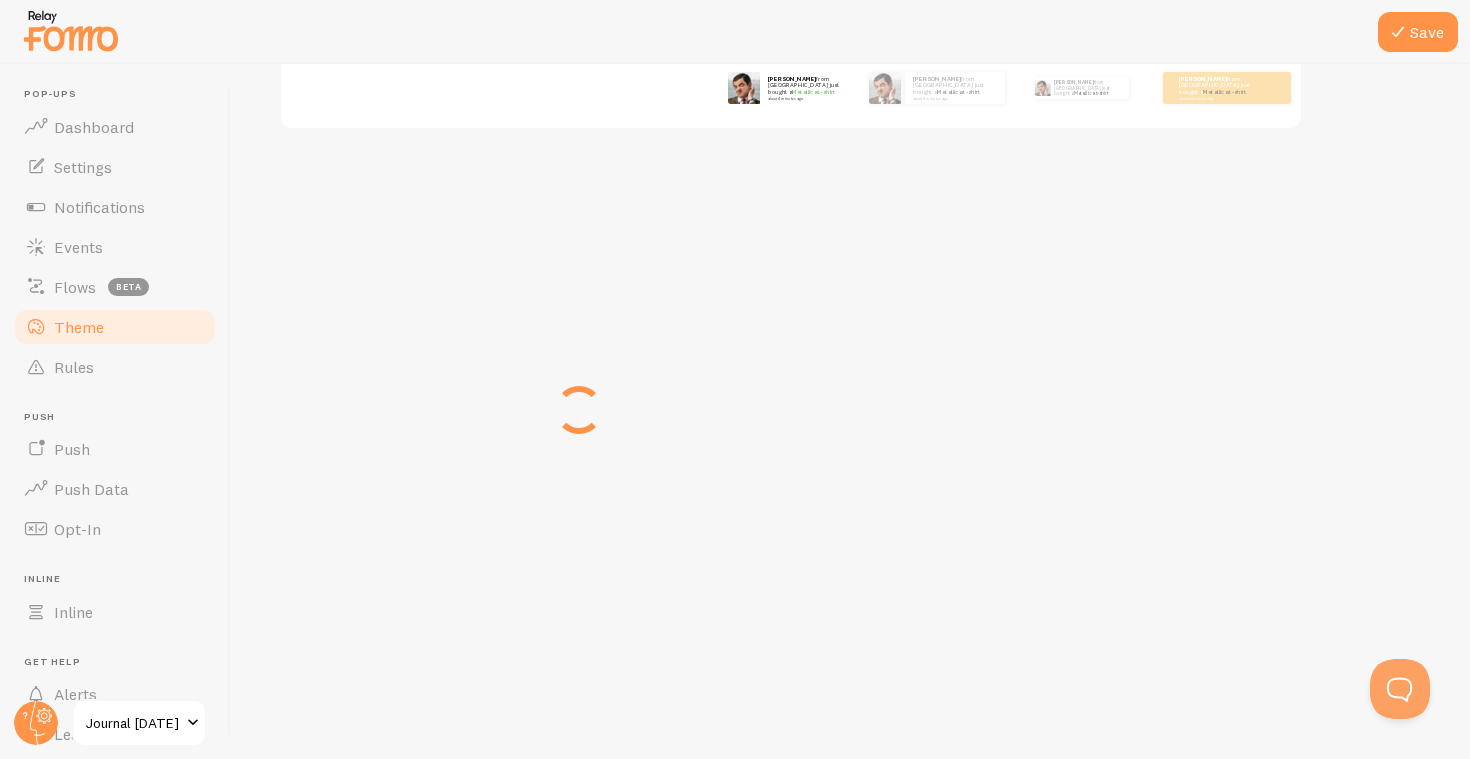 scroll, scrollTop: 386, scrollLeft: 0, axis: vertical 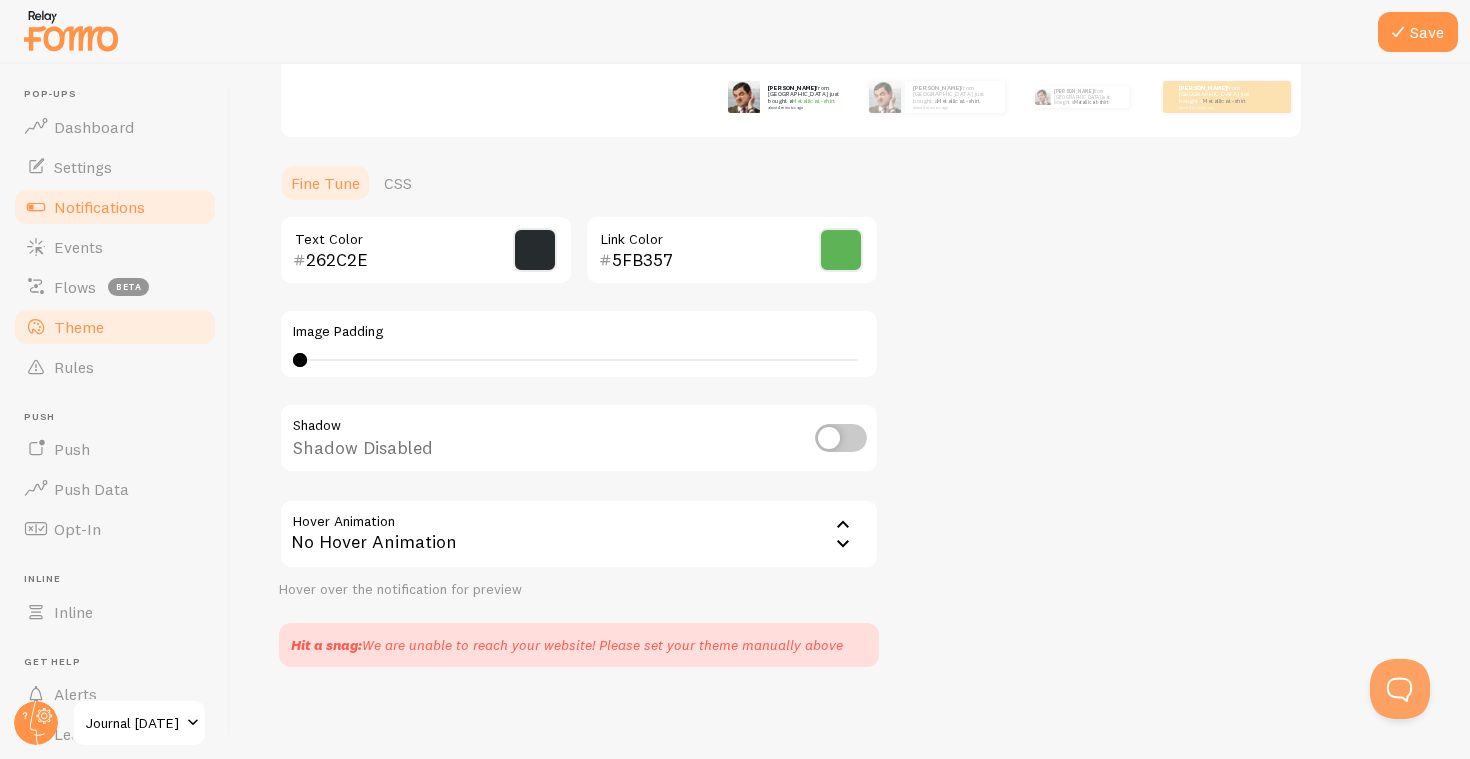 click on "Notifications" at bounding box center [99, 207] 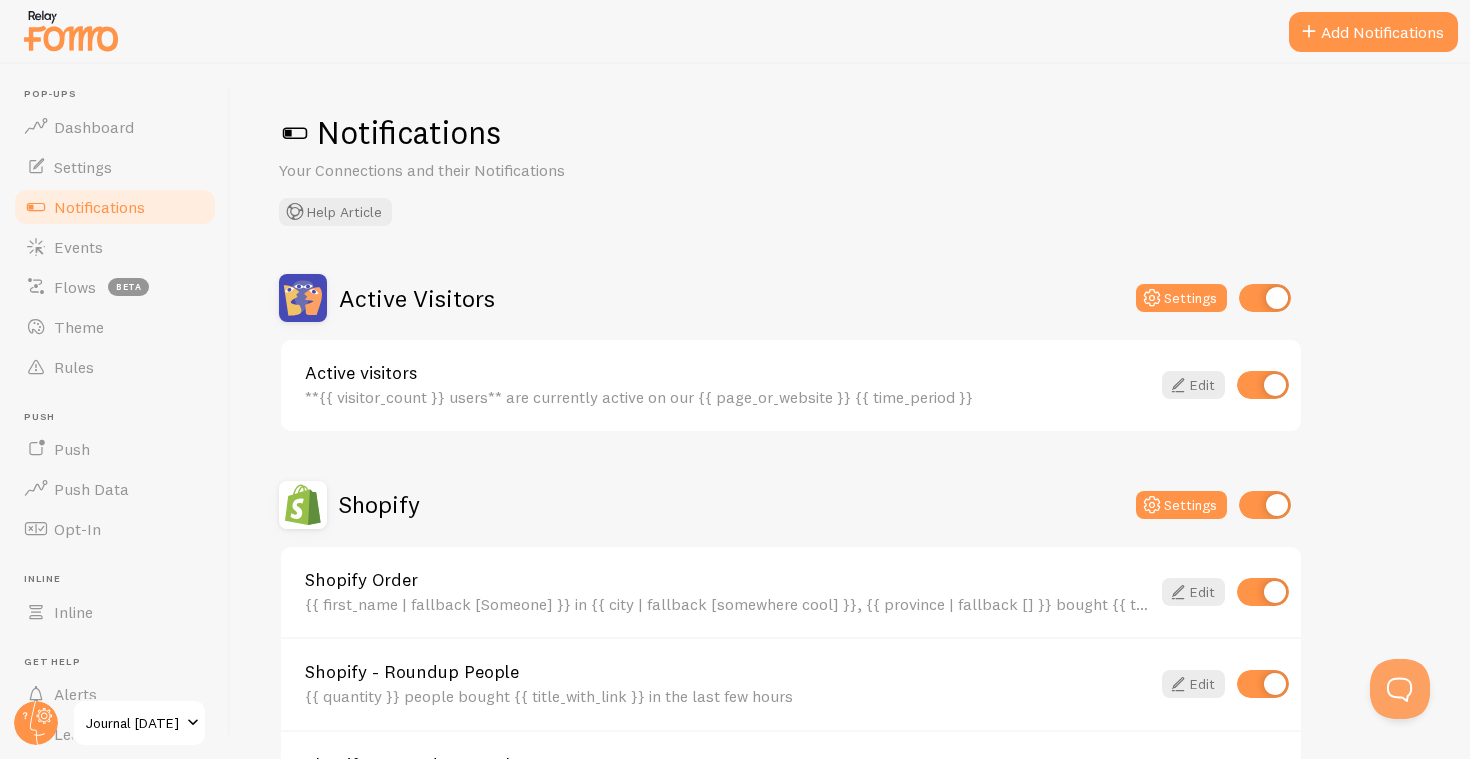 click on "**{{ visitor_count }} users** are currently active on our {{ page_or_website }}
{{ time_period }}" at bounding box center (727, 397) 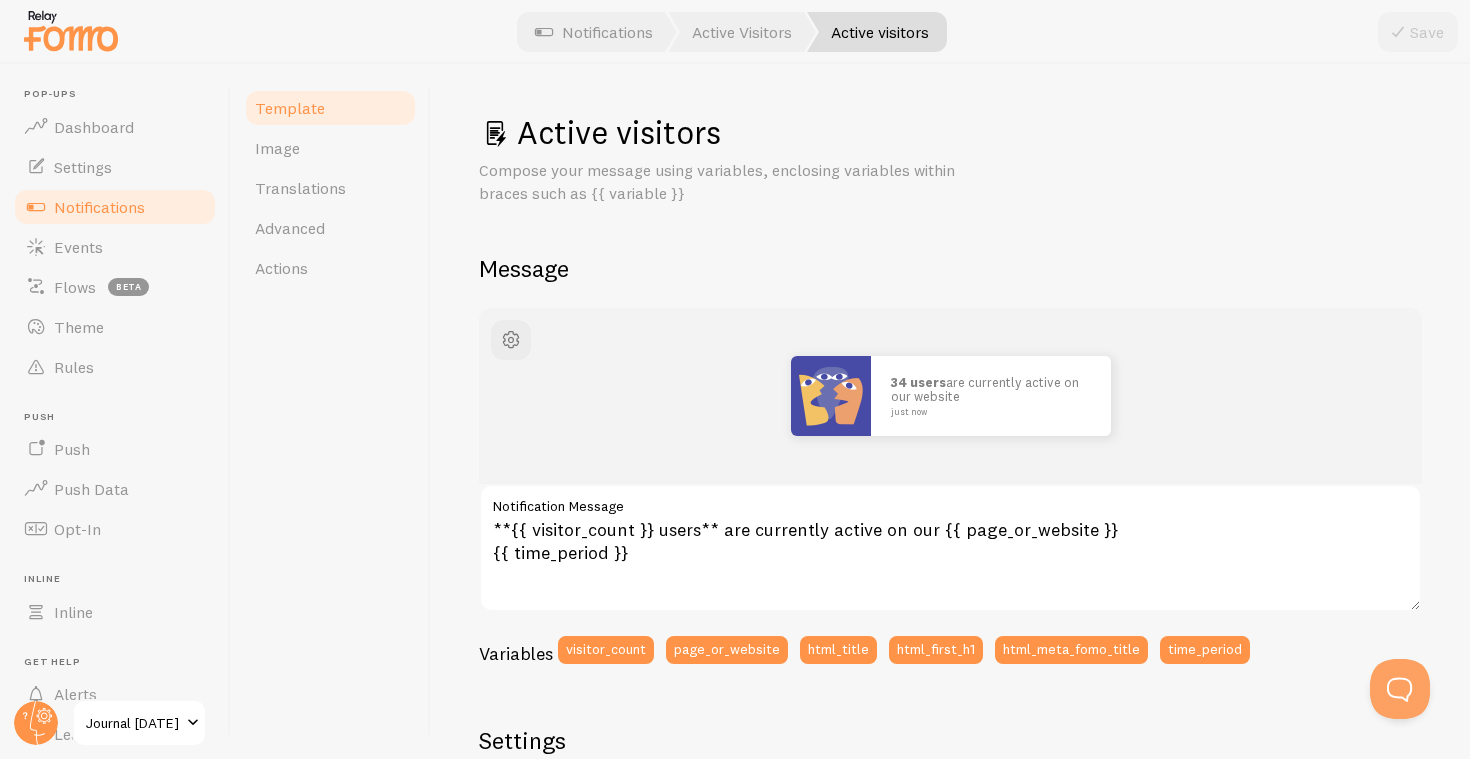 click on "34 users  are currently active on our website just now" at bounding box center [950, 396] 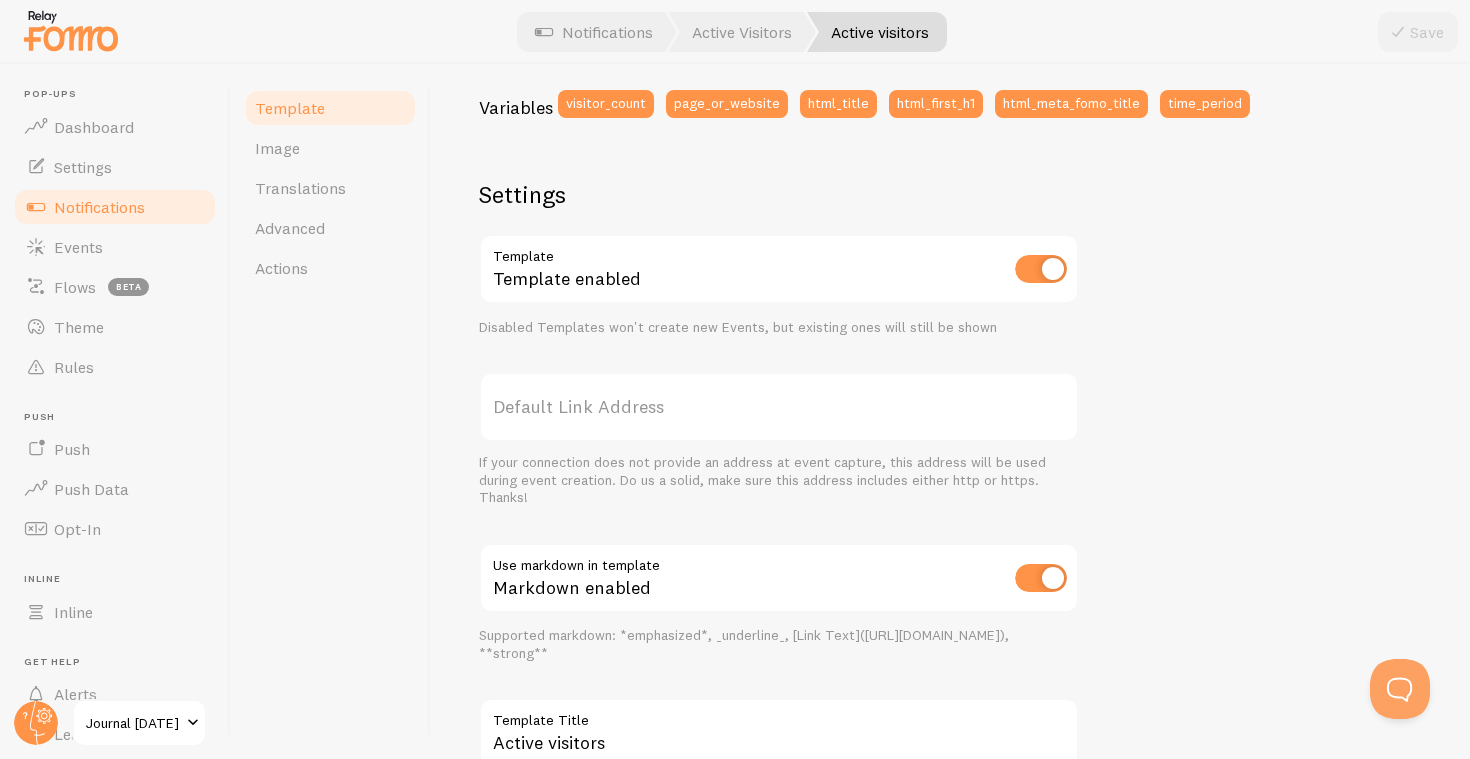 scroll, scrollTop: 591, scrollLeft: 0, axis: vertical 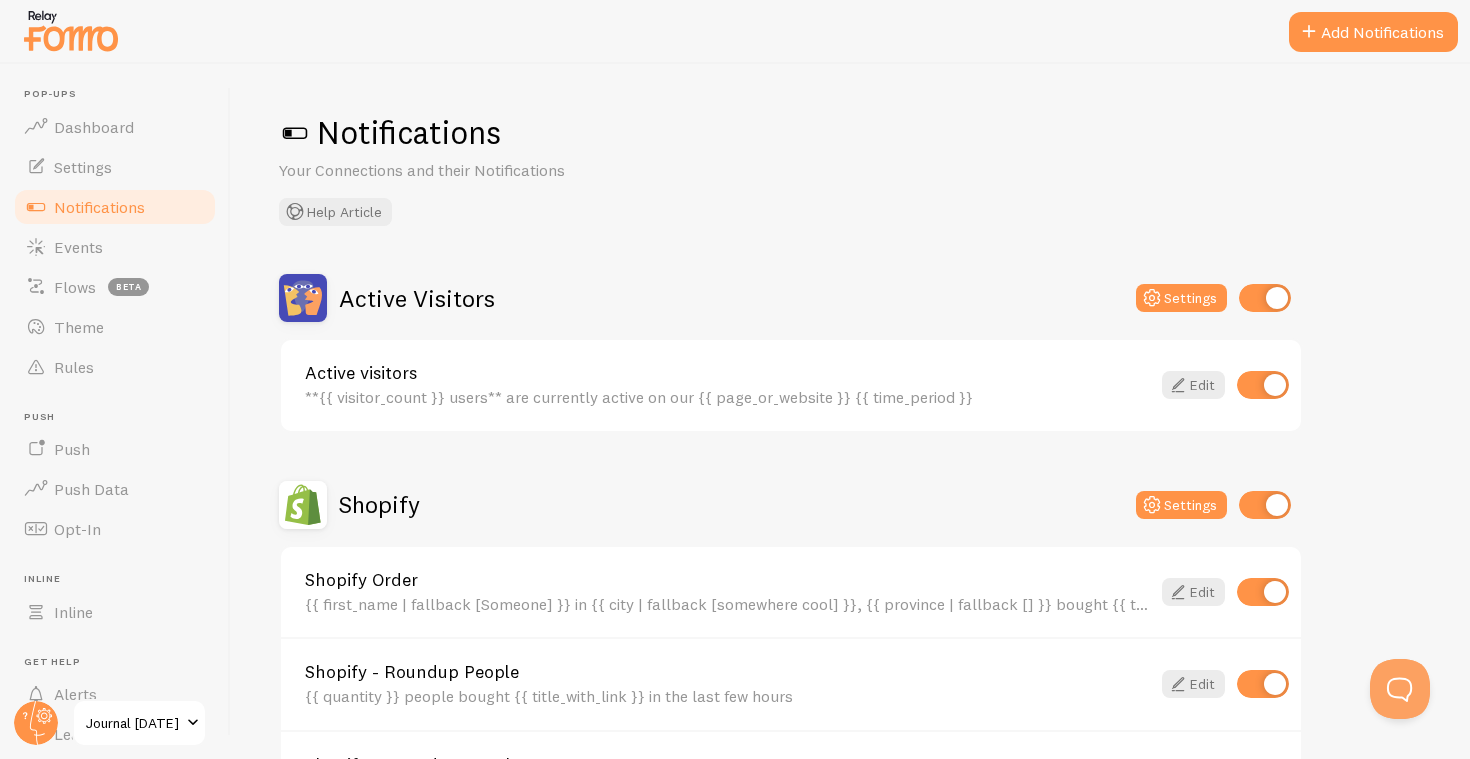 click on "Shopify
Settings" at bounding box center (791, 505) 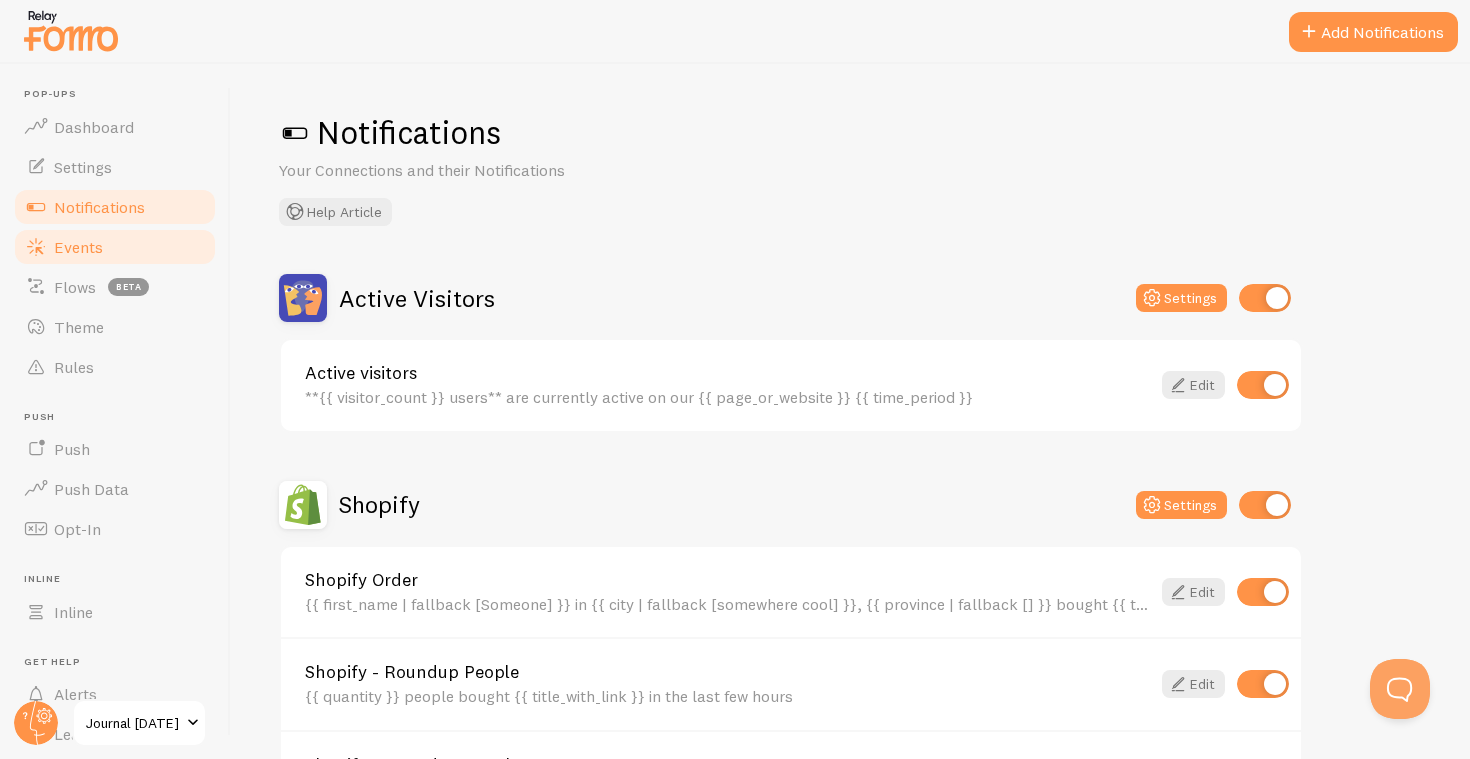 click on "Events" at bounding box center (115, 247) 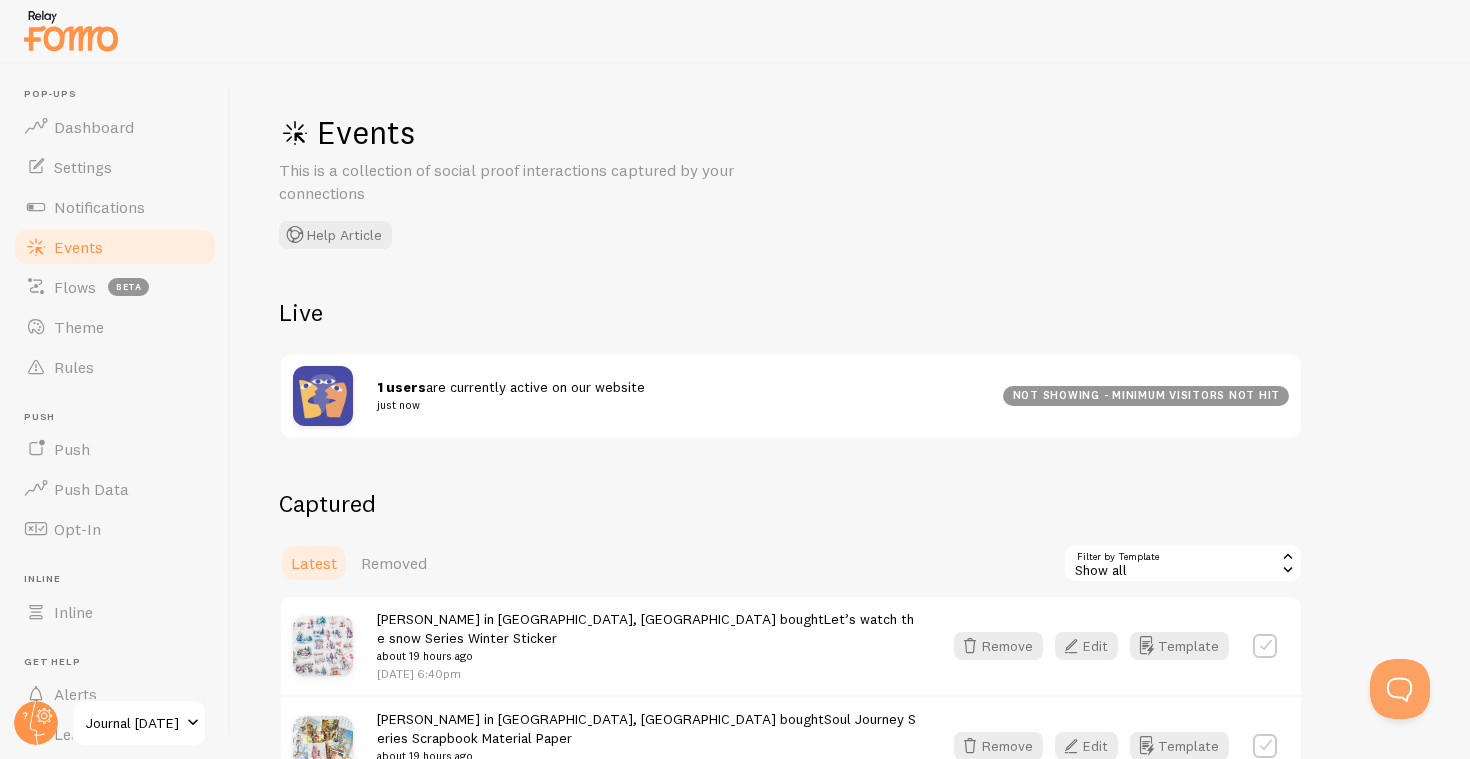 click on "Events
This is a collection of social proof interactions captured by
your connections
Help Article    Live     1 users  are currently active on our website just now
not showing - minimum visitors not hit
Captured
Latest
Removed
Filter by Template   all   Show all       Show all  Active visitors  Someone is viewing  Shopify Order  Shopify - Roundup People  Shopify - Roundup Popular  Shopify - Roundup Locations            [PERSON_NAME] in [GEOGRAPHIC_DATA], [GEOGRAPHIC_DATA] bought  Let’s watch the snow Series Winter Sticker   about 19 hours ago
[DATE] 6:40pm
Remove     Edit     Template              [PERSON_NAME] in [GEOGRAPHIC_DATA], [GEOGRAPHIC_DATA] bought  Soul Journey Series Scrapbook Material Paper   about 19 hours ago      Remove     Edit     Template              A4 Stencils" at bounding box center (850, 411) 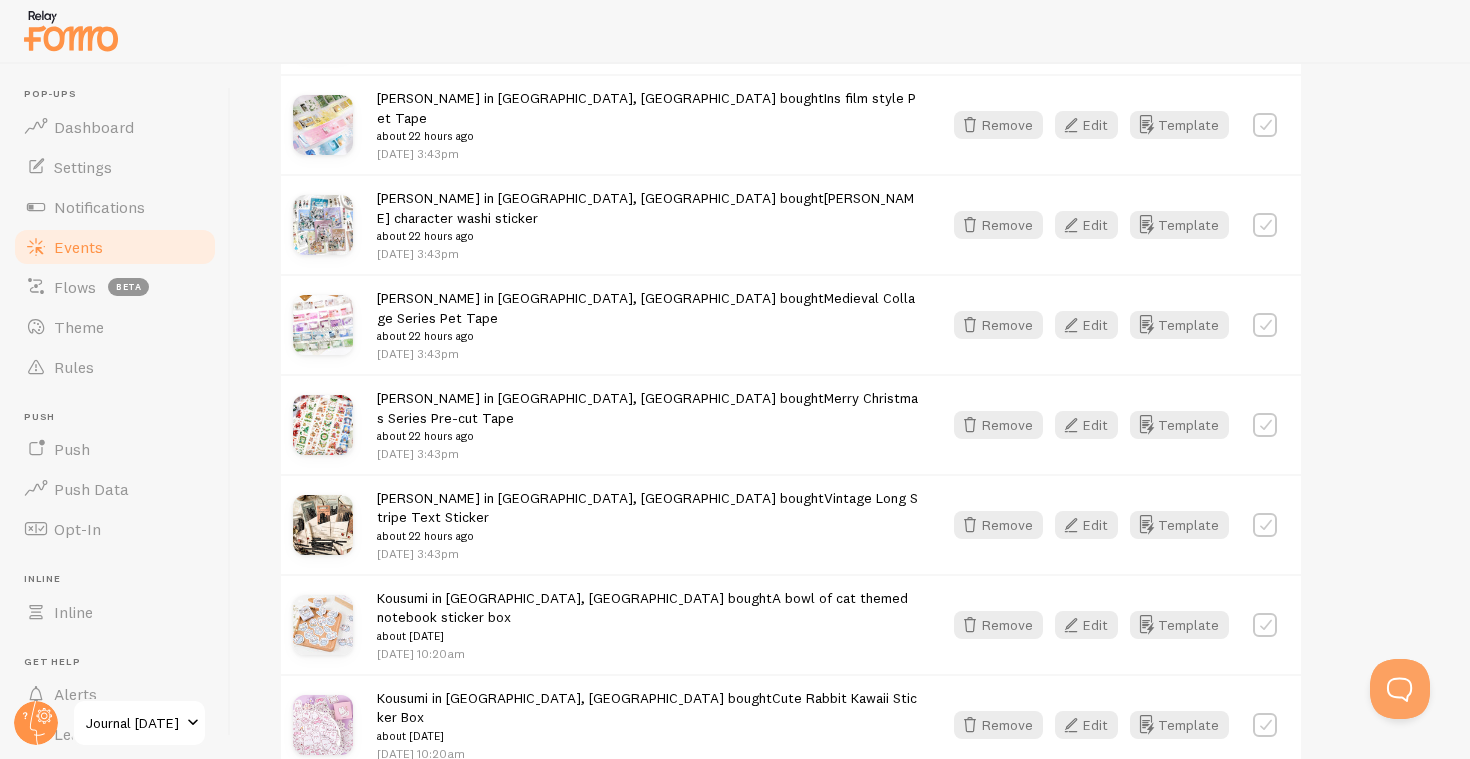 scroll, scrollTop: 2689, scrollLeft: 0, axis: vertical 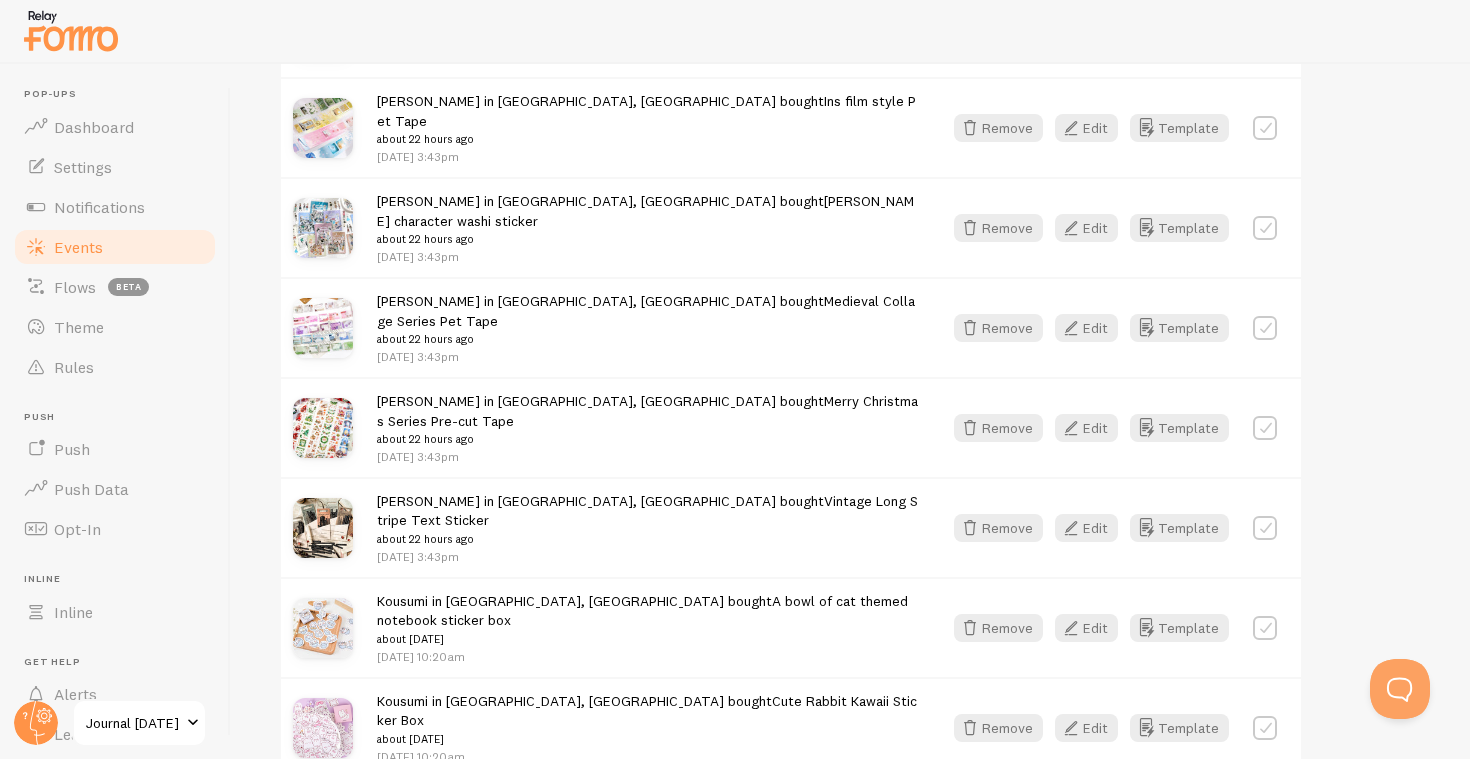 click on "Show more events" at bounding box center (791, 947) 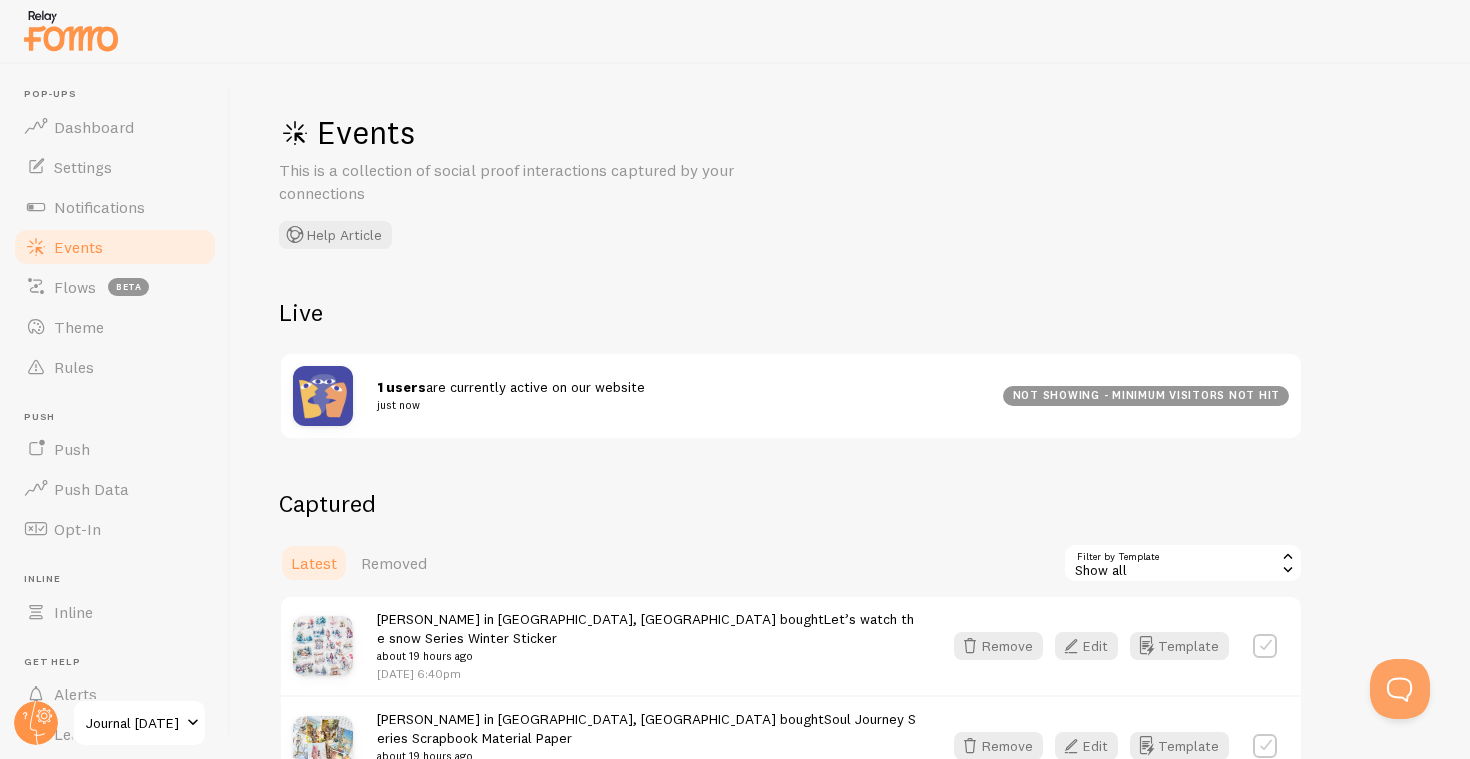 scroll, scrollTop: 0, scrollLeft: 0, axis: both 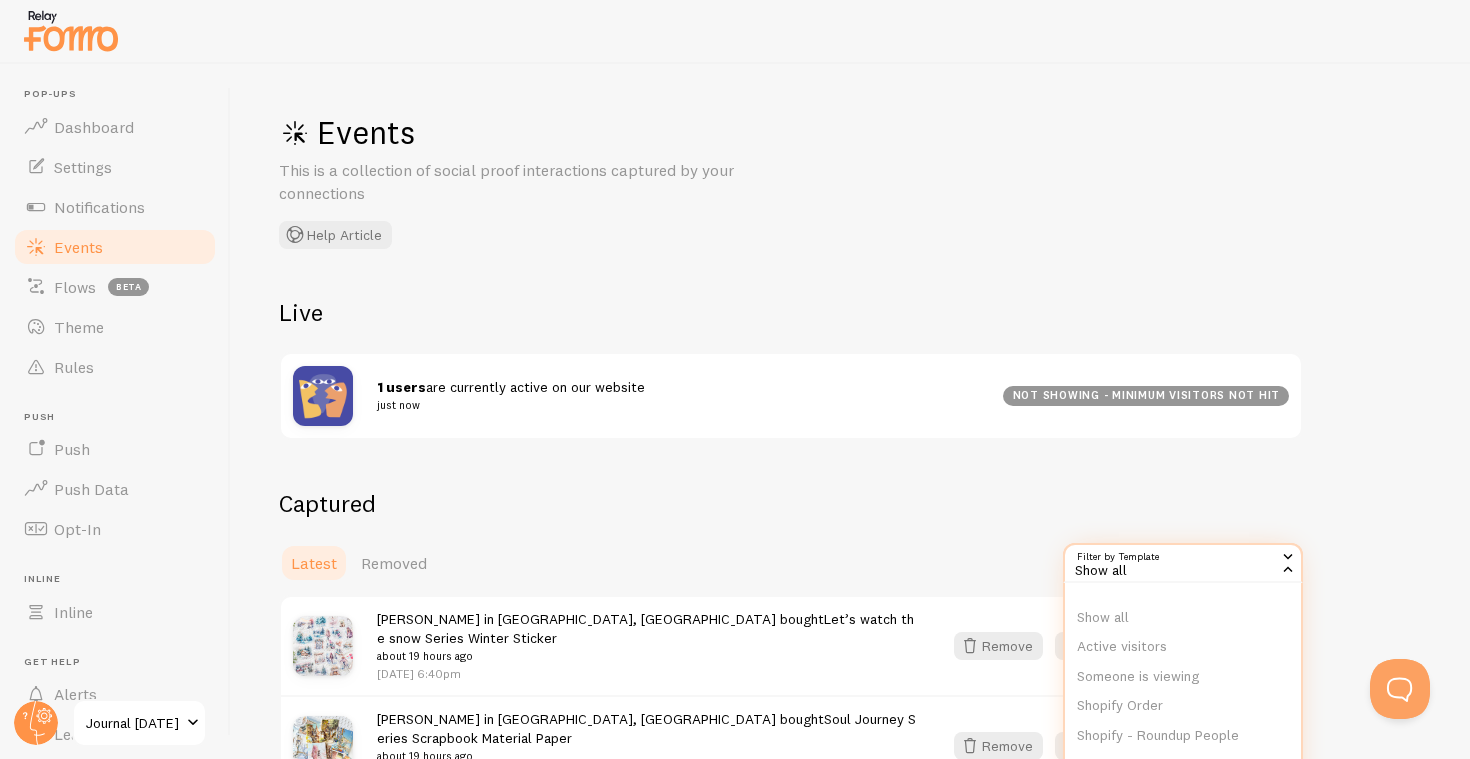 click on "Latest
Removed
Filter by Template   all   Show all       Show all  Active visitors  Someone is viewing  Shopify Order  Shopify - Roundup People  Shopify - Roundup Popular  Shopify - Roundup Locations" at bounding box center [791, 563] 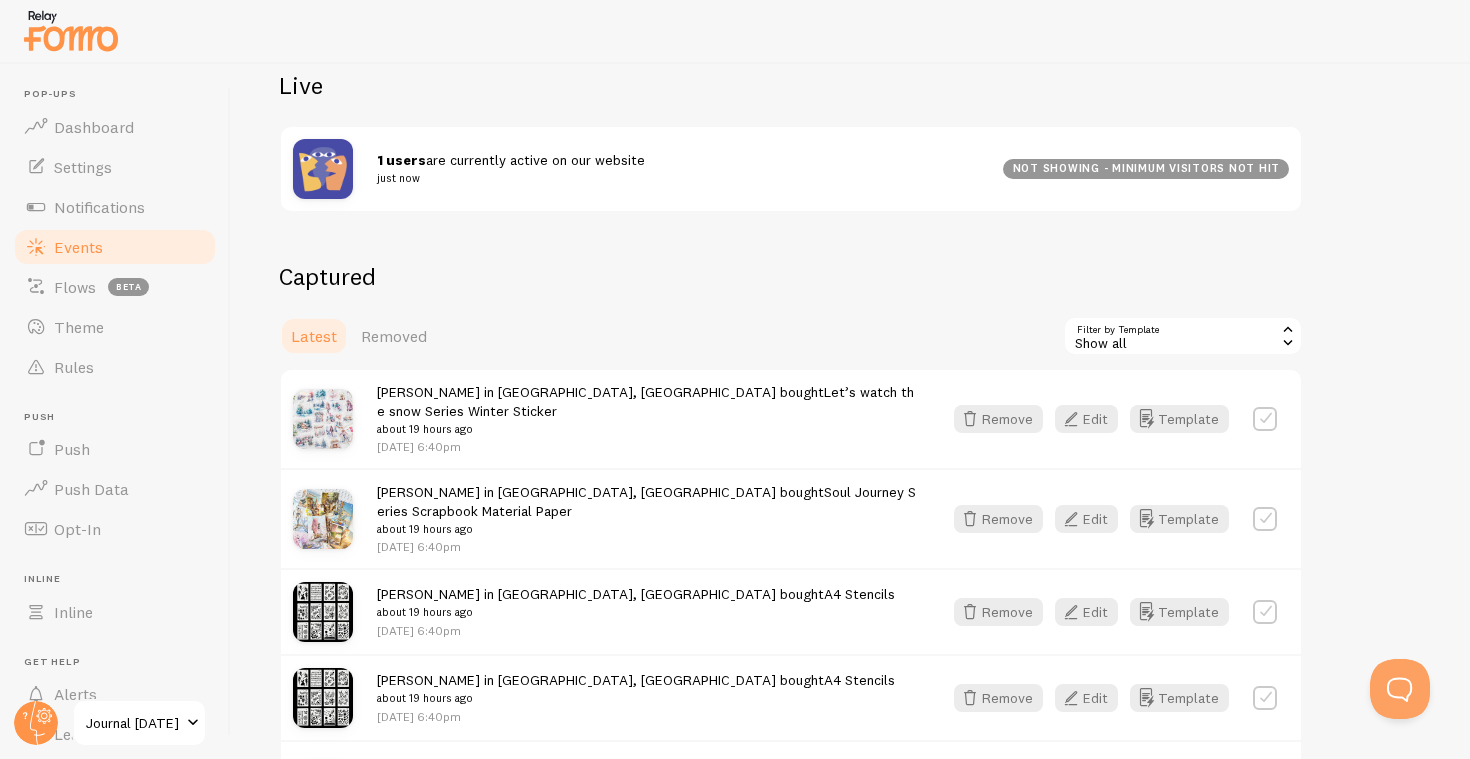 scroll, scrollTop: 244, scrollLeft: 0, axis: vertical 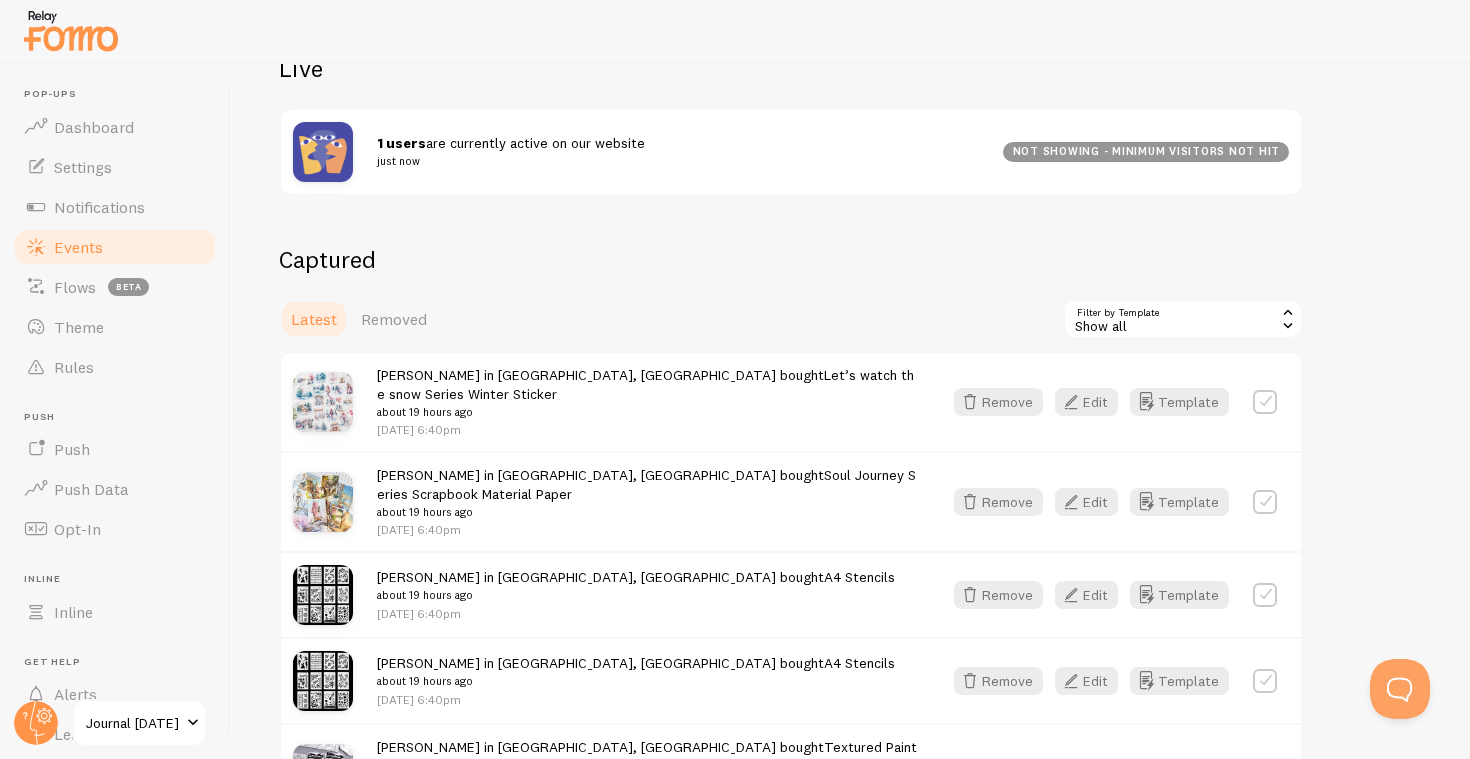 click on "Show all" at bounding box center [1183, 319] 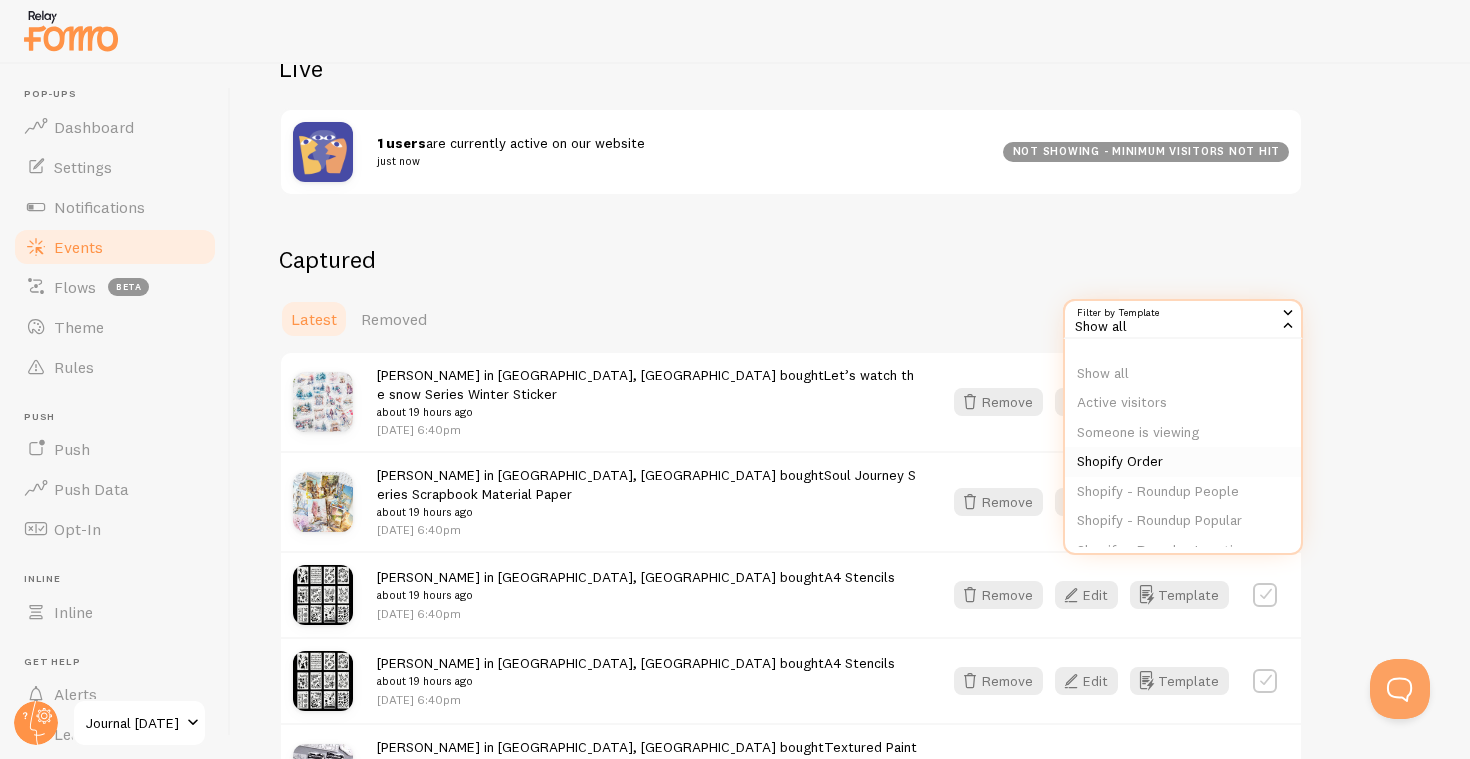 click on "Shopify Order" at bounding box center (1183, 462) 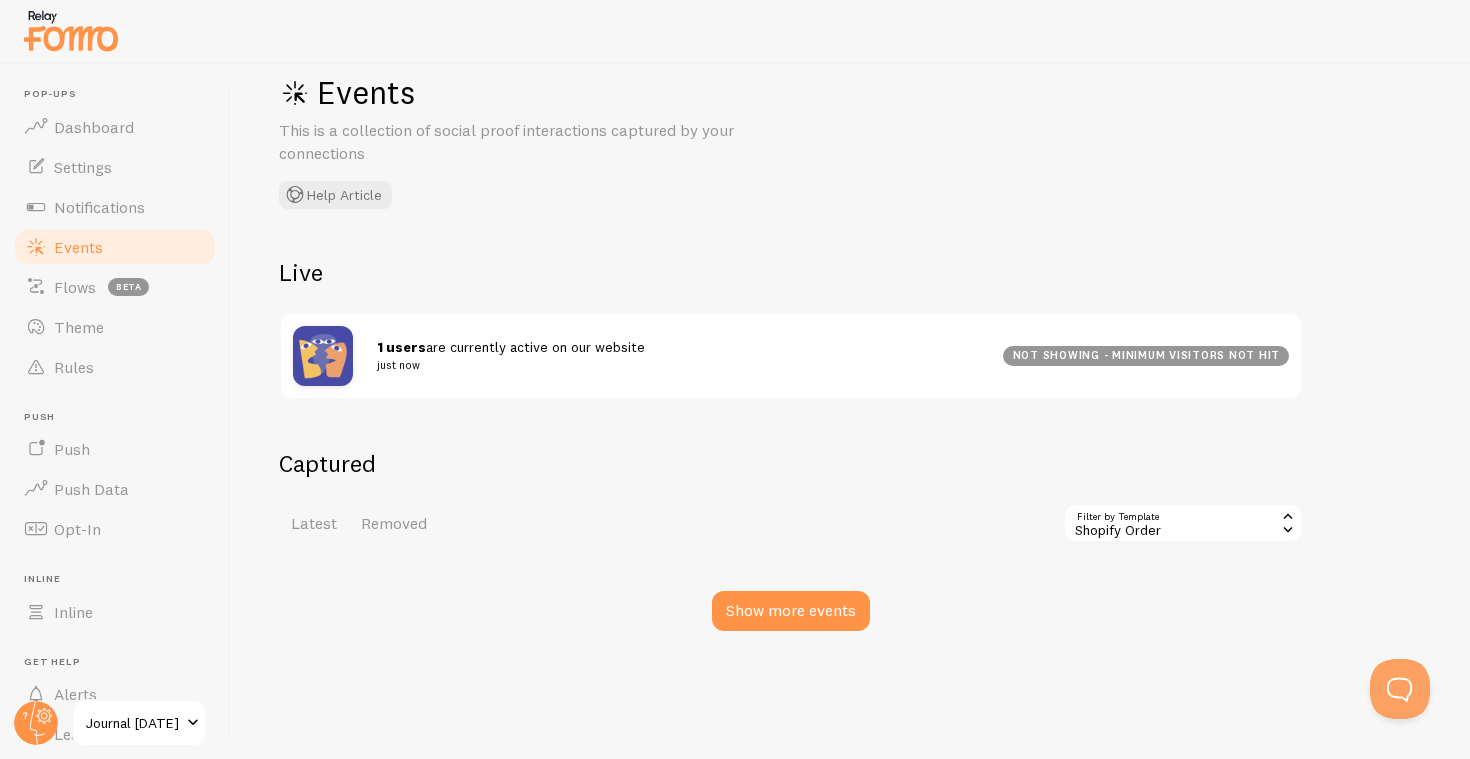 scroll, scrollTop: 0, scrollLeft: 0, axis: both 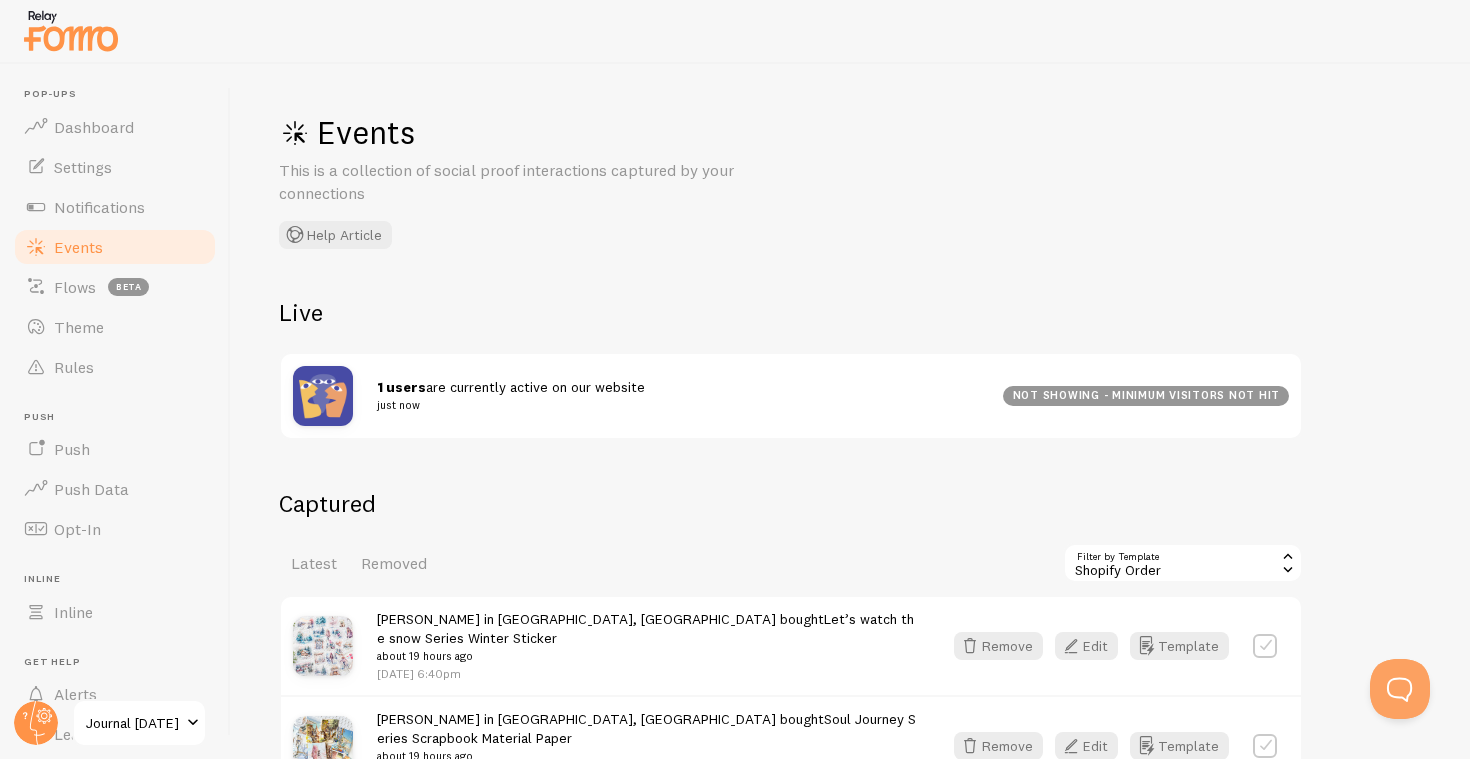 click on "Events
This is a collection of social proof interactions captured by
your connections
Help Article    Live     1 users  are currently active on our website just now
not showing - minimum visitors not hit
Captured
Latest
Removed
Filter by Template   256945   Shopify Order       Show all  Active visitors  Someone is viewing  Shopify Order  Shopify - Roundup People  Shopify - Roundup Popular  Shopify - Roundup Locations            [PERSON_NAME] in [GEOGRAPHIC_DATA], [GEOGRAPHIC_DATA] bought  Let’s watch the snow Series Winter Sticker   about 19 hours ago
[DATE] 6:40pm
Remove     Edit     Template              [PERSON_NAME] in [GEOGRAPHIC_DATA], [GEOGRAPHIC_DATA] bought  Soul Journey Series Scrapbook Material Paper   about 19 hours ago      Remove     Edit     Template              A4 Stencils" at bounding box center (850, 411) 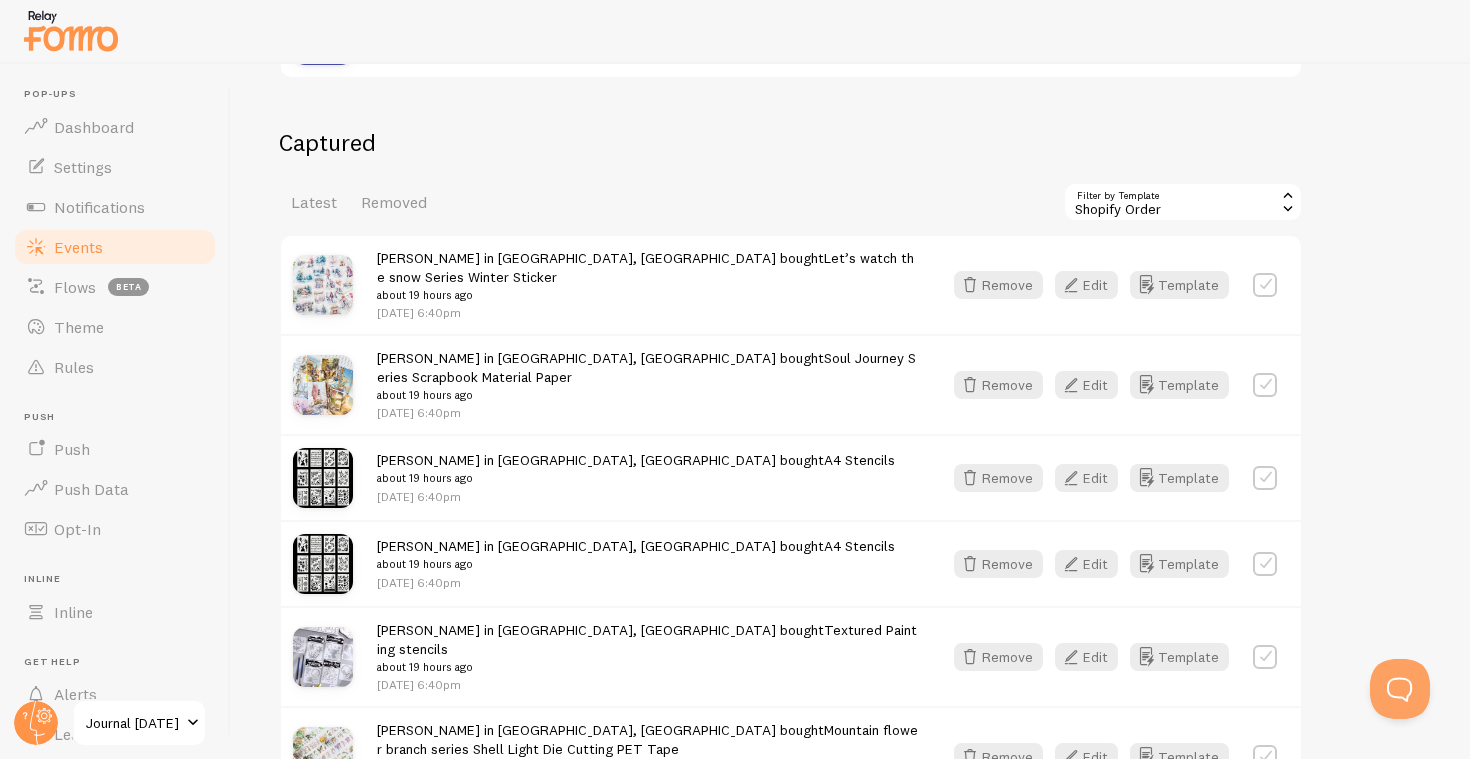scroll, scrollTop: 362, scrollLeft: 0, axis: vertical 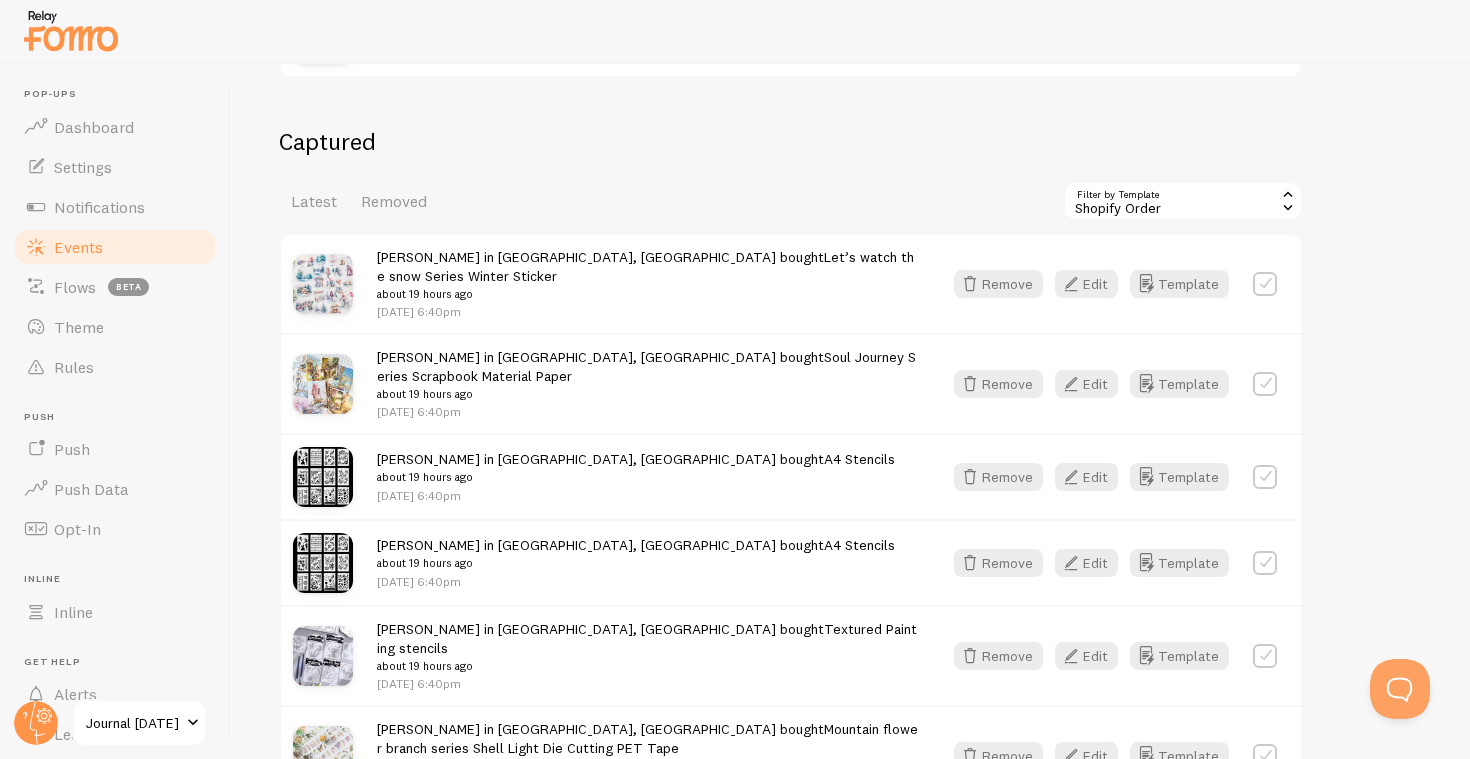 click on "Shopify Order" at bounding box center (1183, 201) 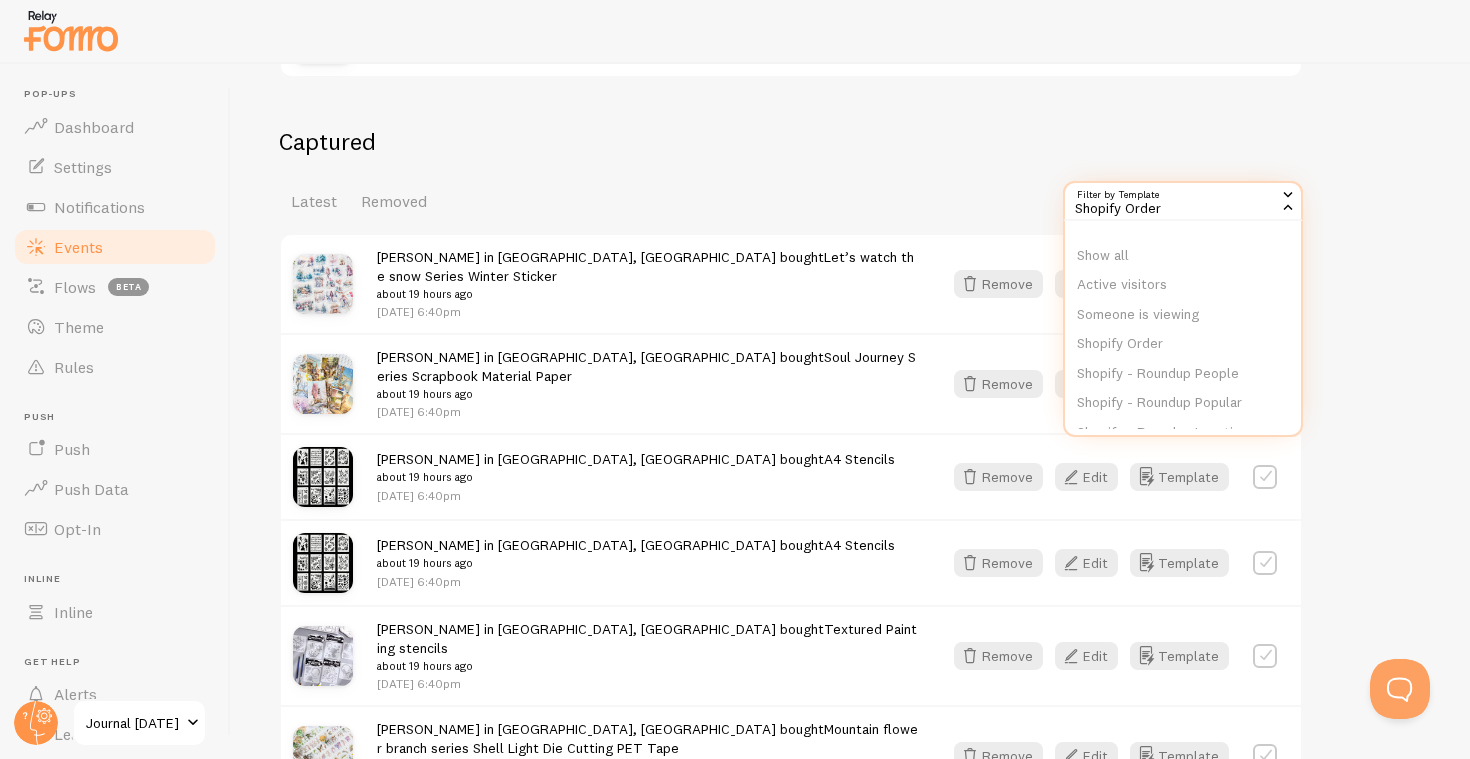 scroll, scrollTop: 12, scrollLeft: 0, axis: vertical 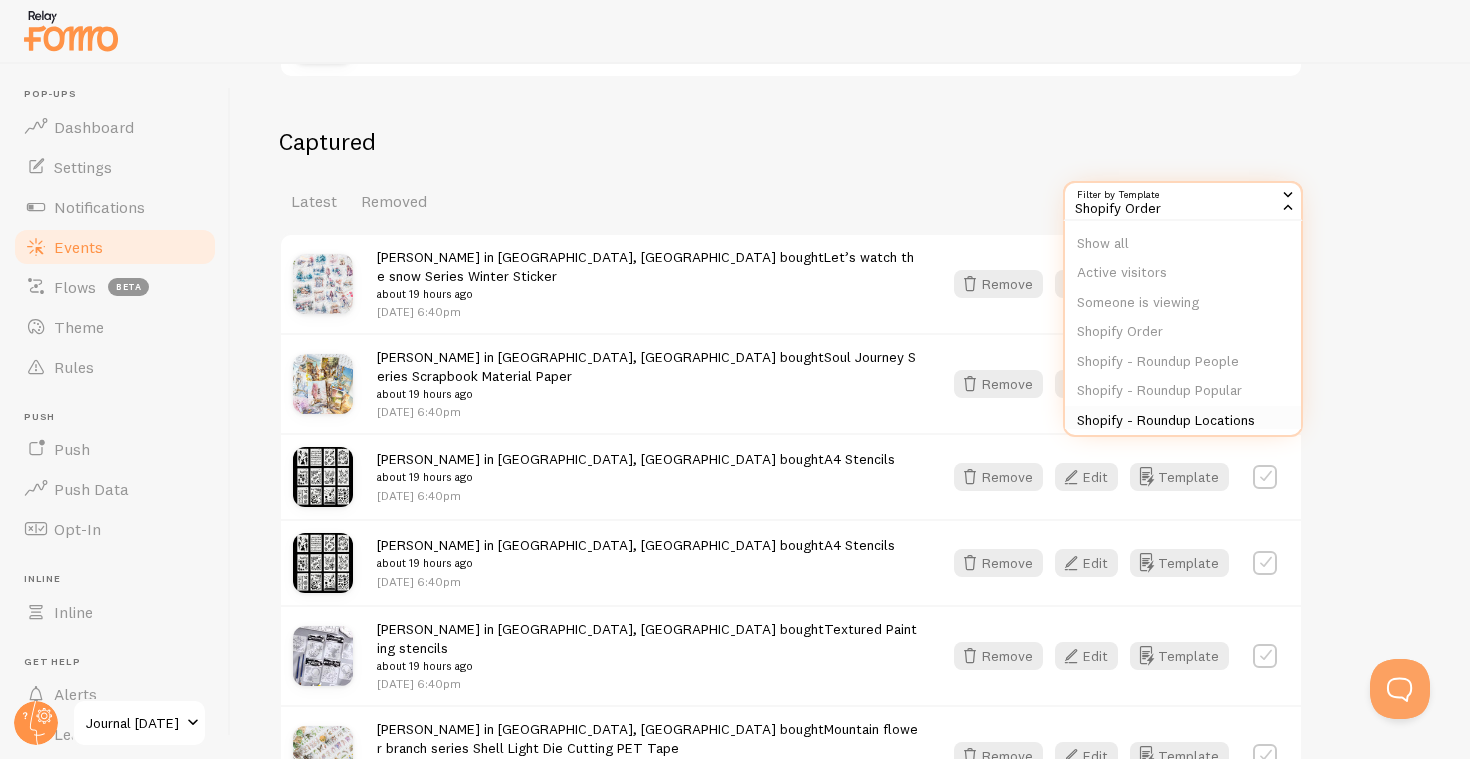 click on "Shopify - Roundup Locations" at bounding box center [1183, 421] 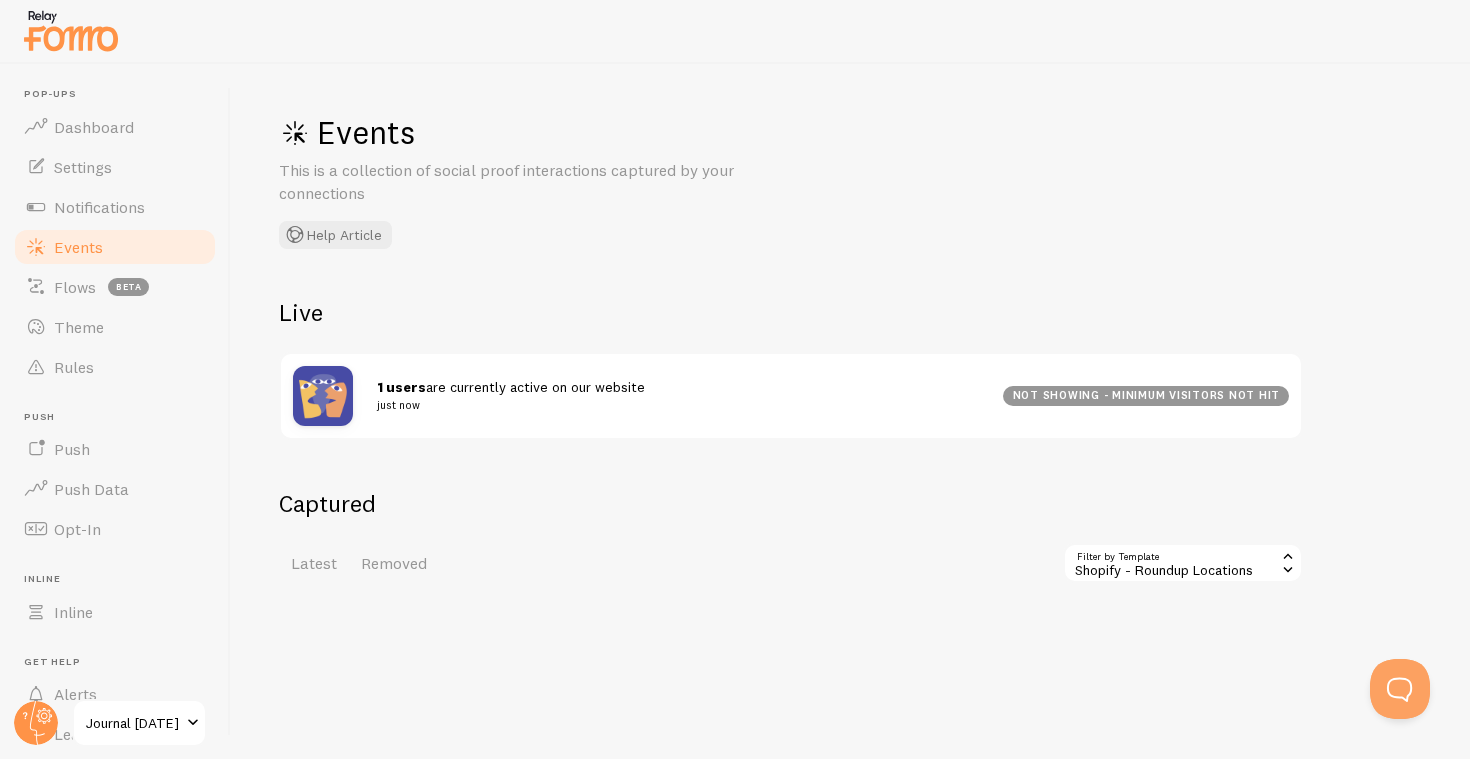 click on "Events
This is a collection of social proof interactions captured by
your connections
Help Article    Live     1 users  are currently active on our website just now
not showing - minimum visitors not hit
Captured
Latest
Removed
Filter by Template   256948   Shopify - Roundup Locations       Show all  Active visitors  Someone is viewing  Shopify Order  Shopify - Roundup People  Shopify - Roundup Popular  Shopify - Roundup Locations" at bounding box center (850, 411) 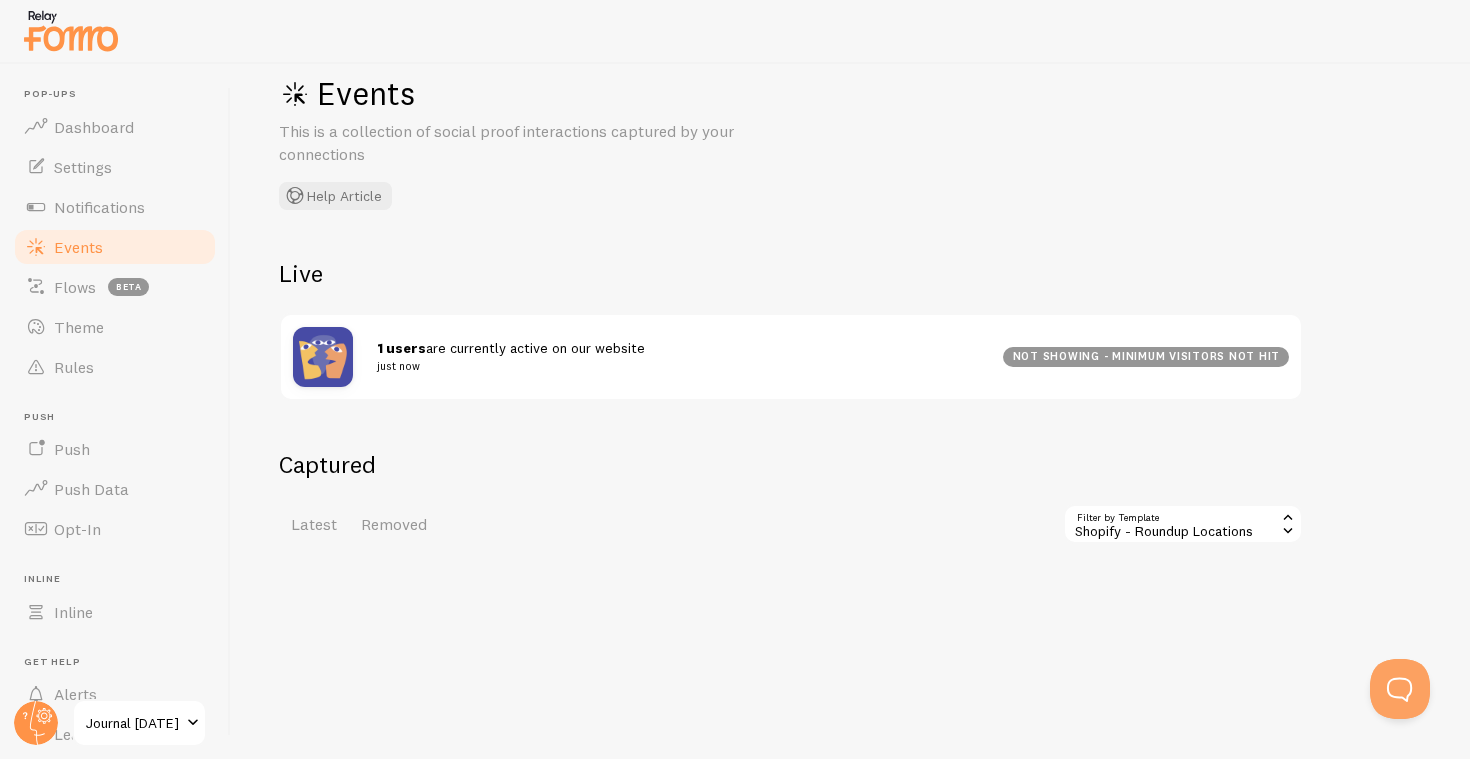 scroll, scrollTop: 36, scrollLeft: 0, axis: vertical 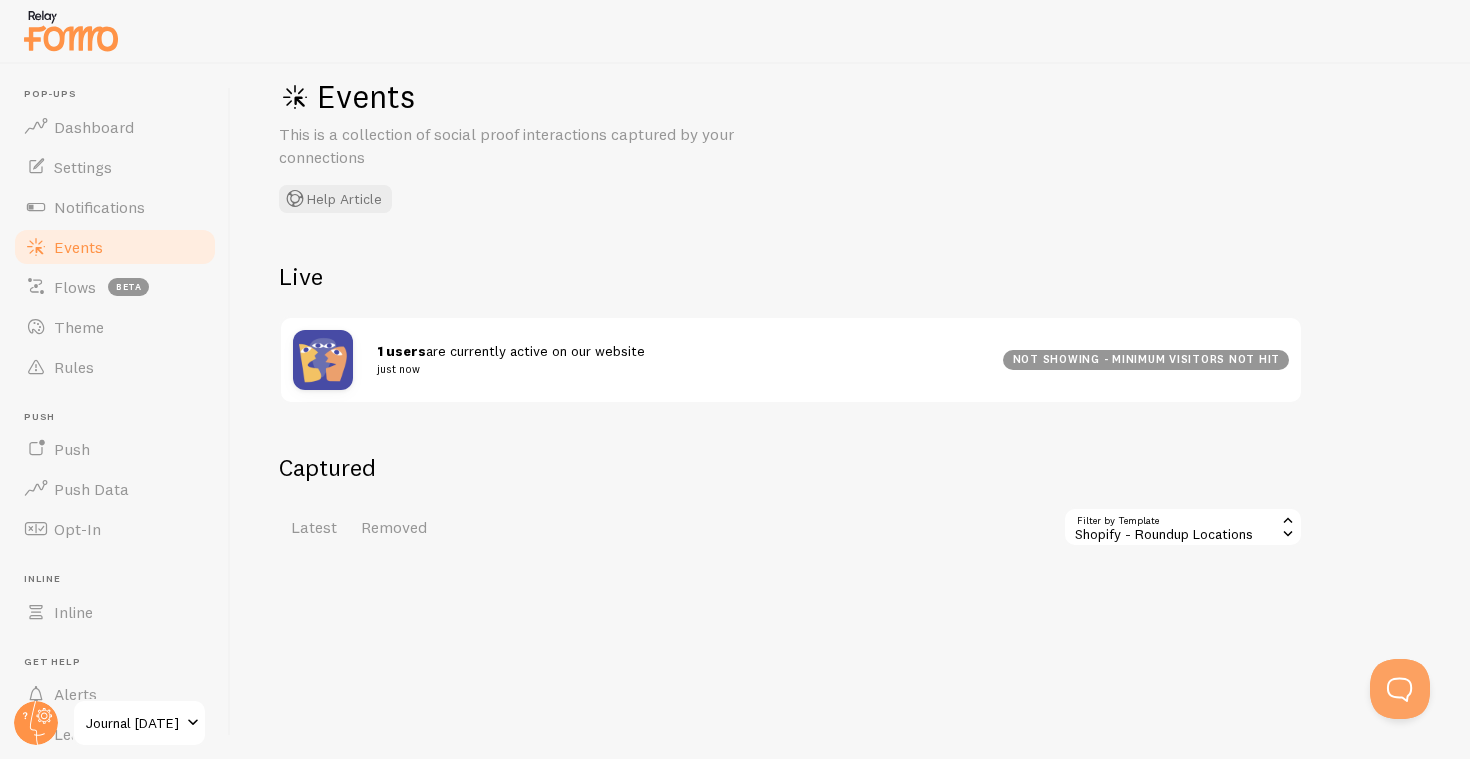 click on "Shopify - Roundup Locations" at bounding box center [1183, 527] 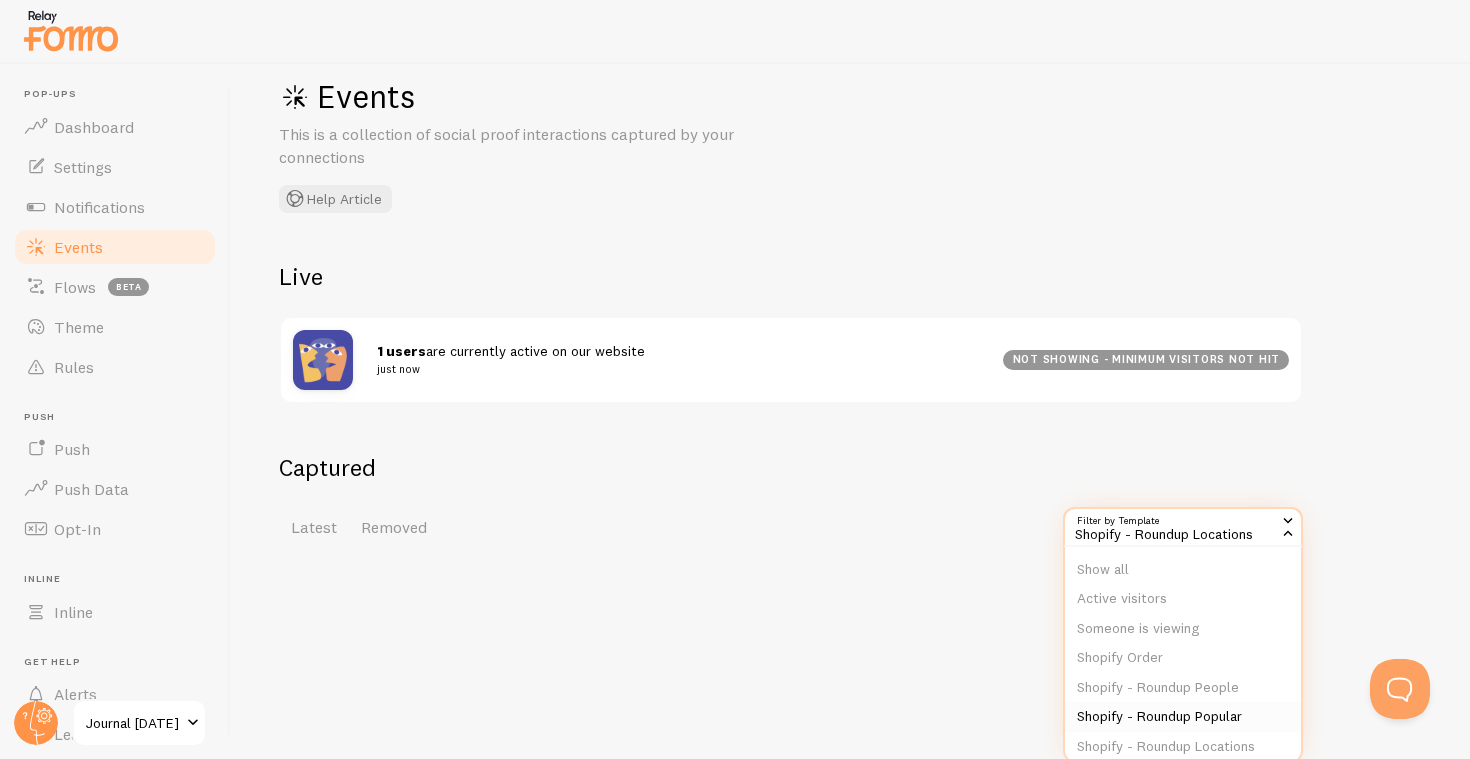 click on "Shopify - Roundup Popular" at bounding box center (1183, 717) 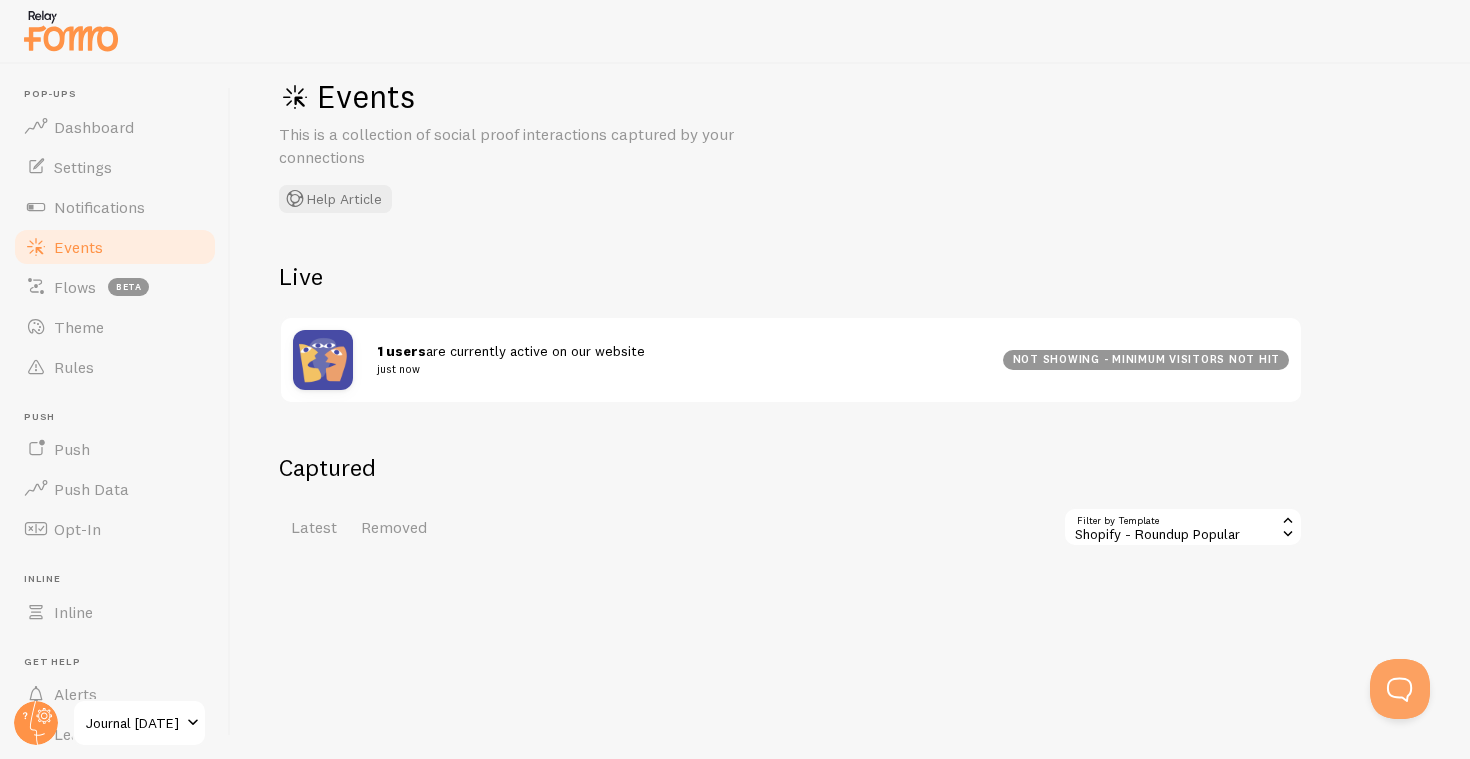 scroll, scrollTop: 0, scrollLeft: 0, axis: both 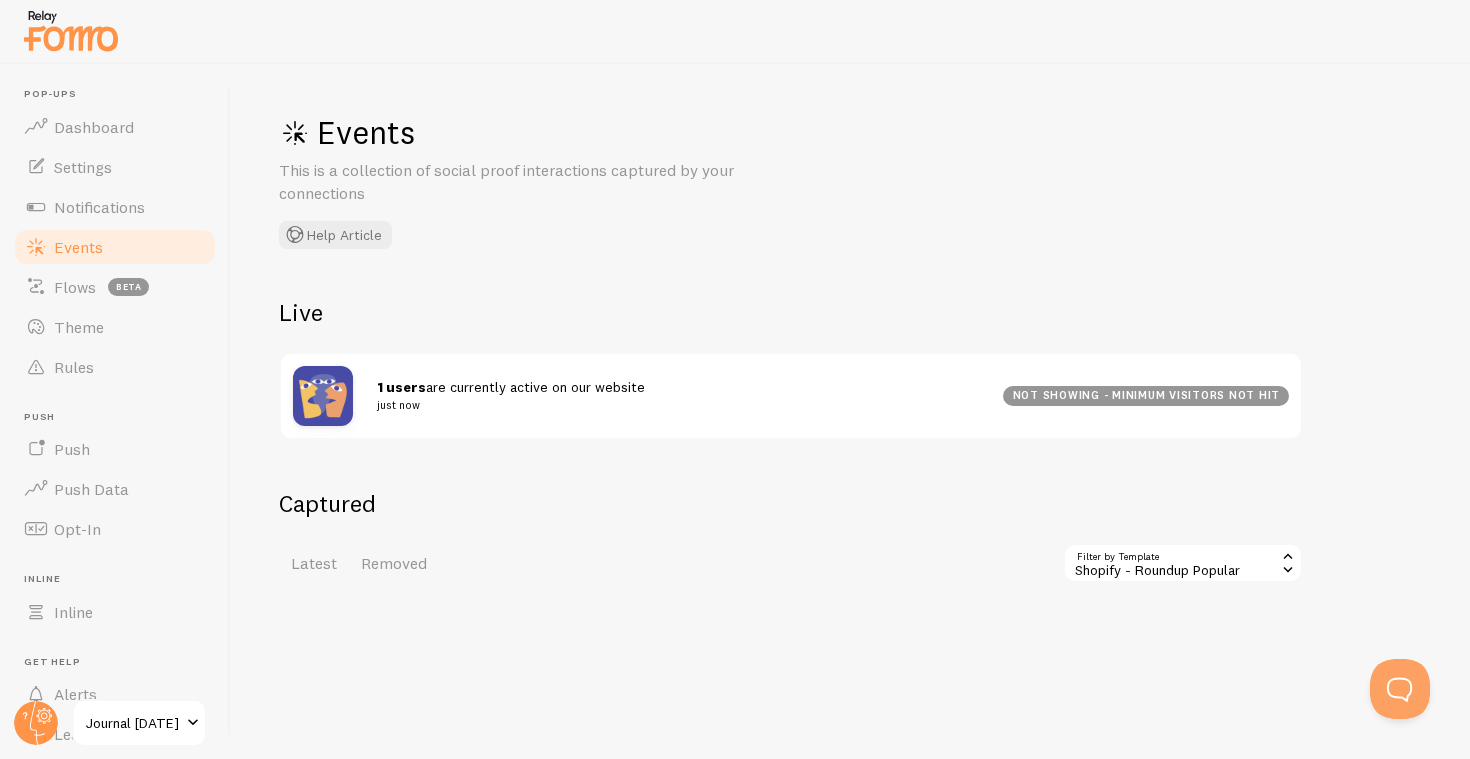 click on "Captured
Latest
Removed
Filter by Template   256947   Shopify - Roundup Popular       Show all  Active visitors  Someone is viewing  Shopify Order  Shopify - Roundup People  Shopify - Roundup Popular  Shopify - Roundup Locations" at bounding box center (850, 535) 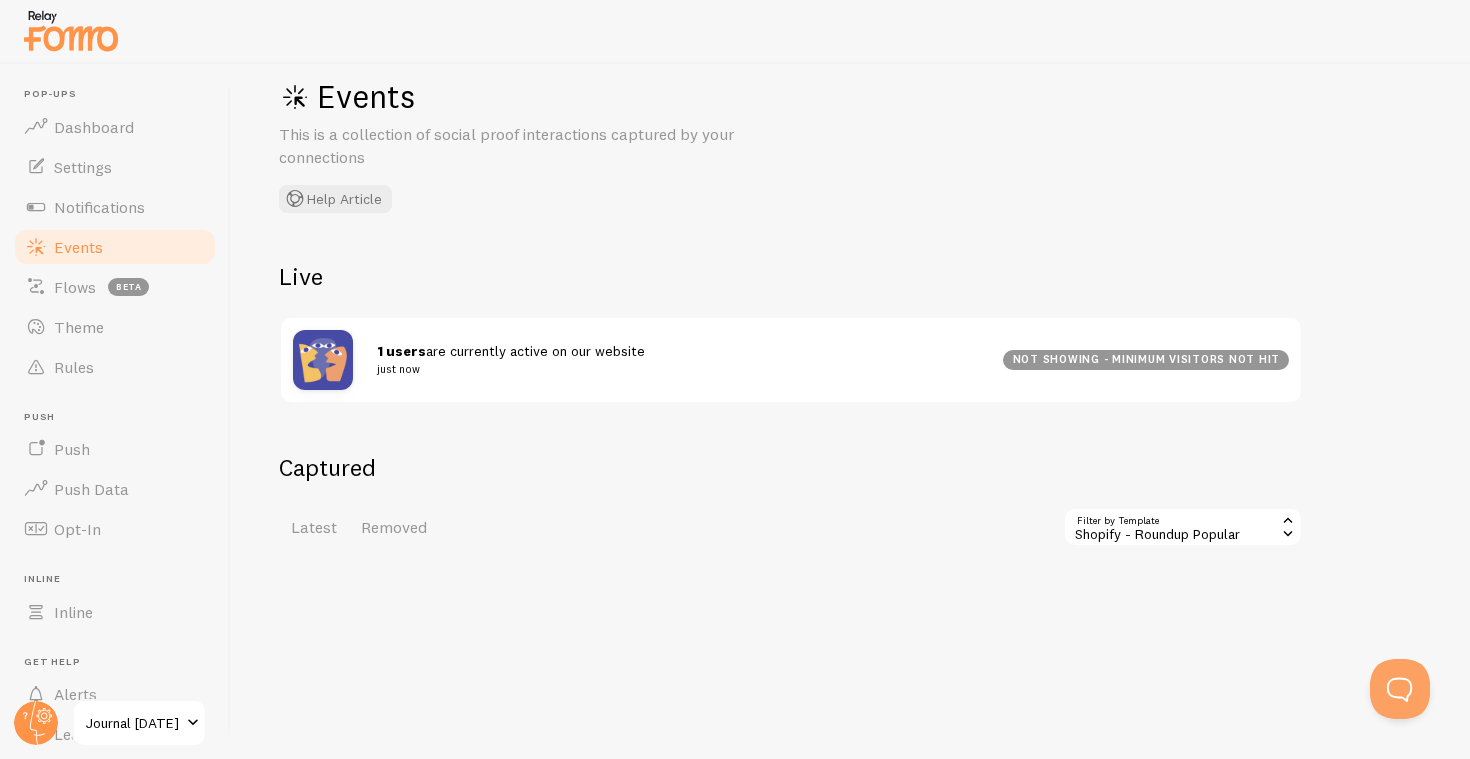click on "Shopify - Roundup Popular" at bounding box center [1183, 527] 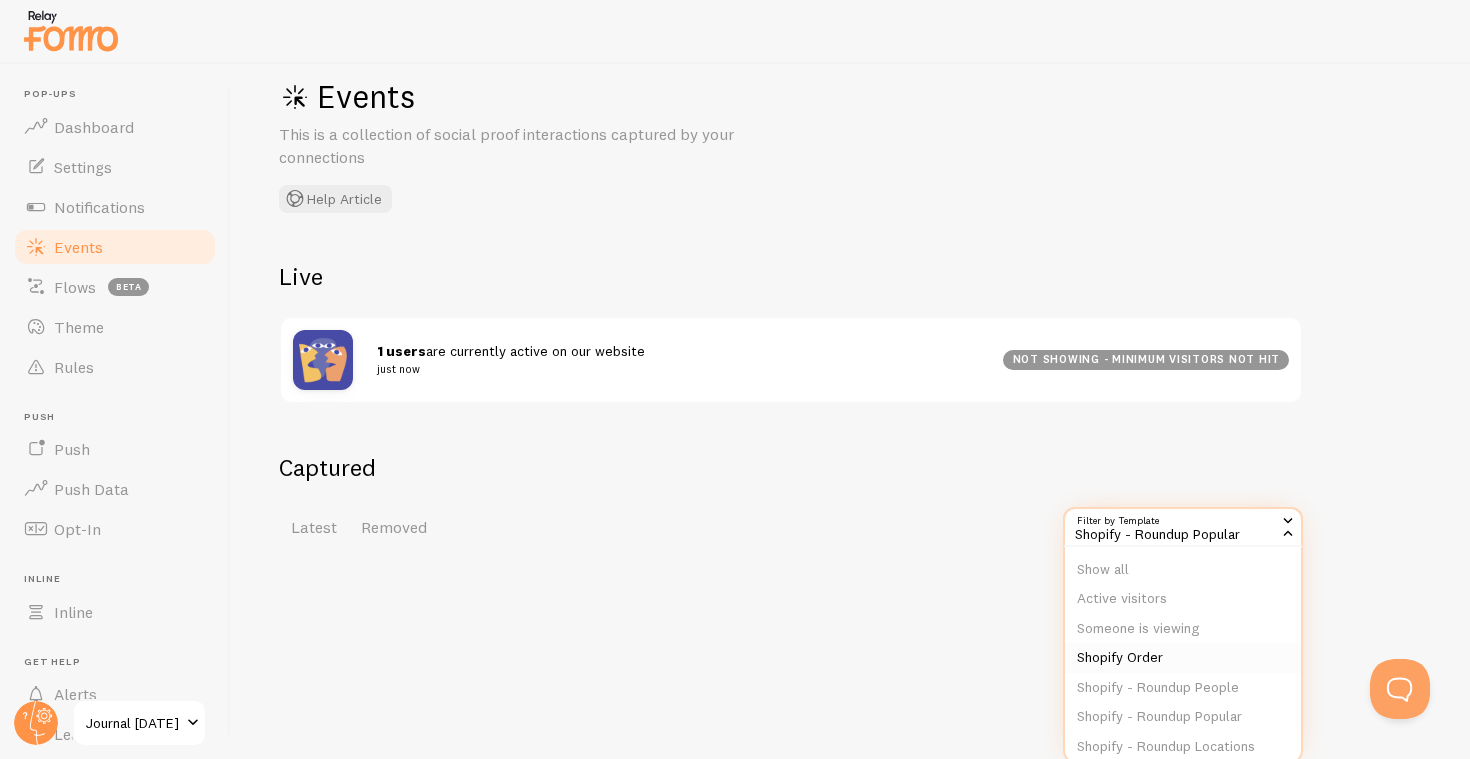 click on "Shopify Order" at bounding box center [1183, 658] 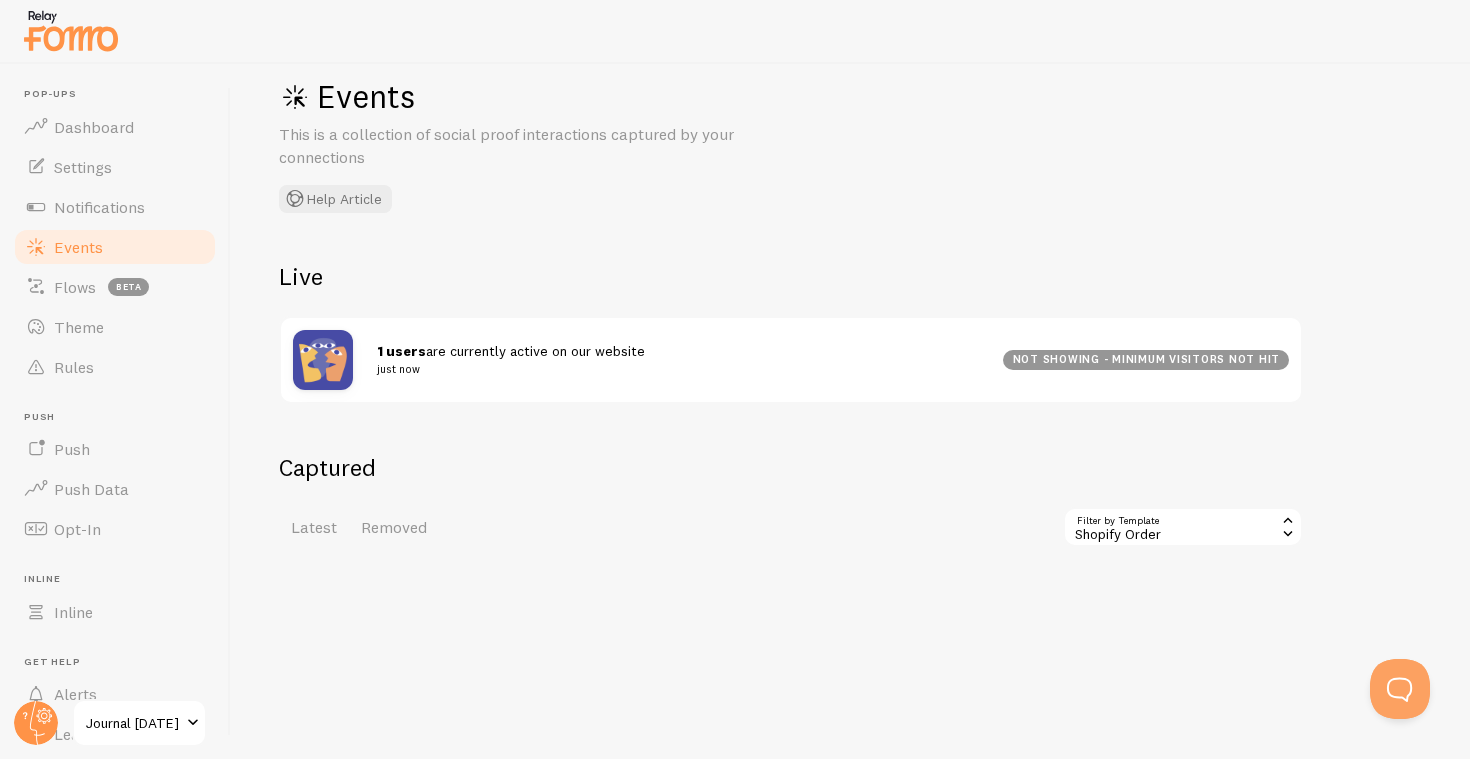 scroll, scrollTop: 0, scrollLeft: 0, axis: both 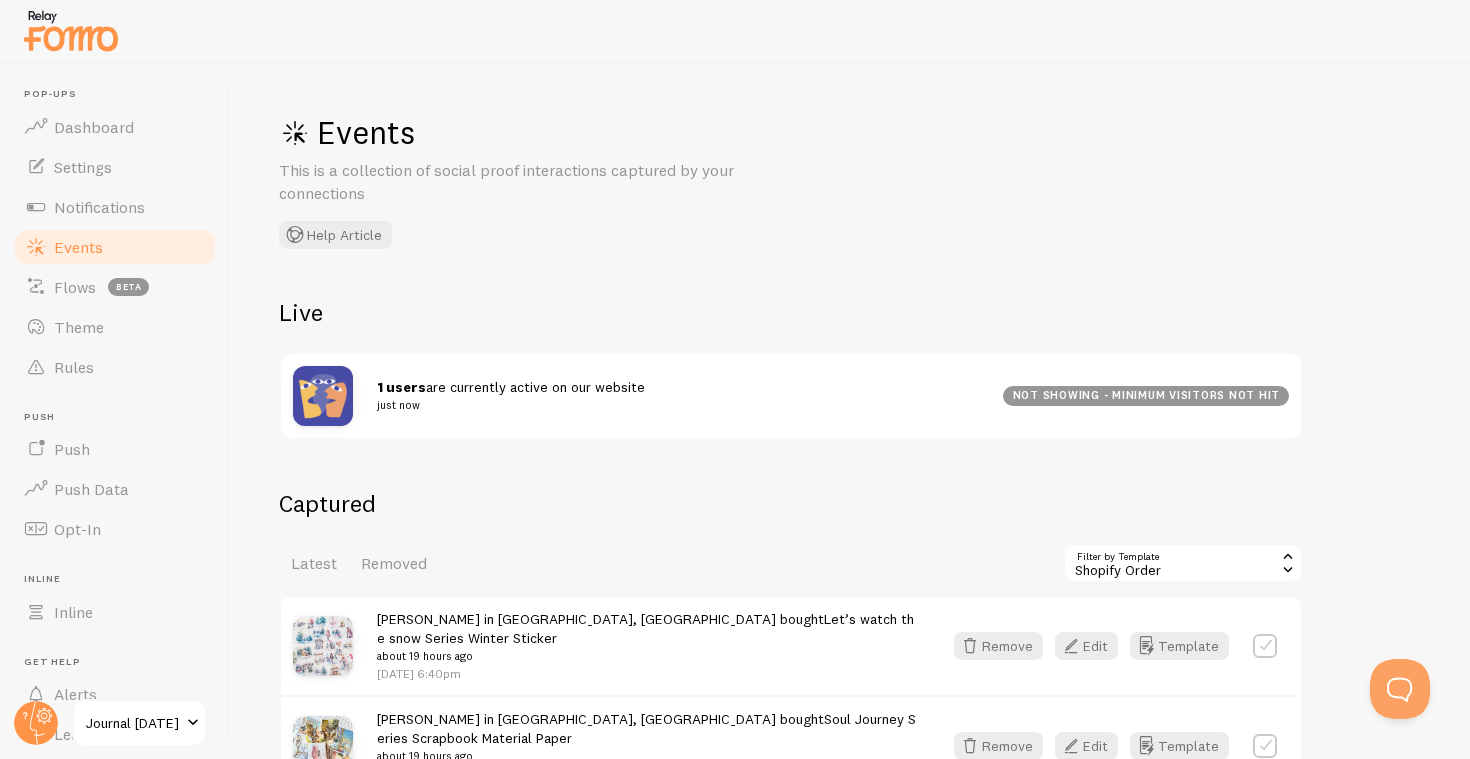 click on "Shopify Order" at bounding box center [1183, 563] 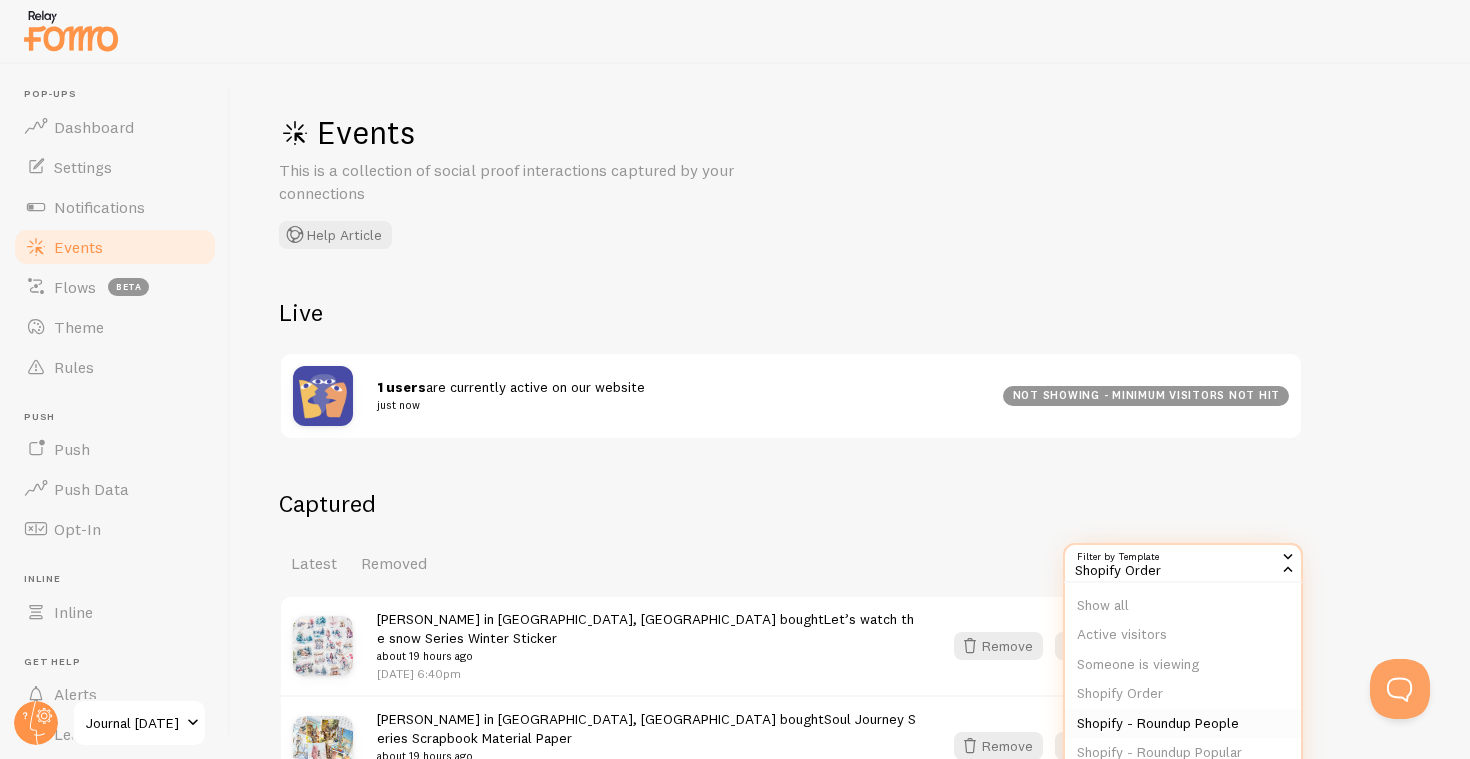 click on "Shopify - Roundup People" at bounding box center (1183, 724) 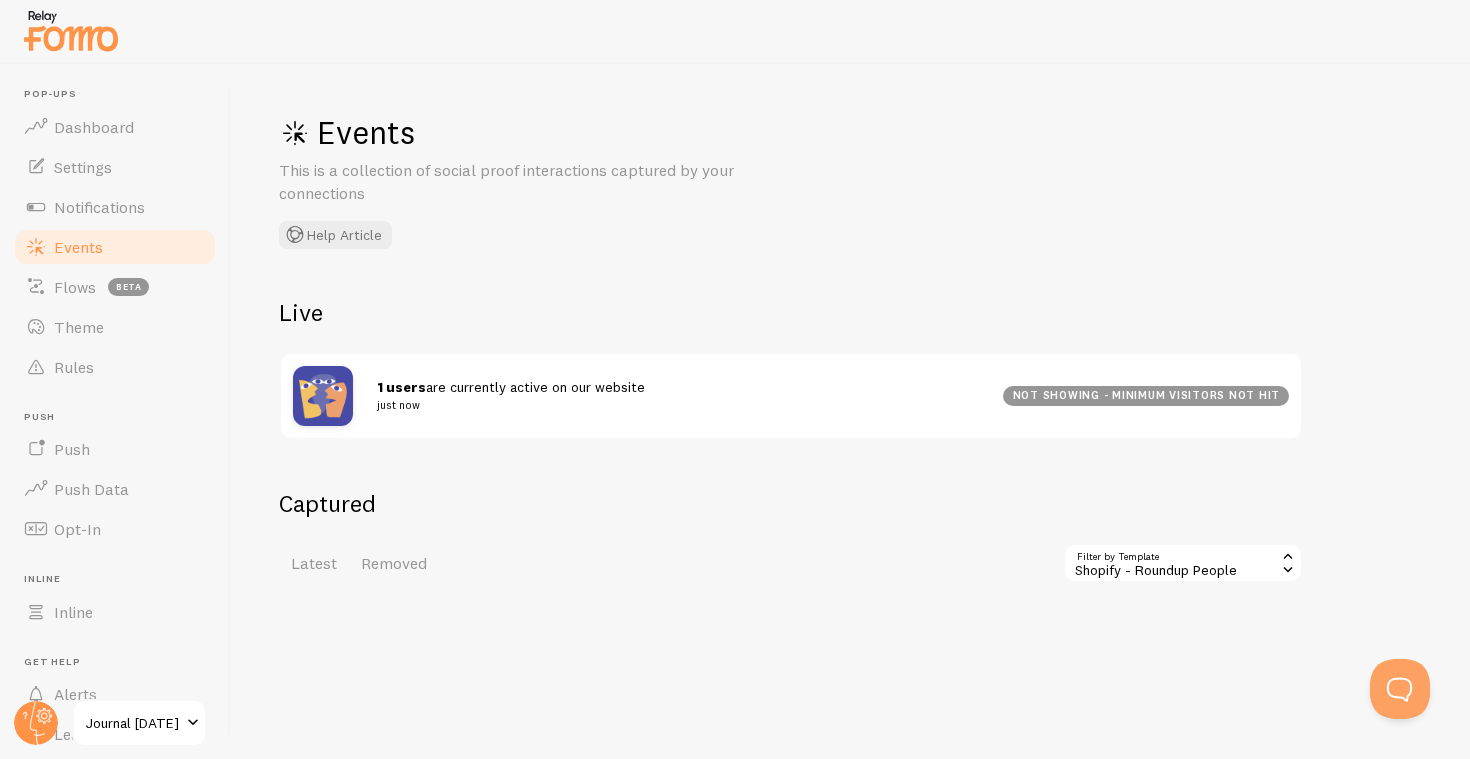 click on "Shopify - Roundup People" at bounding box center [1183, 563] 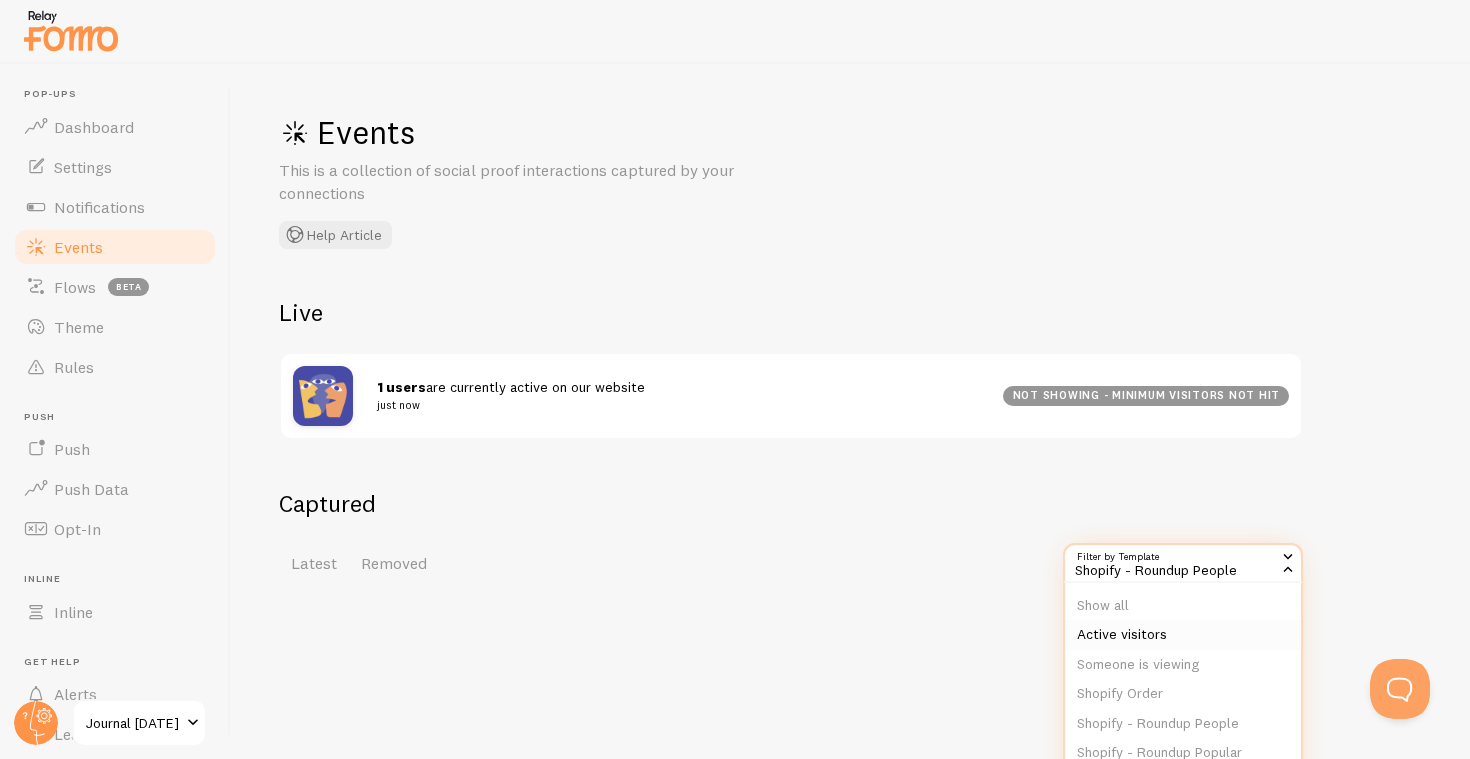 click on "Active visitors" at bounding box center [1183, 635] 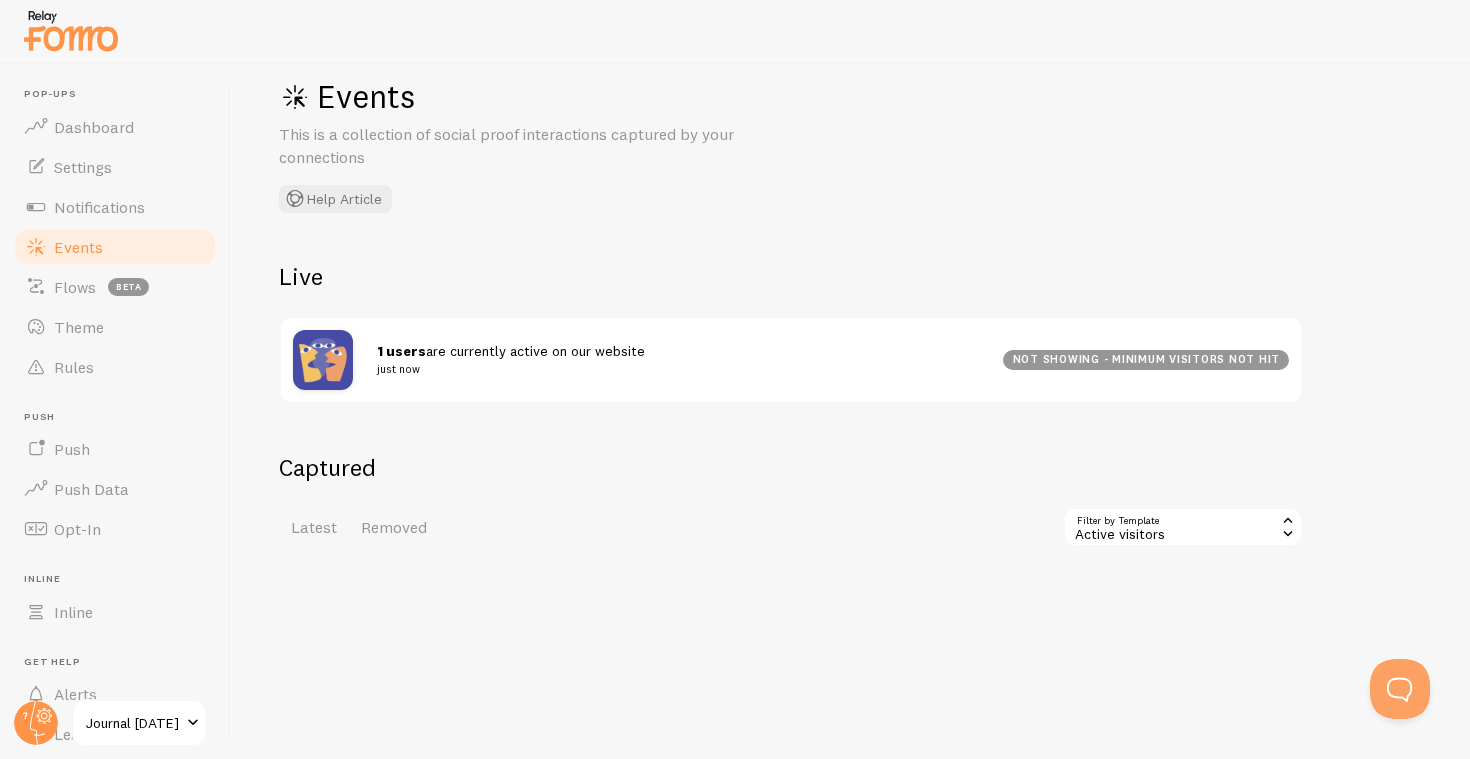 scroll, scrollTop: 0, scrollLeft: 0, axis: both 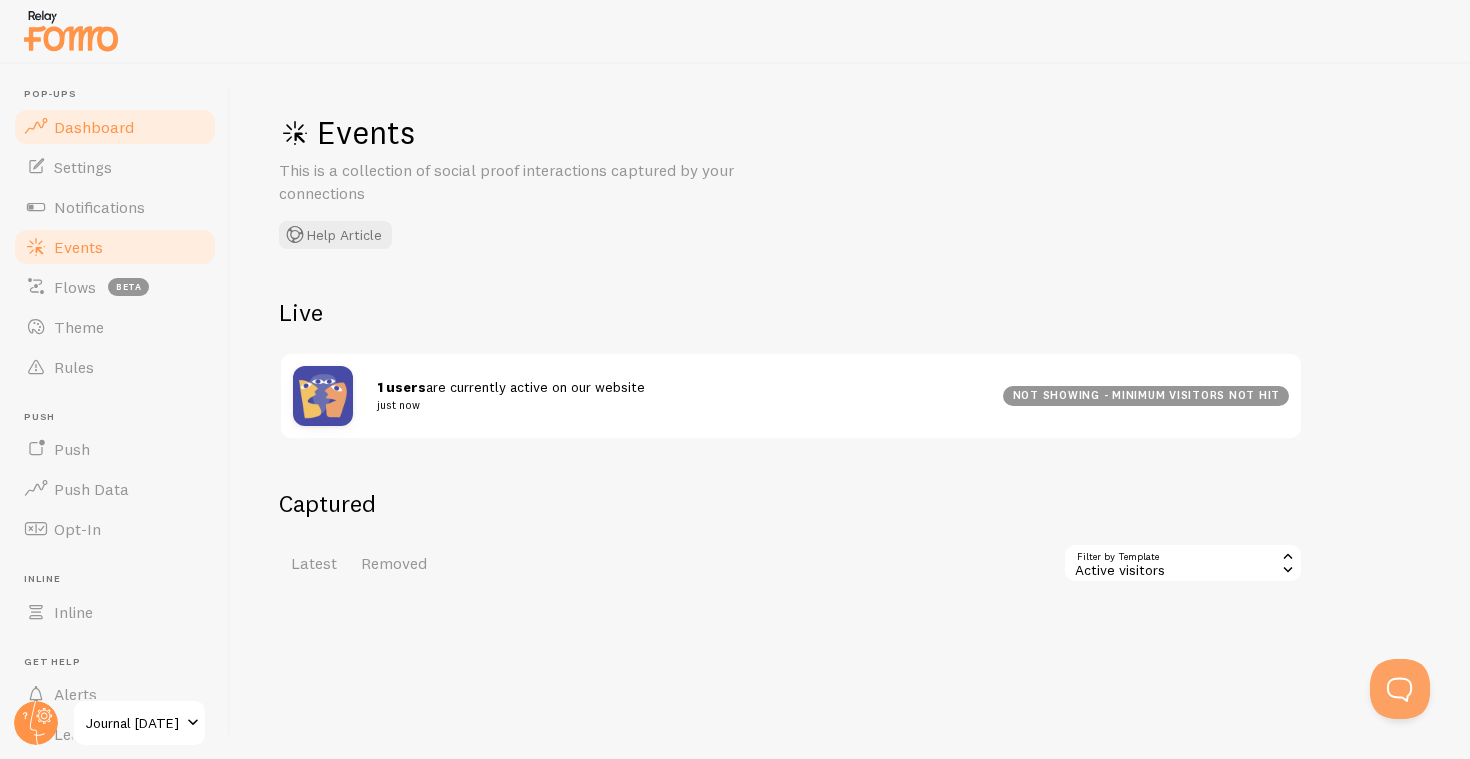 click on "Dashboard" at bounding box center [115, 127] 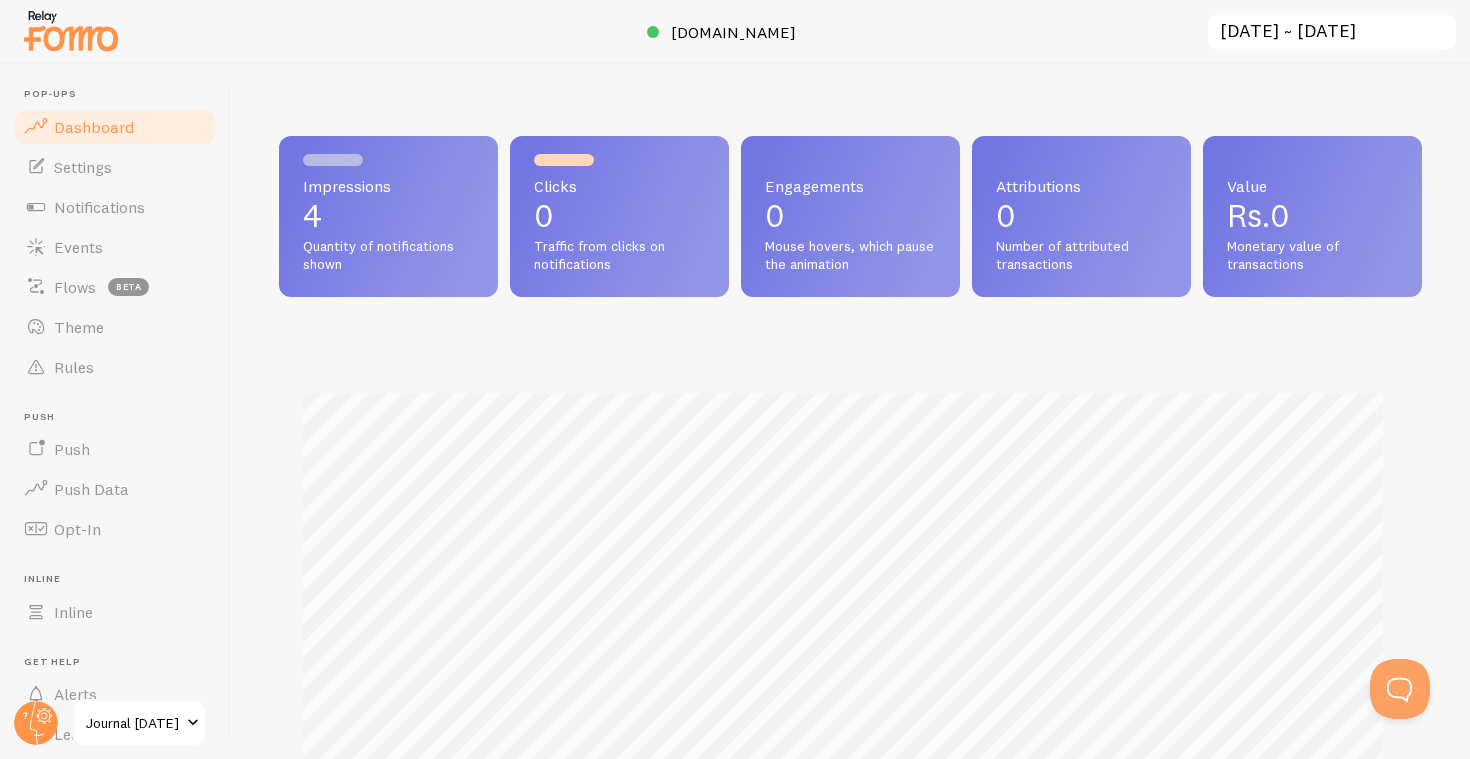 scroll, scrollTop: 999475, scrollLeft: 998872, axis: both 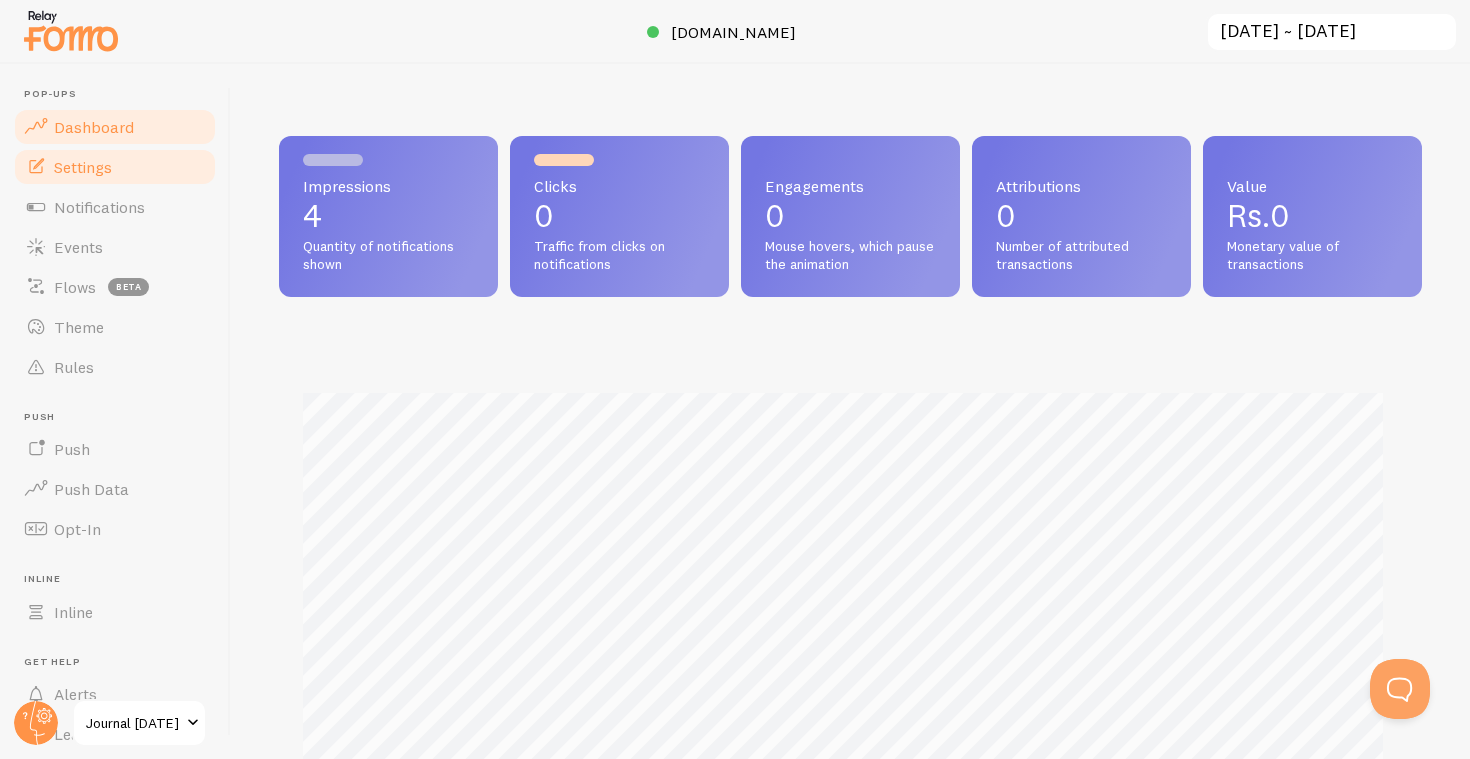 click on "Settings" at bounding box center [83, 167] 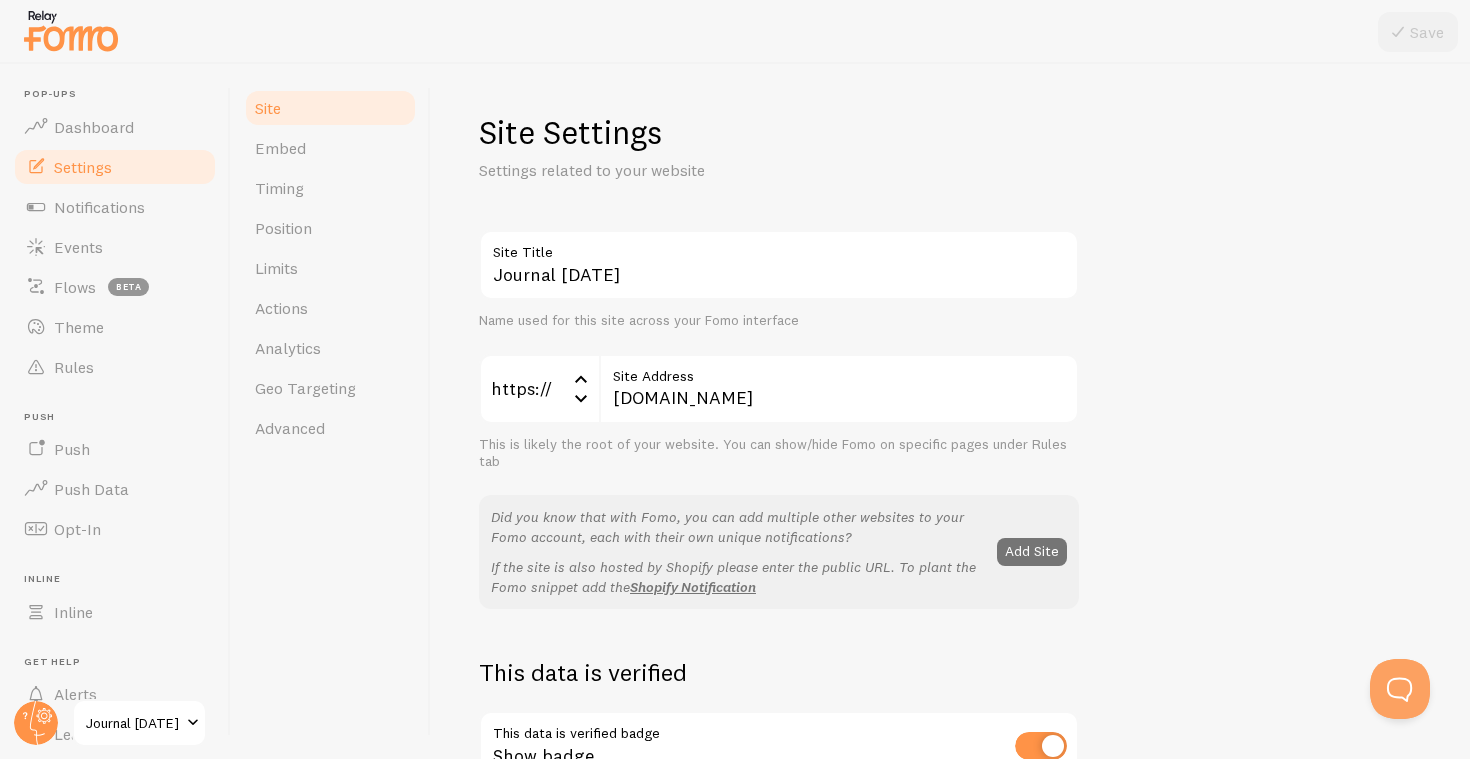 click on "Site
Embed
Timing
Position
Limits
Actions
Analytics
Geo Targeting
Advanced" at bounding box center (331, 411) 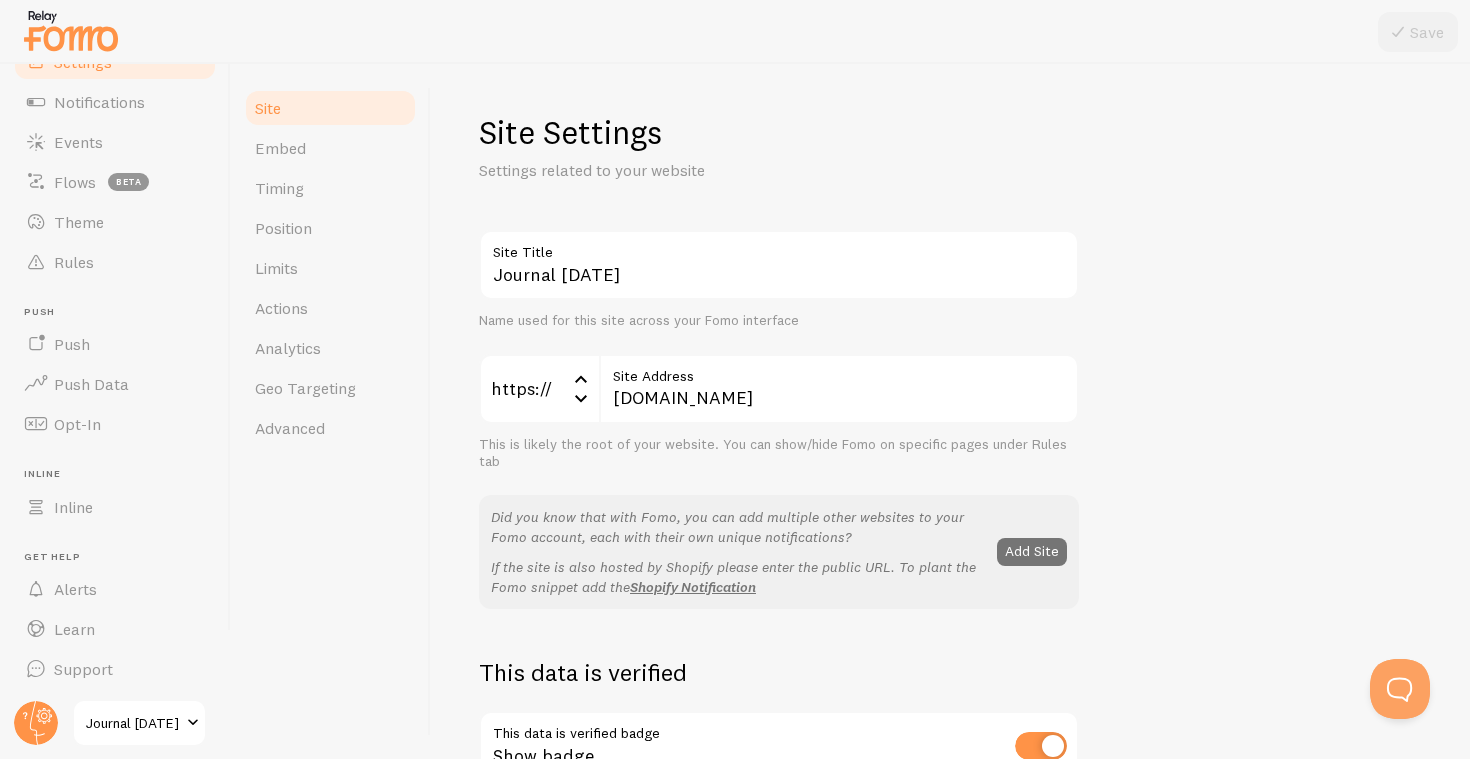 scroll, scrollTop: 105, scrollLeft: 0, axis: vertical 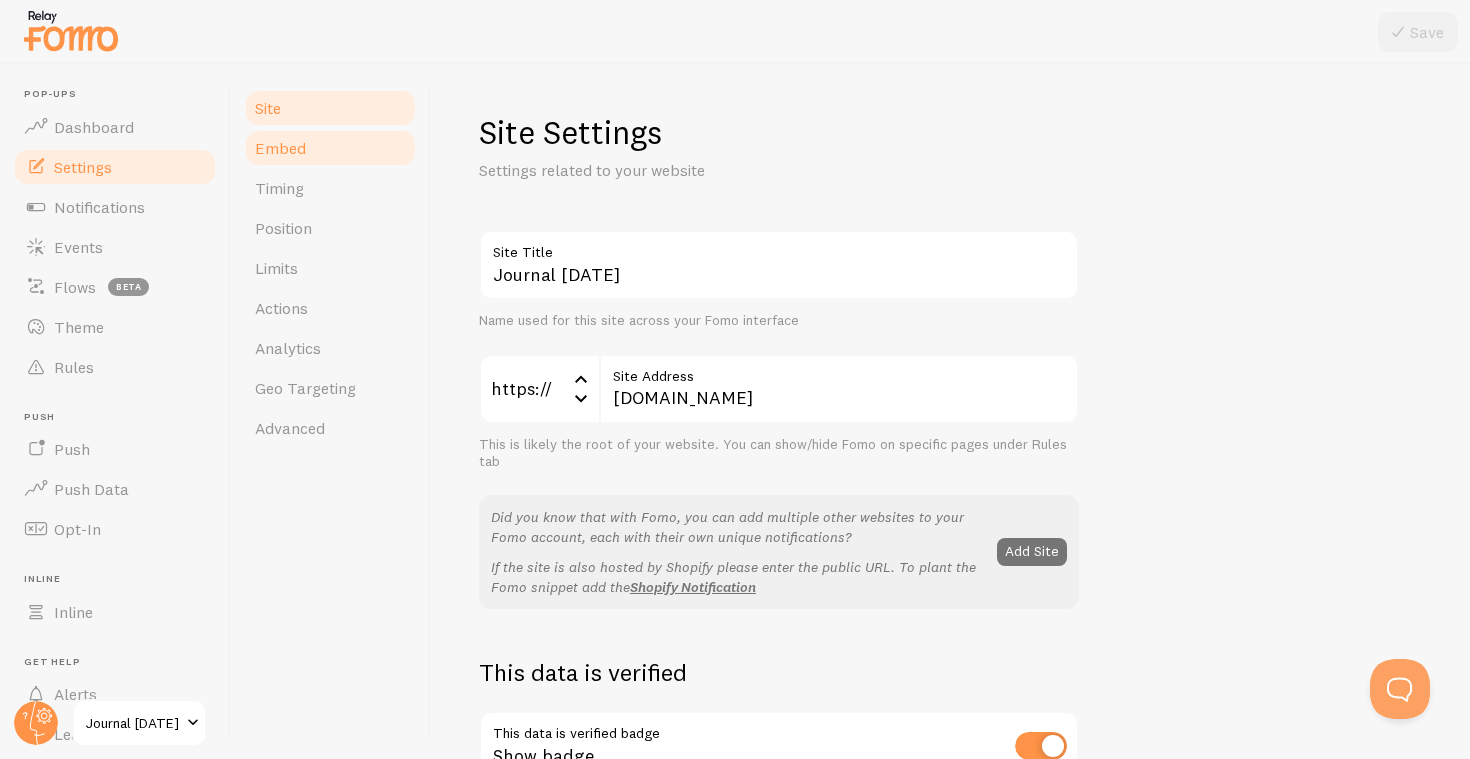 click on "Embed" at bounding box center (280, 148) 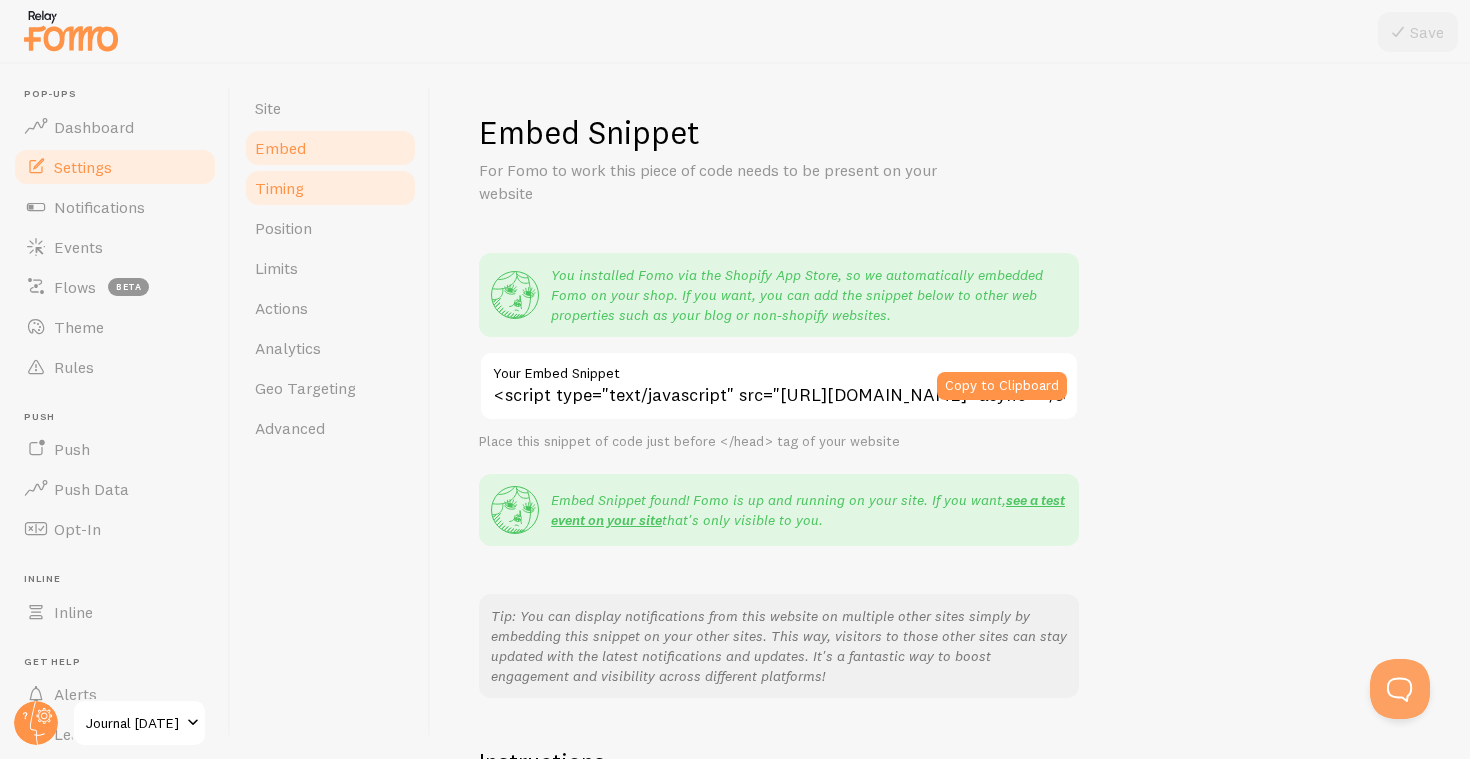 click on "Timing" at bounding box center (279, 188) 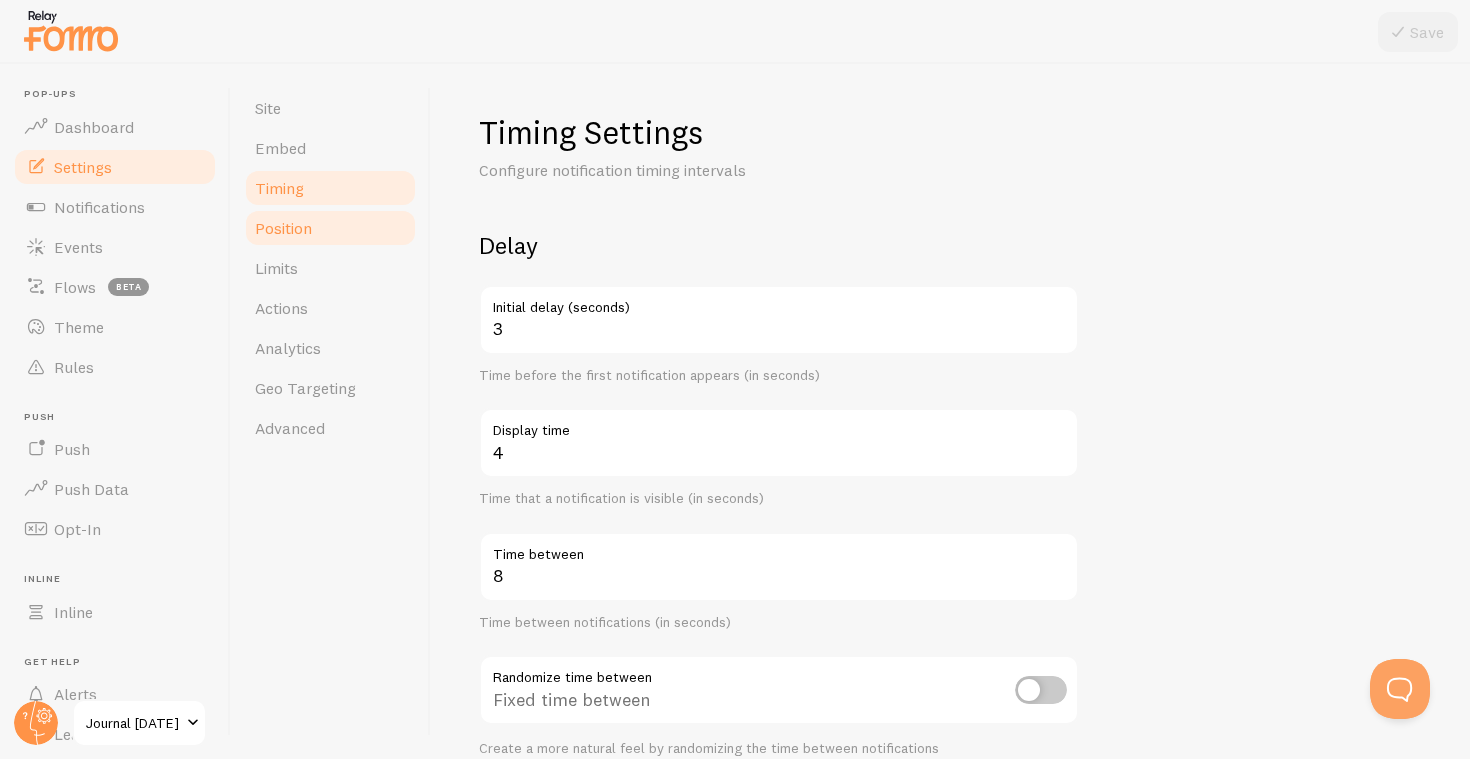 click on "Position" at bounding box center [283, 228] 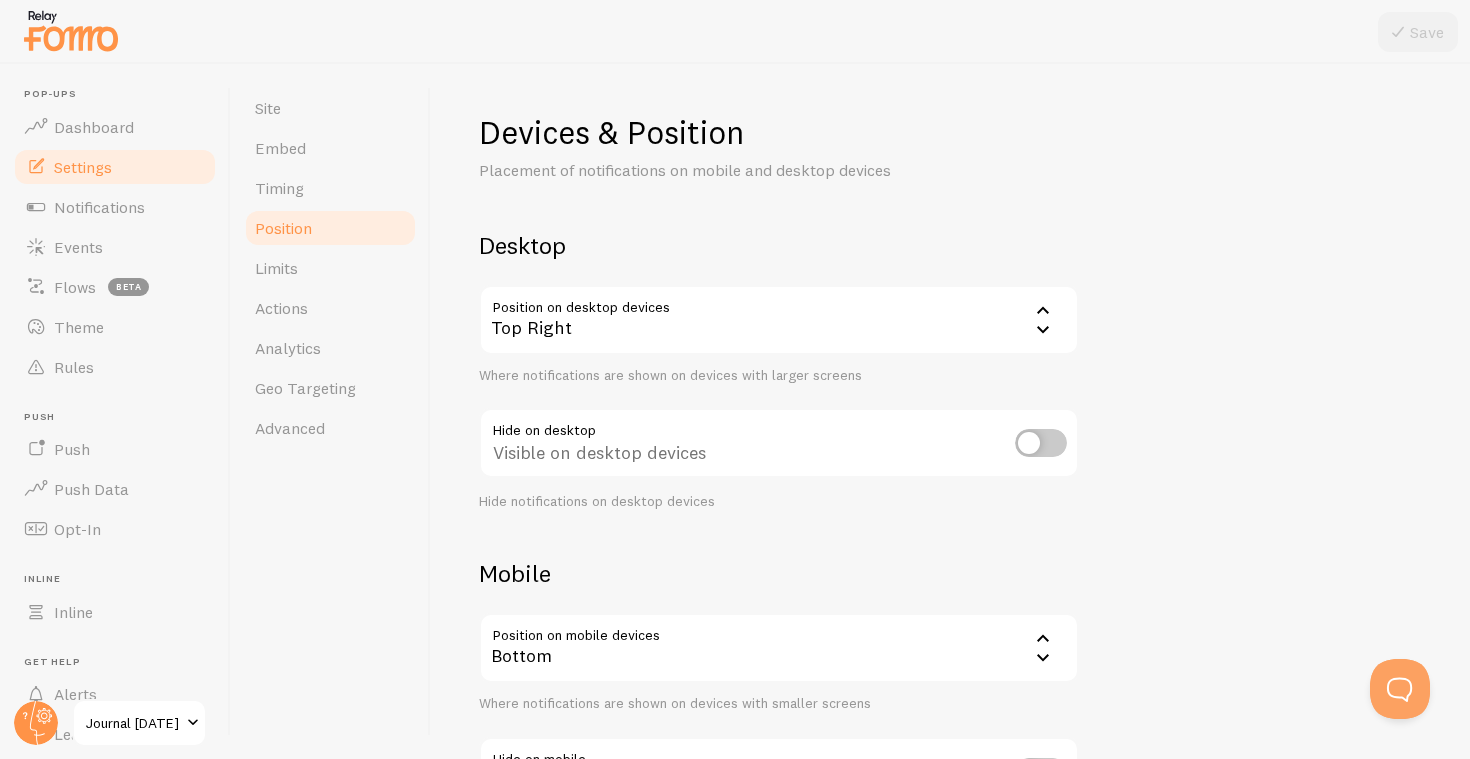 click on "Site
Embed
Timing
Position
Limits
Actions
Analytics
Geo Targeting
Advanced" at bounding box center (331, 411) 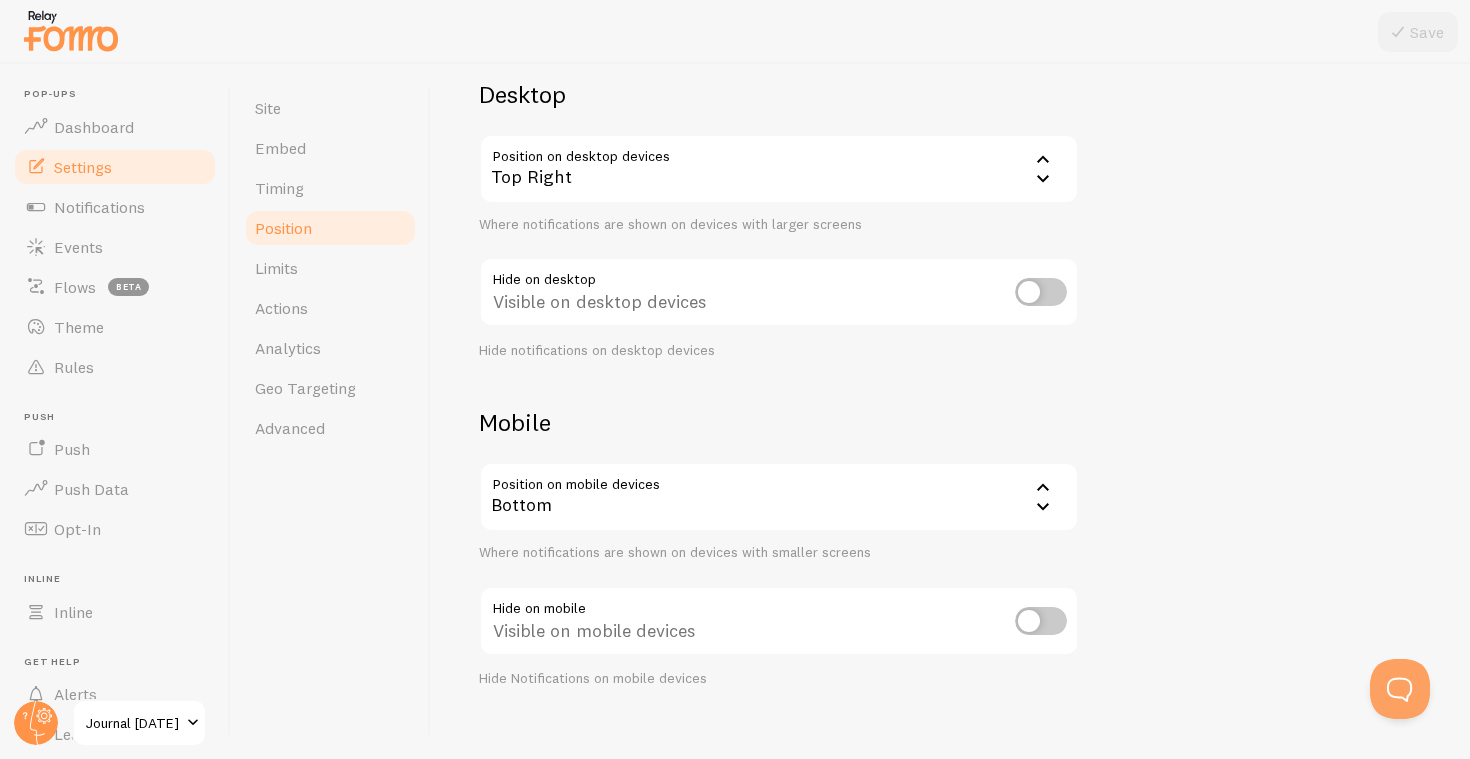 scroll, scrollTop: 170, scrollLeft: 0, axis: vertical 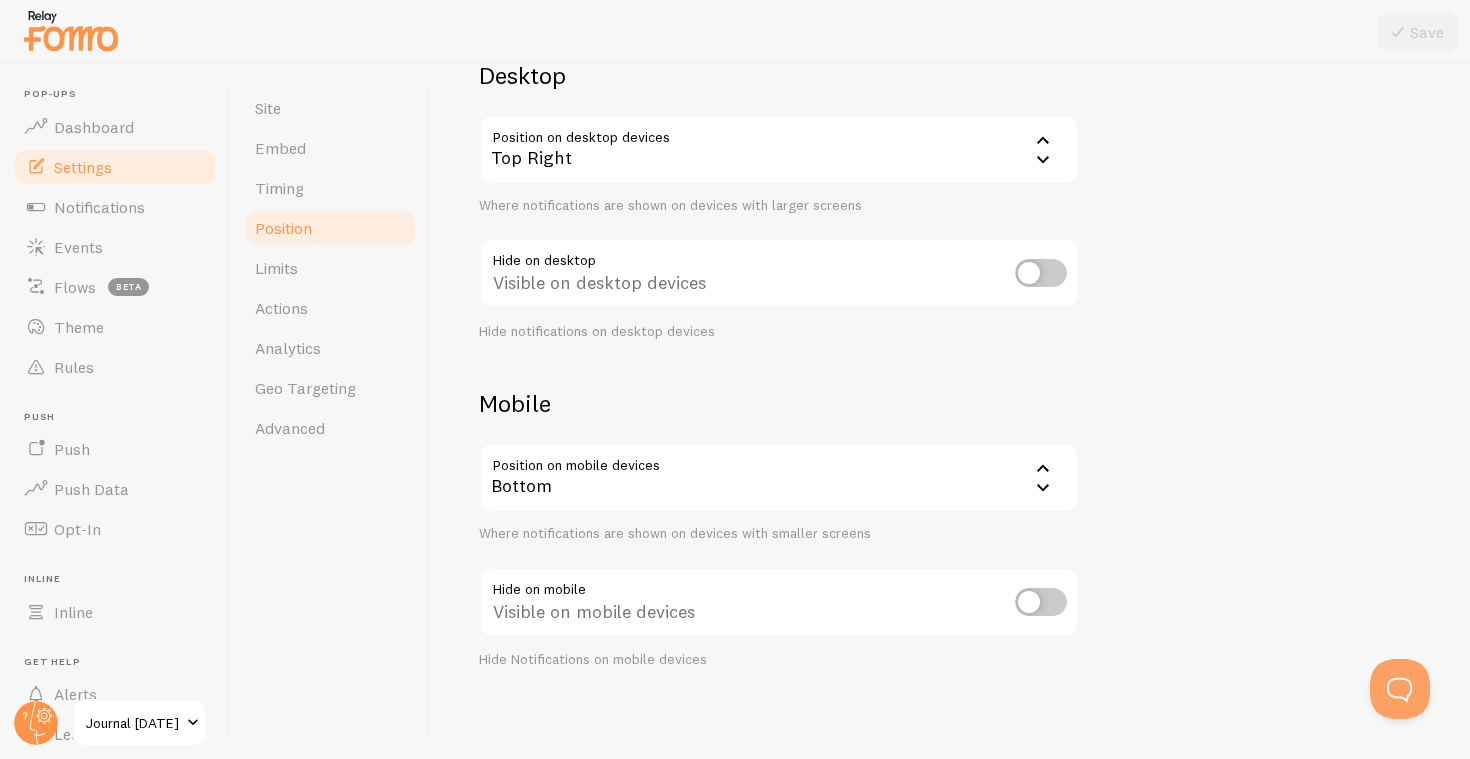 click on "Bottom" at bounding box center (779, 478) 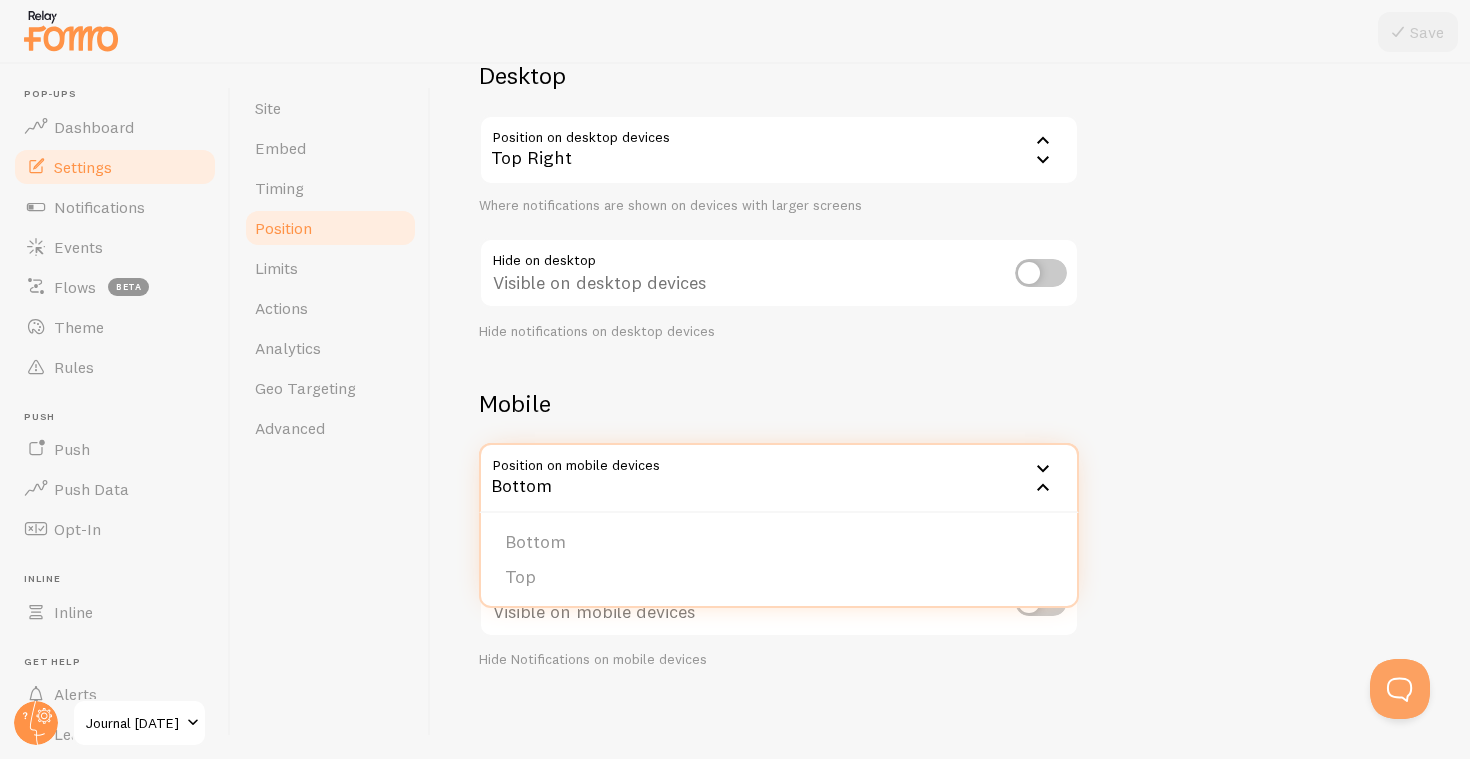 click on "Bottom  Top" at bounding box center (779, 559) 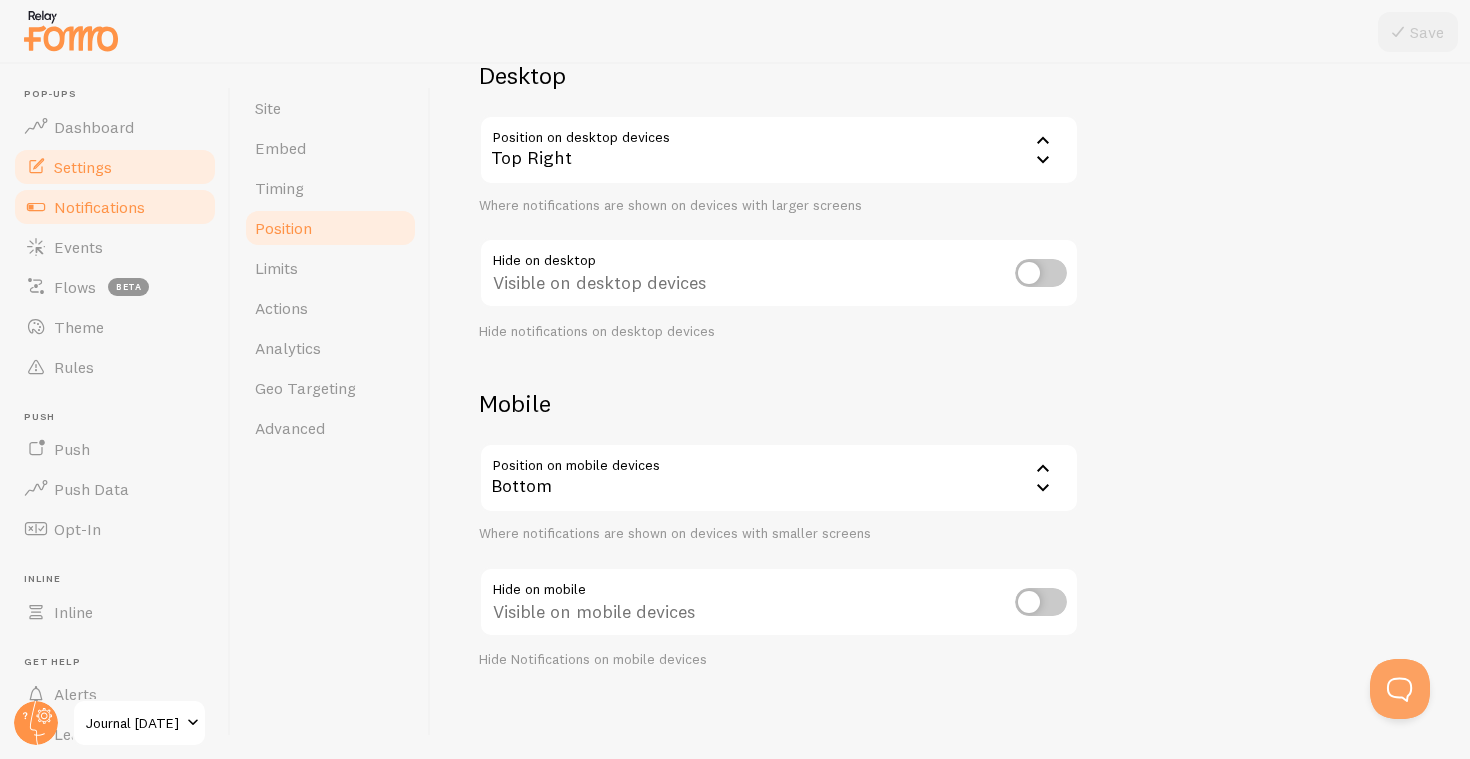 click on "Notifications" at bounding box center (115, 207) 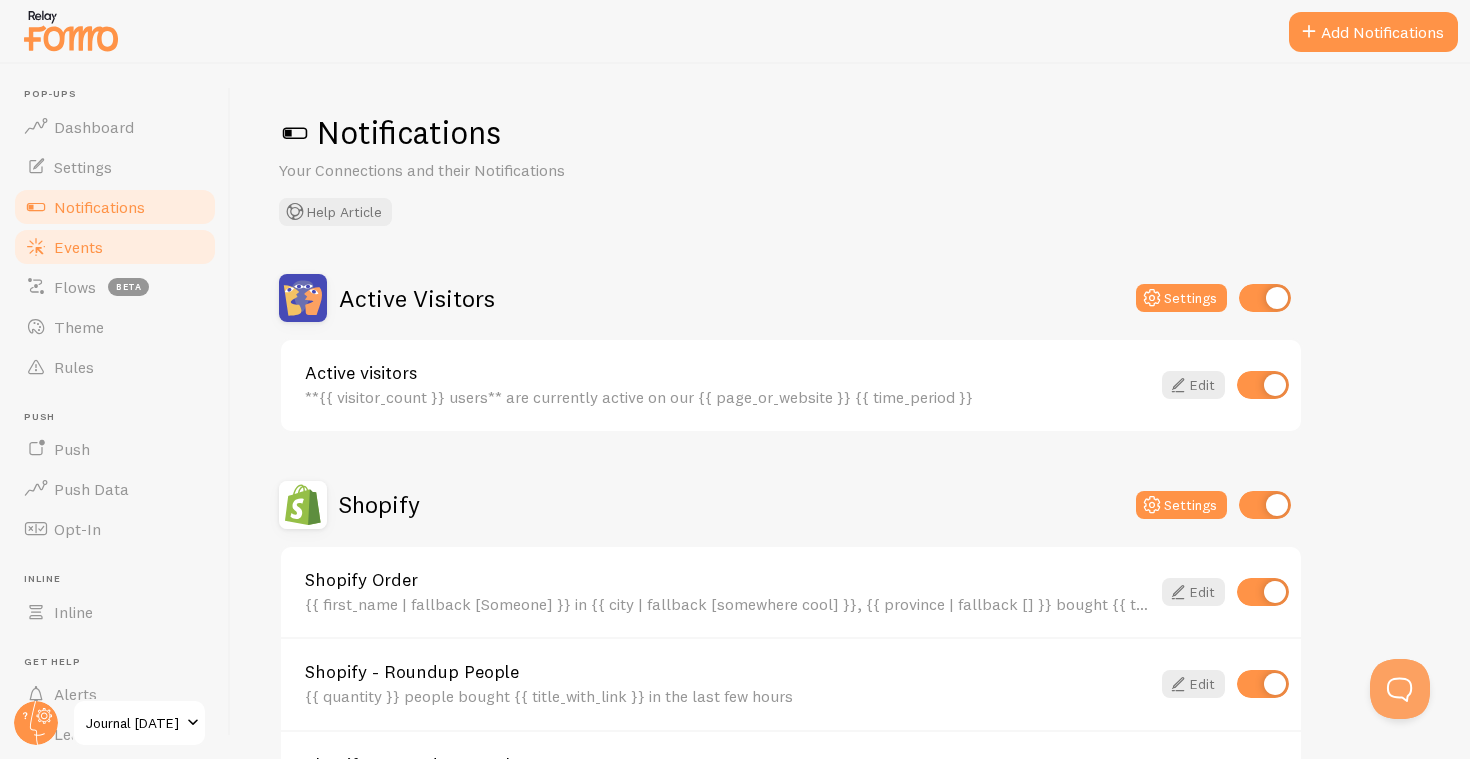 click on "Events" at bounding box center (115, 247) 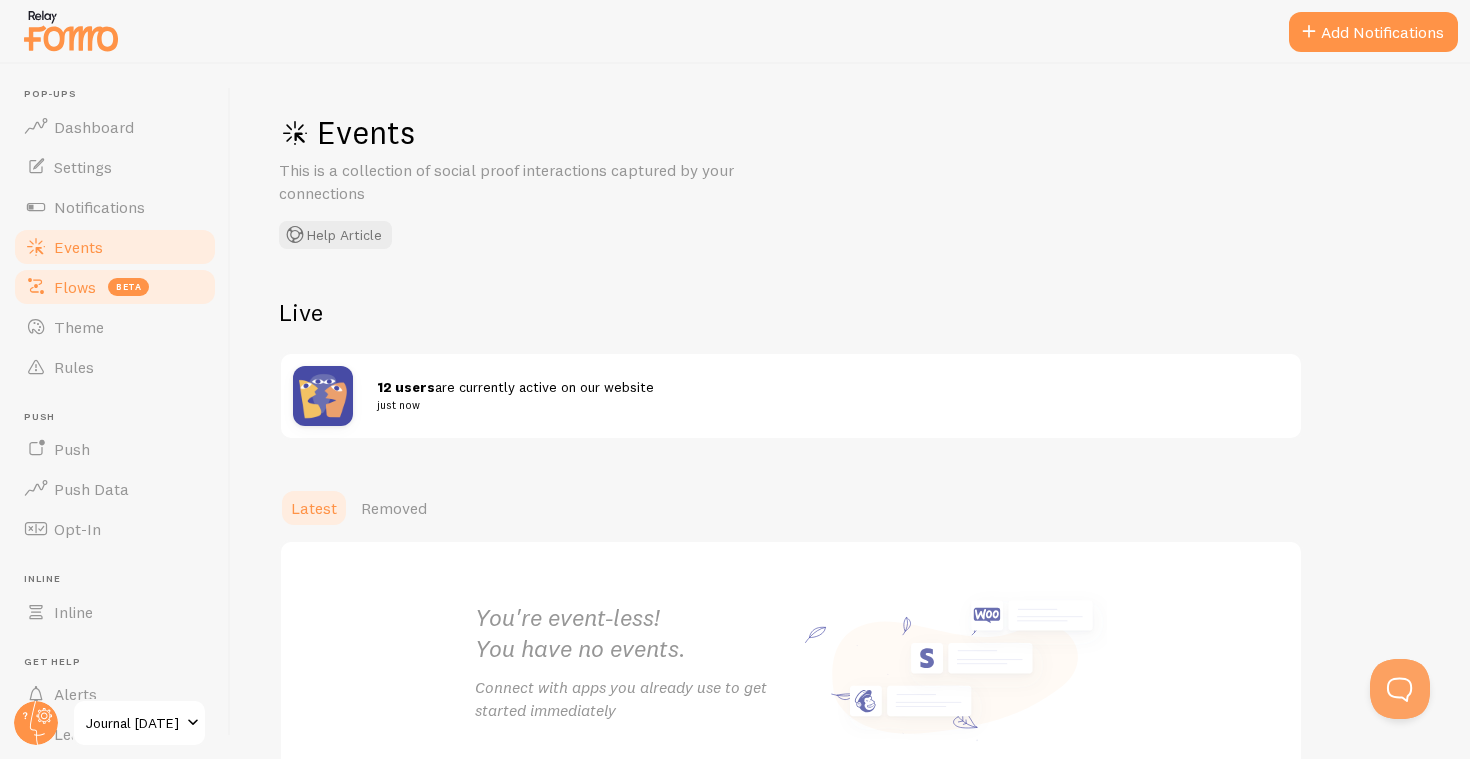 click on "Flows" at bounding box center [75, 287] 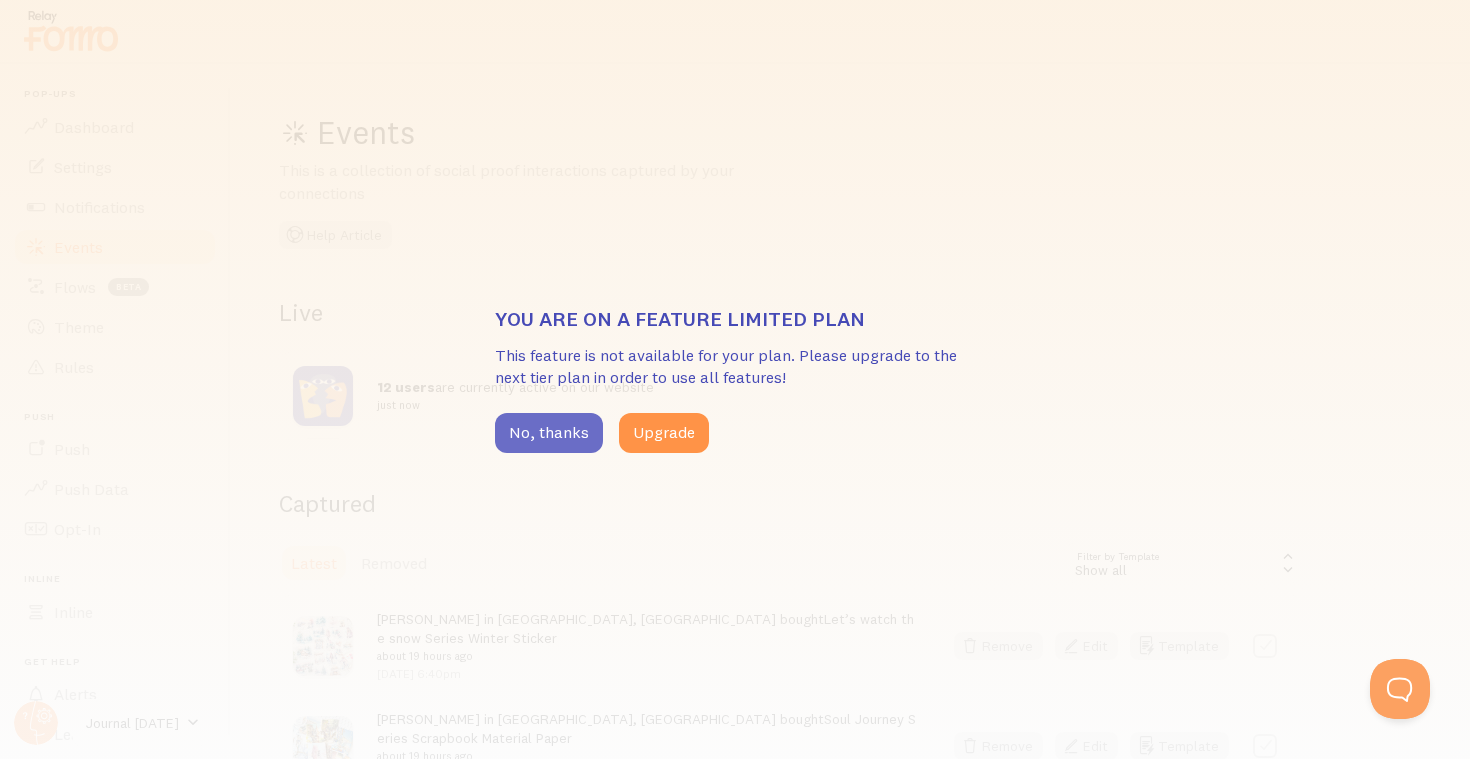 click on "No, thanks" at bounding box center [549, 433] 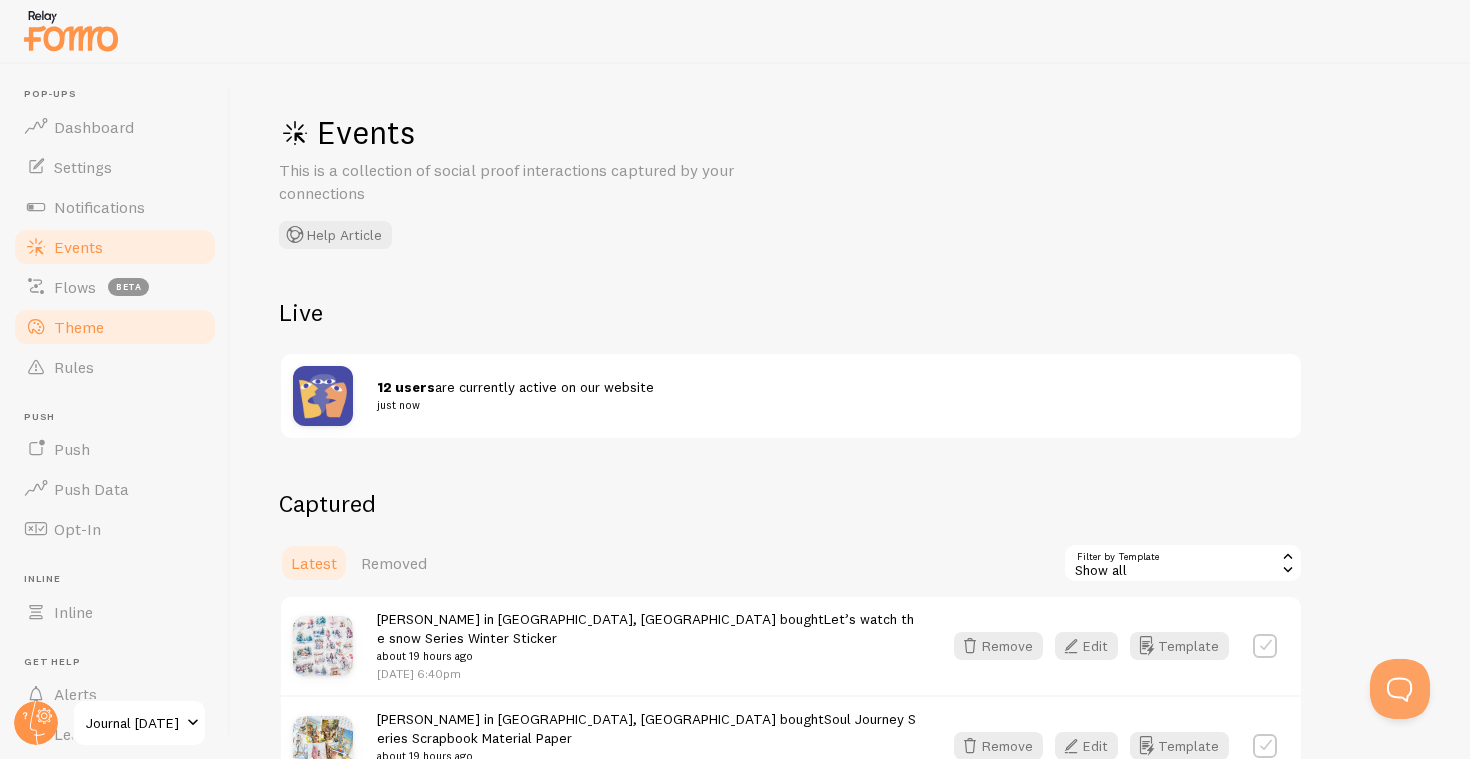 click on "Theme" at bounding box center [79, 327] 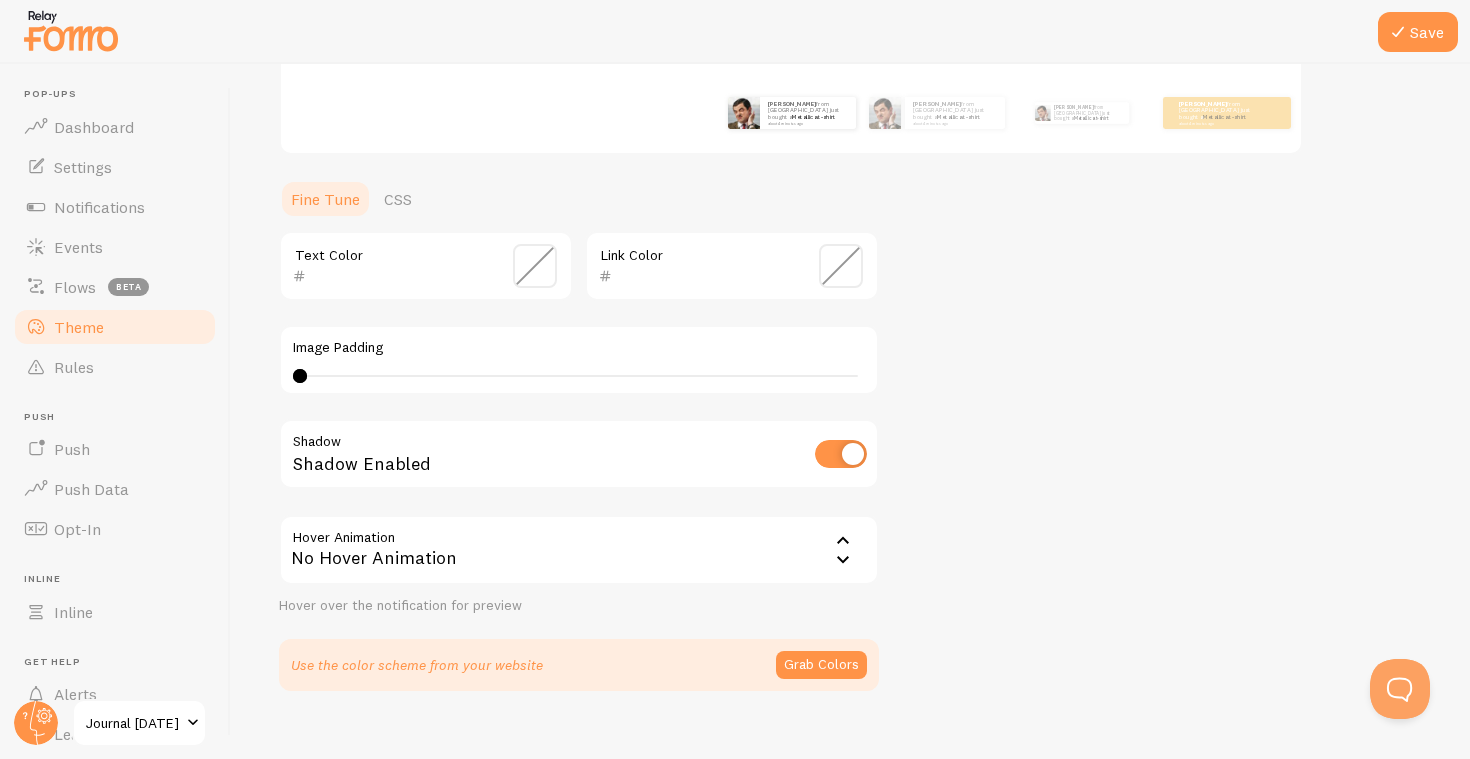 scroll, scrollTop: 378, scrollLeft: 0, axis: vertical 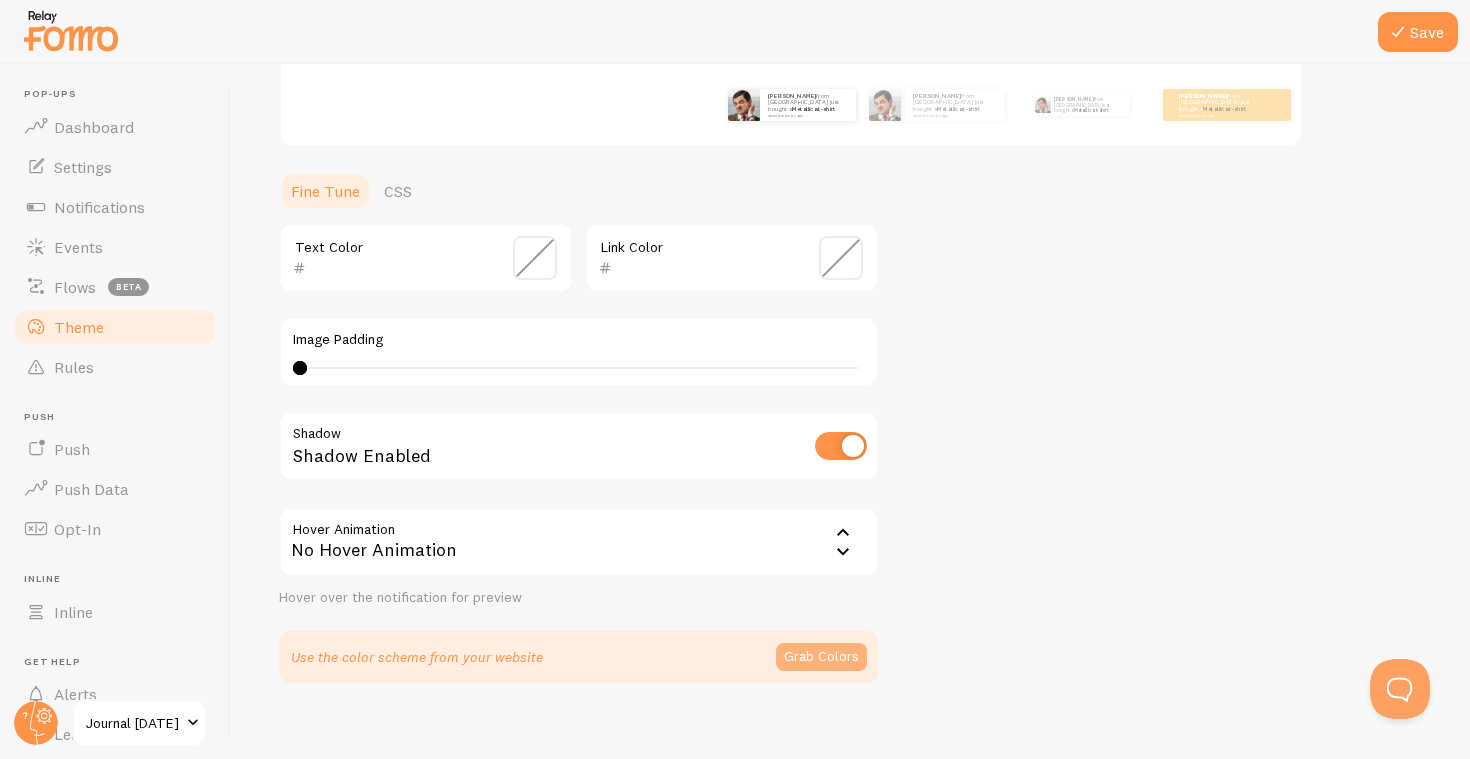 click on "Grab Colors" at bounding box center (821, 657) 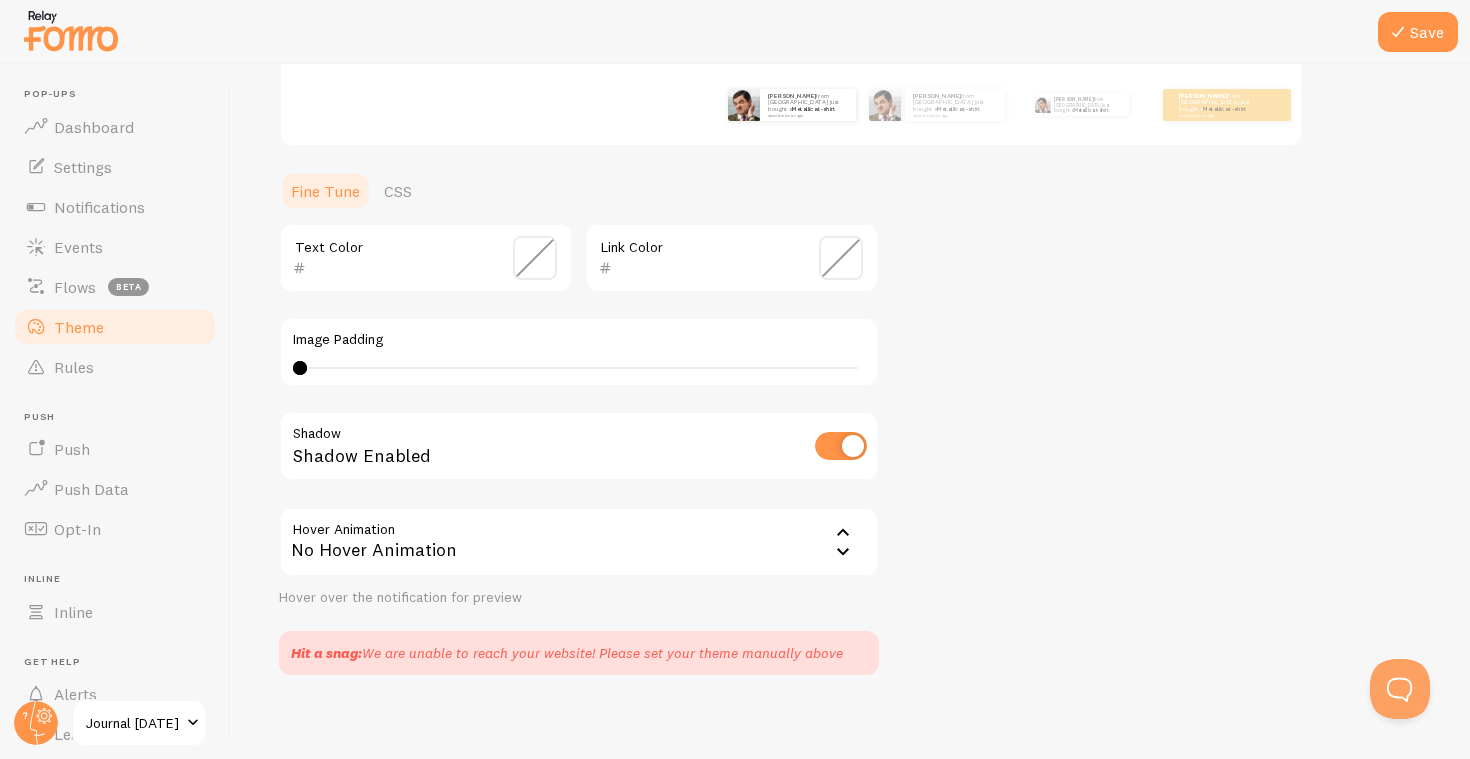 click on "Theme" at bounding box center (79, 327) 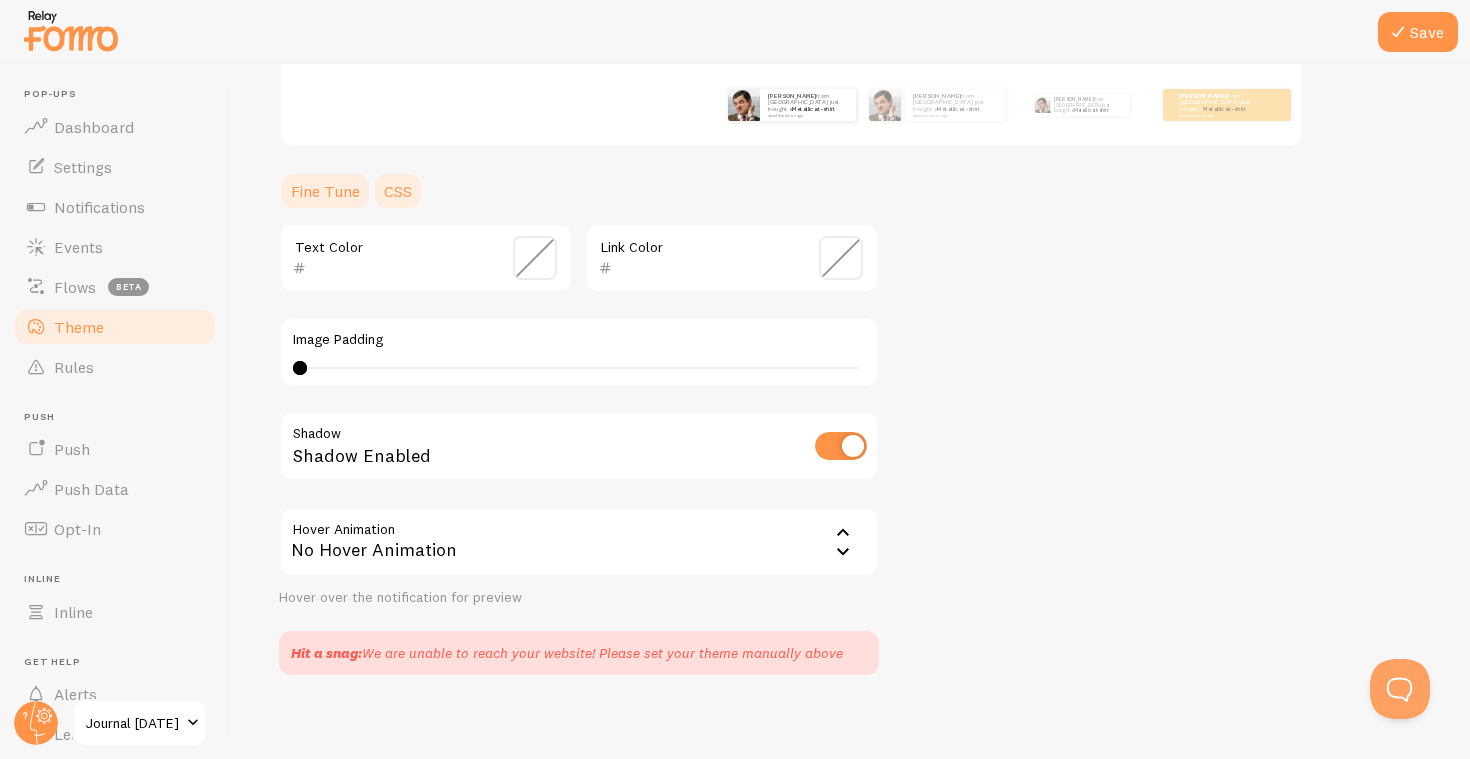 click on "CSS" at bounding box center [398, 191] 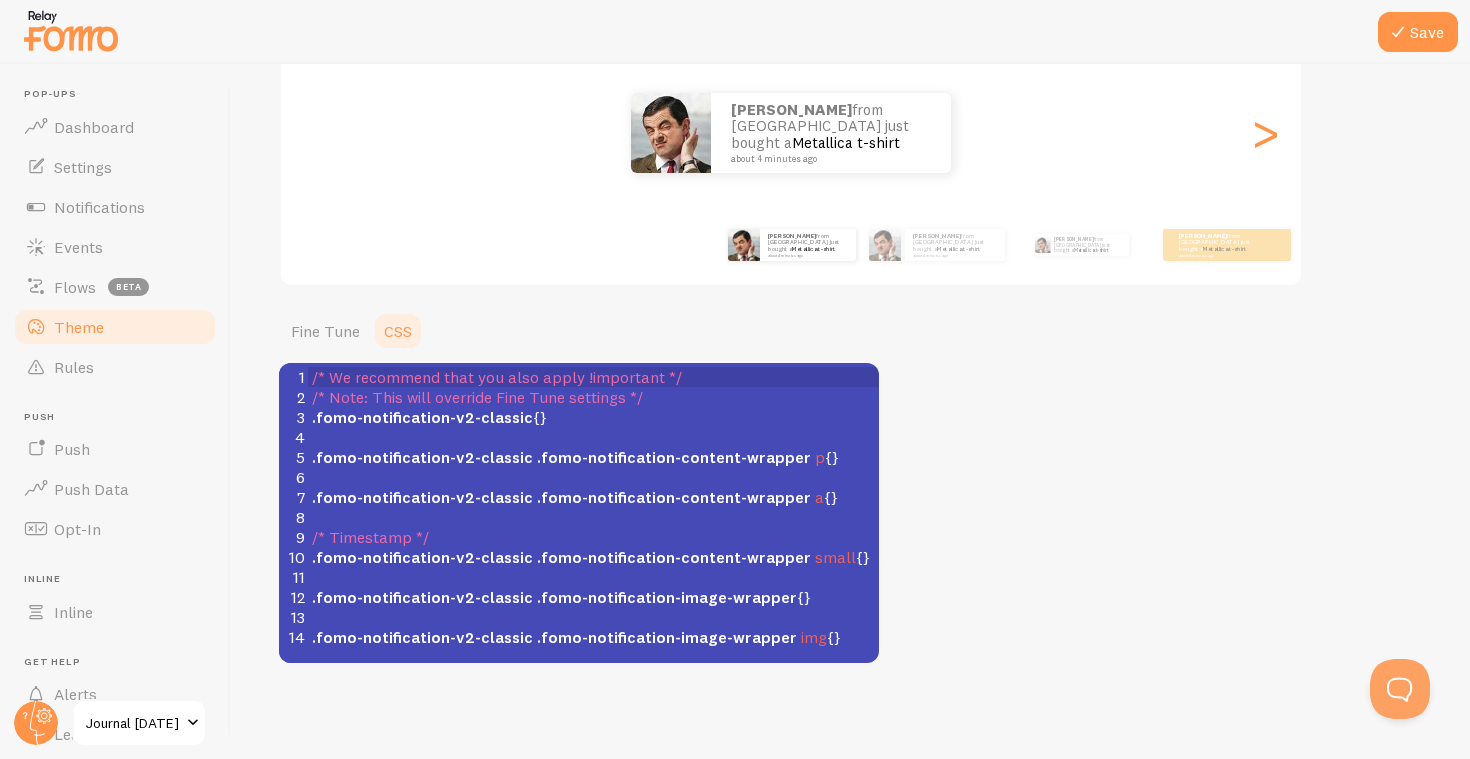 scroll, scrollTop: 236, scrollLeft: 0, axis: vertical 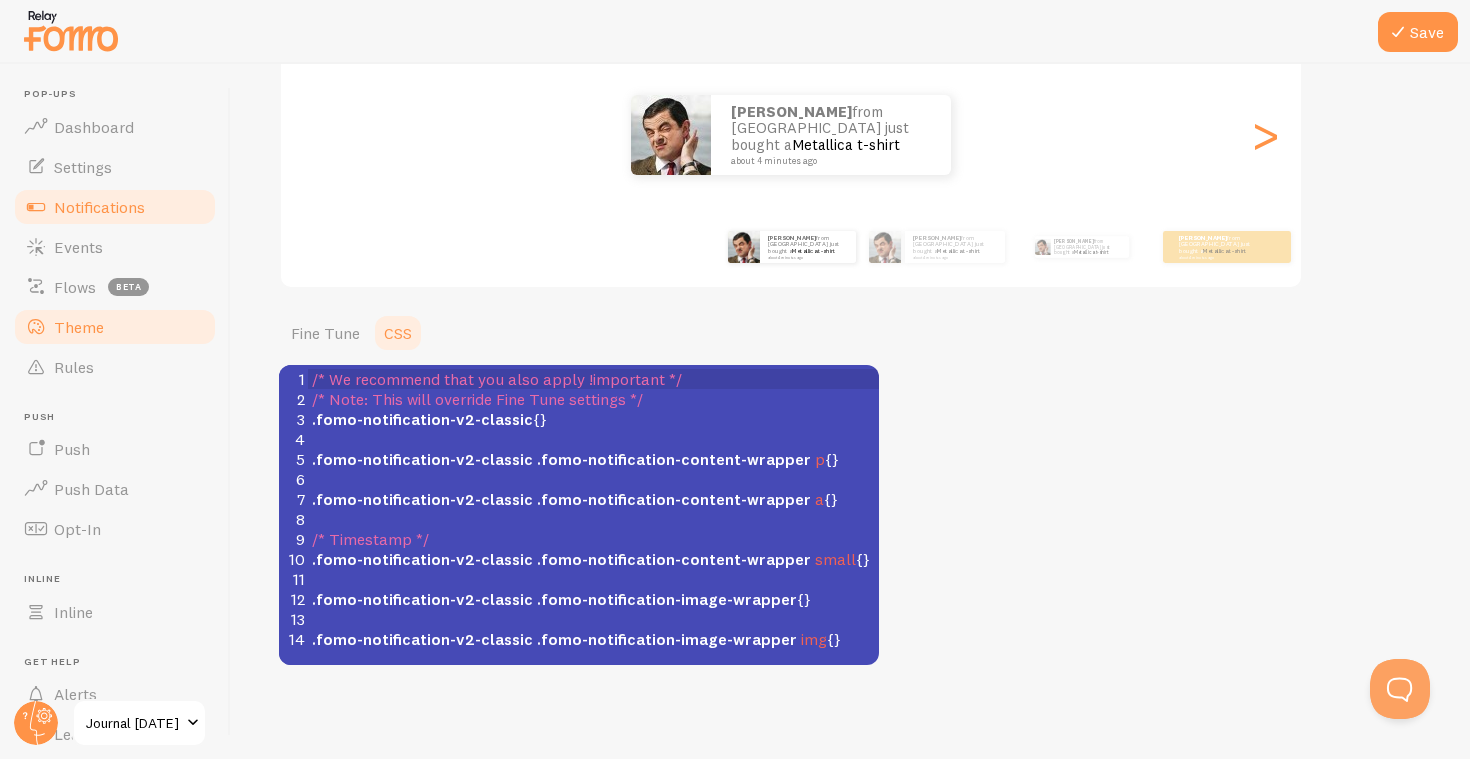 click on "Notifications" at bounding box center (99, 207) 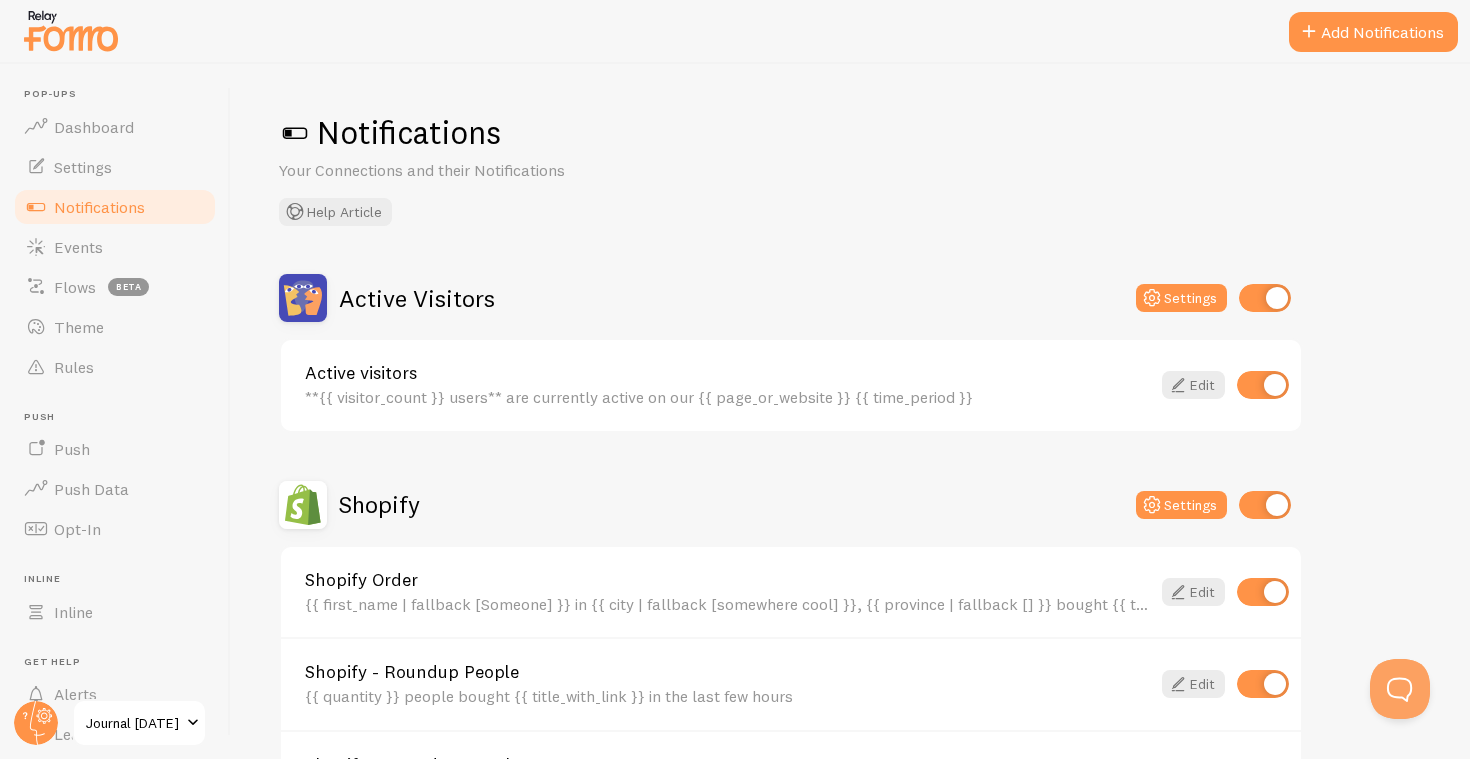 click on "Active Visitors
Settings
Active visitors
**{{ visitor_count }} users** are currently active on our {{ page_or_website }}
{{ time_period }}
Edit
Shopify
Settings
Shopify Order
{{ first_name | fallback [Someone] }} in {{ city | fallback [somewhere cool] }}, {{ province | fallback [] }} bought {{ title_with_link | fallback [something] }} {{ time_ago }}
Edit
Shopify - Roundup People
{{ quantity }} people bought {{ title_with_link }}
in the last few hours
Edit
Shopify - Roundup Popular
{{ title_with_link }} is our most popular
product this week, with {{ quantity }} purchases" at bounding box center (791, 698) 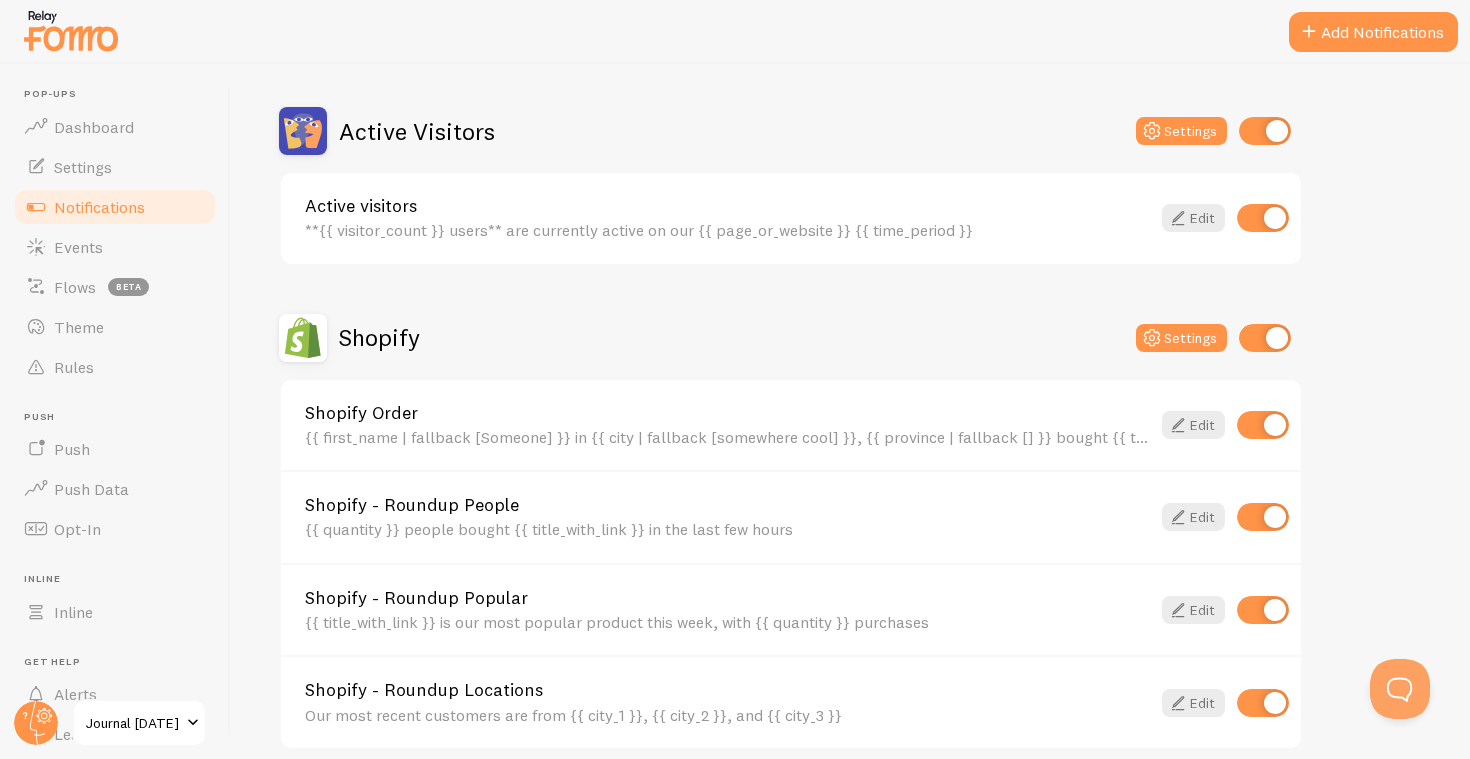 scroll, scrollTop: 164, scrollLeft: 0, axis: vertical 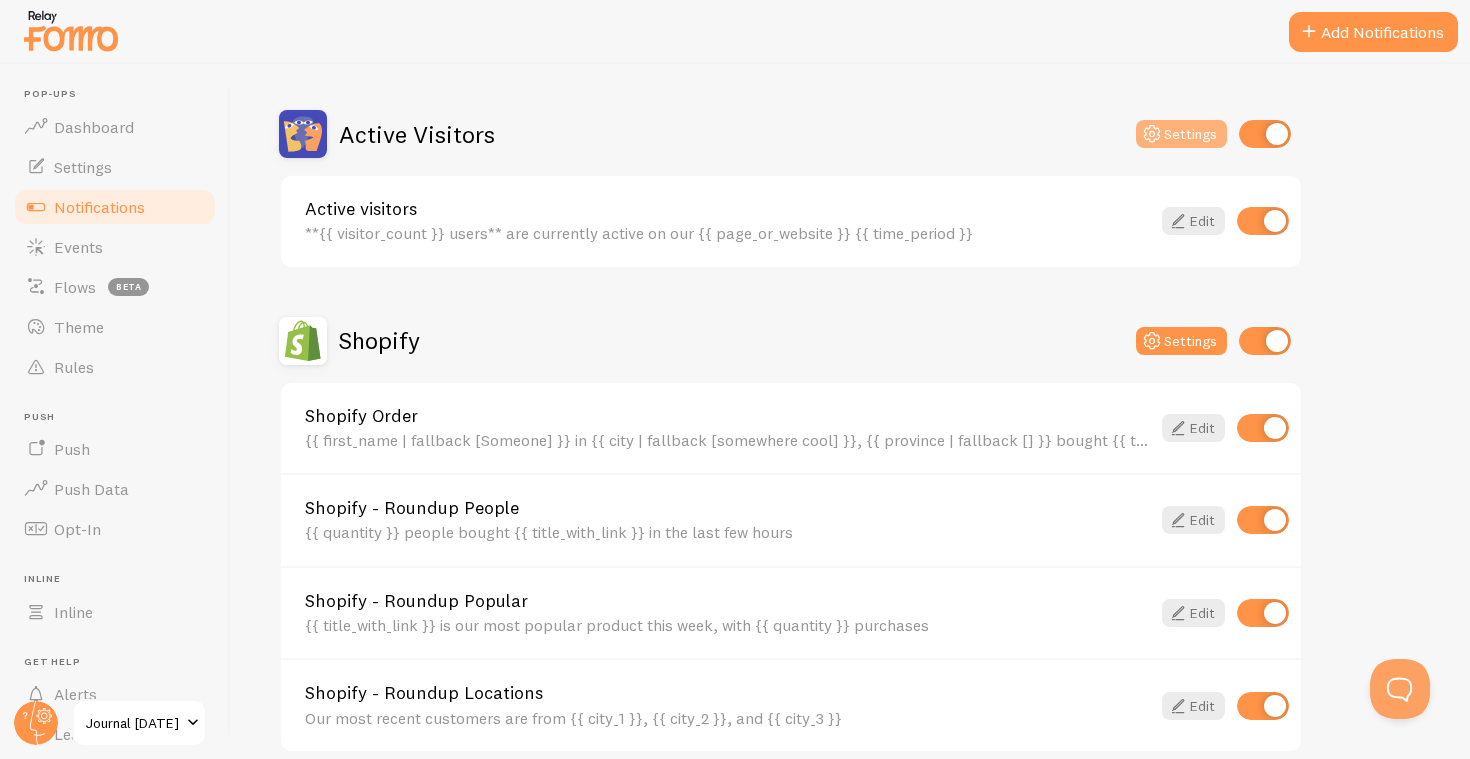 click on "Settings" at bounding box center (1181, 134) 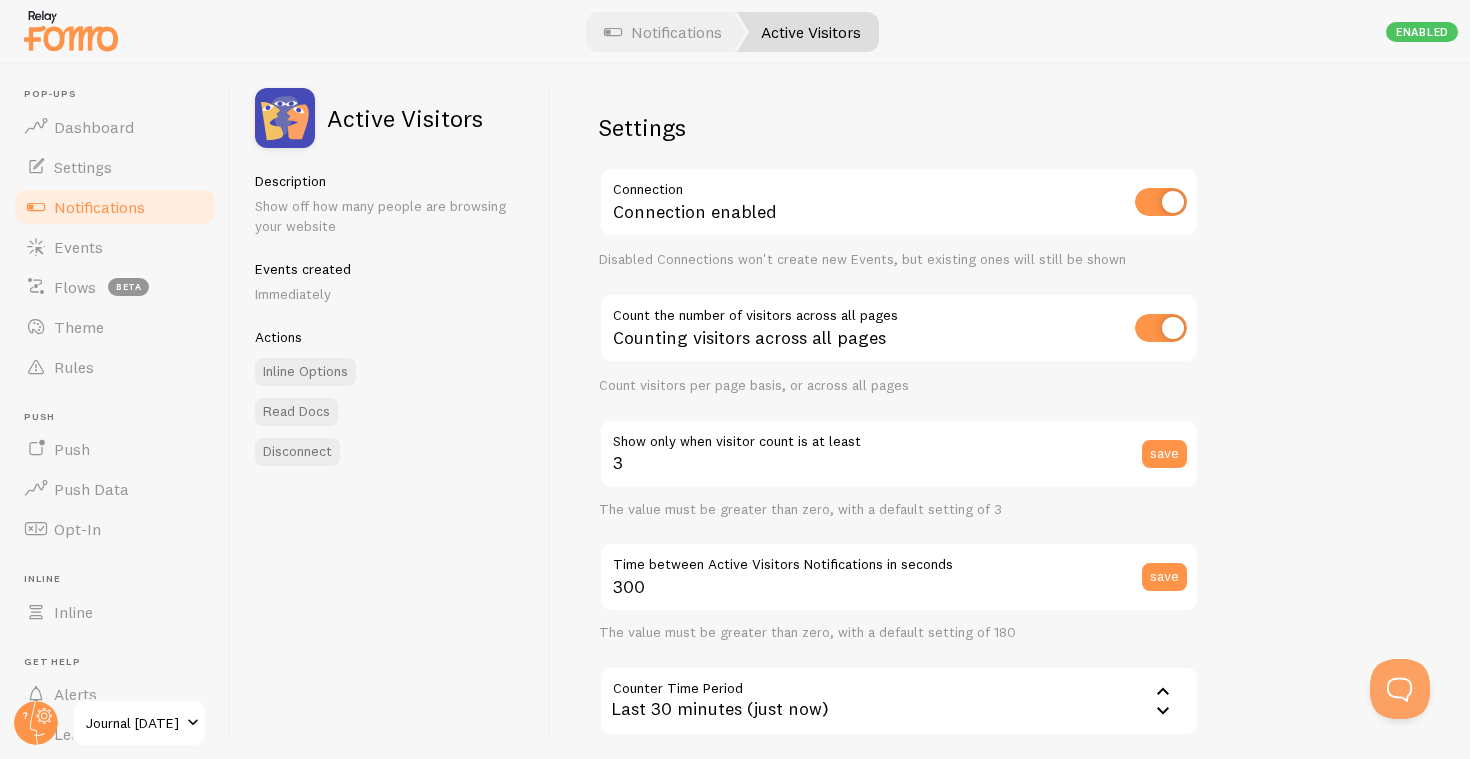 click on "Active Visitors
Description
Show off how many people are browsing your website
Events created
Immediately
Actions
Inline Options
Read Docs
Disconnect" at bounding box center (391, 411) 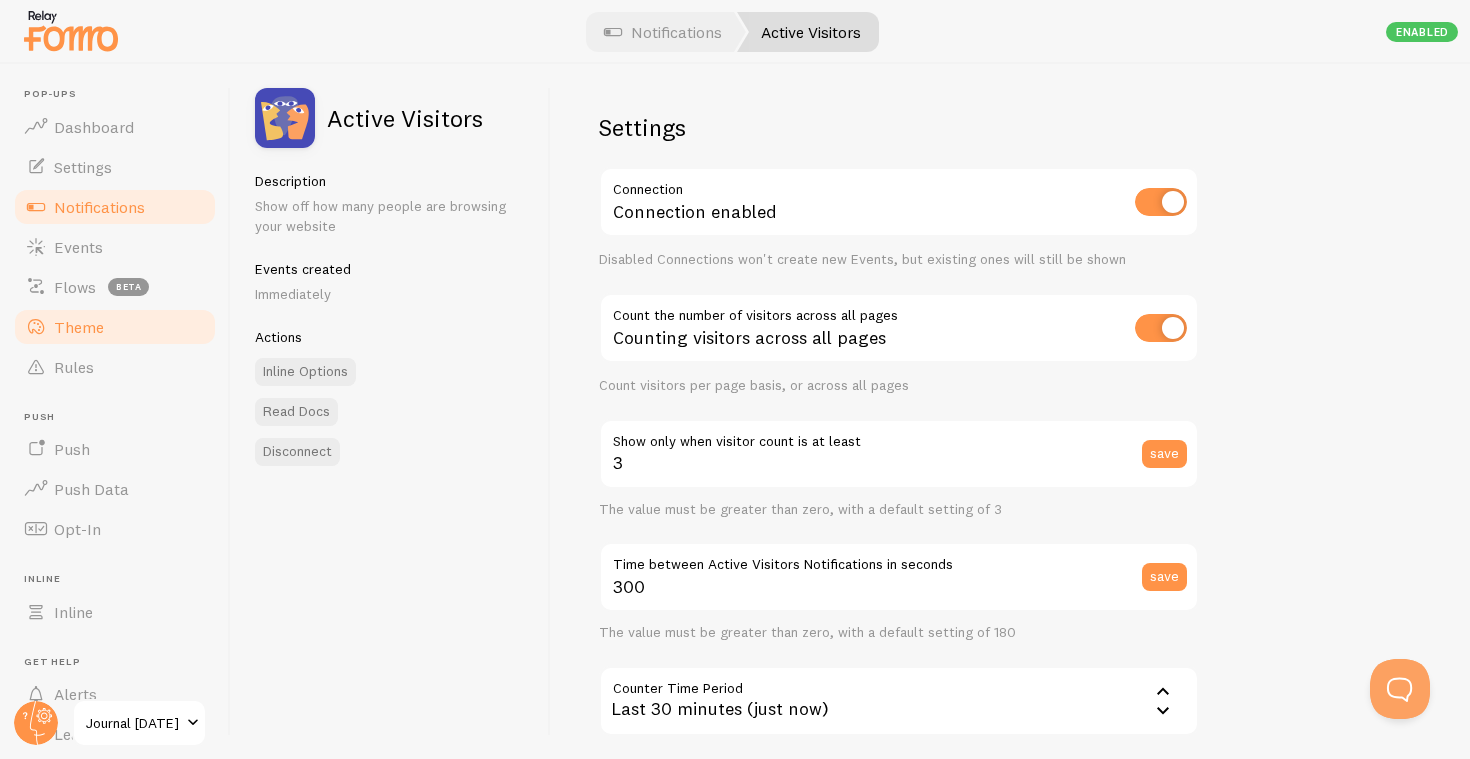 click on "Theme" at bounding box center (79, 327) 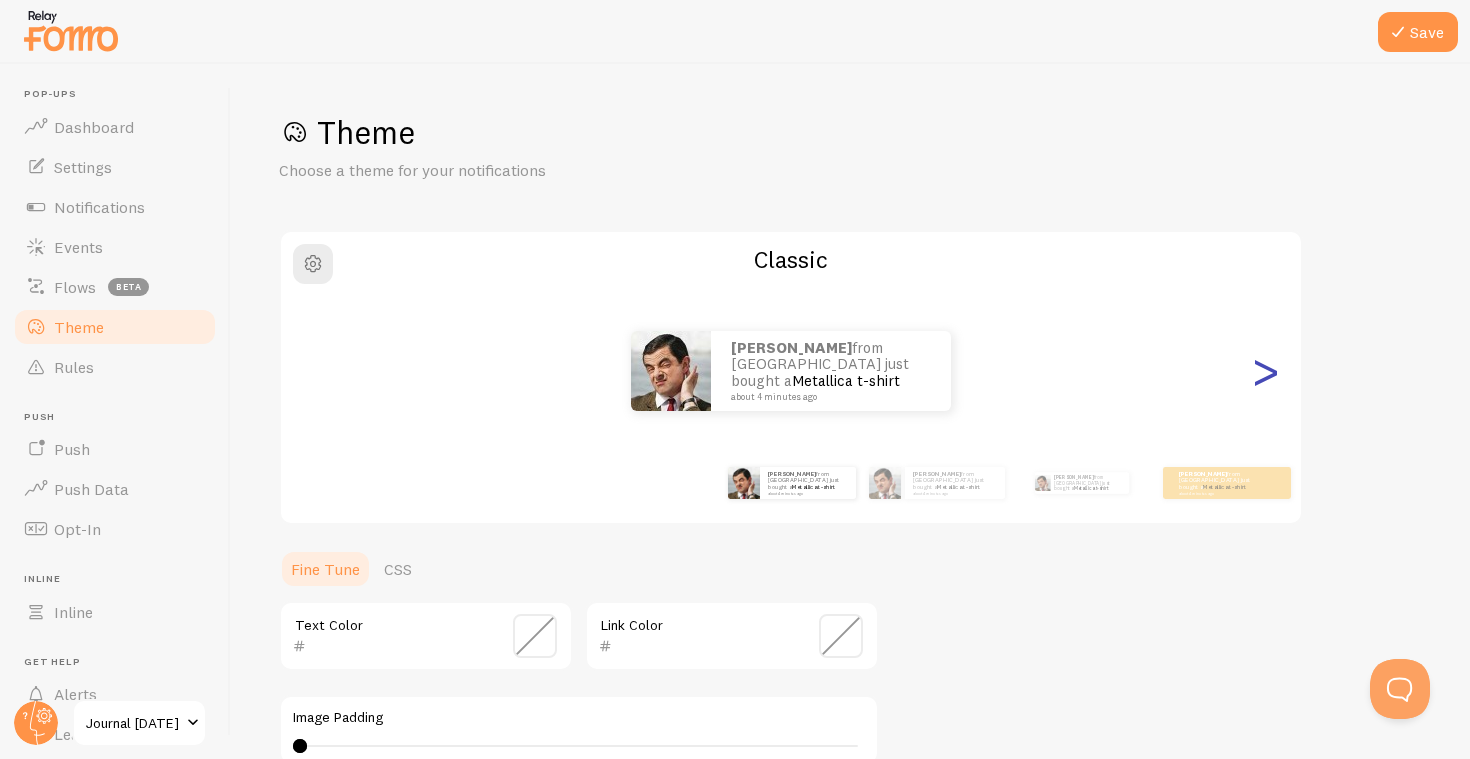 click on ">" at bounding box center [1265, 371] 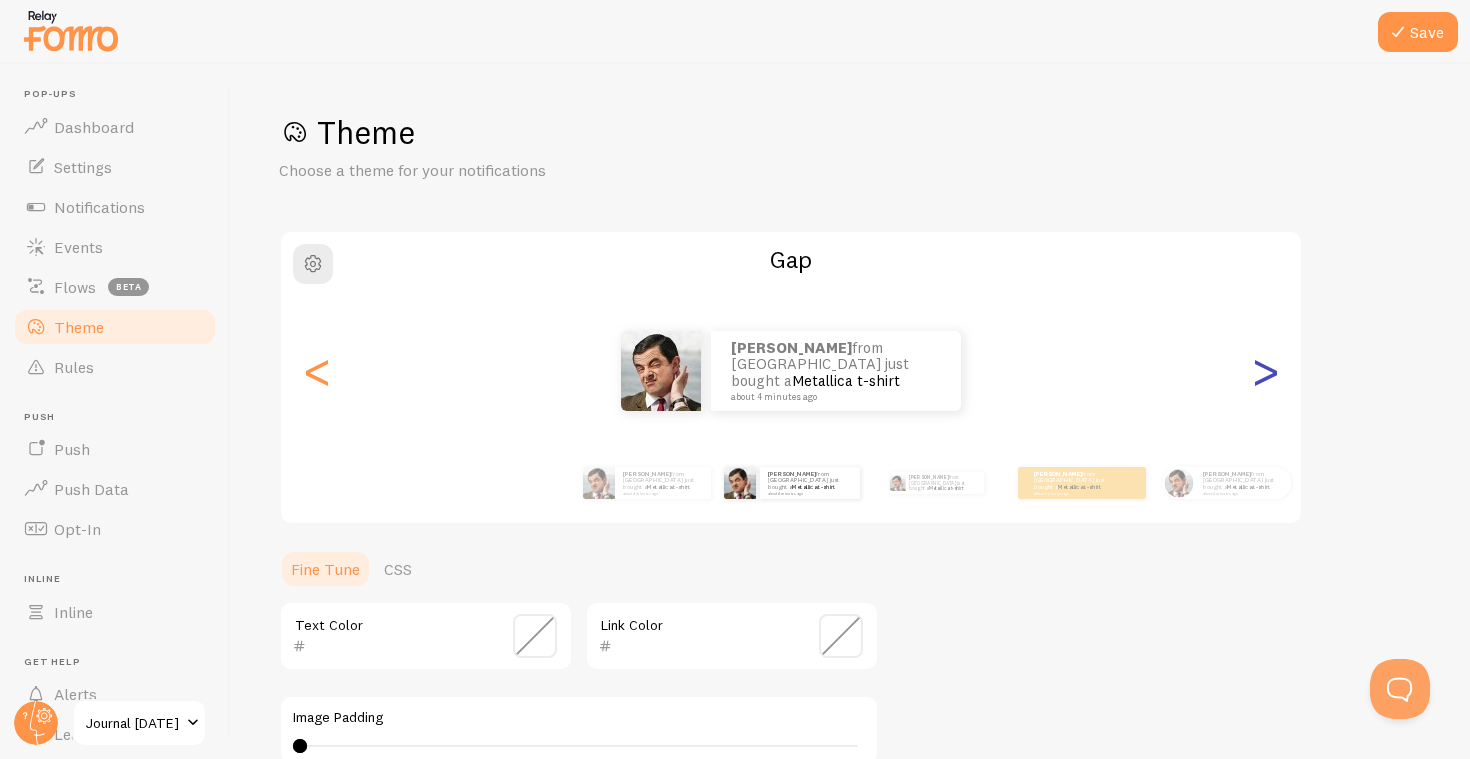 click on ">" at bounding box center (1265, 371) 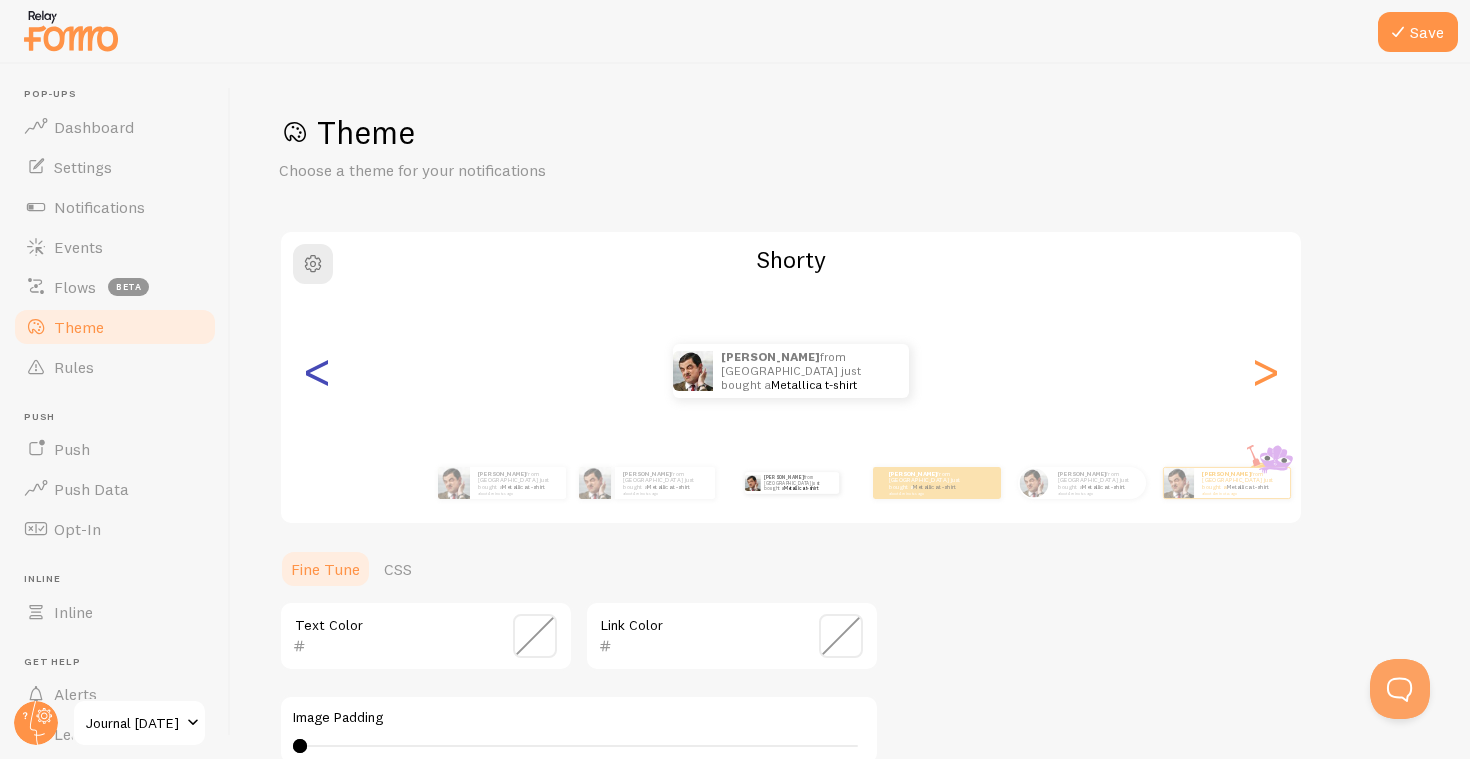 click on "<" at bounding box center [317, 371] 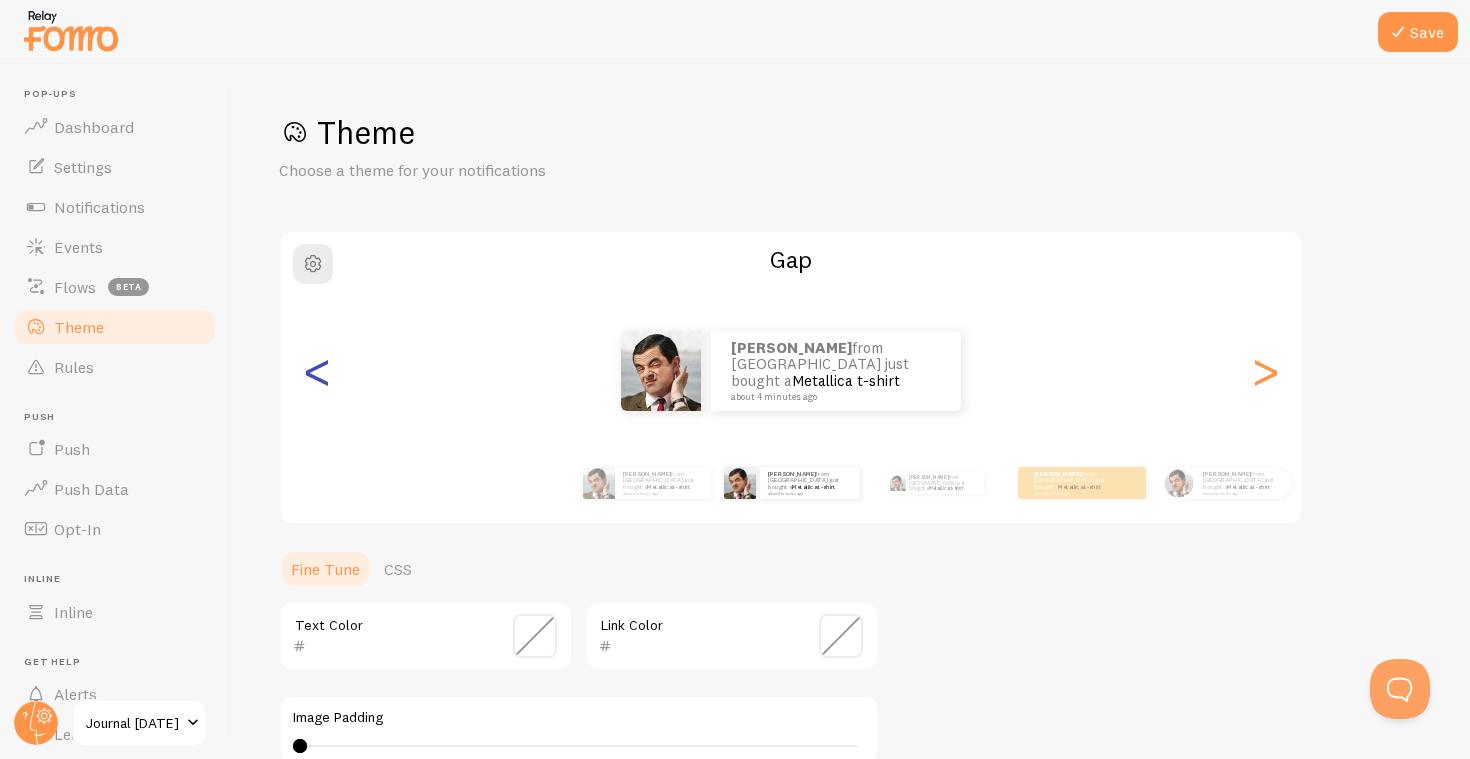 click on "<" at bounding box center (317, 371) 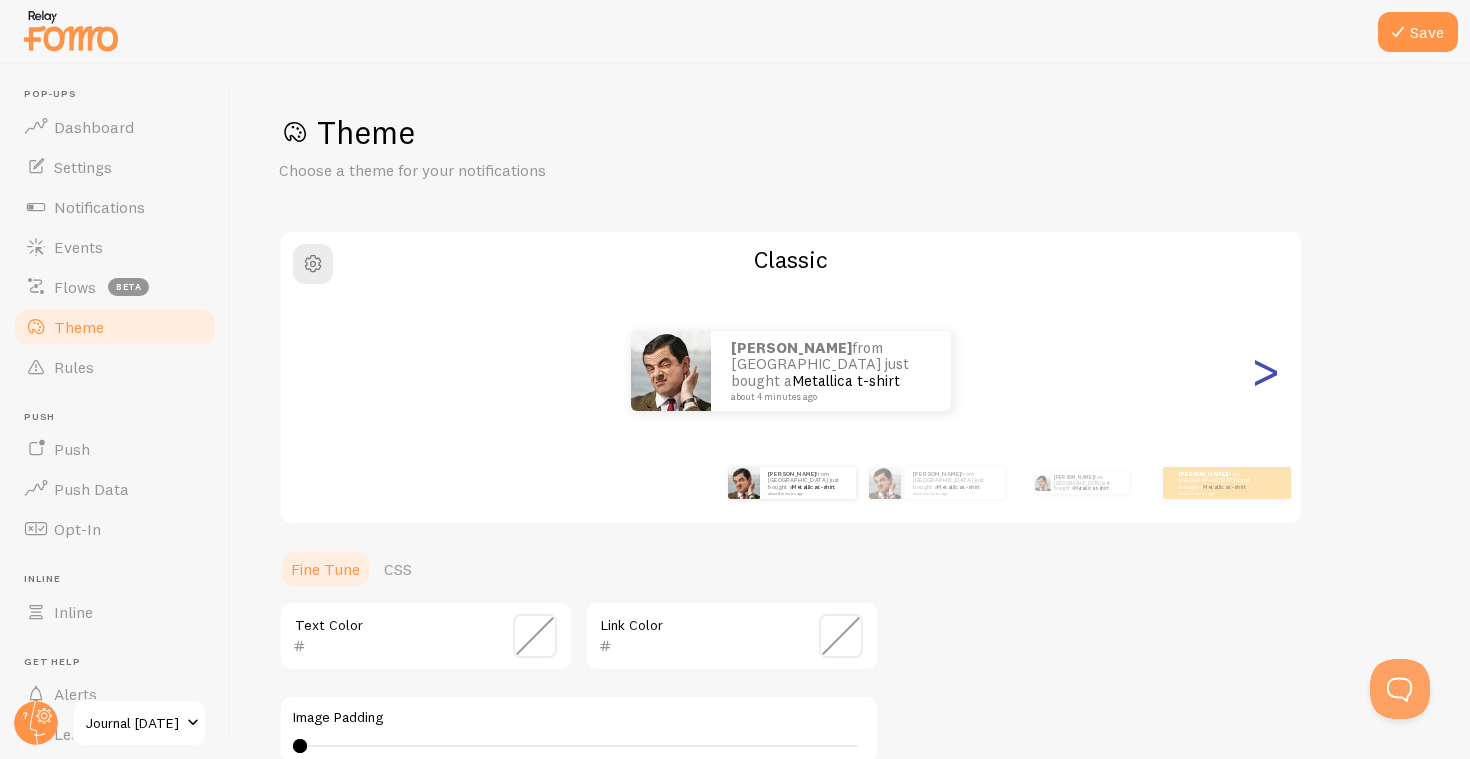 click on ">" at bounding box center (1265, 371) 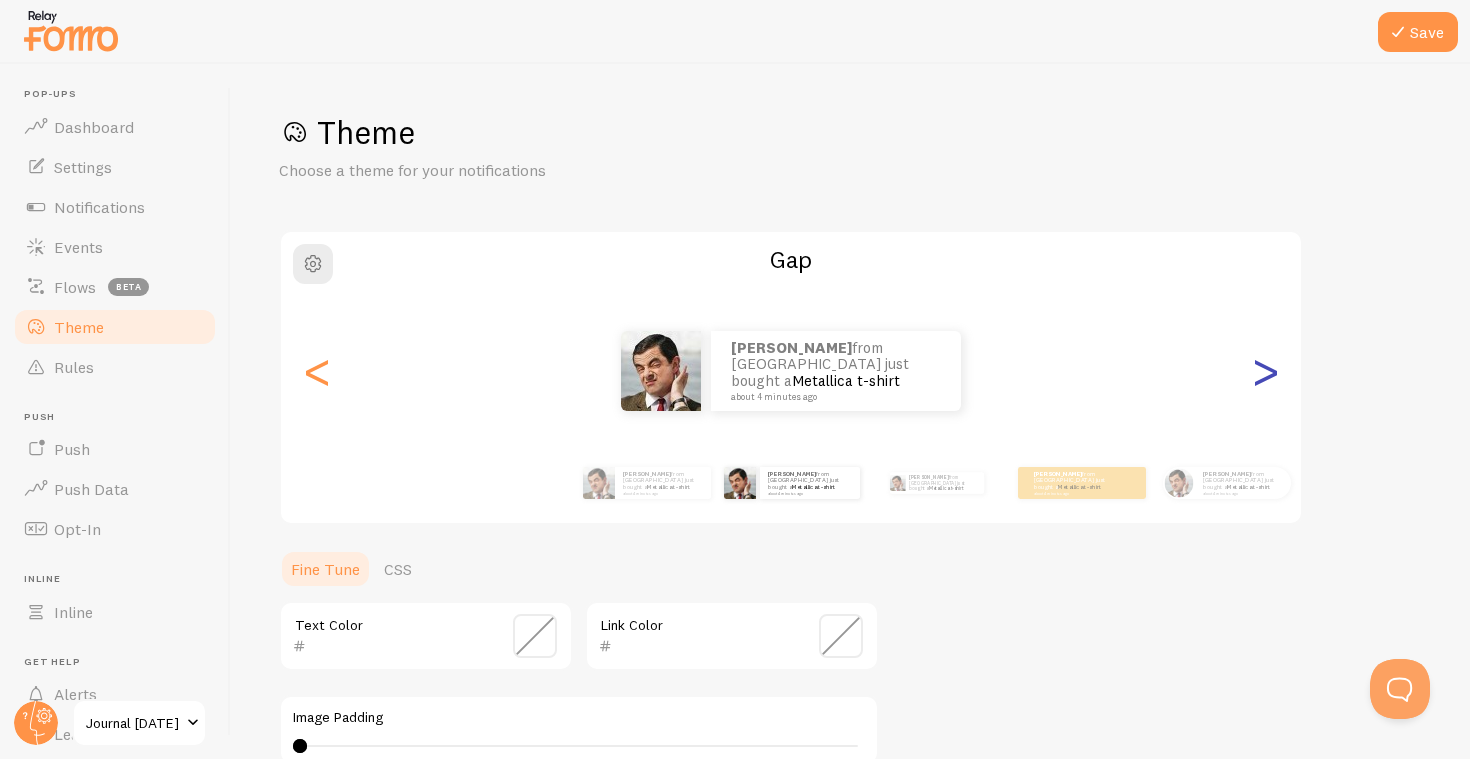 click on ">" at bounding box center (1265, 371) 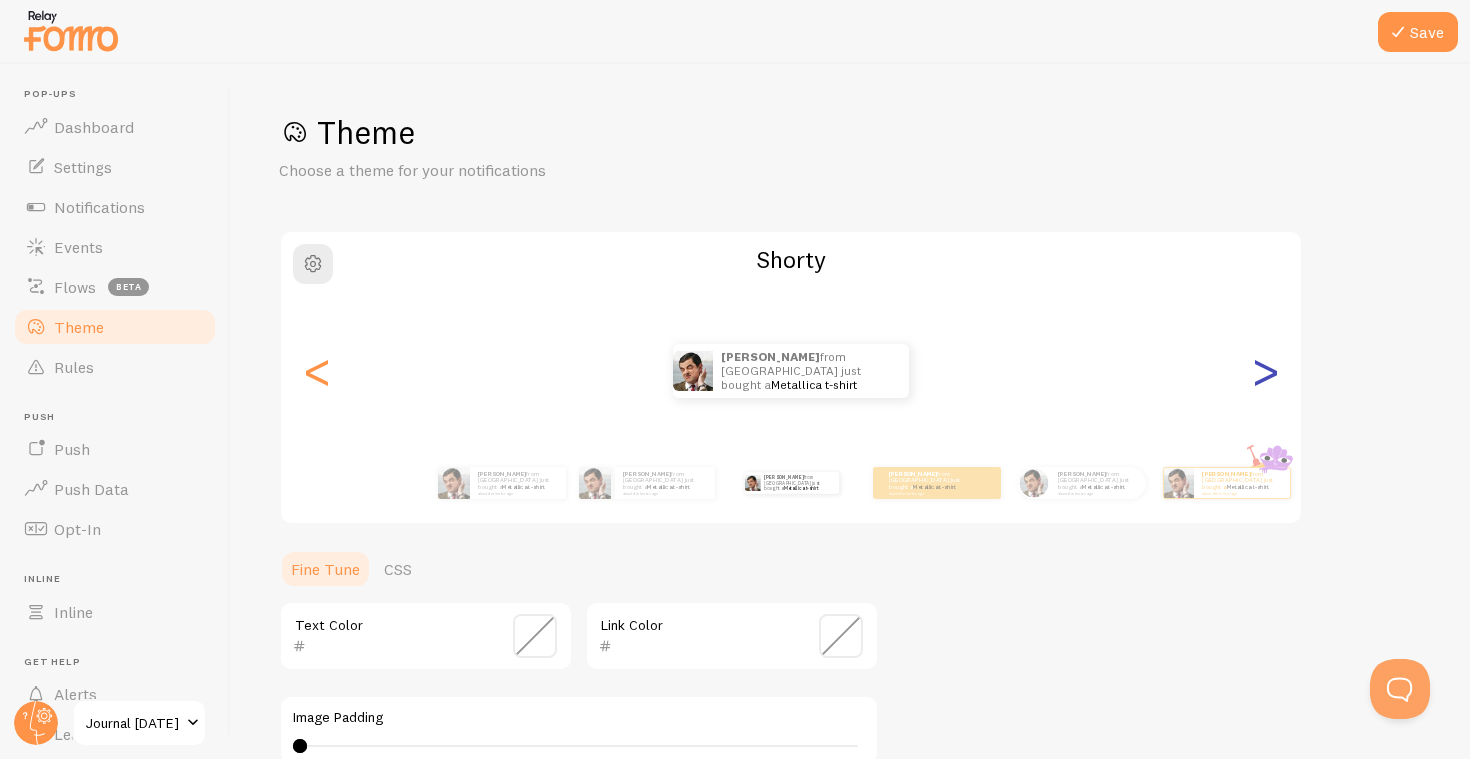 click on ">" at bounding box center [1265, 371] 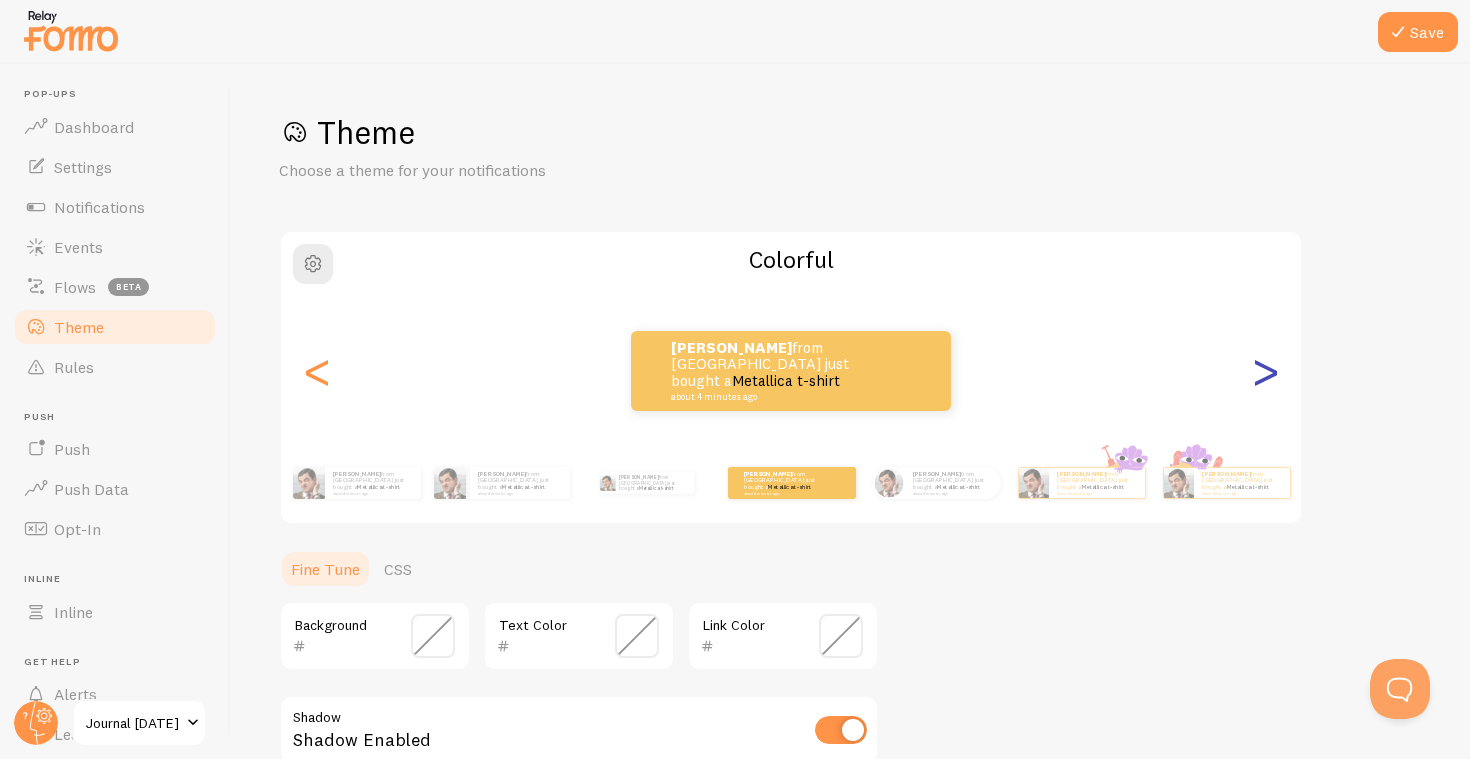 click on ">" at bounding box center (1265, 371) 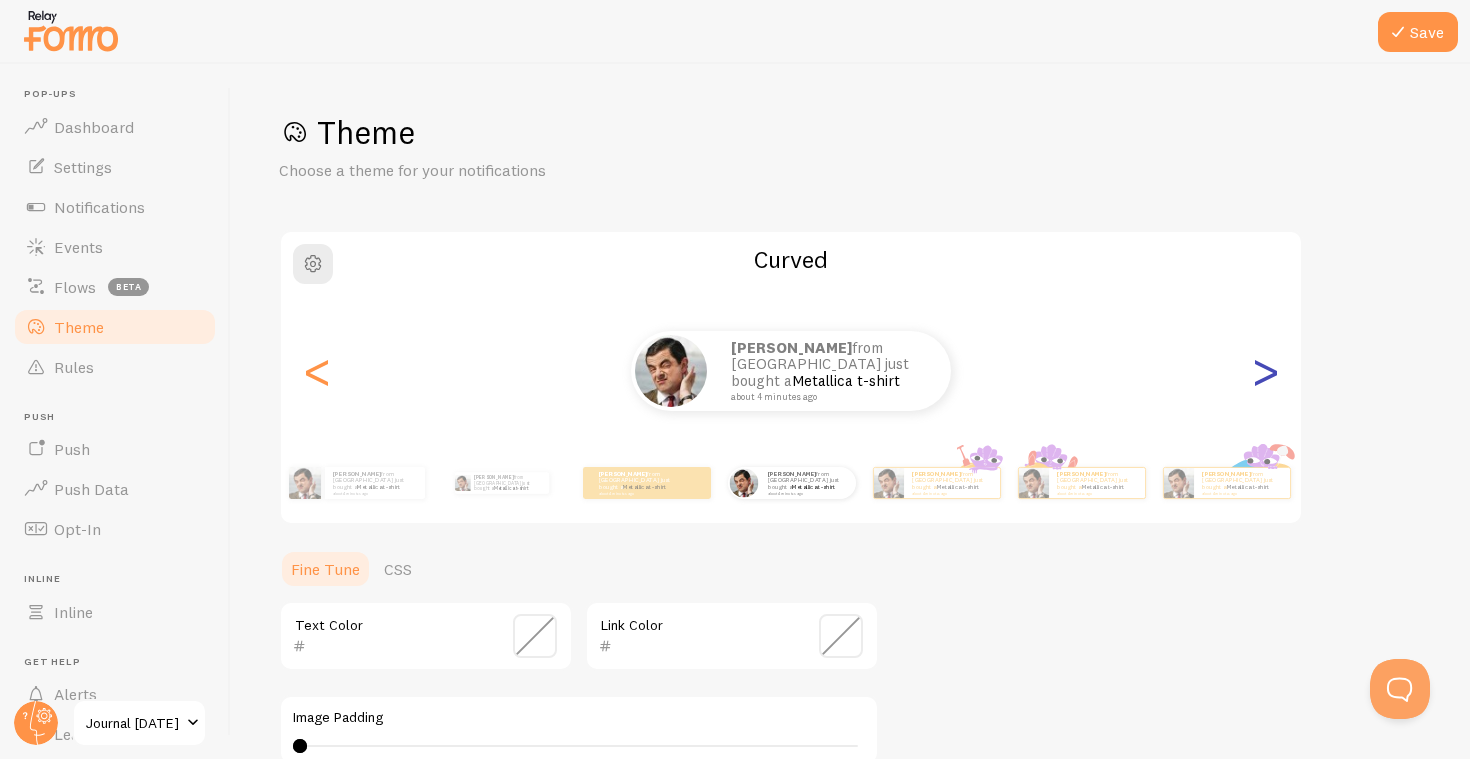 click on ">" at bounding box center (1265, 371) 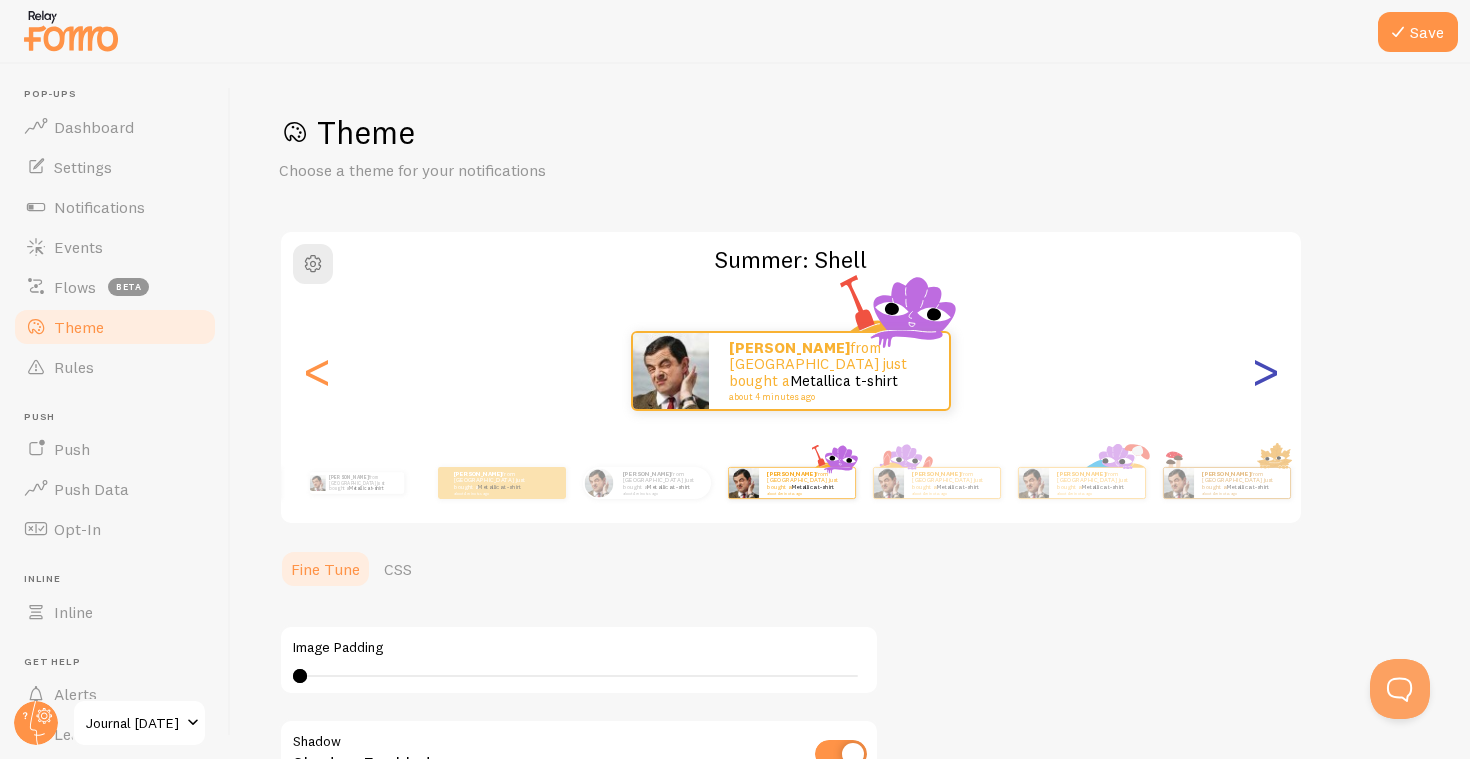 type on "0" 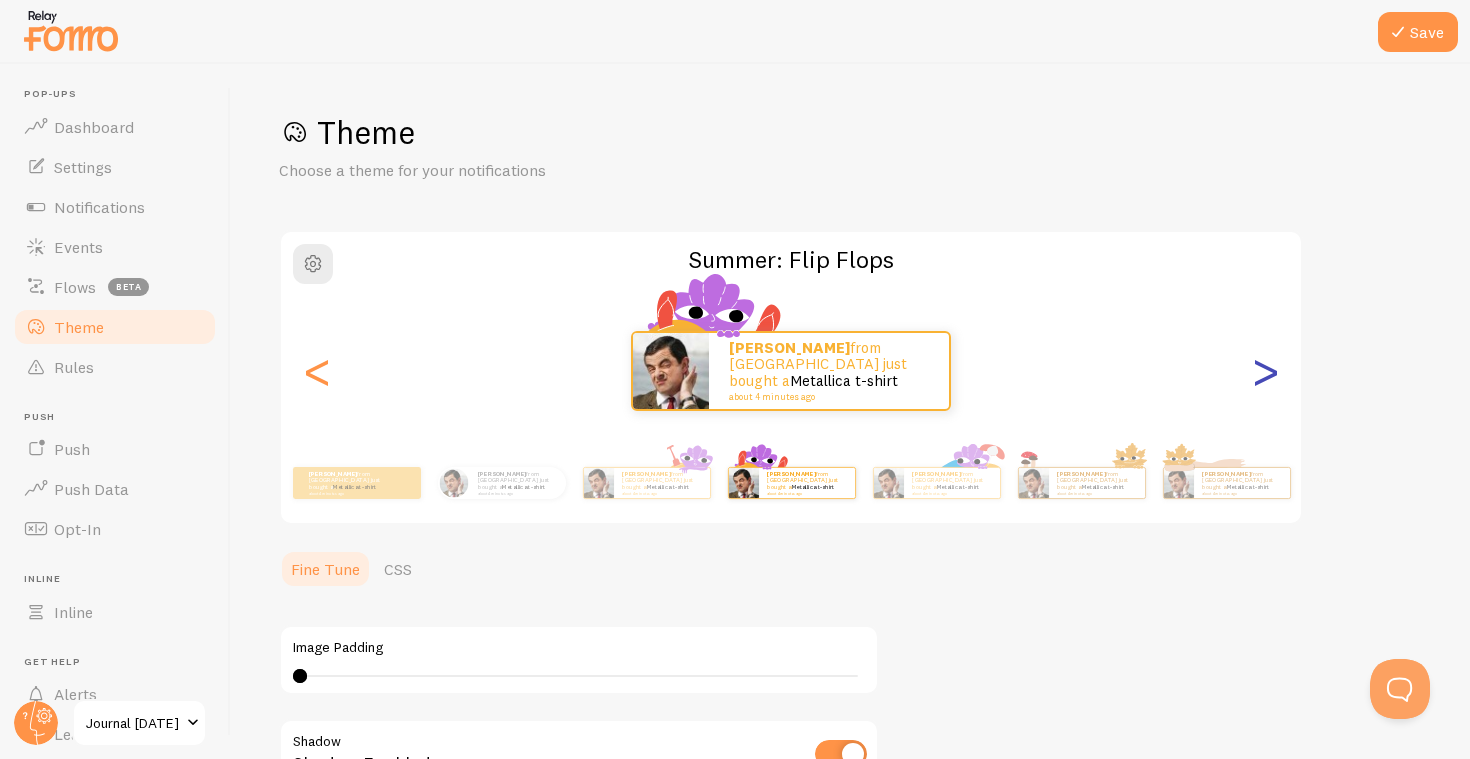 click on ">" at bounding box center (1265, 371) 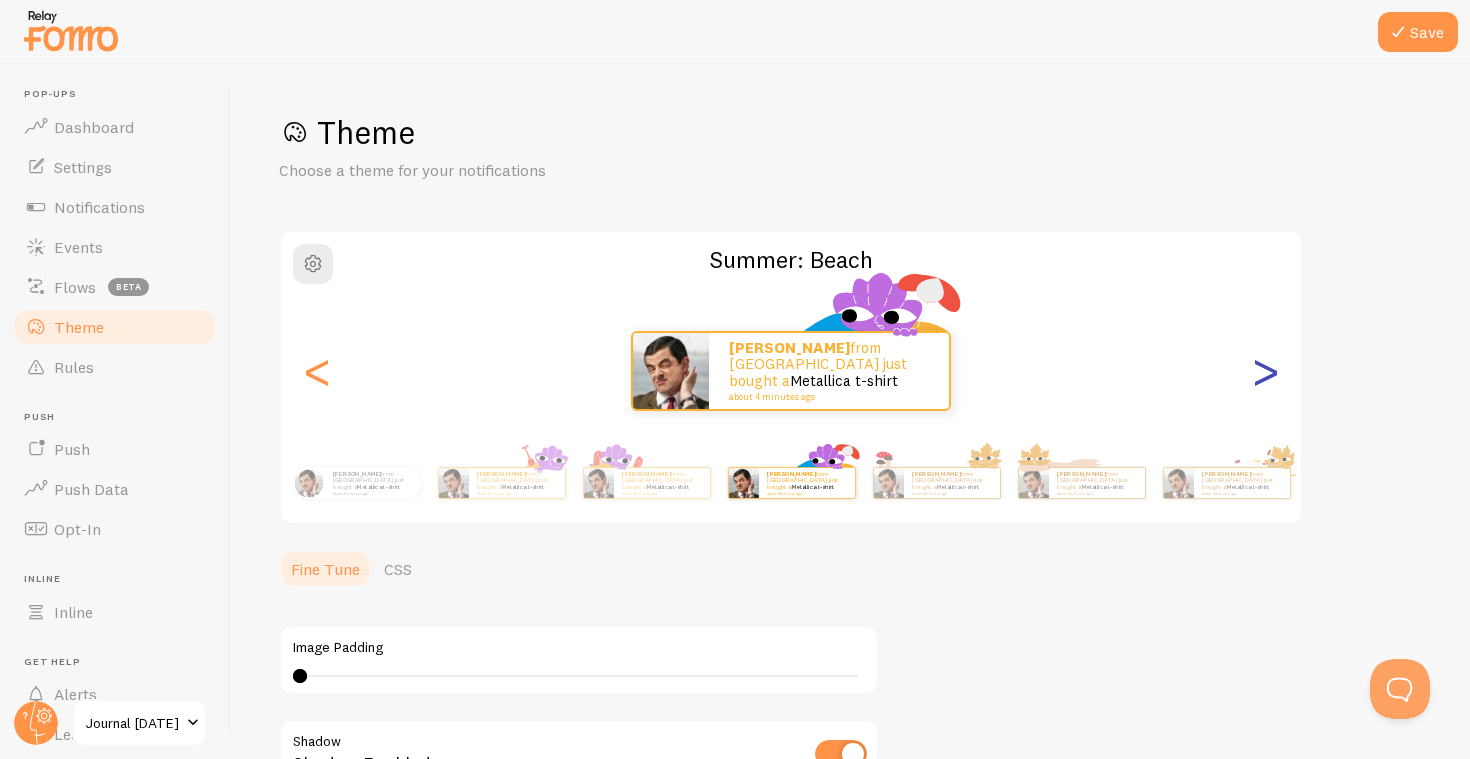 click on ">" at bounding box center (1265, 371) 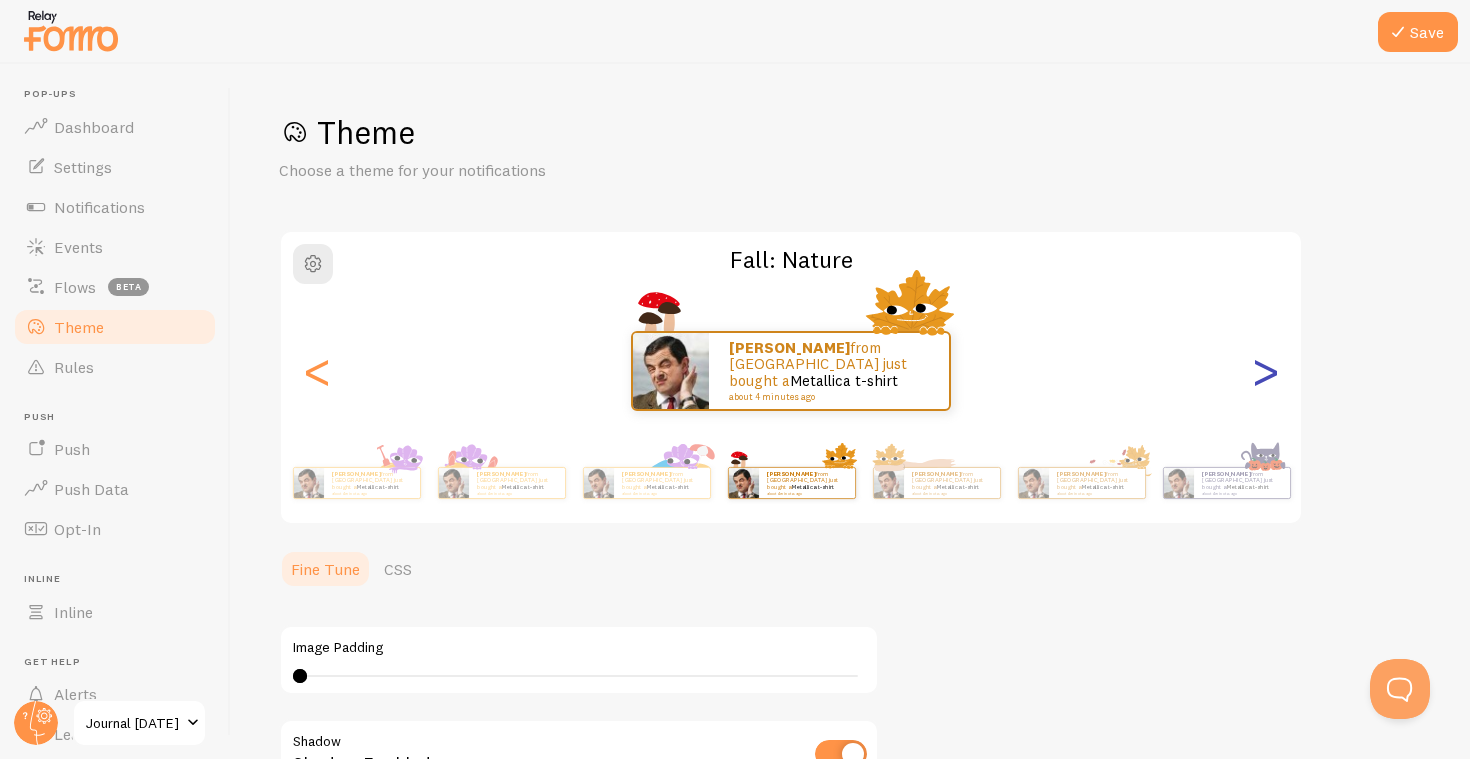 click on ">" at bounding box center [1265, 371] 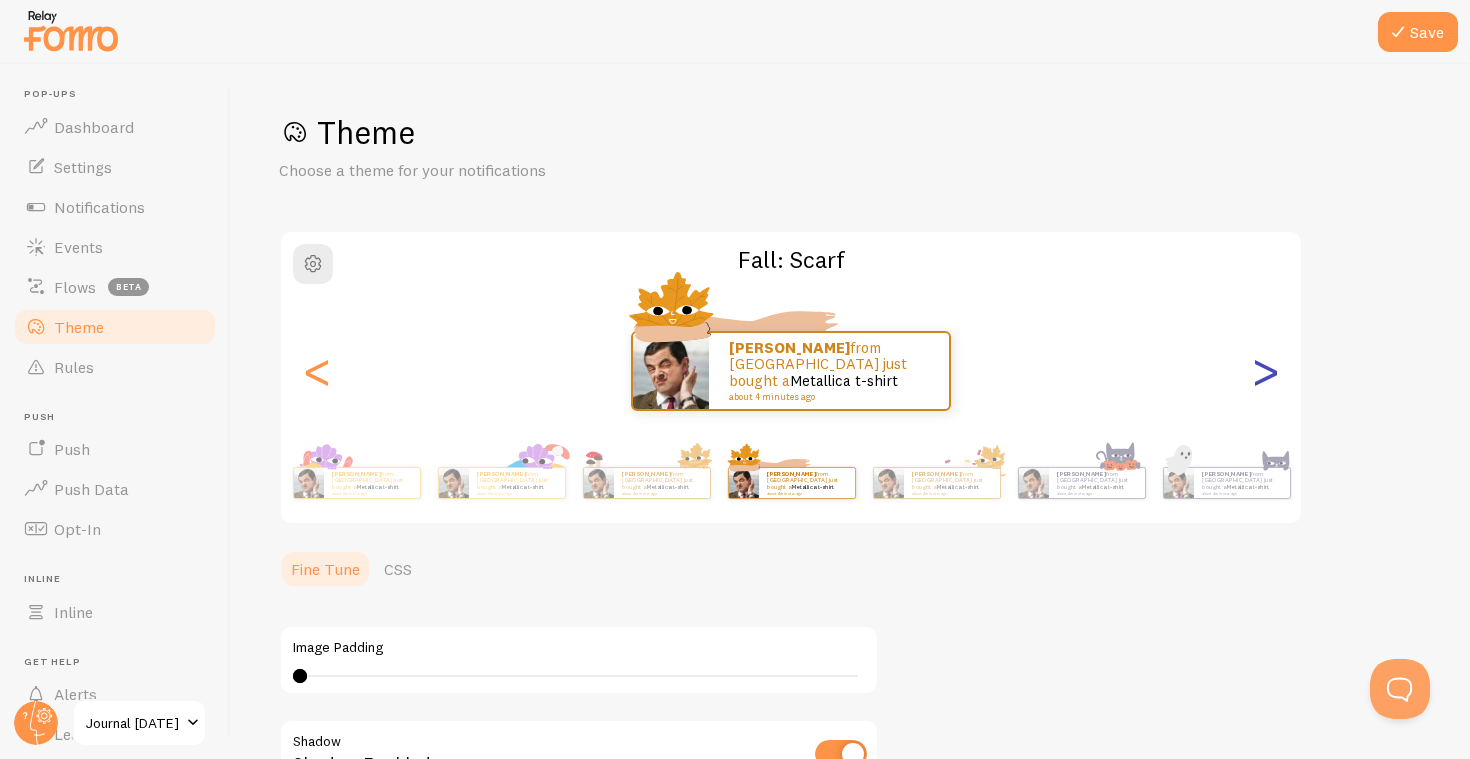 click on ">" at bounding box center [1265, 371] 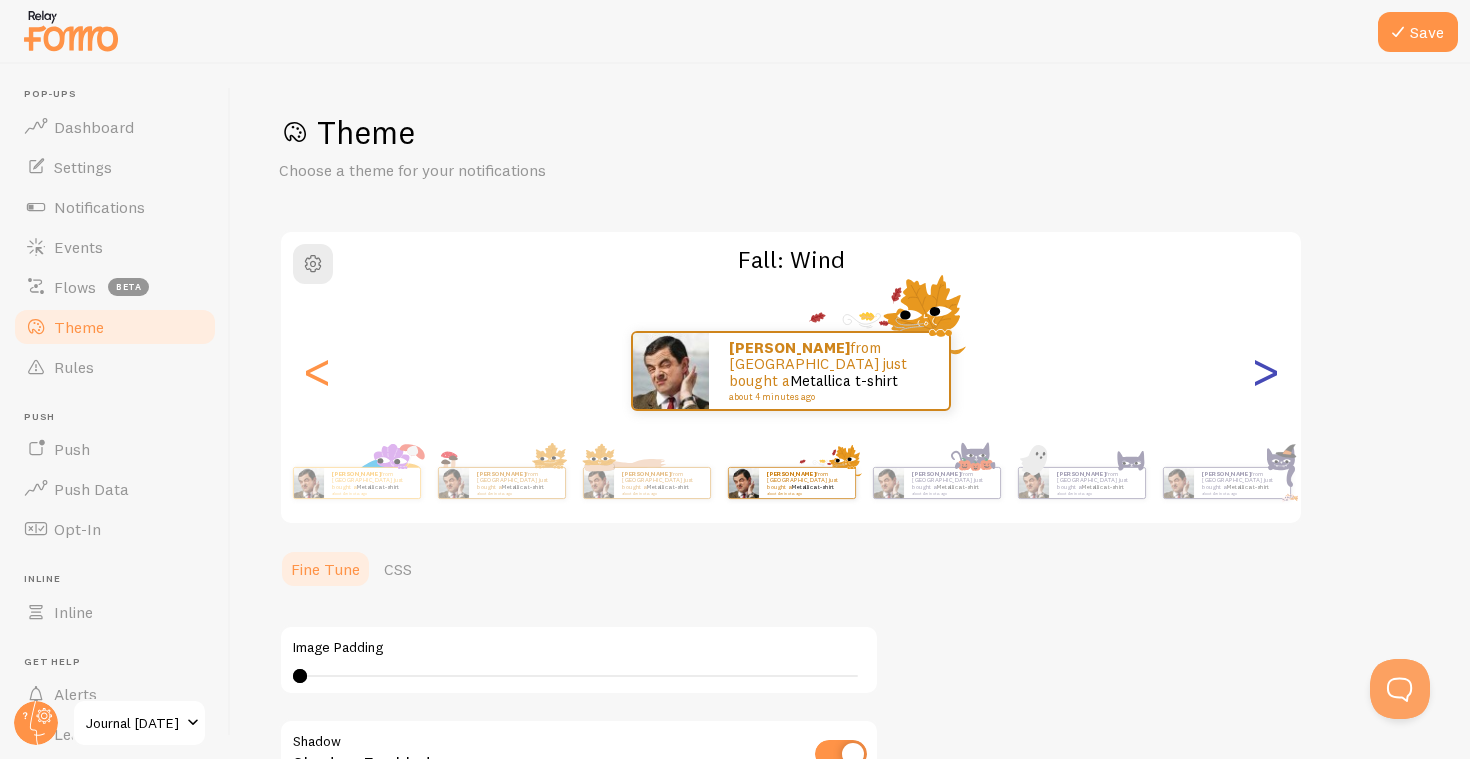 click on ">" at bounding box center (1265, 371) 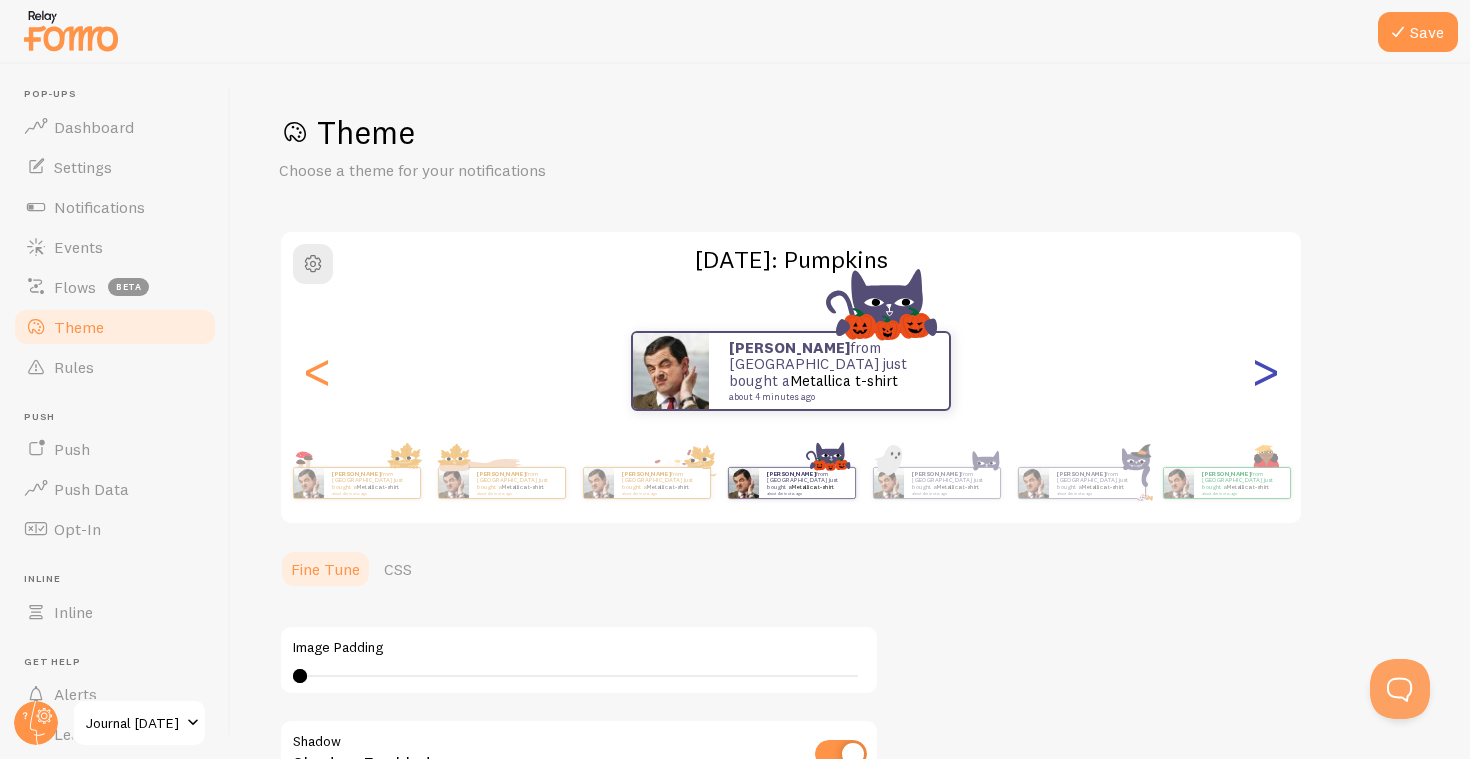 click on ">" at bounding box center (1265, 371) 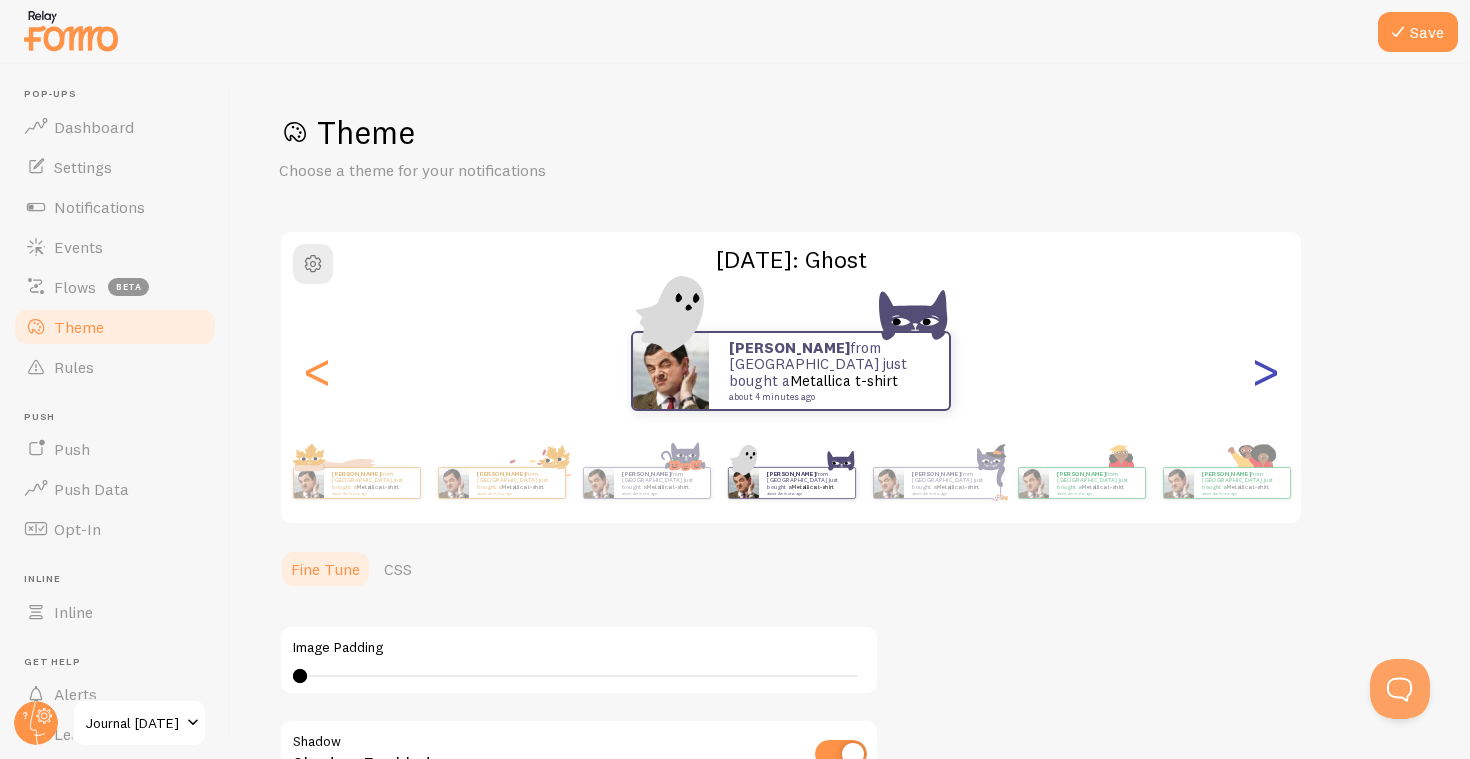 click on ">" at bounding box center (1265, 371) 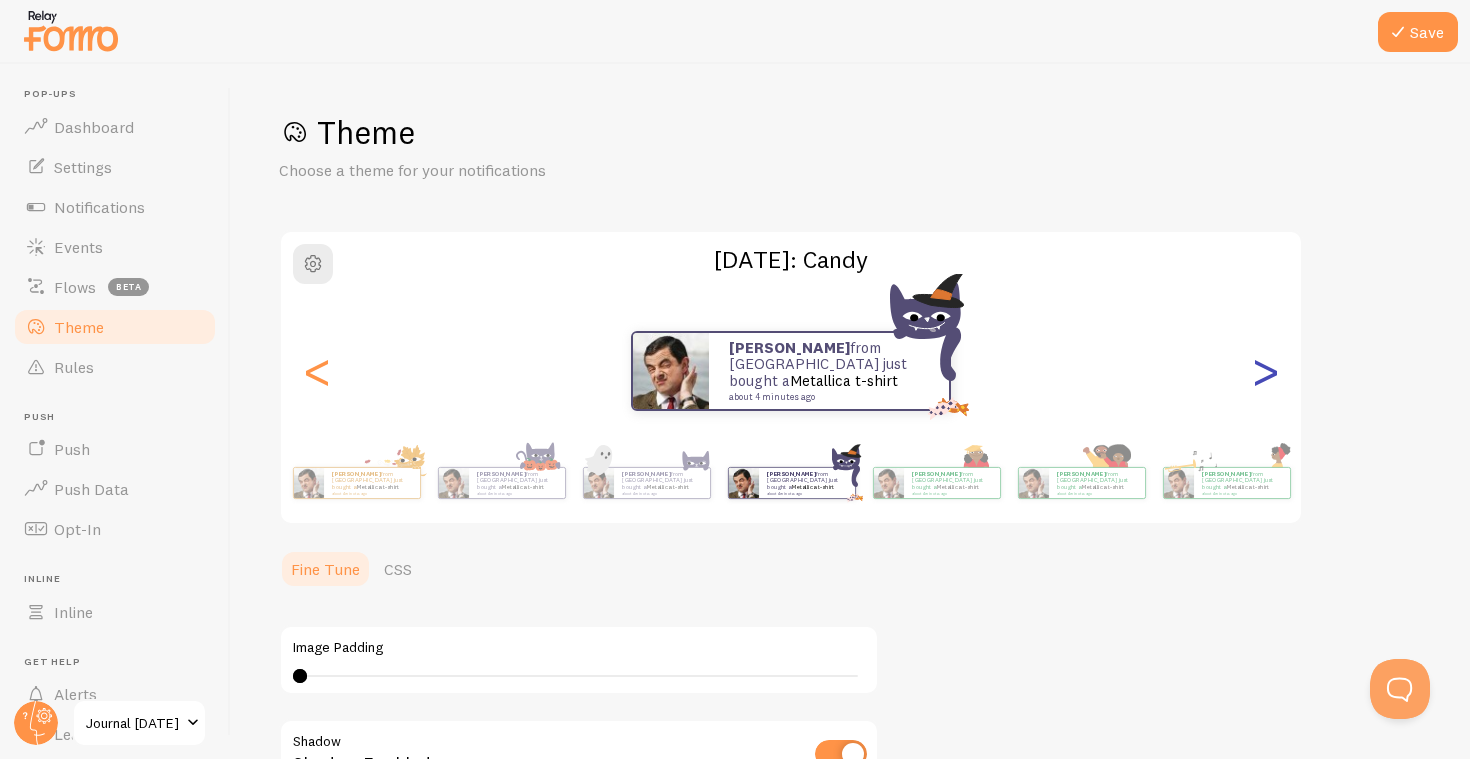 click on ">" at bounding box center (1265, 371) 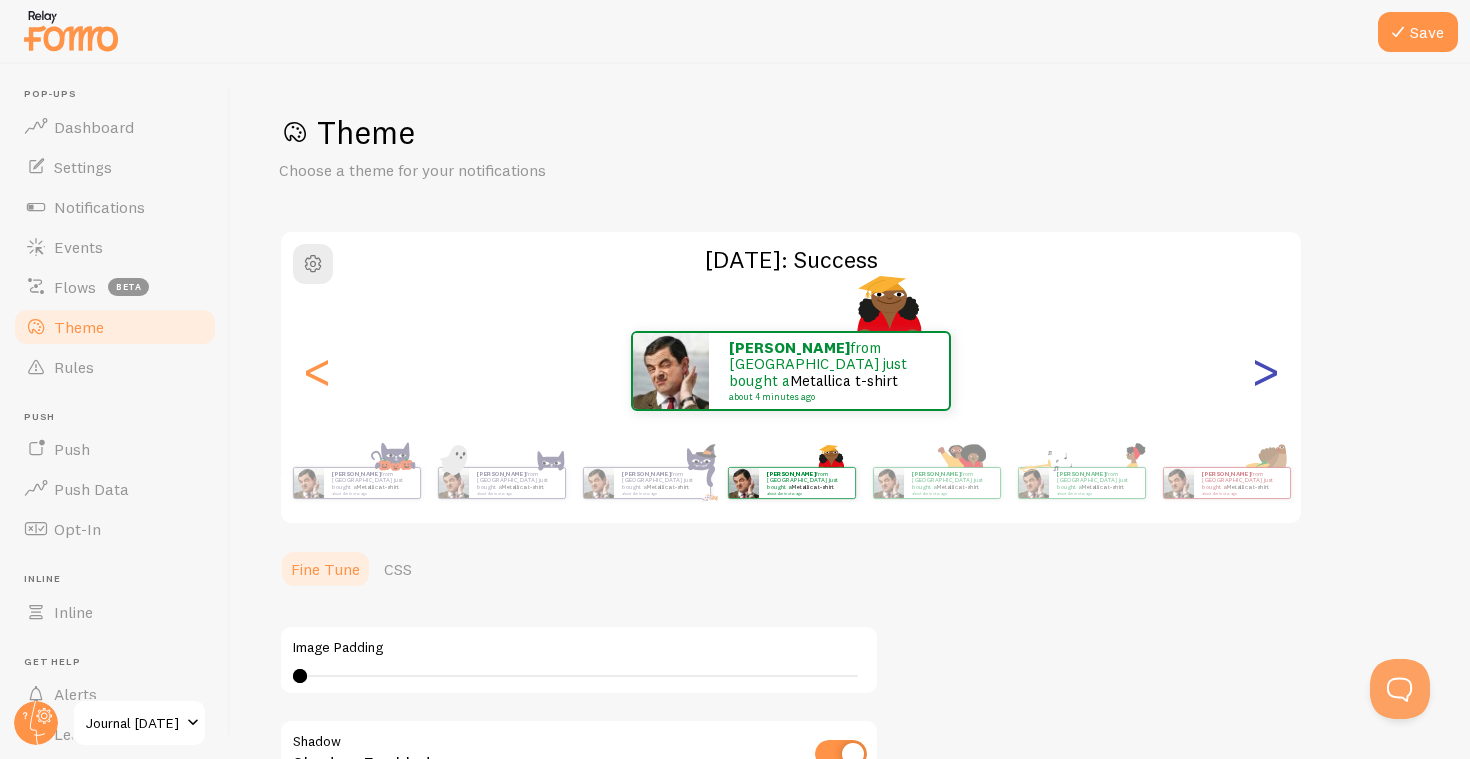 click on ">" at bounding box center (1265, 371) 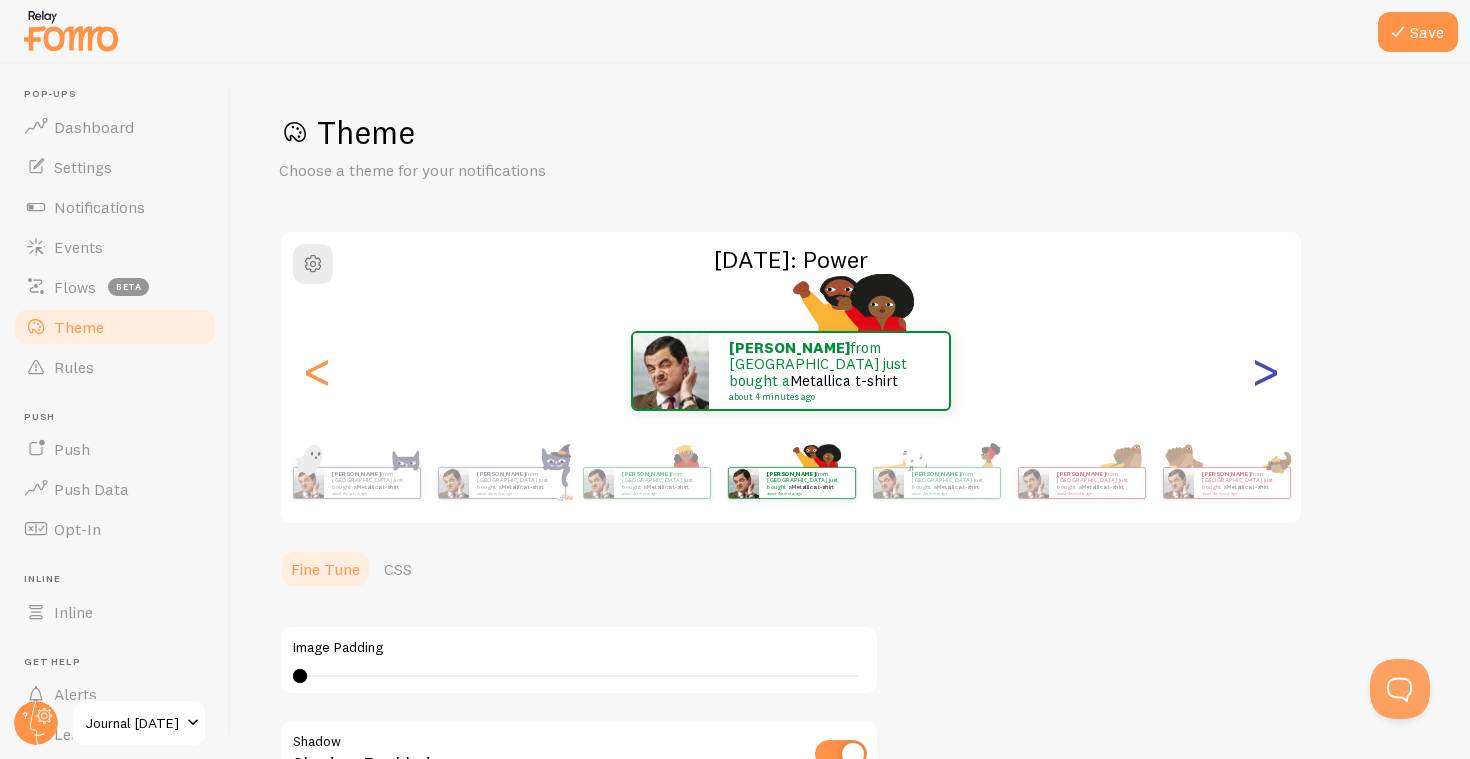 click on ">" at bounding box center [1265, 371] 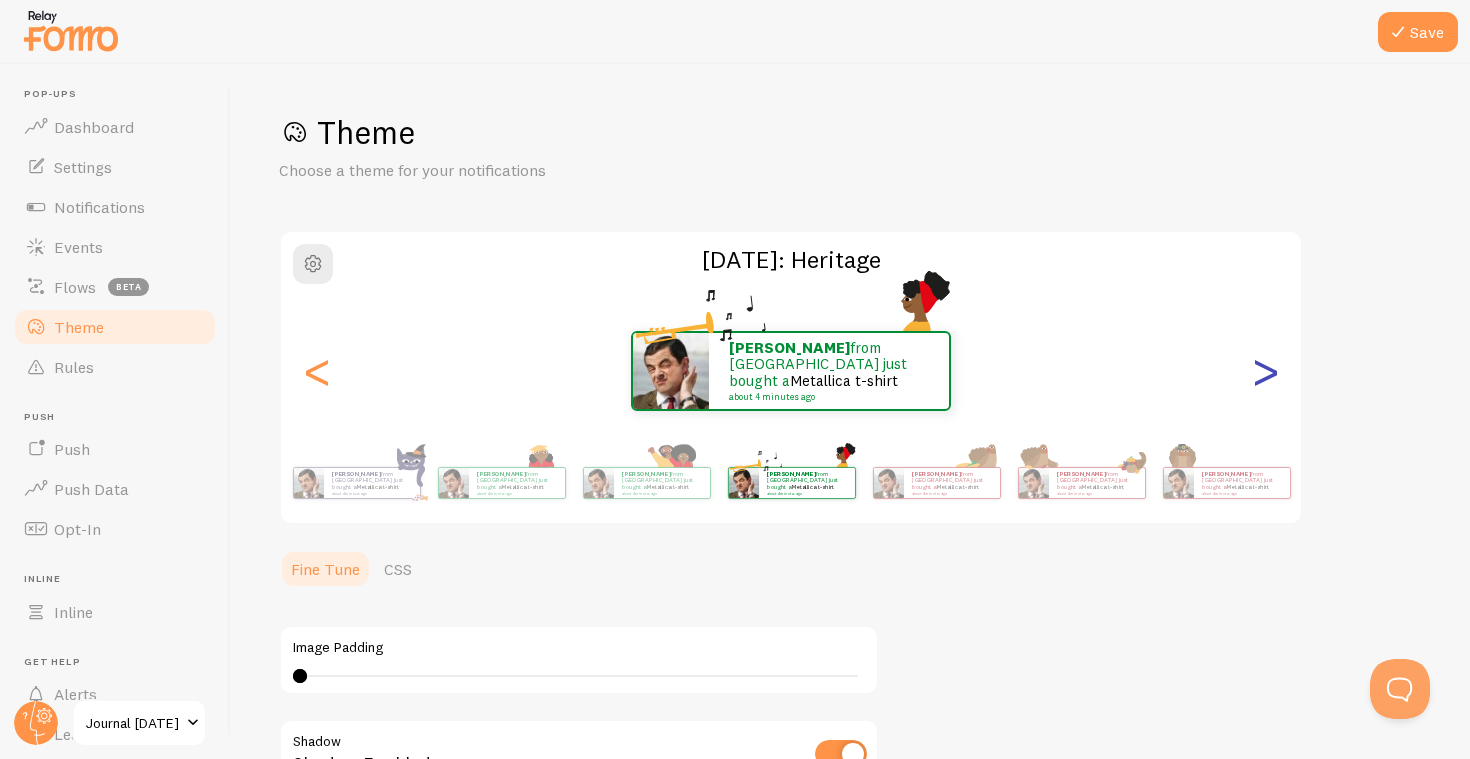 click on ">" at bounding box center [1265, 371] 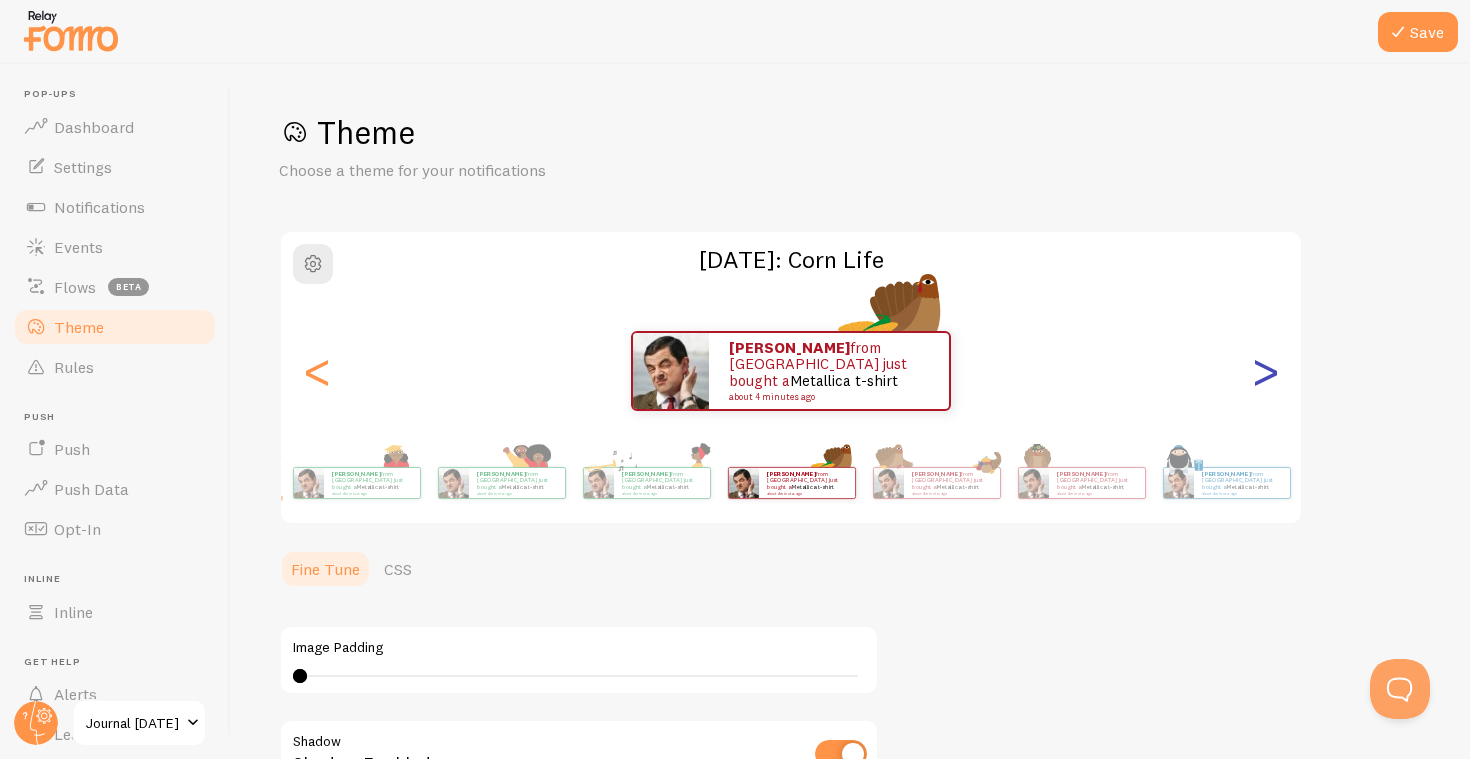 click on ">" at bounding box center (1265, 371) 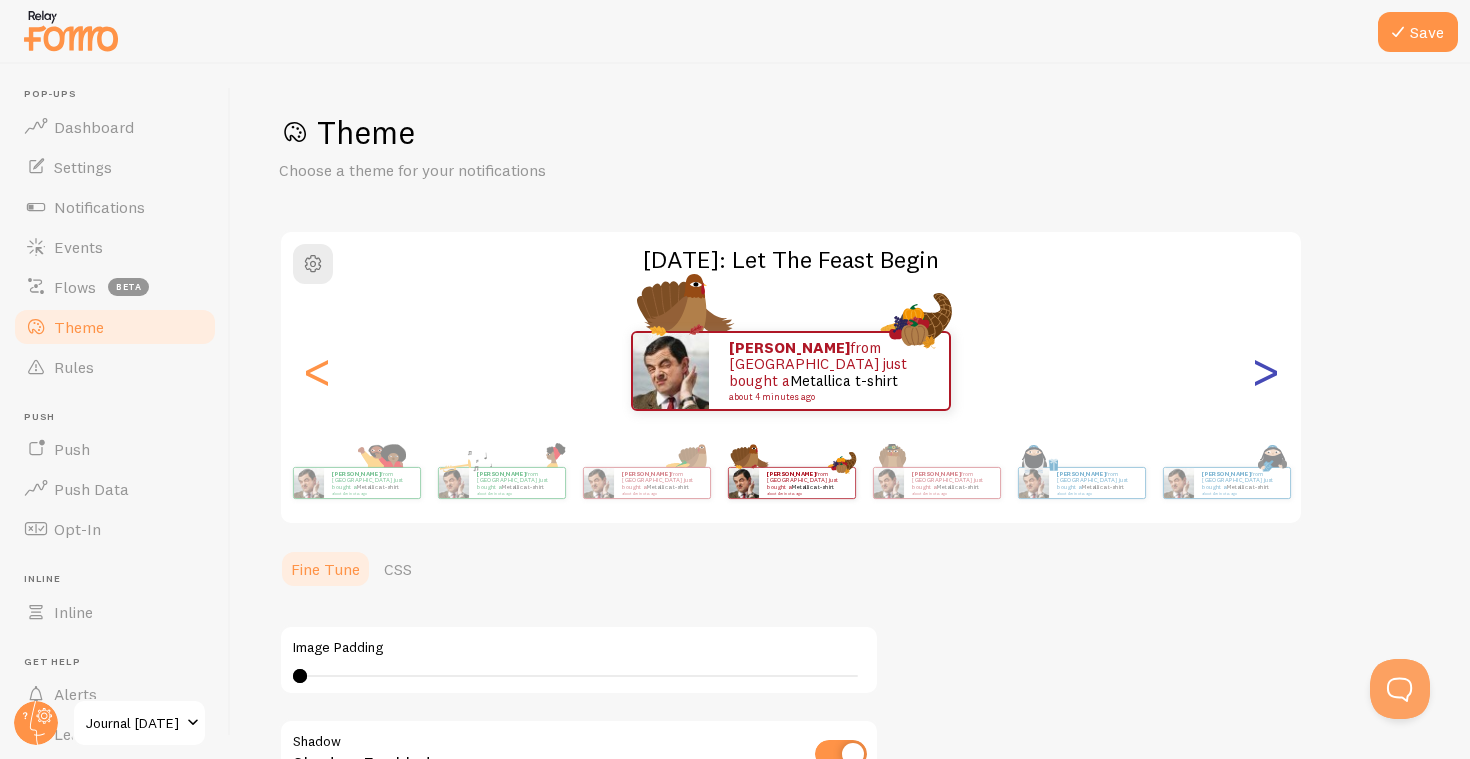 click on ">" at bounding box center [1265, 371] 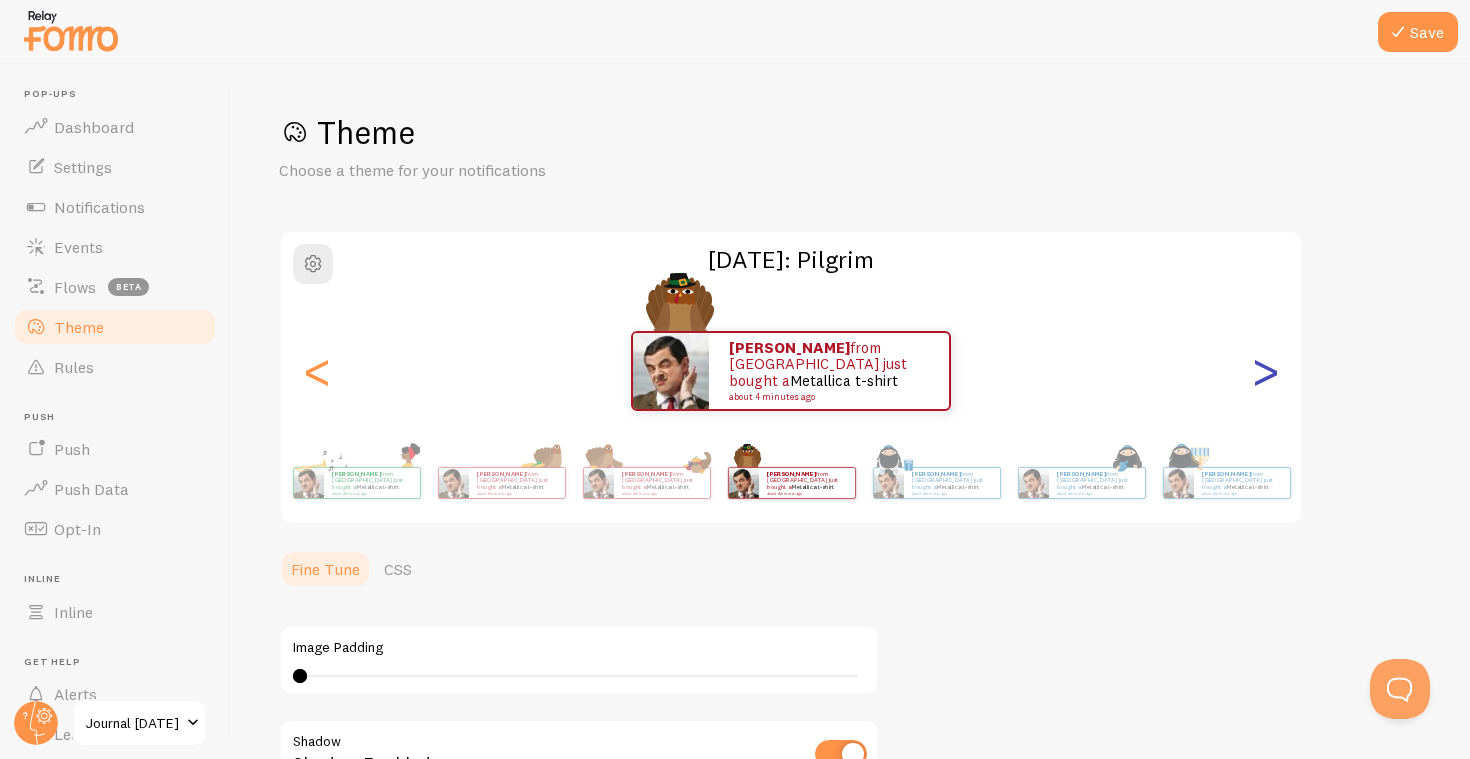 click on ">" at bounding box center [1265, 371] 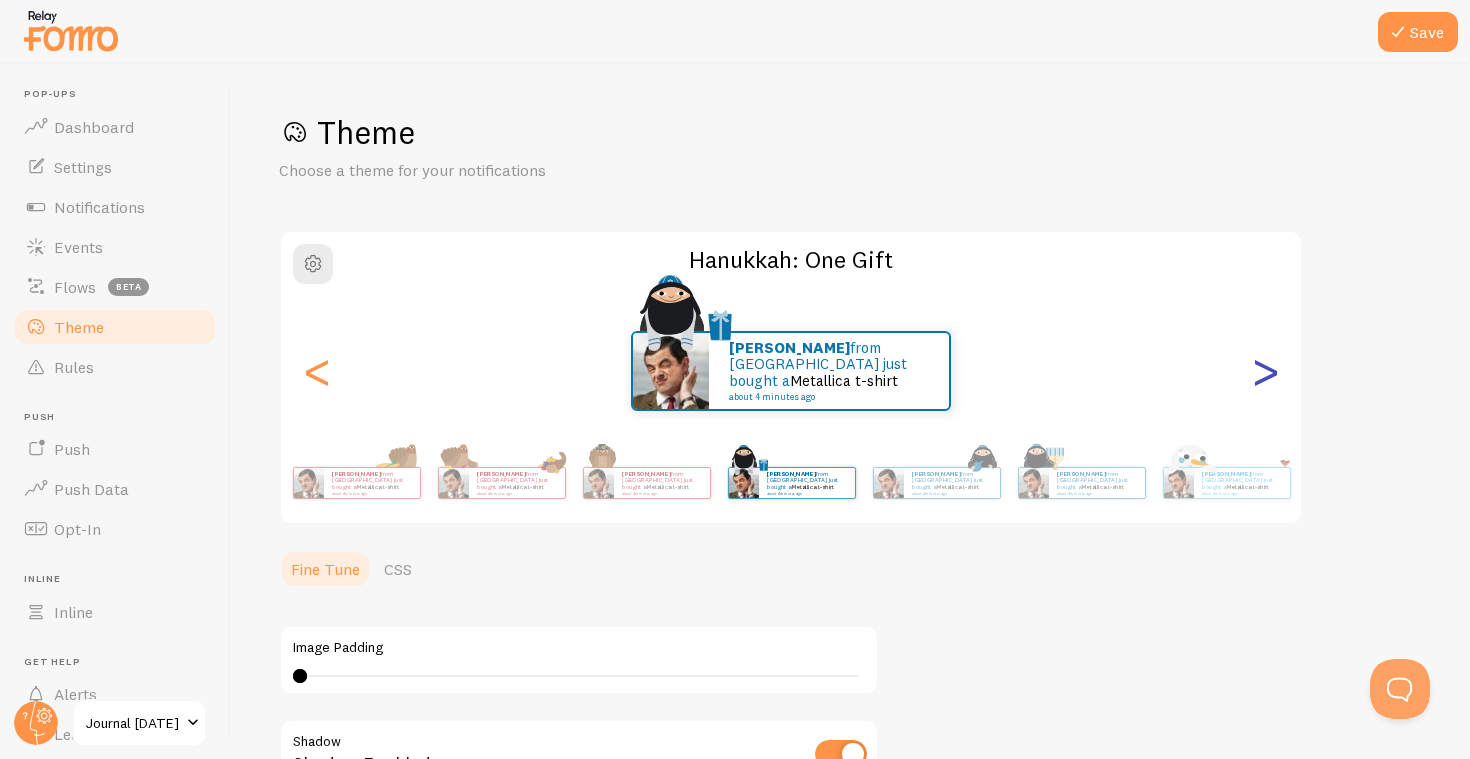 click on ">" at bounding box center (1265, 371) 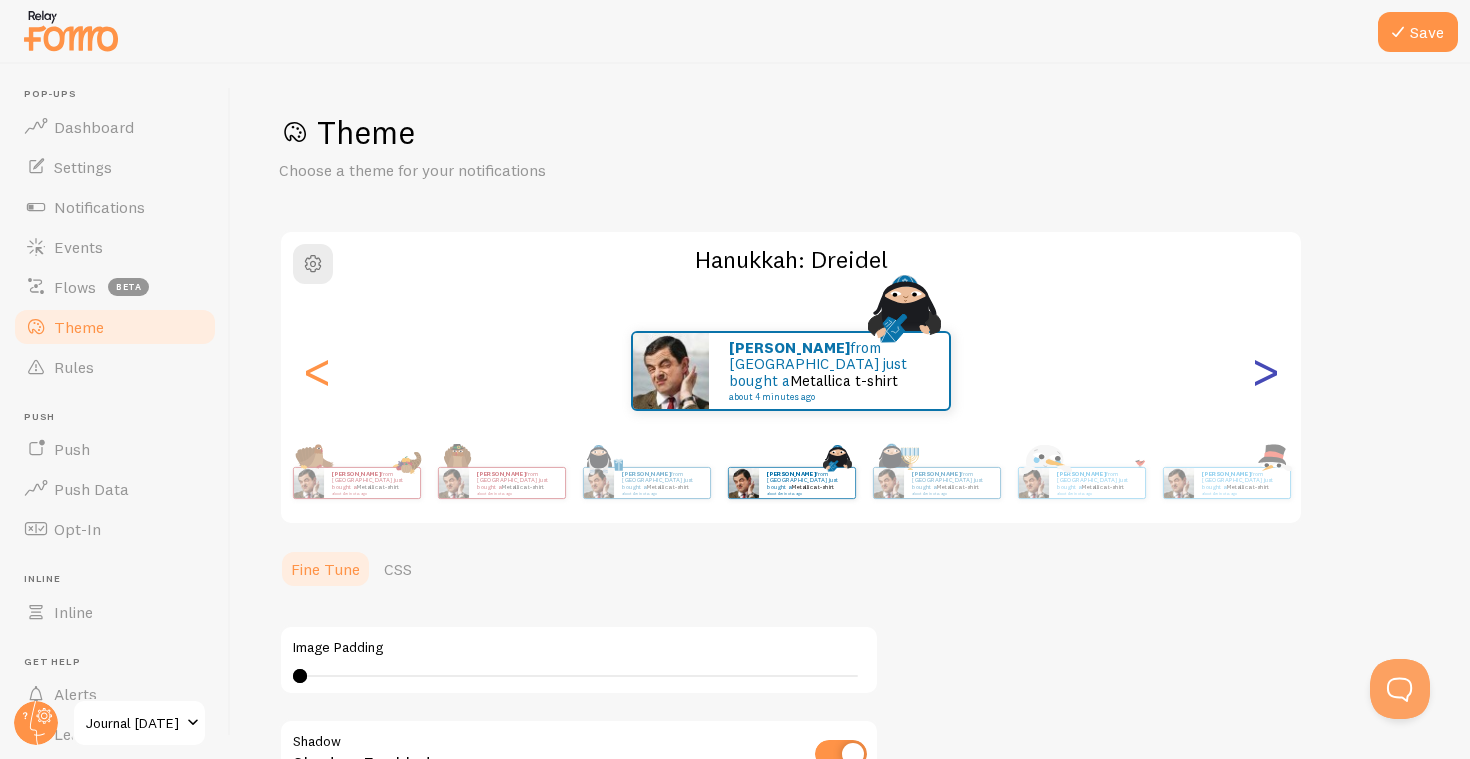click on ">" at bounding box center [1265, 371] 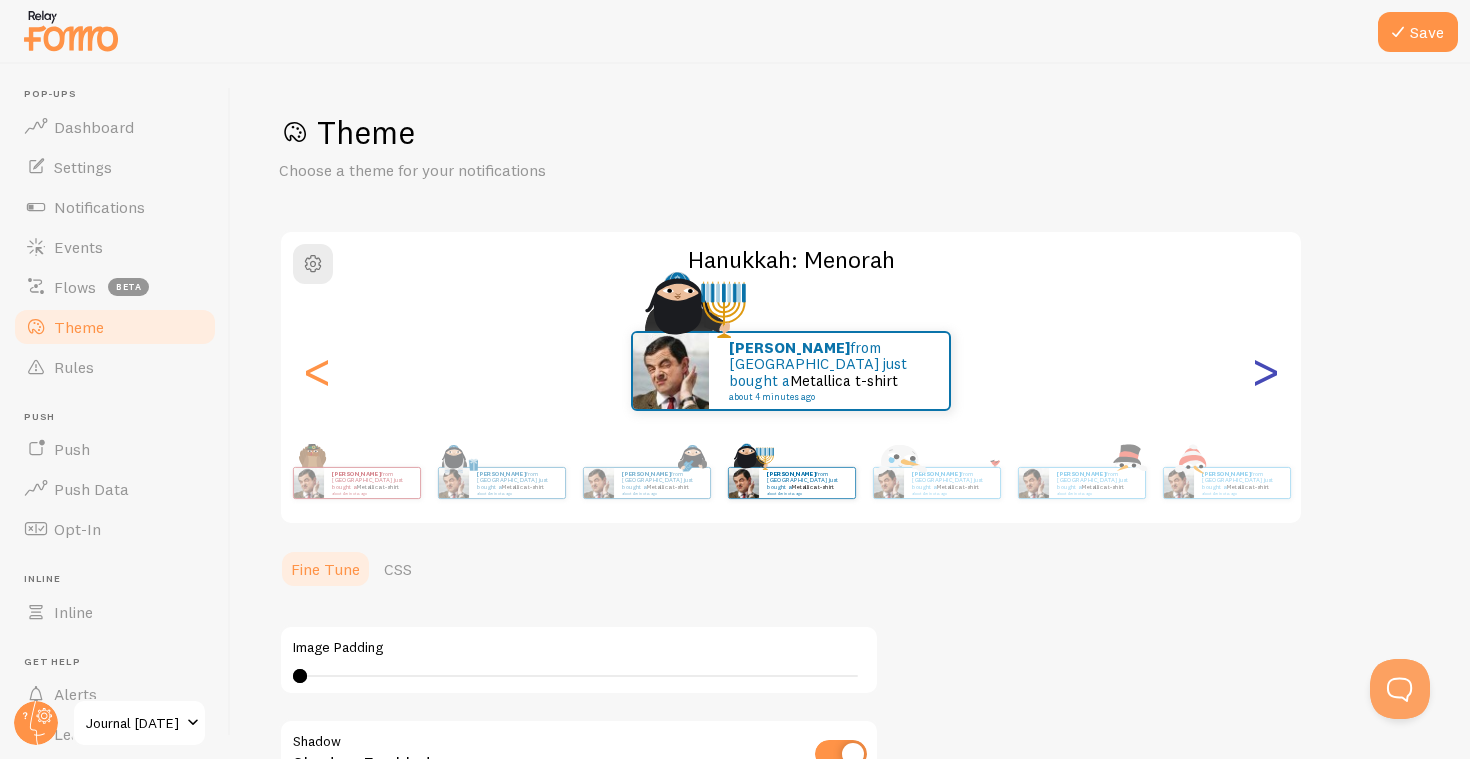 click on ">" at bounding box center [1265, 371] 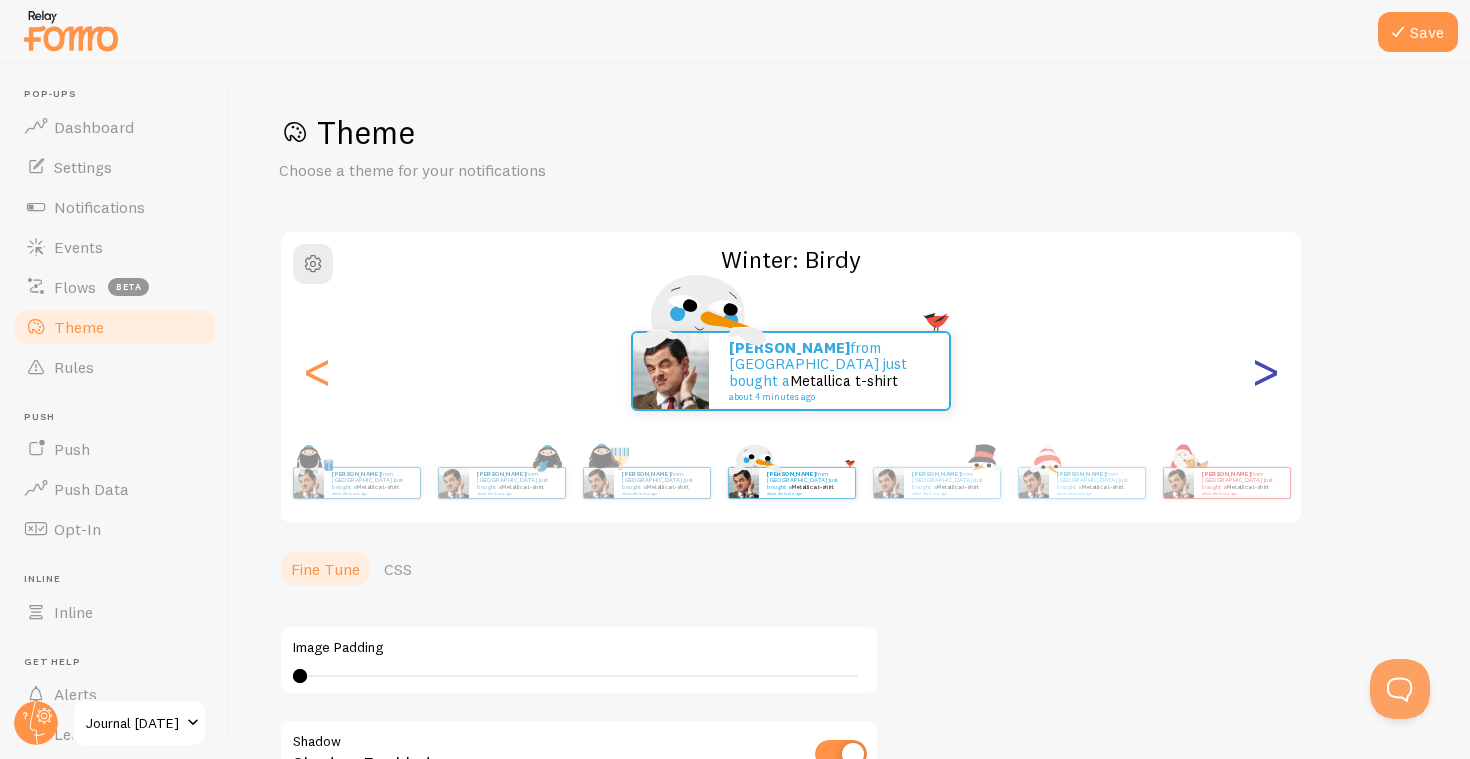 click on ">" at bounding box center (1265, 371) 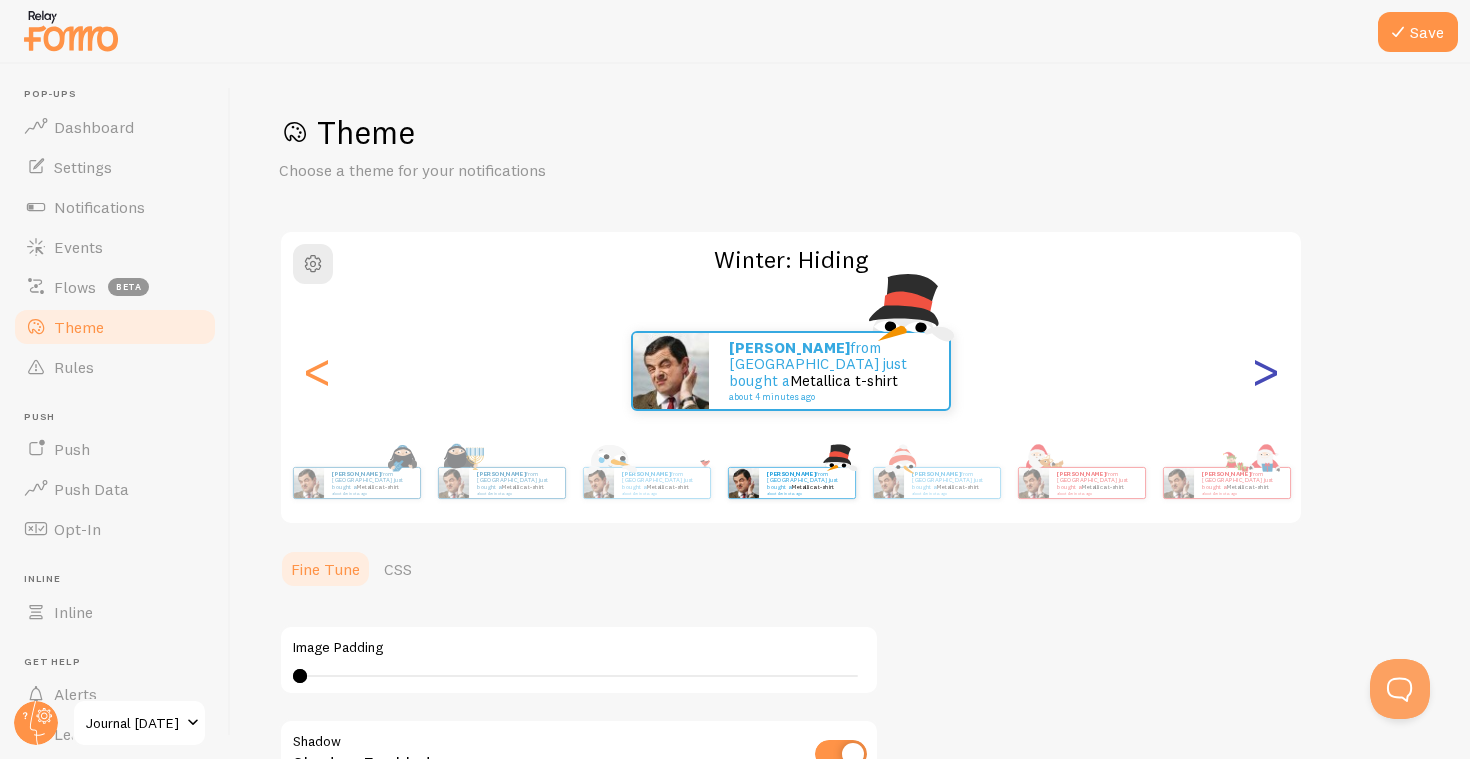 click on ">" at bounding box center (1265, 371) 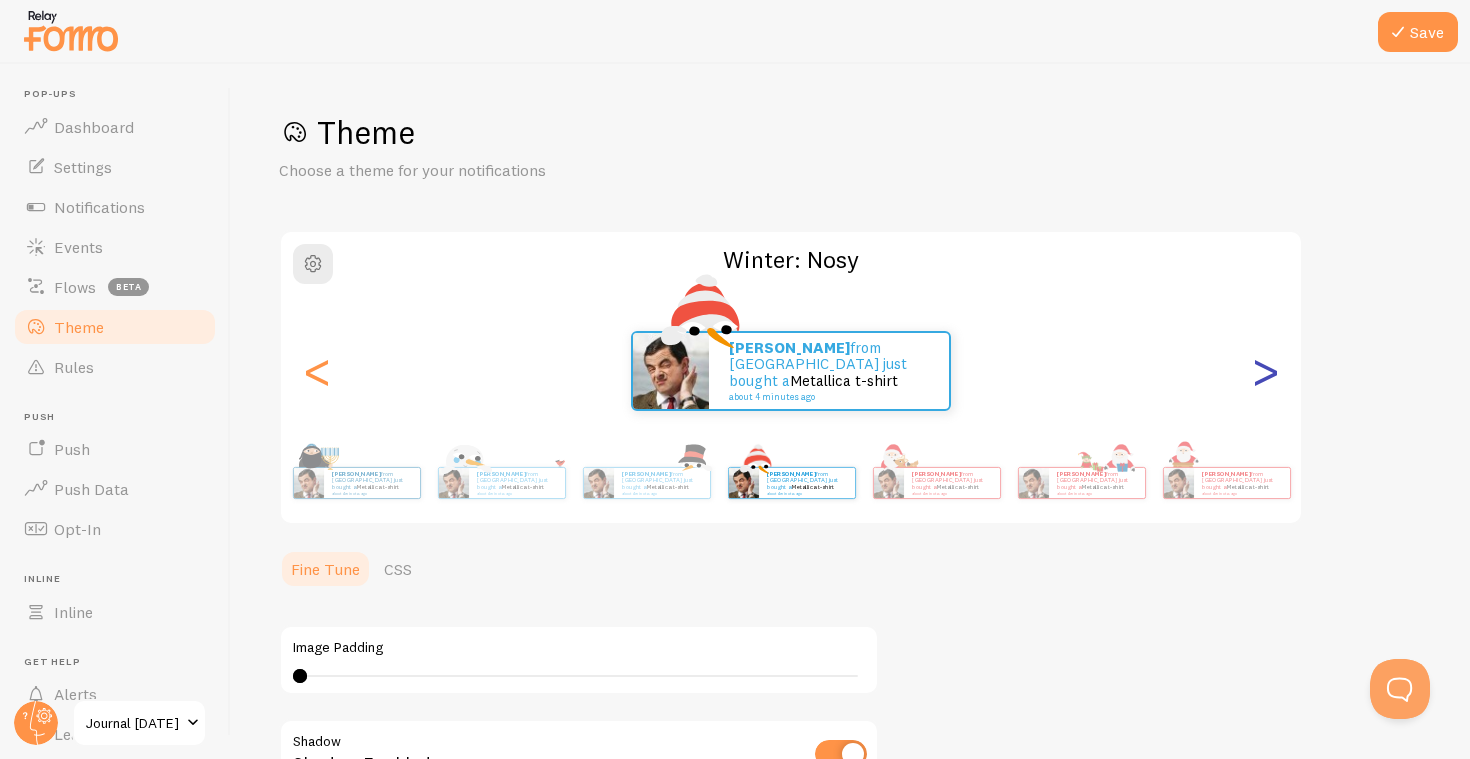 click on ">" at bounding box center [1265, 371] 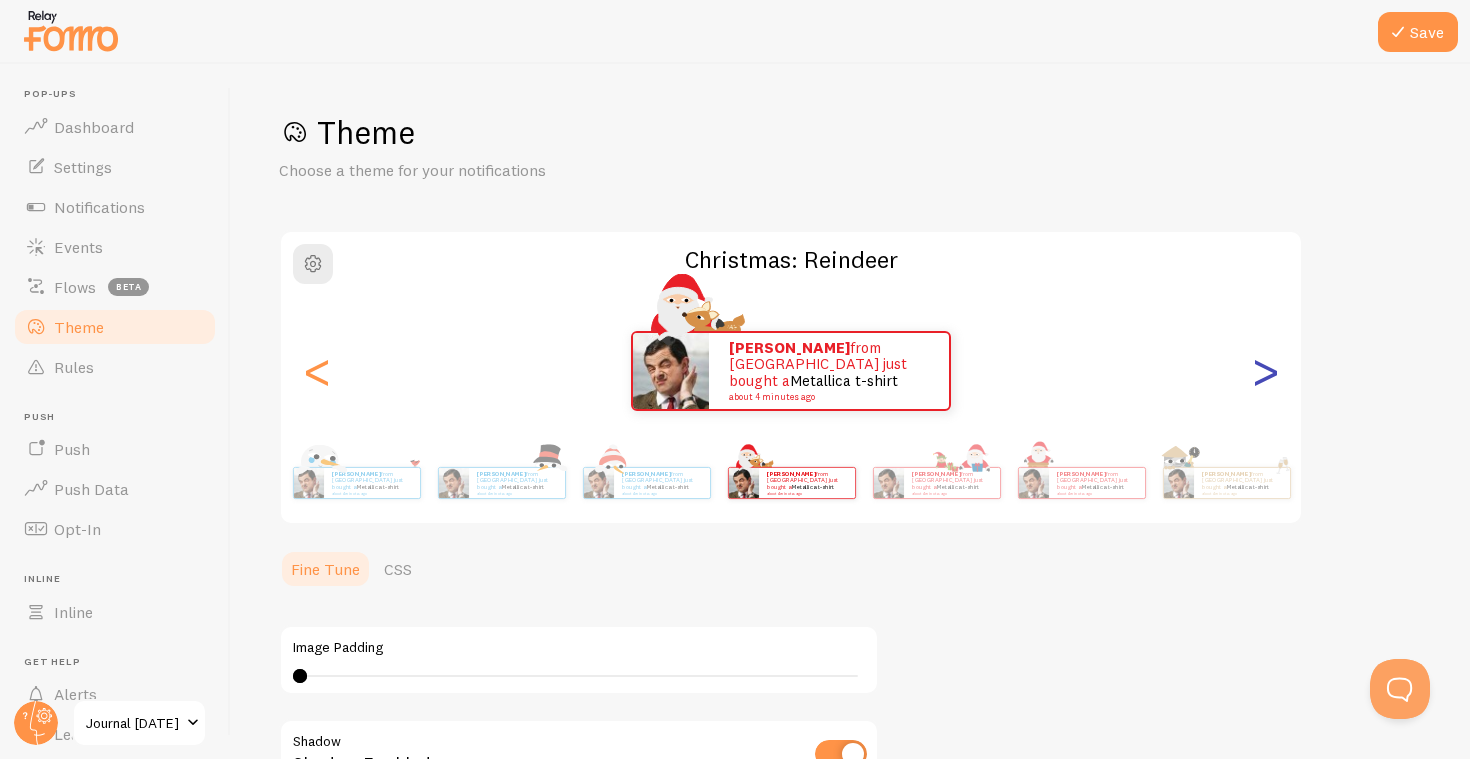 click on ">" at bounding box center (1265, 371) 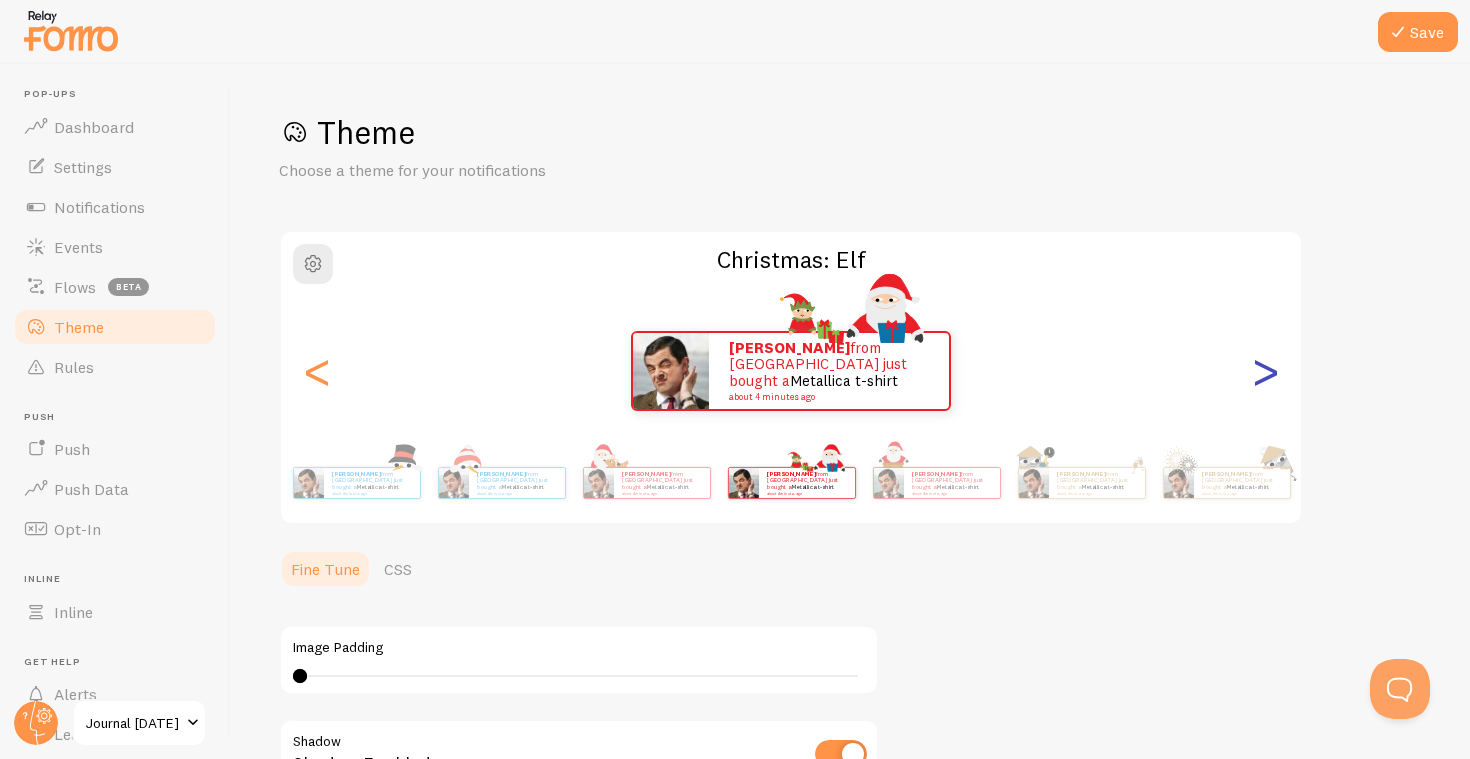 click on ">" at bounding box center [1265, 371] 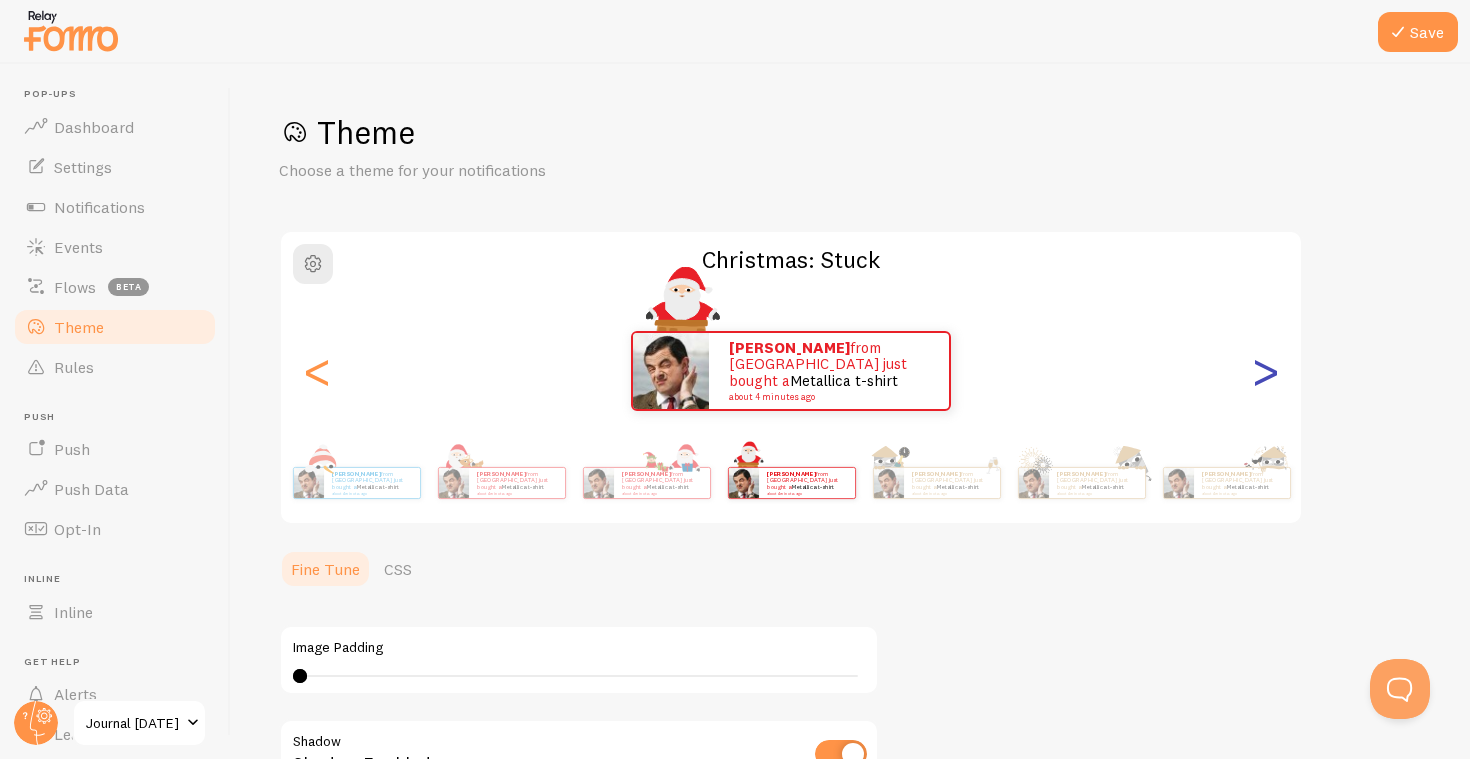 click on ">" at bounding box center [1265, 371] 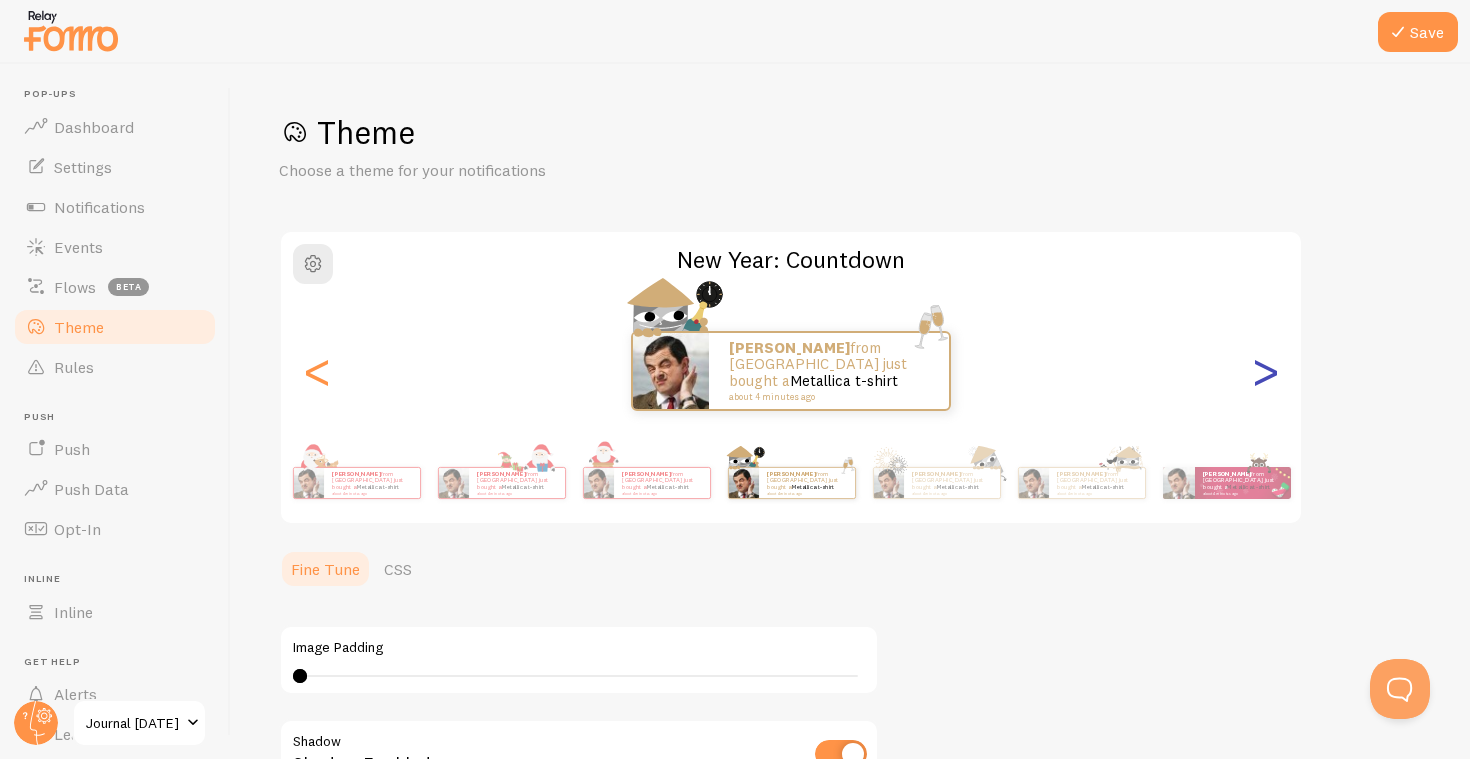 click on ">" at bounding box center [1265, 371] 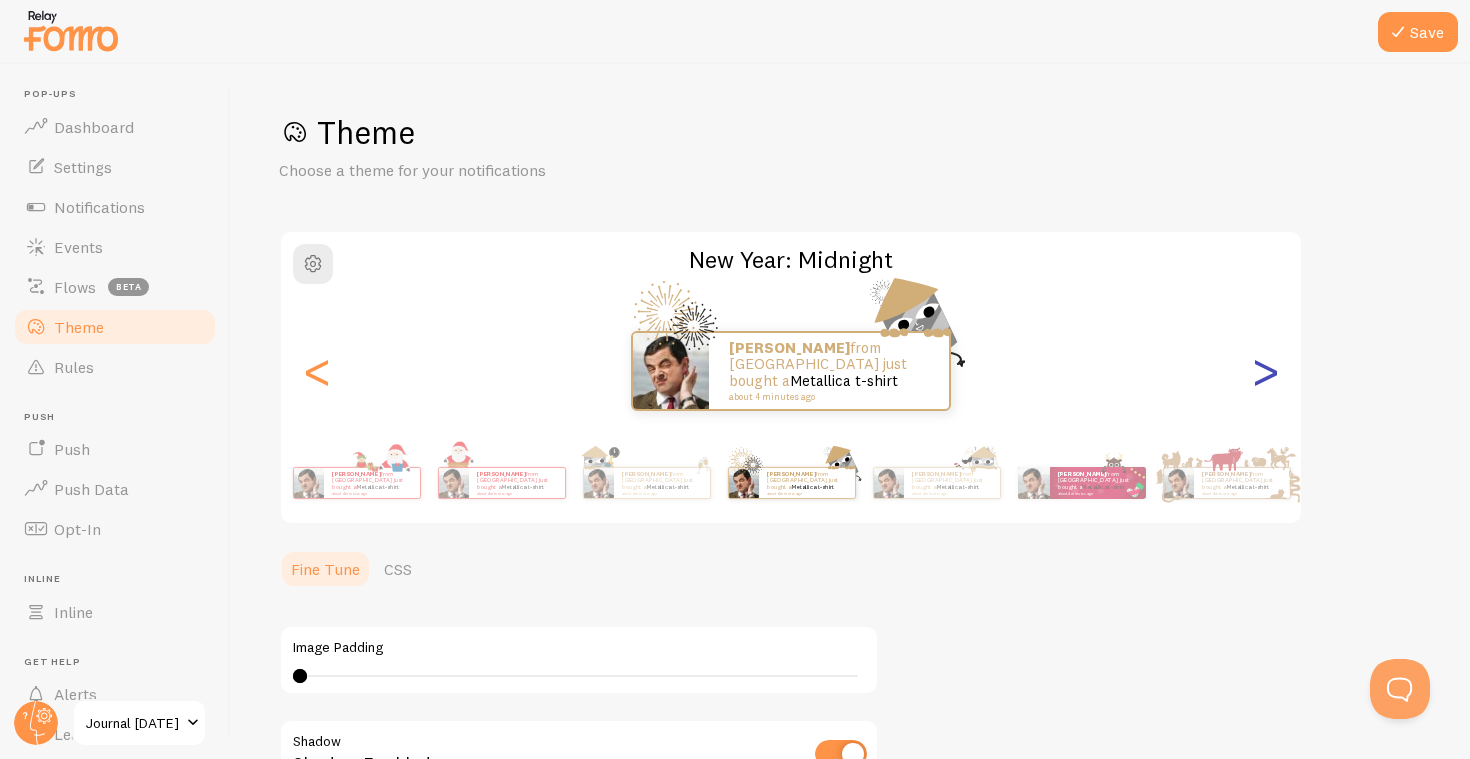 click on ">" at bounding box center (1265, 371) 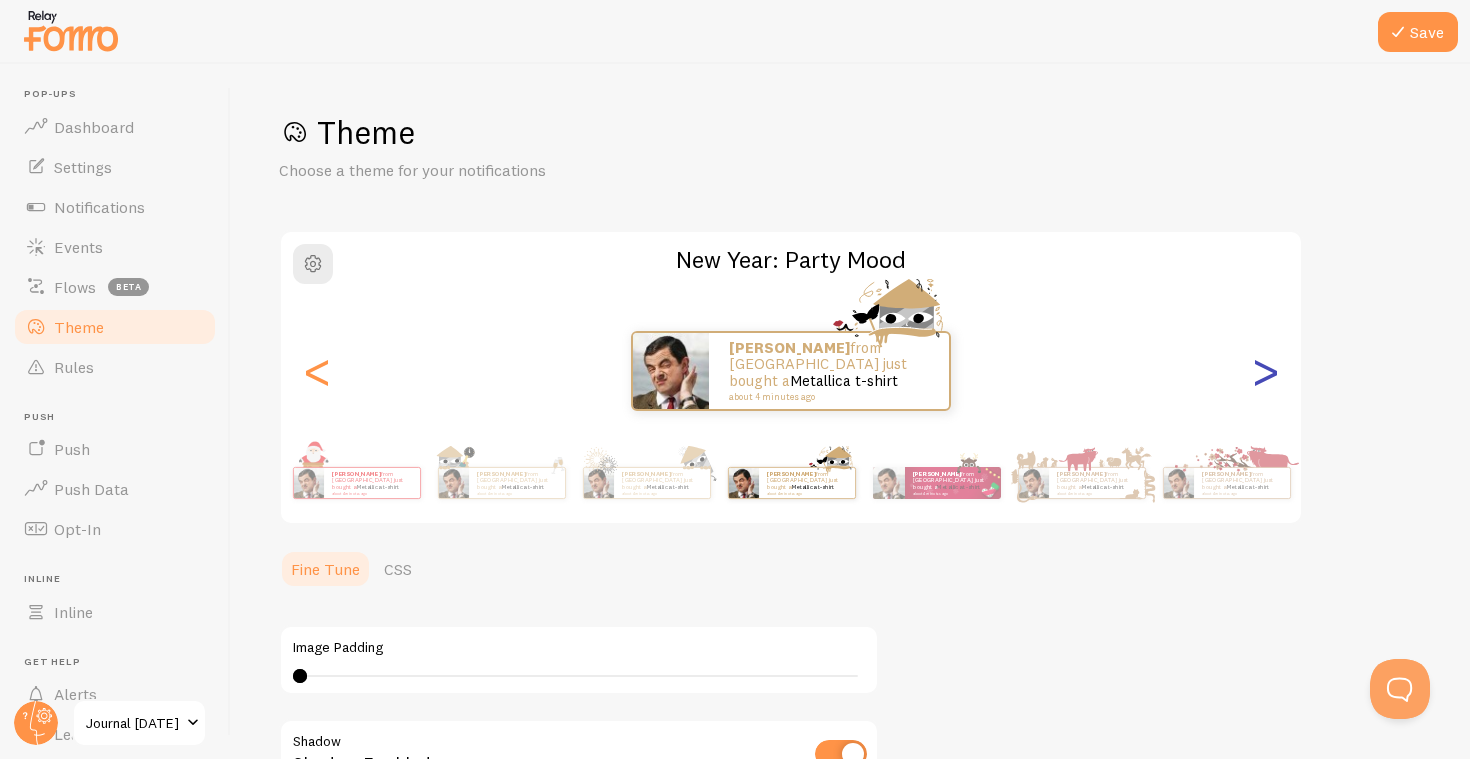 click on ">" at bounding box center (1265, 371) 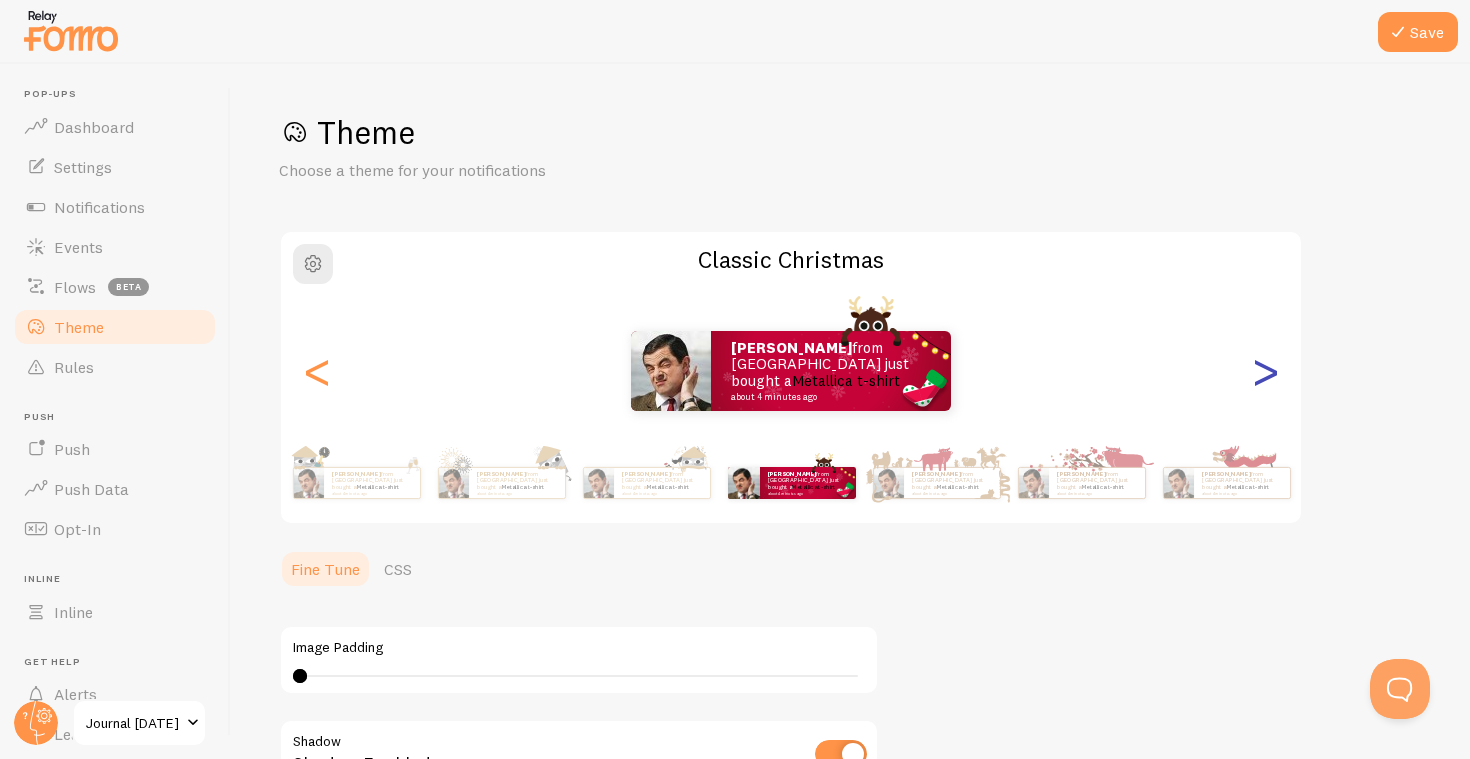 click on ">" at bounding box center (1265, 371) 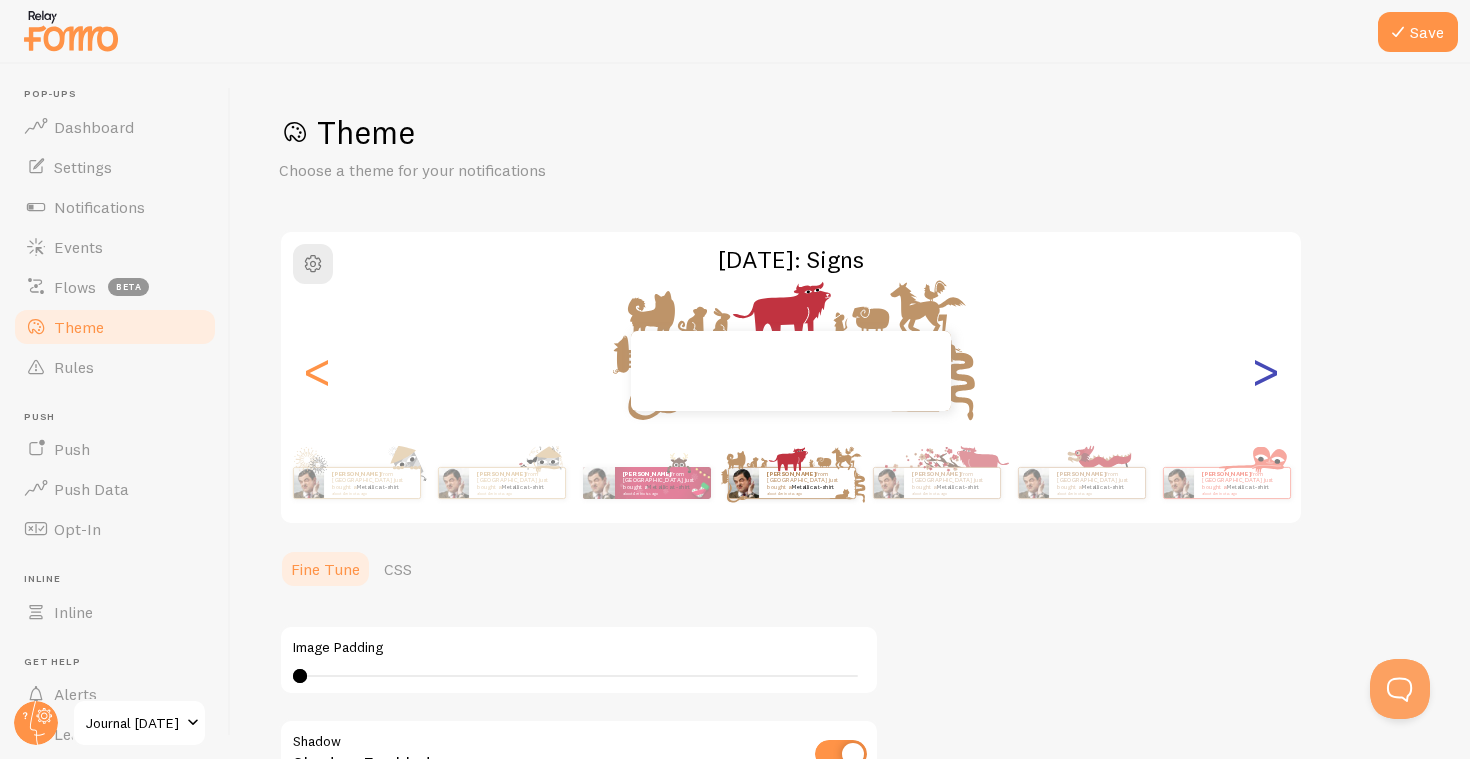 click on ">" at bounding box center [1265, 371] 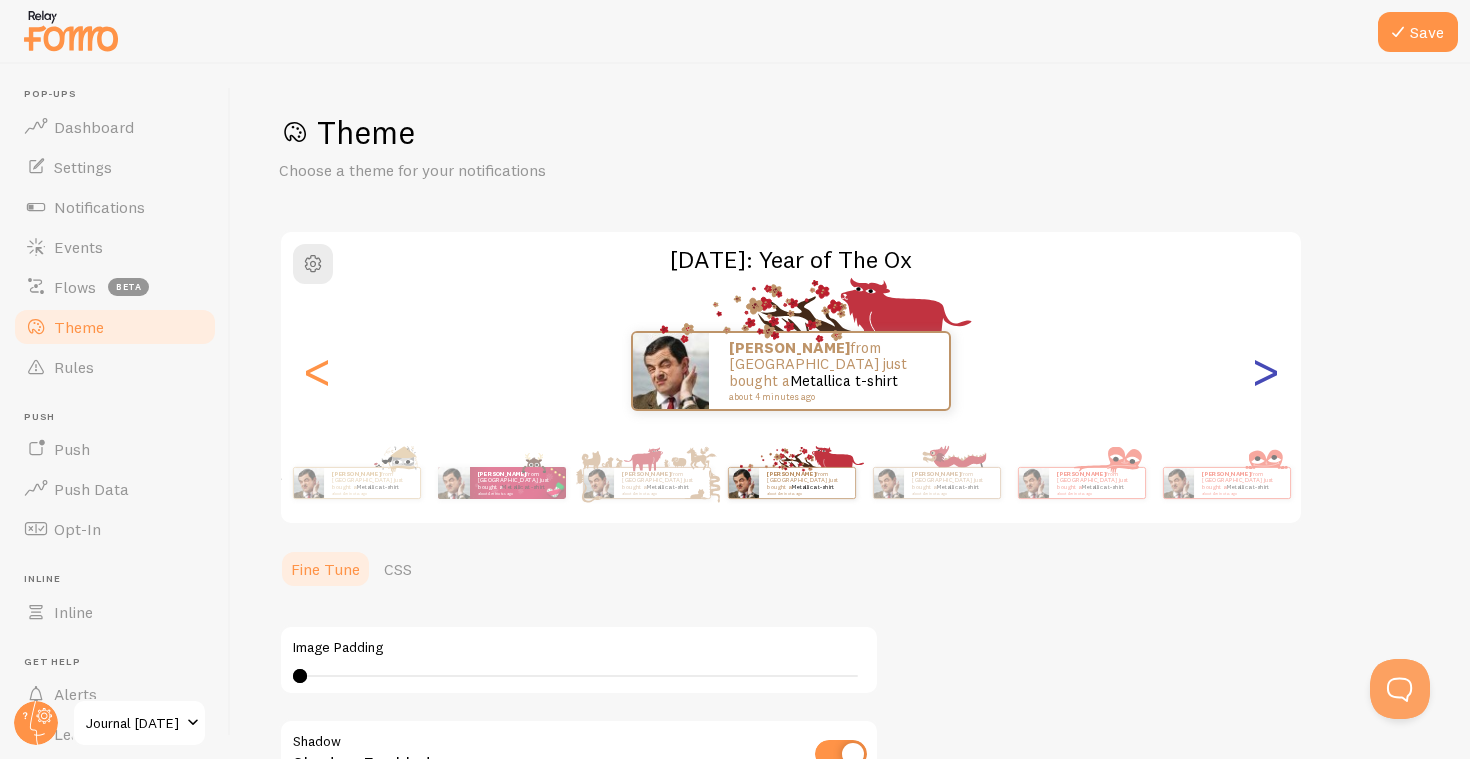 click on ">" at bounding box center [1265, 371] 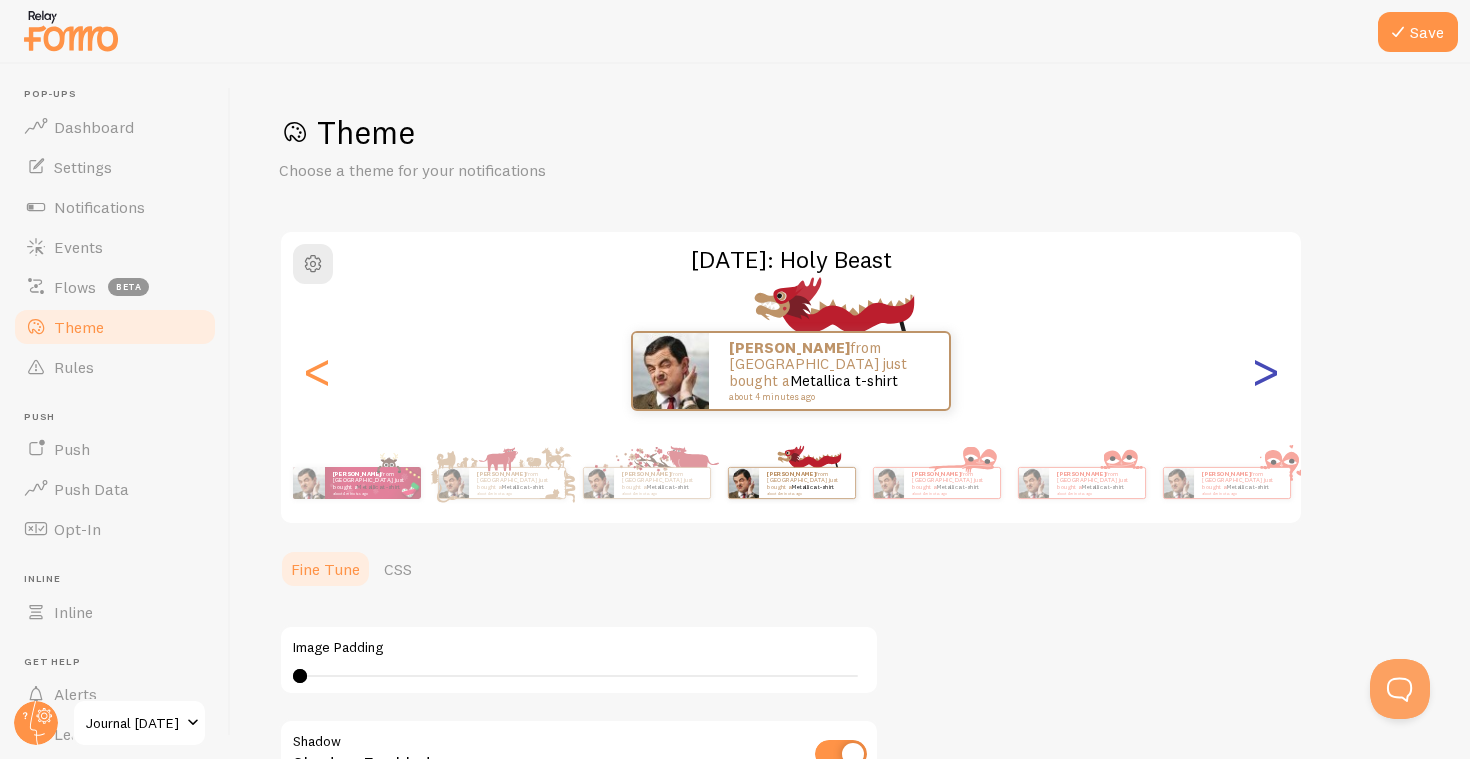 click on ">" at bounding box center [1265, 371] 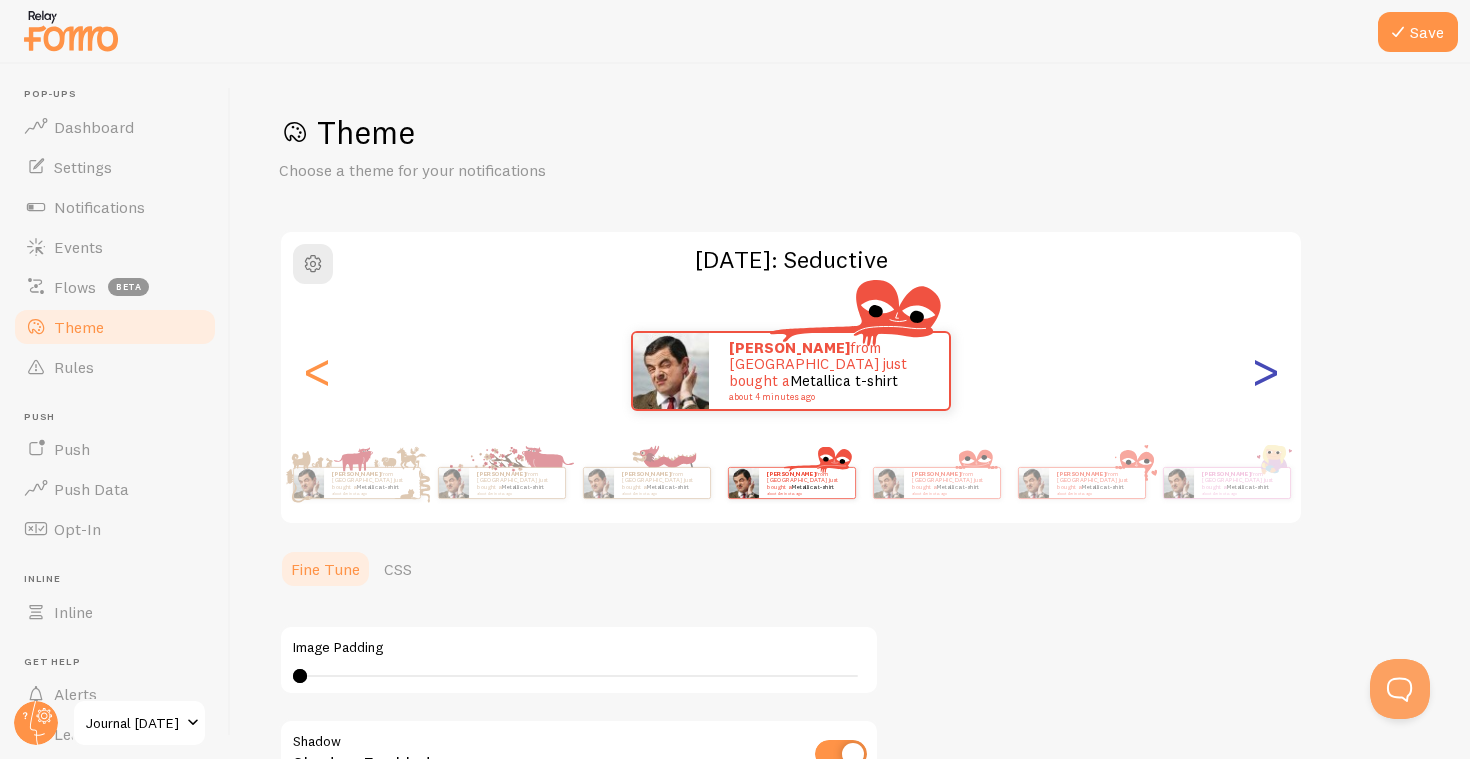 click on ">" at bounding box center (1265, 371) 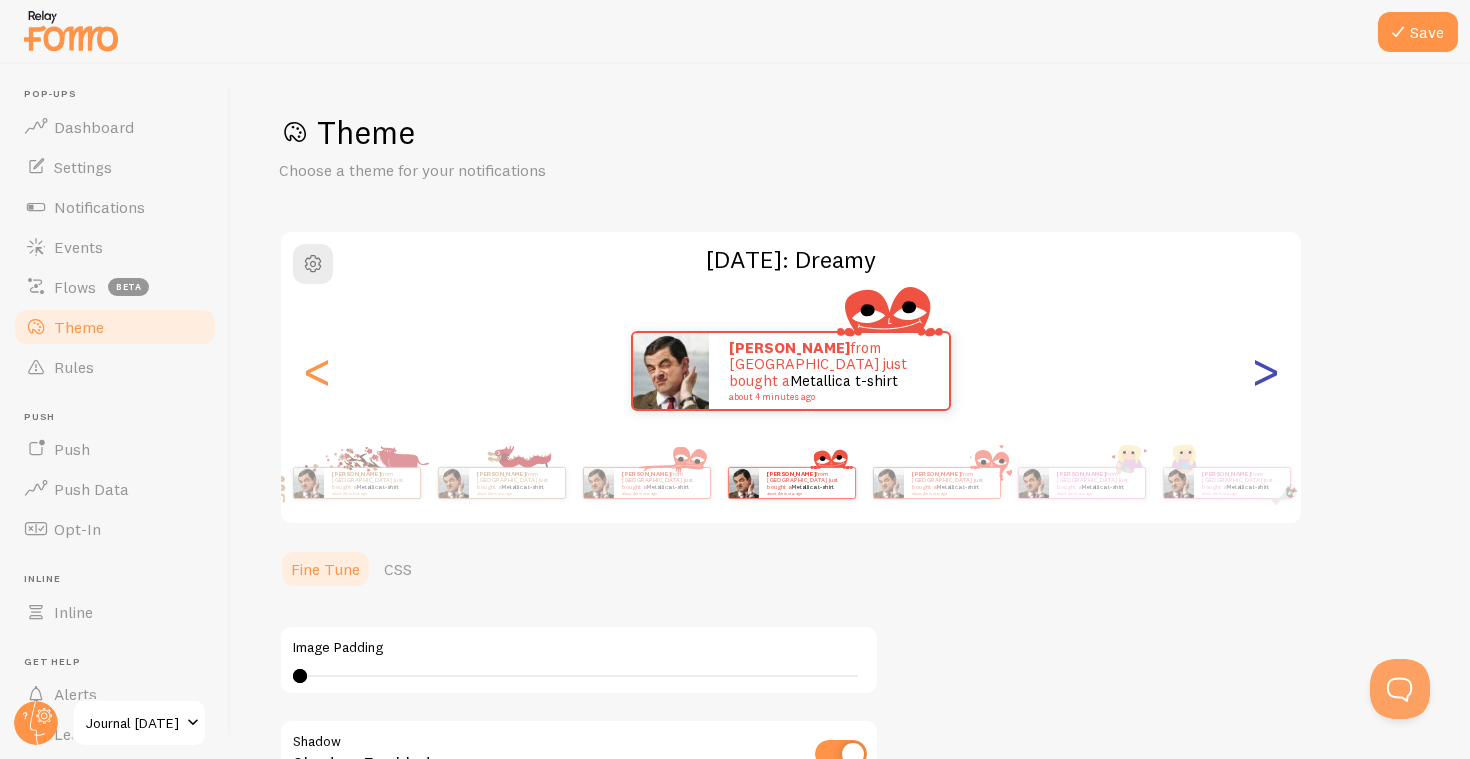 click on ">" at bounding box center (1265, 371) 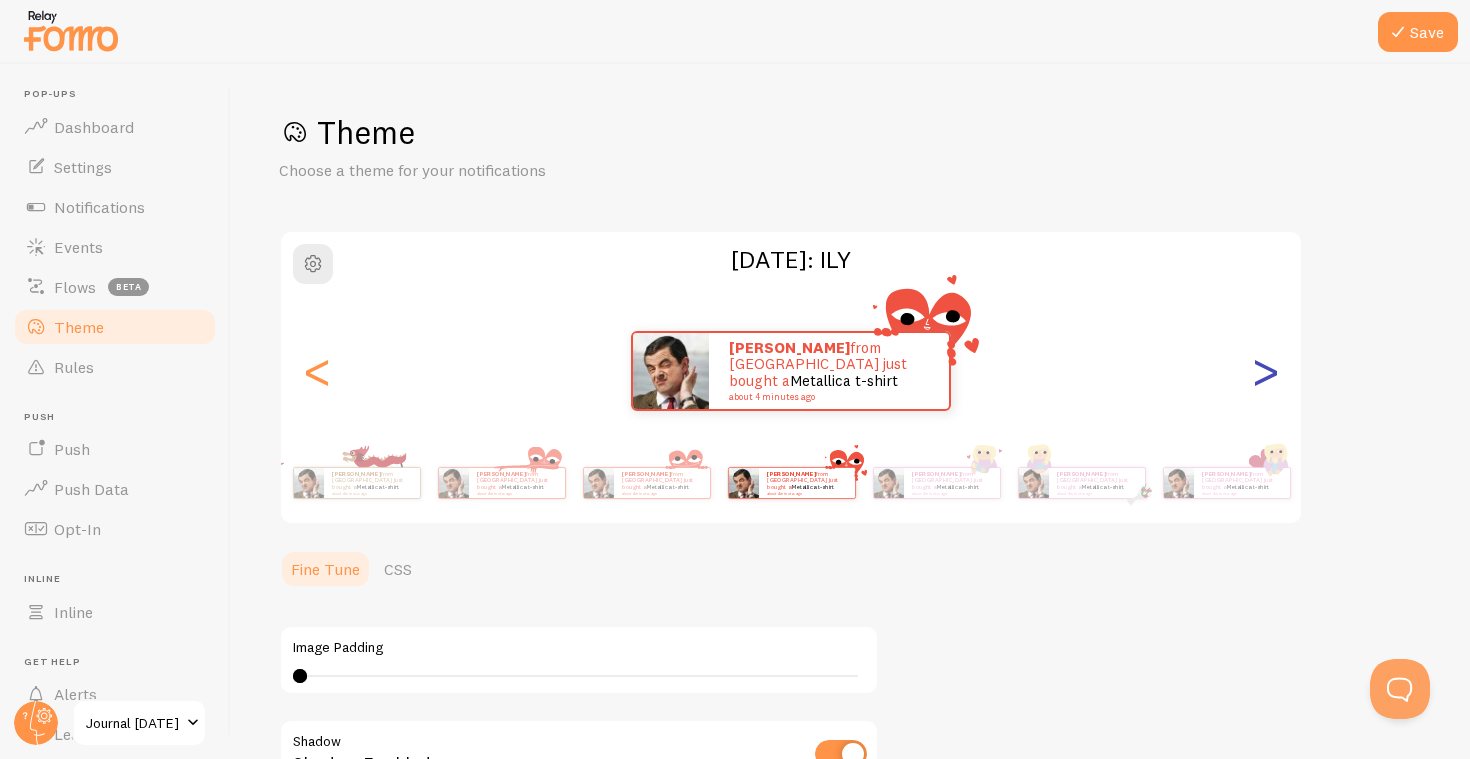 click on ">" at bounding box center [1265, 371] 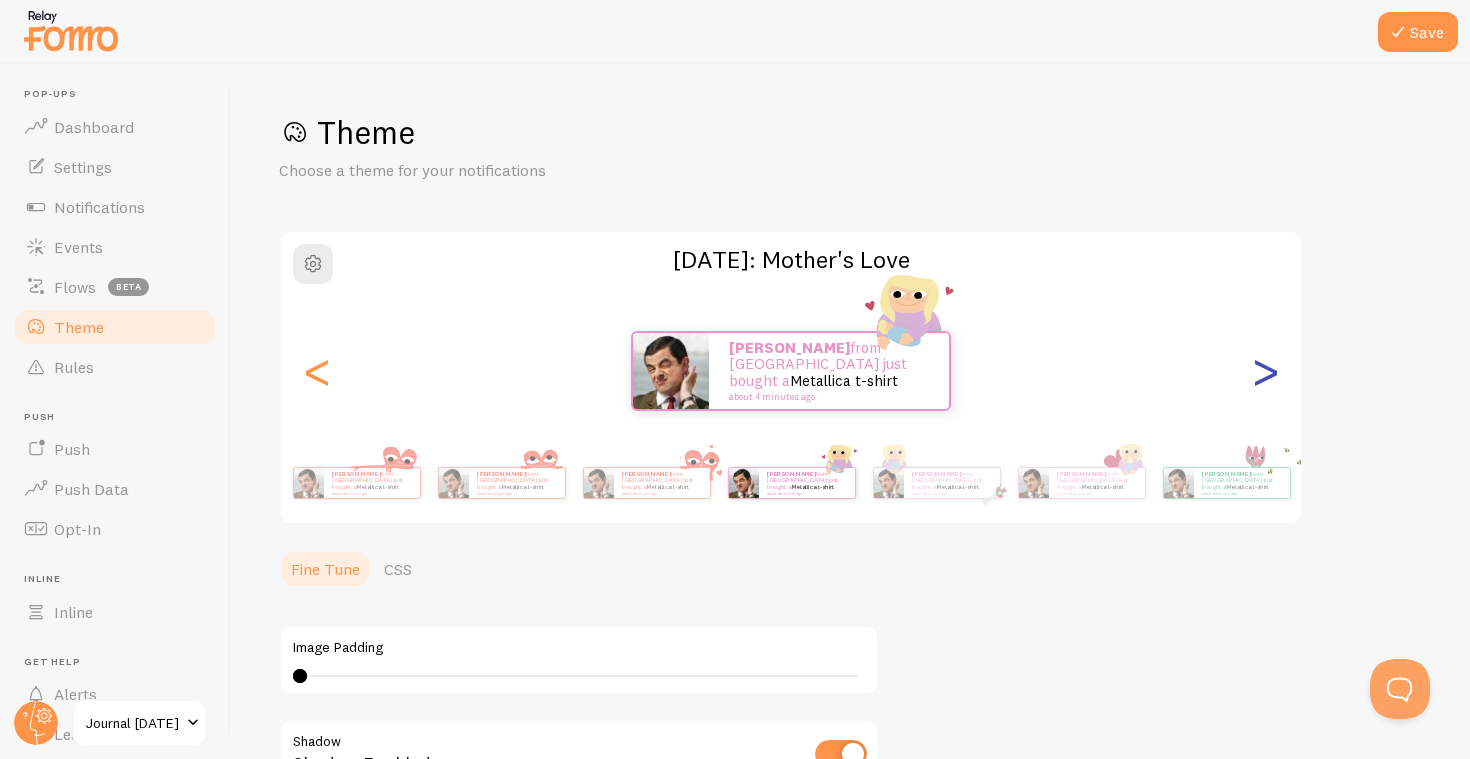 click on ">" at bounding box center [1265, 371] 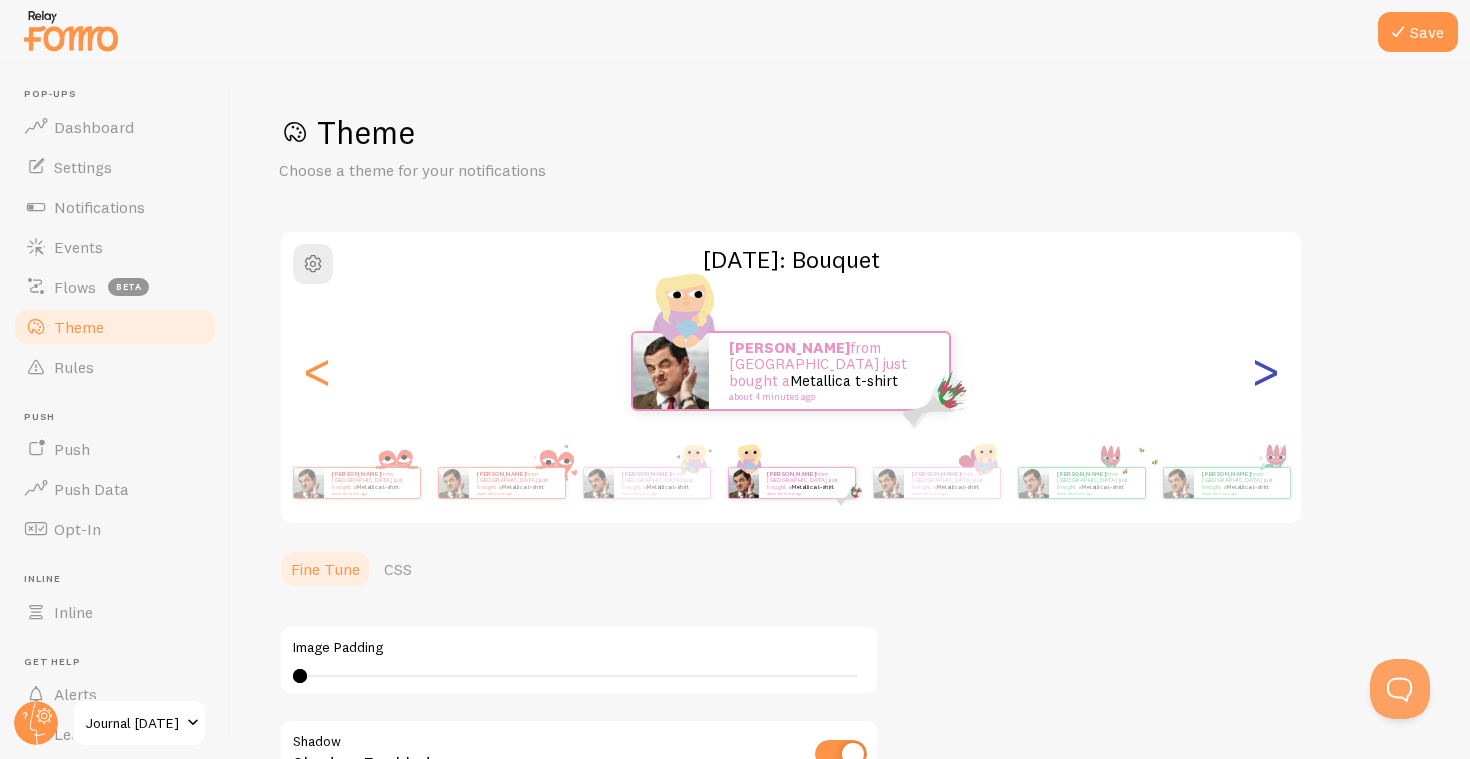 click on ">" at bounding box center (1265, 371) 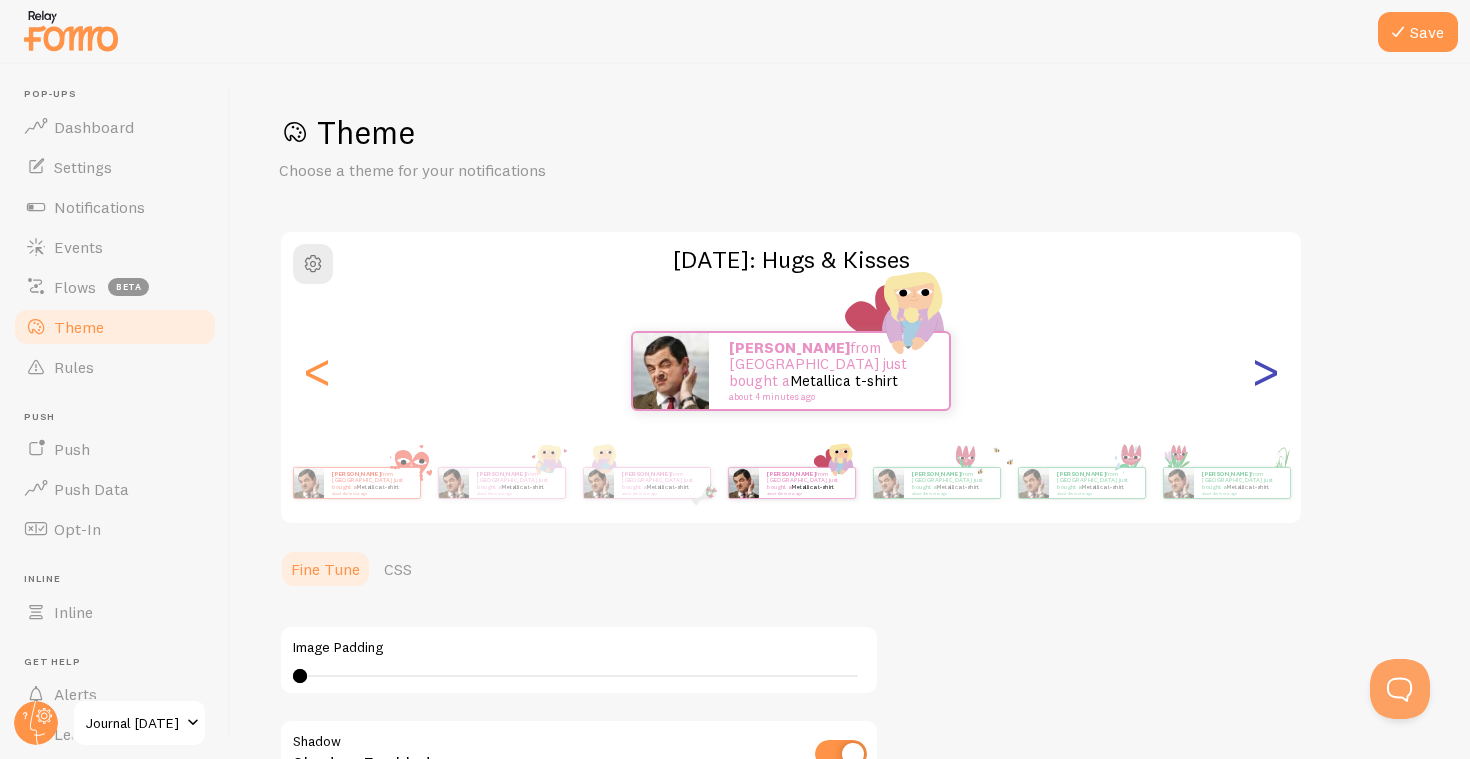 click on ">" at bounding box center (1265, 371) 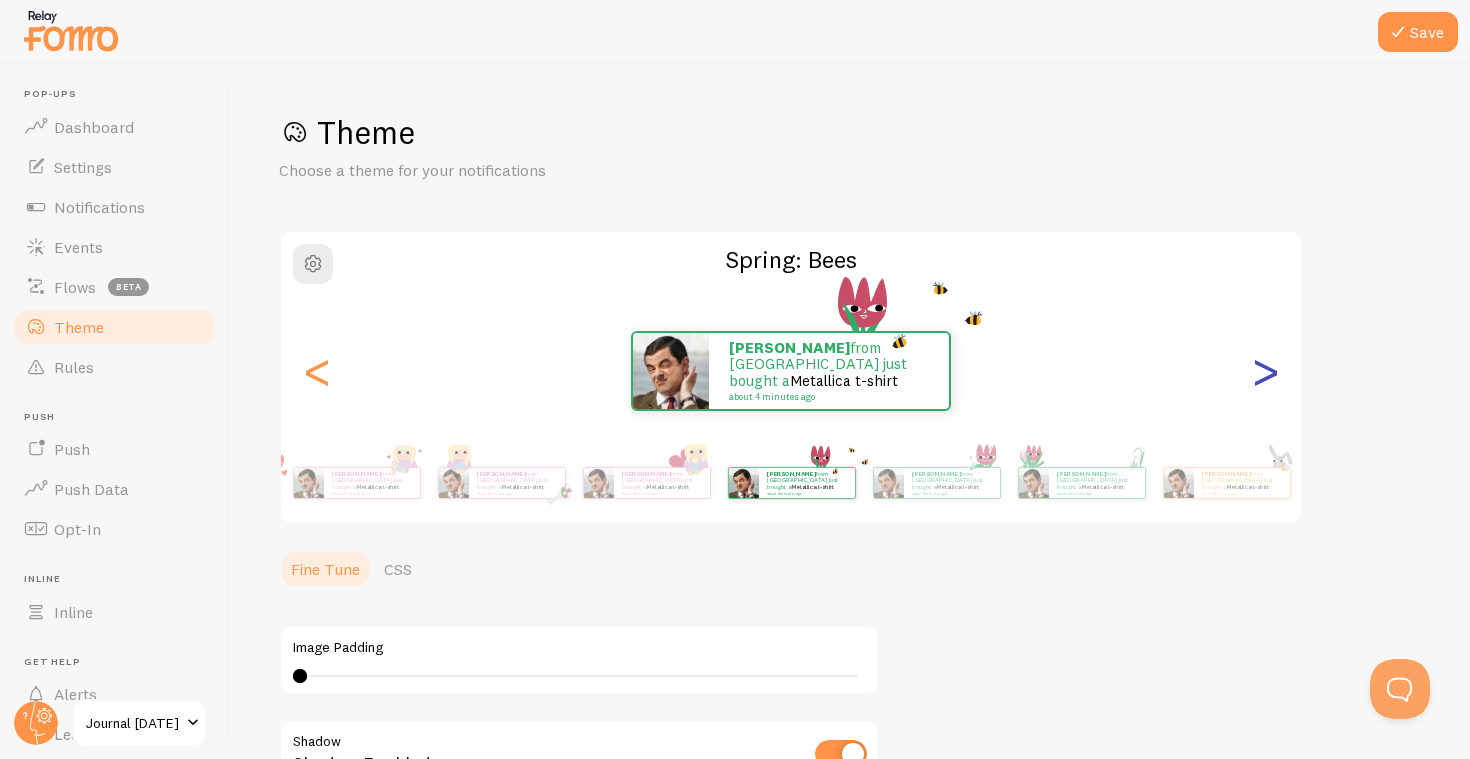 click on ">" at bounding box center [1265, 371] 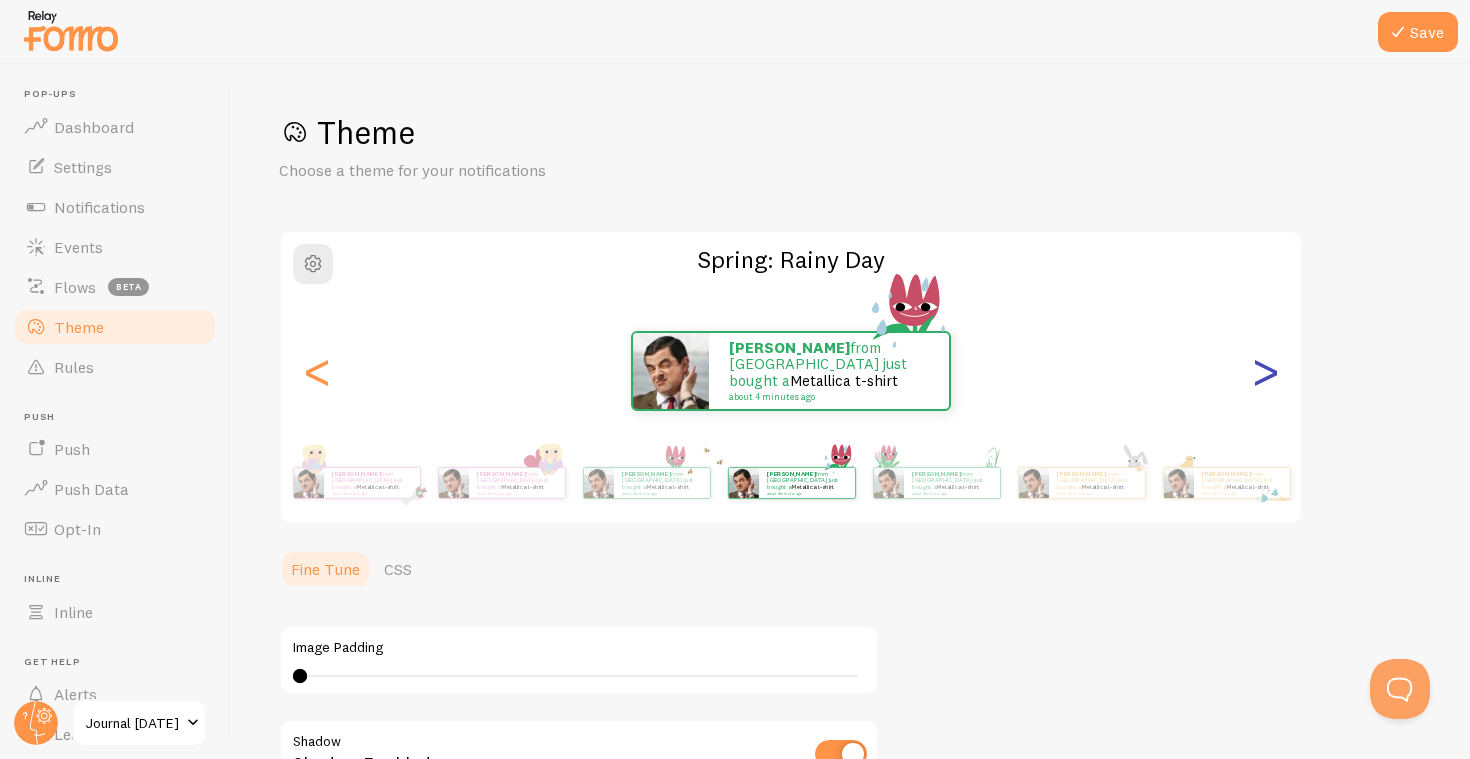 click on ">" at bounding box center [1265, 371] 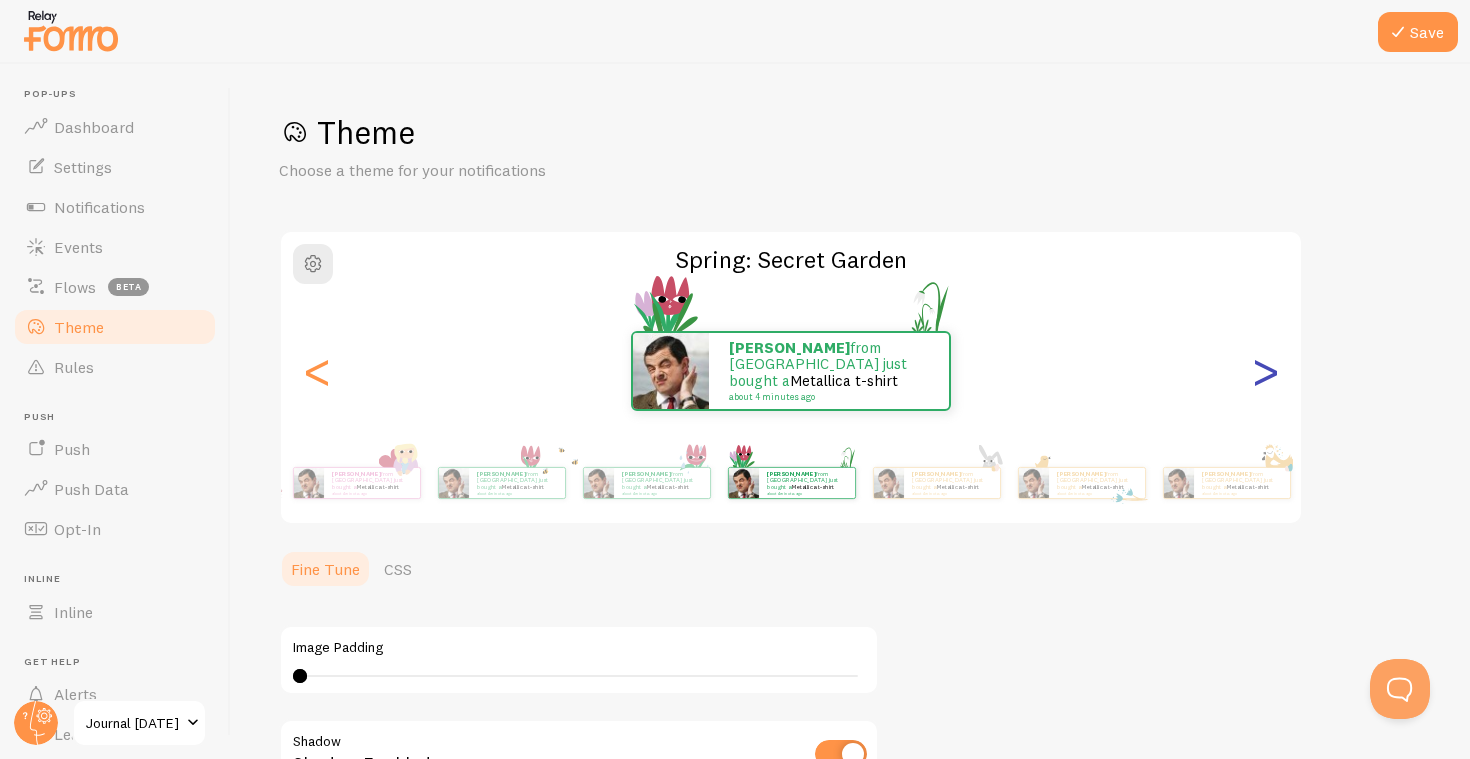 click on ">" at bounding box center (1265, 371) 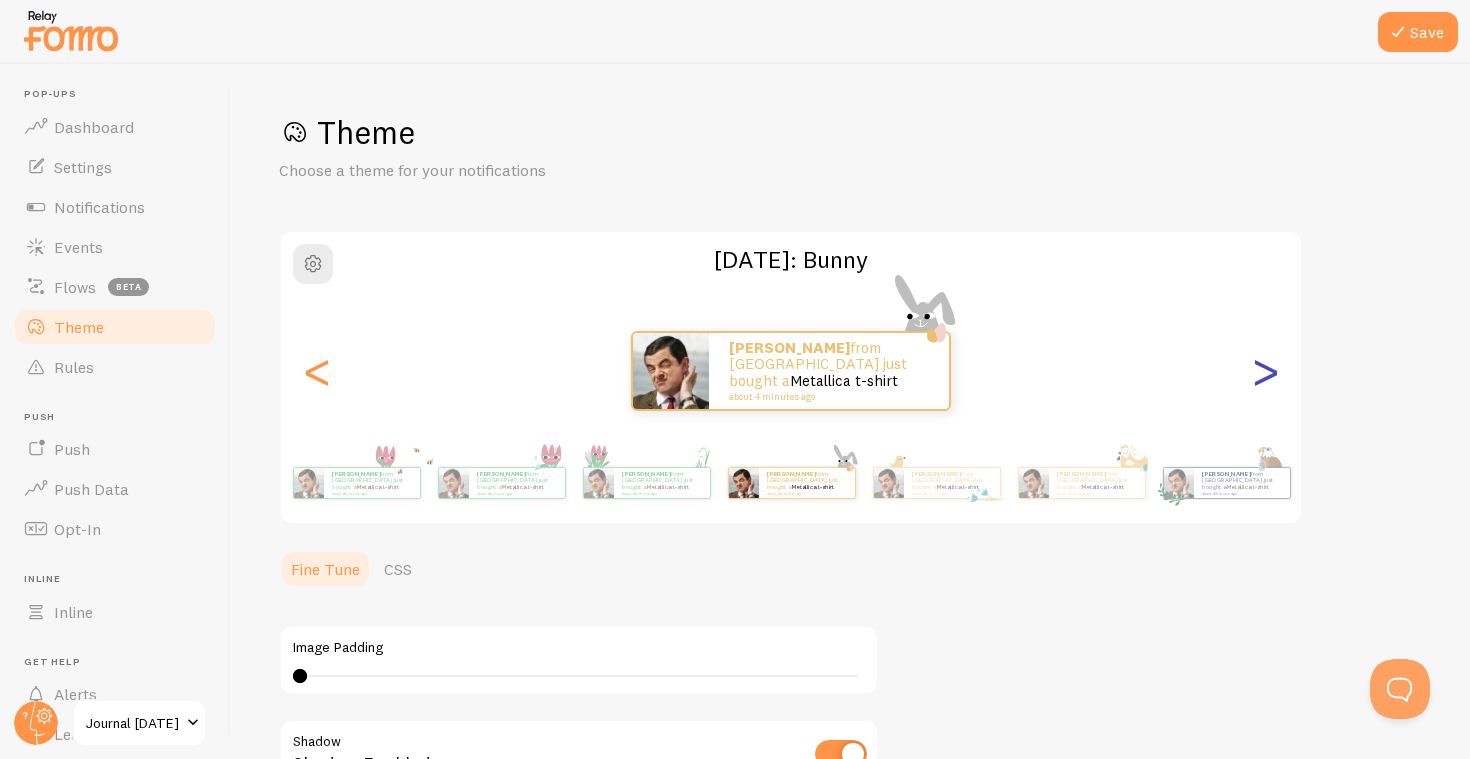 click on ">" at bounding box center (1265, 371) 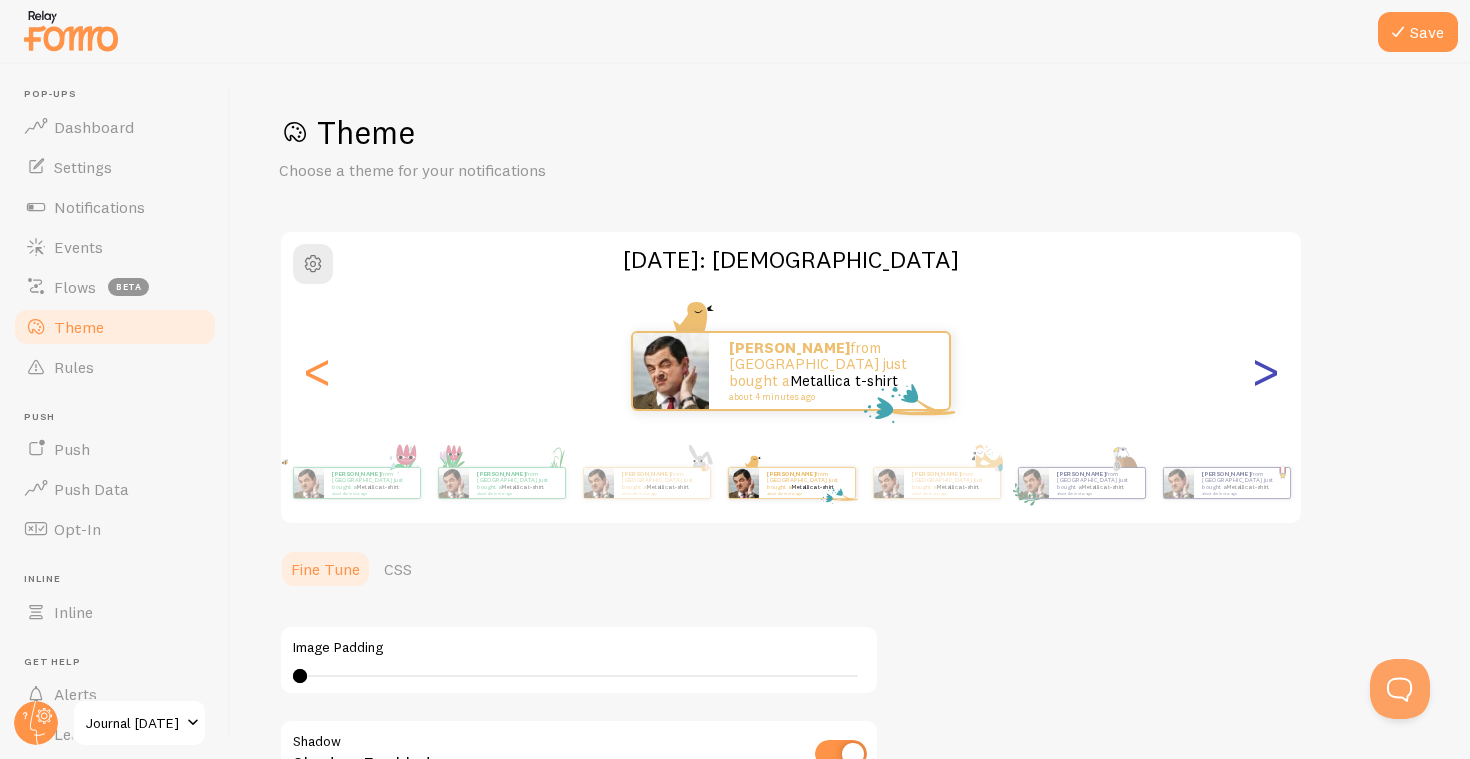 click on ">" at bounding box center [1265, 371] 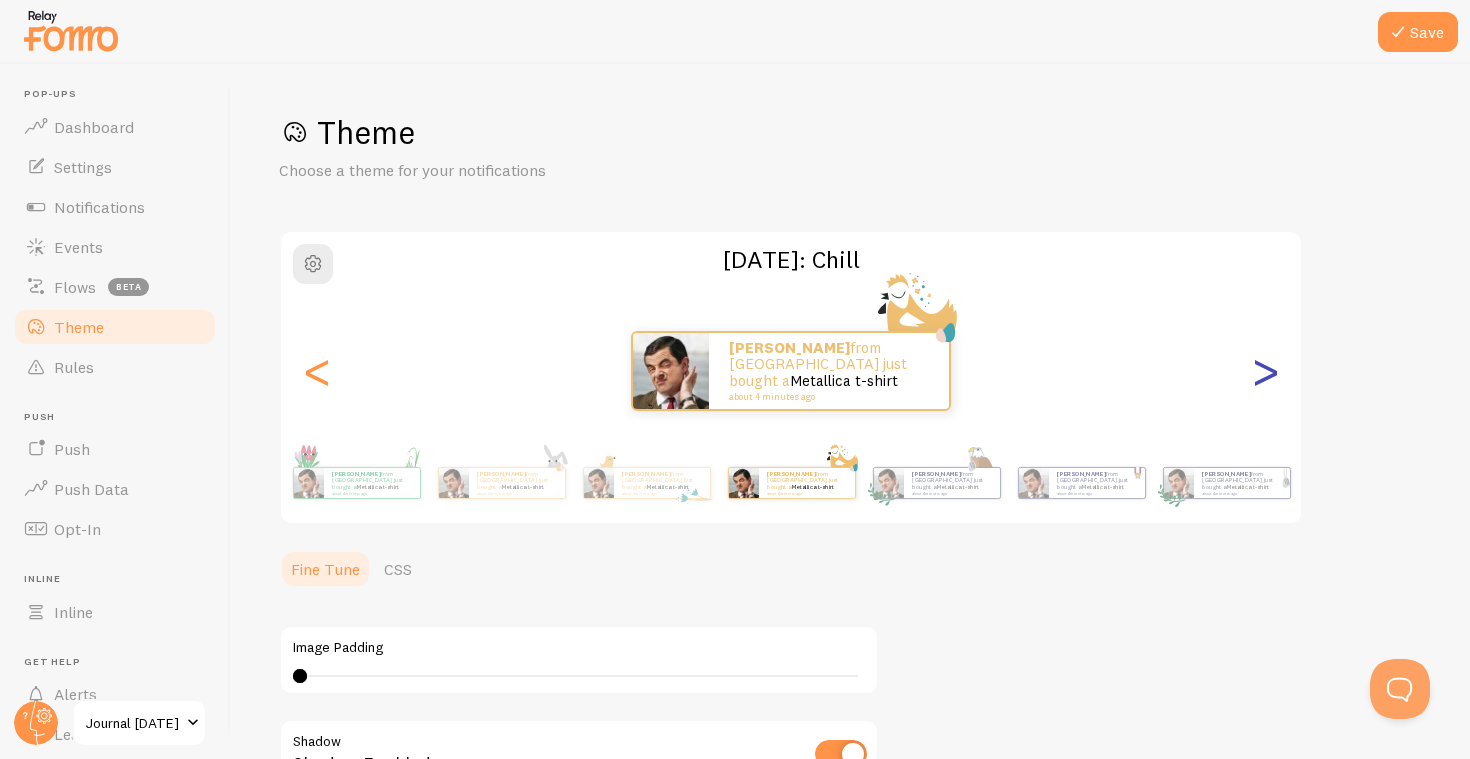 click on ">" at bounding box center [1265, 371] 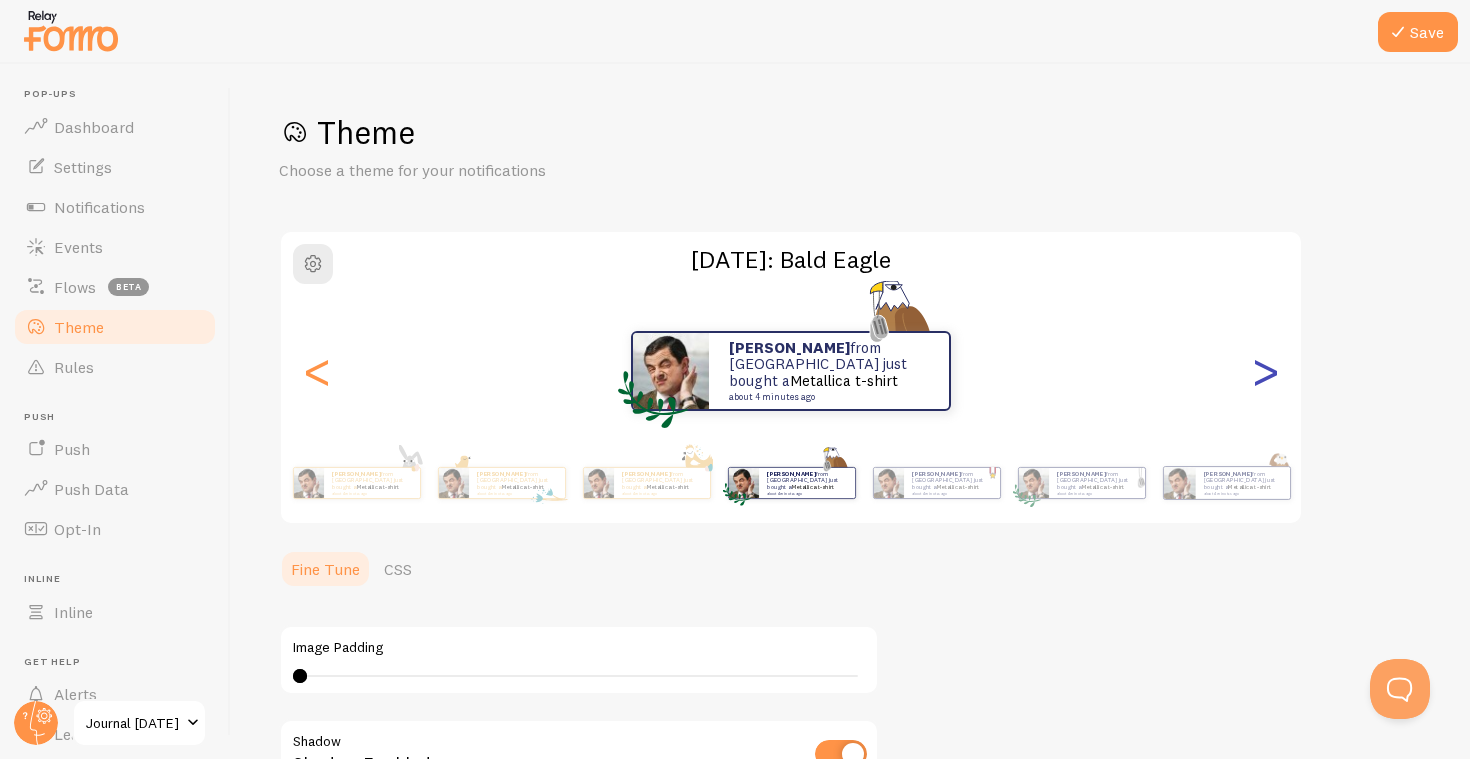 click on ">" at bounding box center (1265, 371) 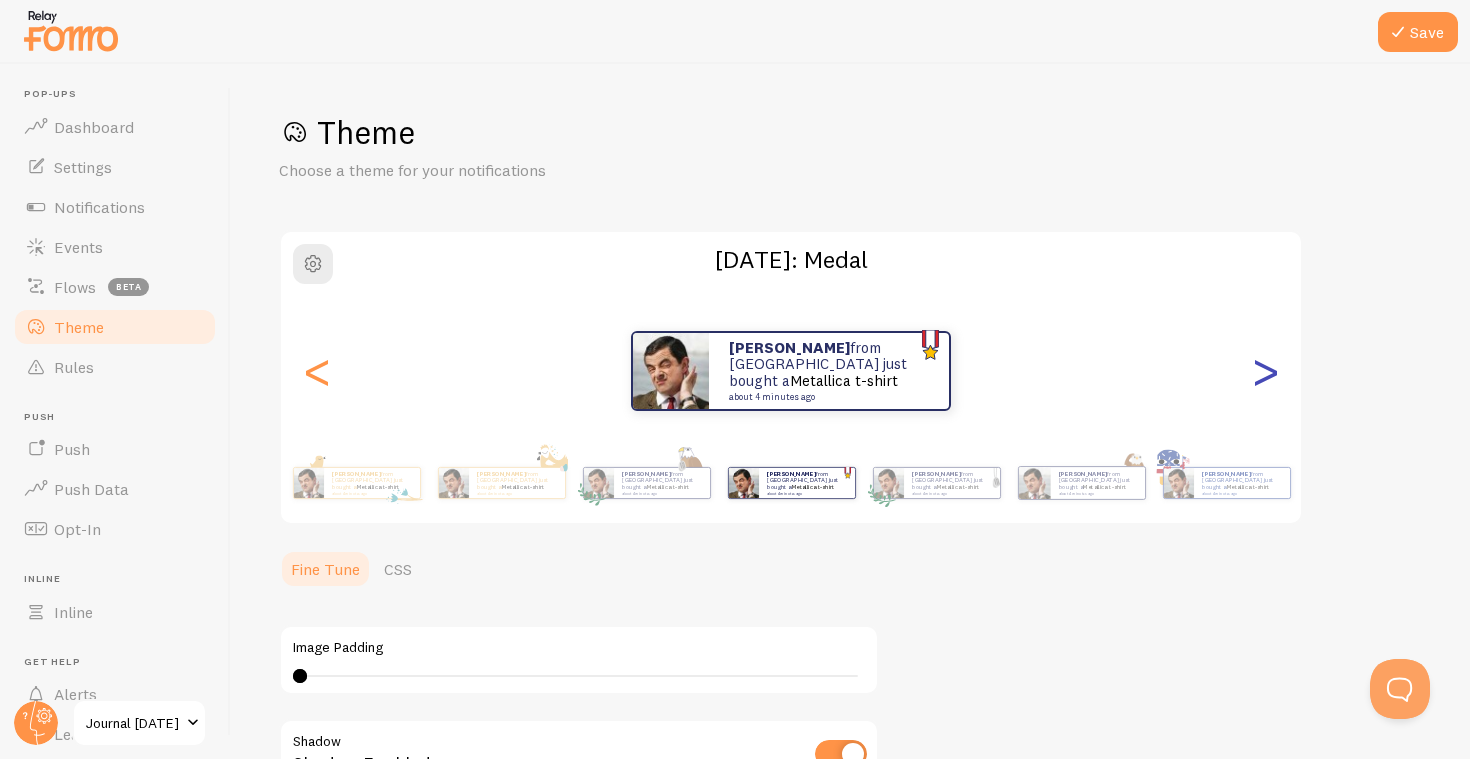 click on ">" at bounding box center (1265, 371) 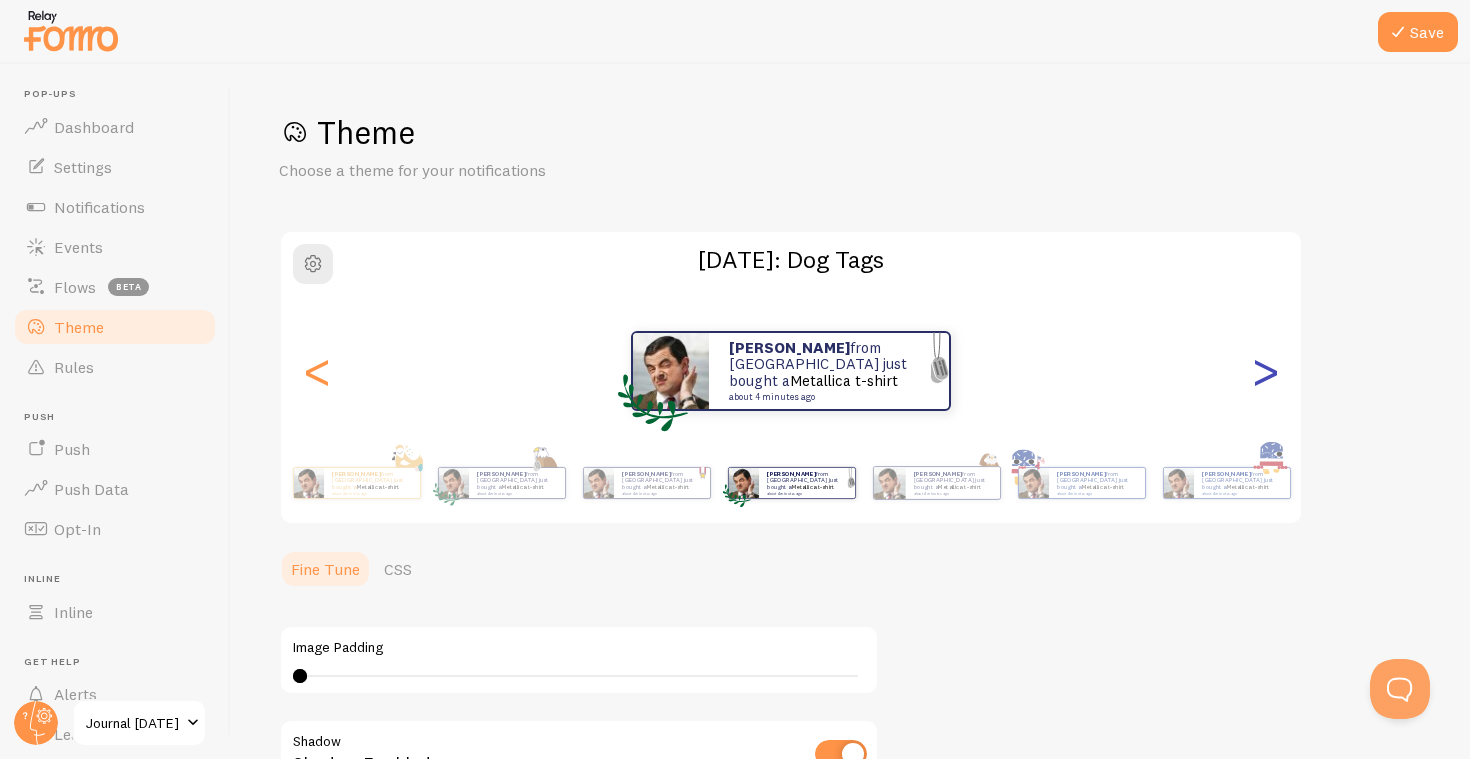 click on ">" at bounding box center [1265, 371] 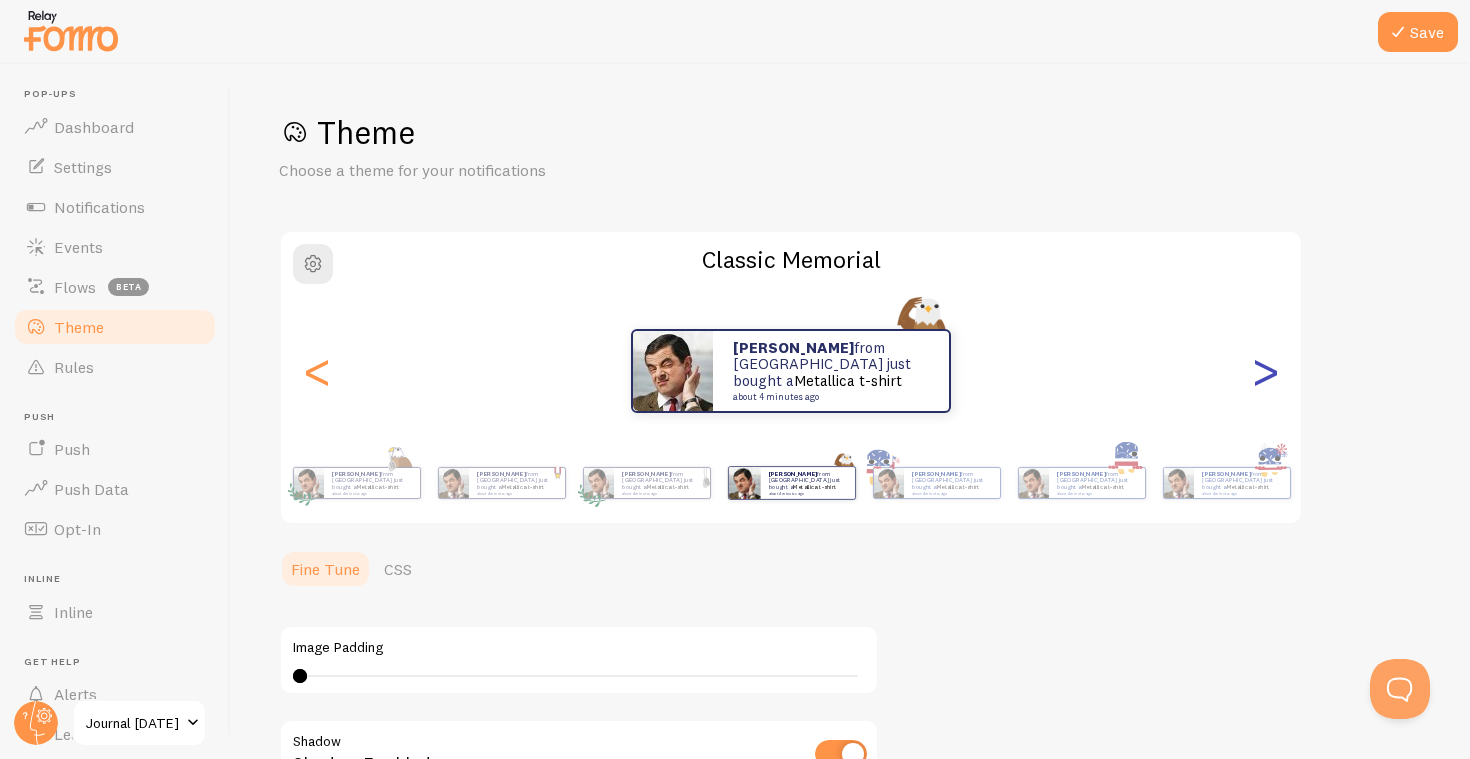click on ">" at bounding box center (1265, 371) 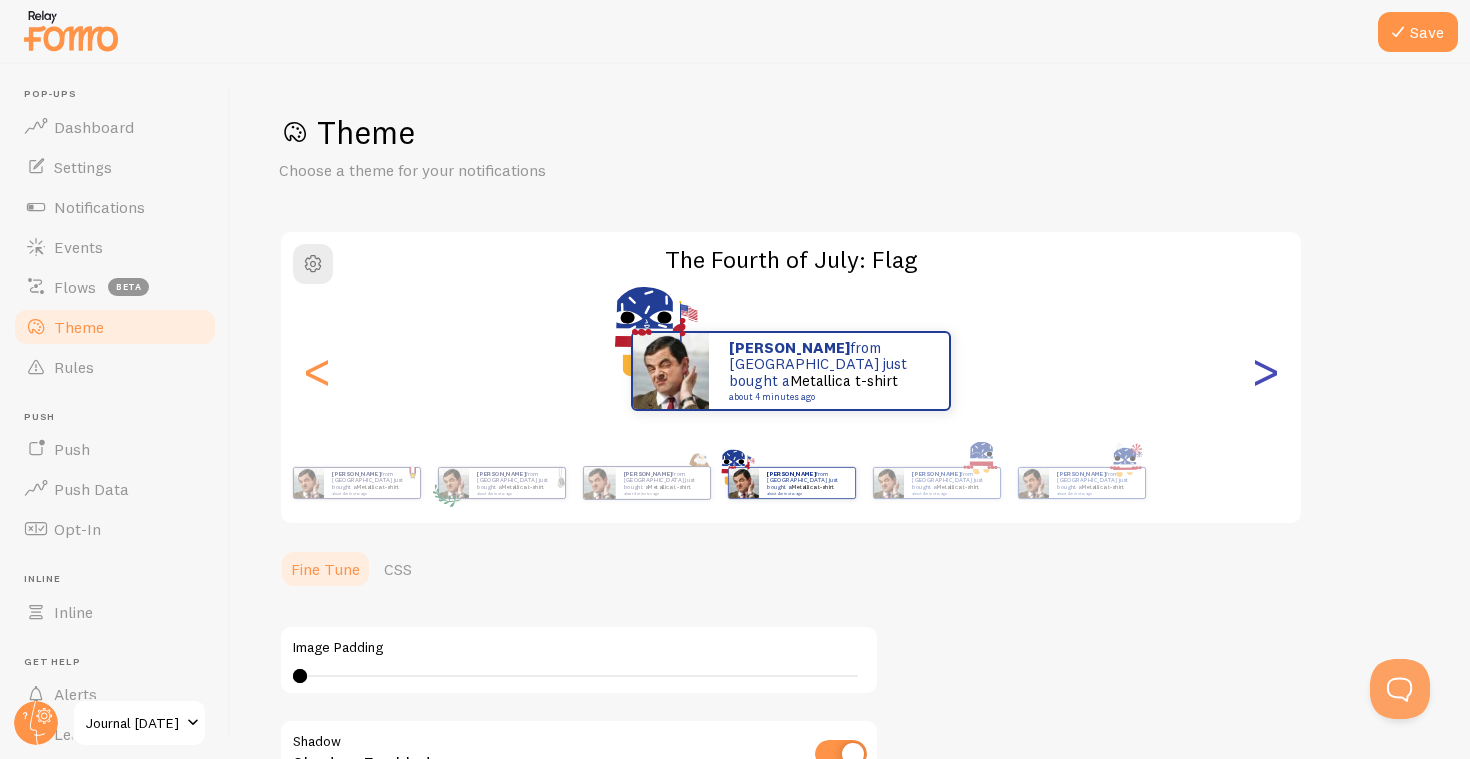 click on ">" at bounding box center [1265, 371] 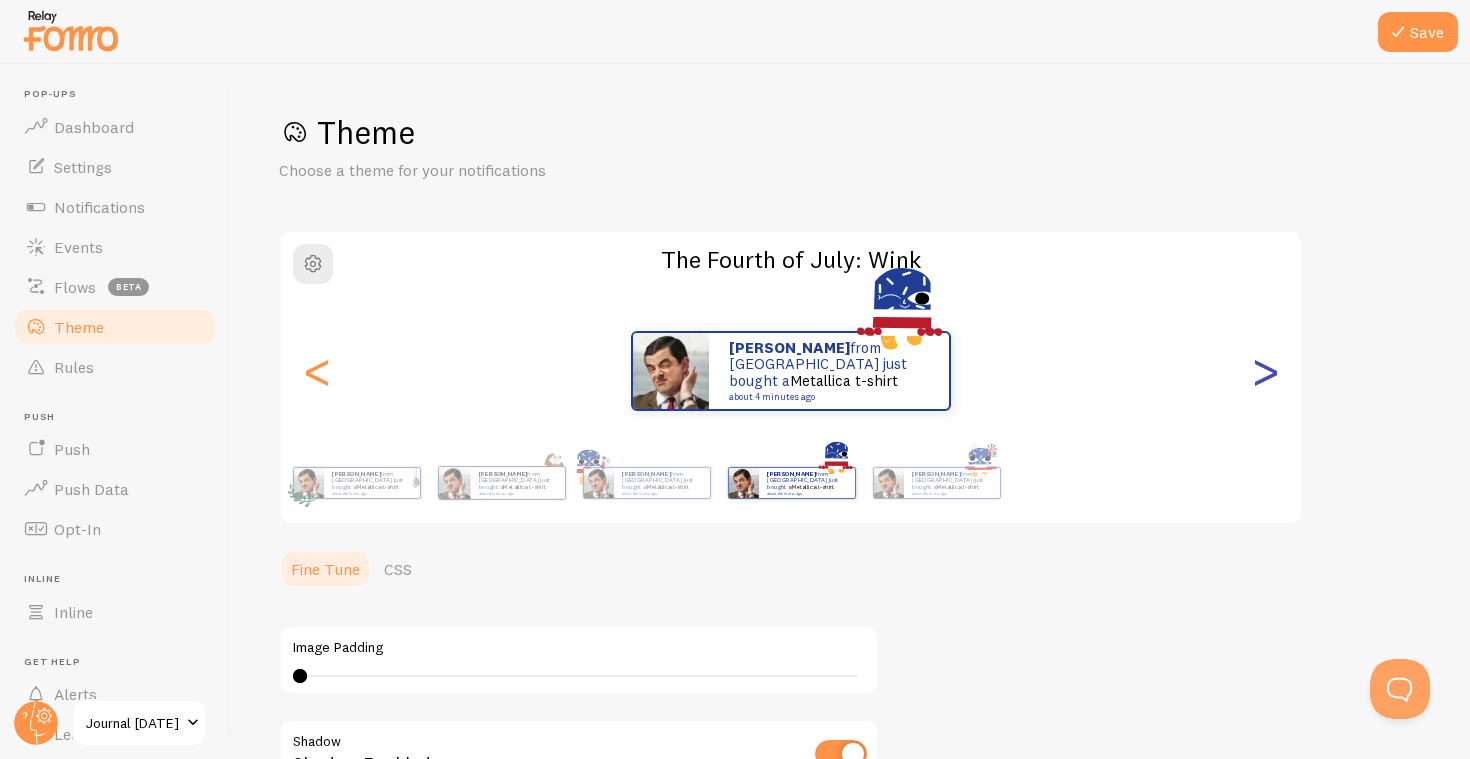 click on ">" at bounding box center (1265, 371) 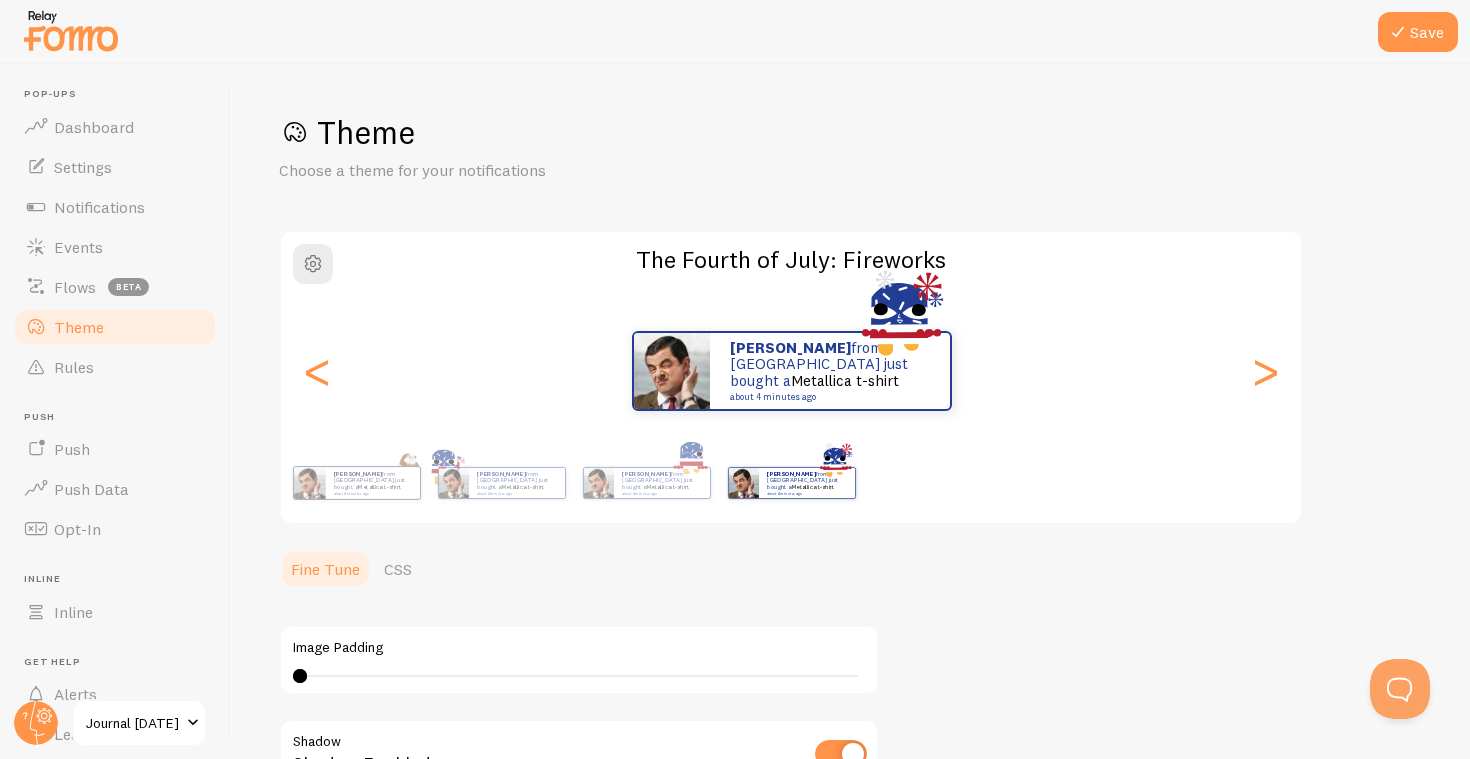 click on "[PERSON_NAME]  from [GEOGRAPHIC_DATA] just bought a  Metallica t-shirt   about 4 minutes ago [PERSON_NAME]  from [GEOGRAPHIC_DATA] just bought a  Metallica t-shirt   about 4 minutes ago [PERSON_NAME]  from [GEOGRAPHIC_DATA] just bought a  Metallica t-shirt   about 4 minutes ago [PERSON_NAME]  from [GEOGRAPHIC_DATA] just bought a  Metallica t-shirt   about 4 minutes ago [PERSON_NAME]  from [GEOGRAPHIC_DATA] just bought a  Metallica t-shirt   about 4 minutes ago [PERSON_NAME]  from [GEOGRAPHIC_DATA] just bought a  Metallica t-shirt   about 4 minutes ago [PERSON_NAME]  from [GEOGRAPHIC_DATA] just bought a  Metallica t-shirt   about 4 minutes ago [PERSON_NAME]  from [GEOGRAPHIC_DATA] just bought a  Metallica t-shirt   about 4 minutes ago [PERSON_NAME]  from [GEOGRAPHIC_DATA] just bought a  Metallica t-shirt   about 4 minutes ago [PERSON_NAME]  from [GEOGRAPHIC_DATA] just bought a  Metallica t-shirt   about 4 minutes ago [PERSON_NAME]  from [GEOGRAPHIC_DATA] just bought a  Metallica t-shirt   about 4 minutes ago [PERSON_NAME]  from [GEOGRAPHIC_DATA] just bought a  Metallica t-shirt   about 4 minutes ago [PERSON_NAME]  from [GEOGRAPHIC_DATA] just bought a  Metallica t-shirt   about 4 minutes ago [PERSON_NAME]  from [GEOGRAPHIC_DATA] just bought a    [PERSON_NAME]" at bounding box center [791, 371] 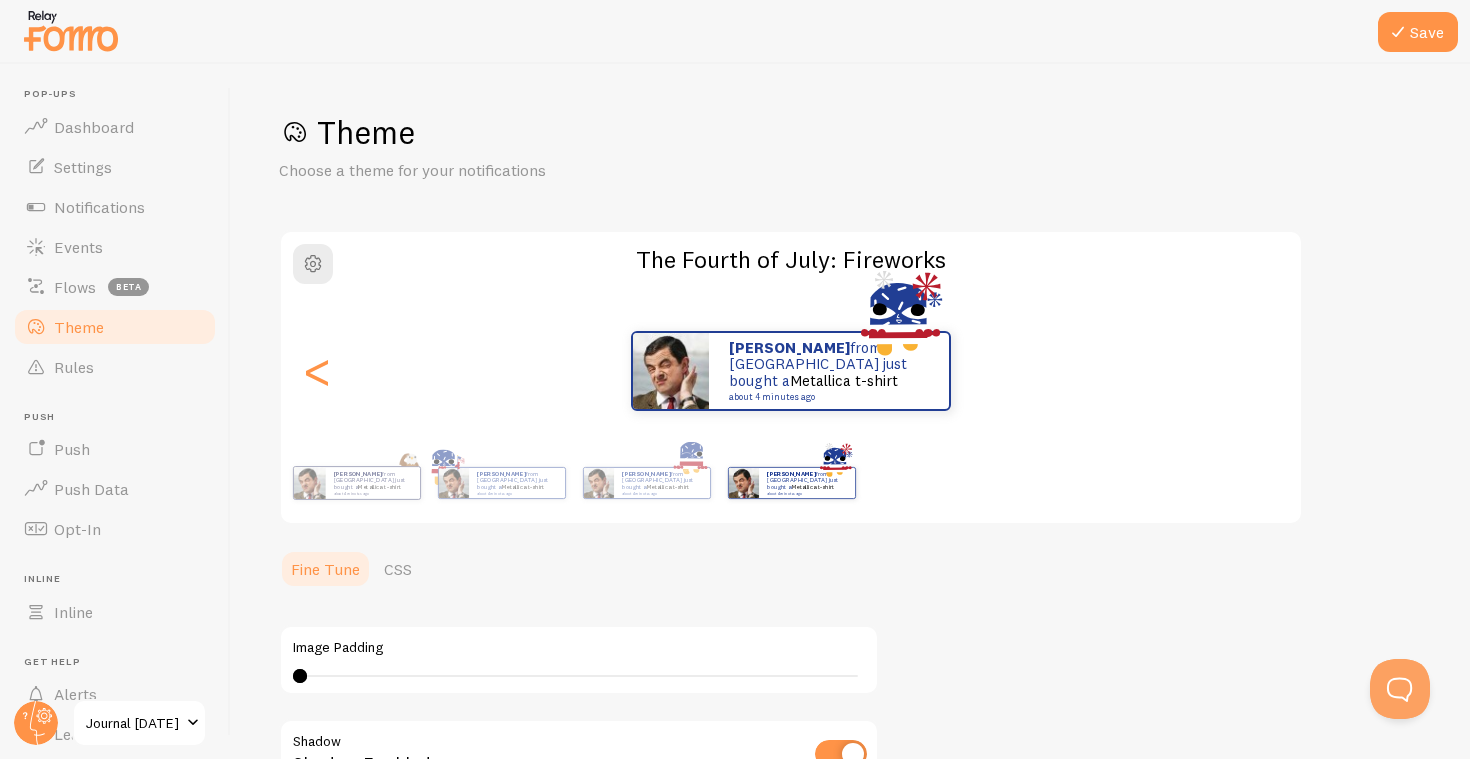 click on "[PERSON_NAME]  from [GEOGRAPHIC_DATA] just bought a  Metallica t-shirt   about 4 minutes ago" at bounding box center (791, 371) 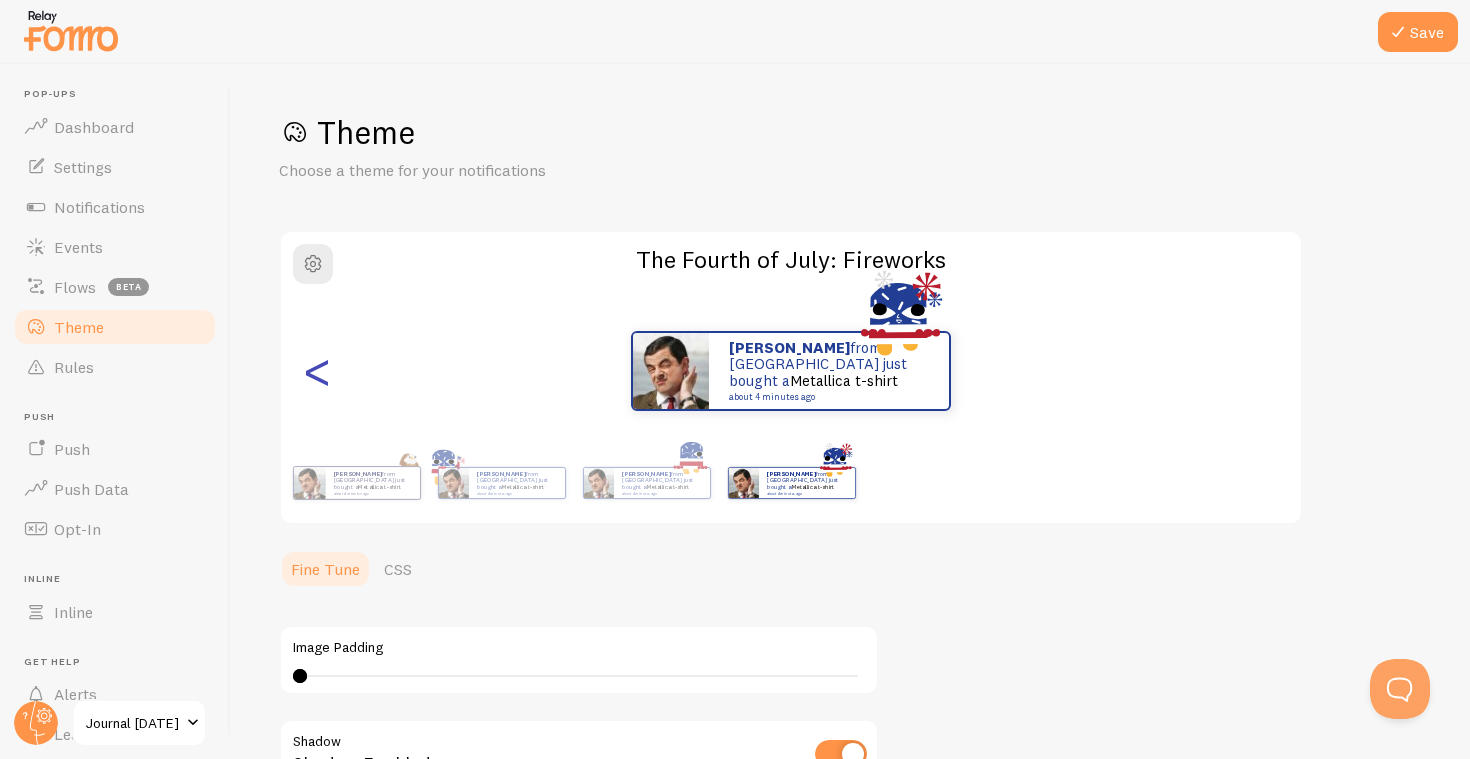 click on "<" at bounding box center [317, 371] 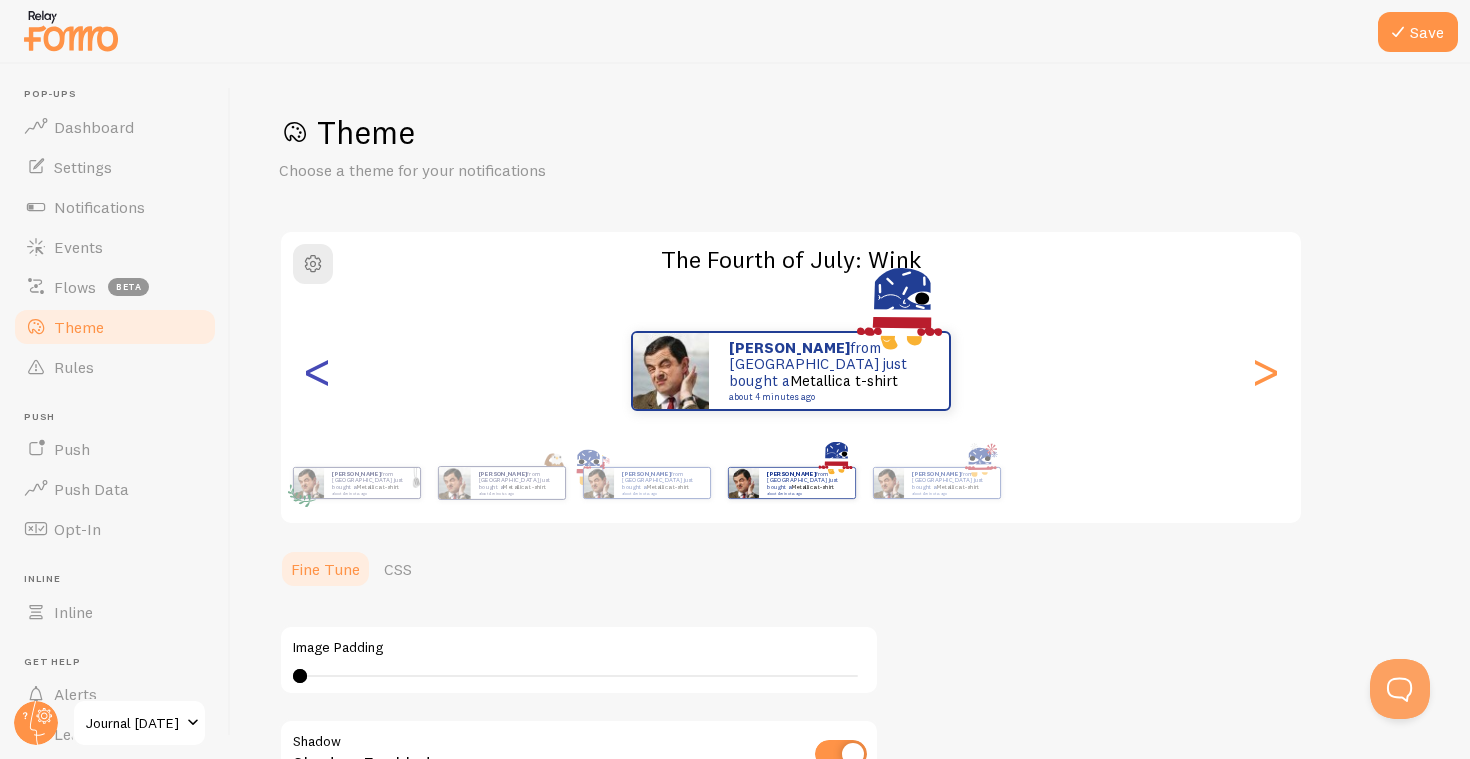 click on "<" at bounding box center (317, 371) 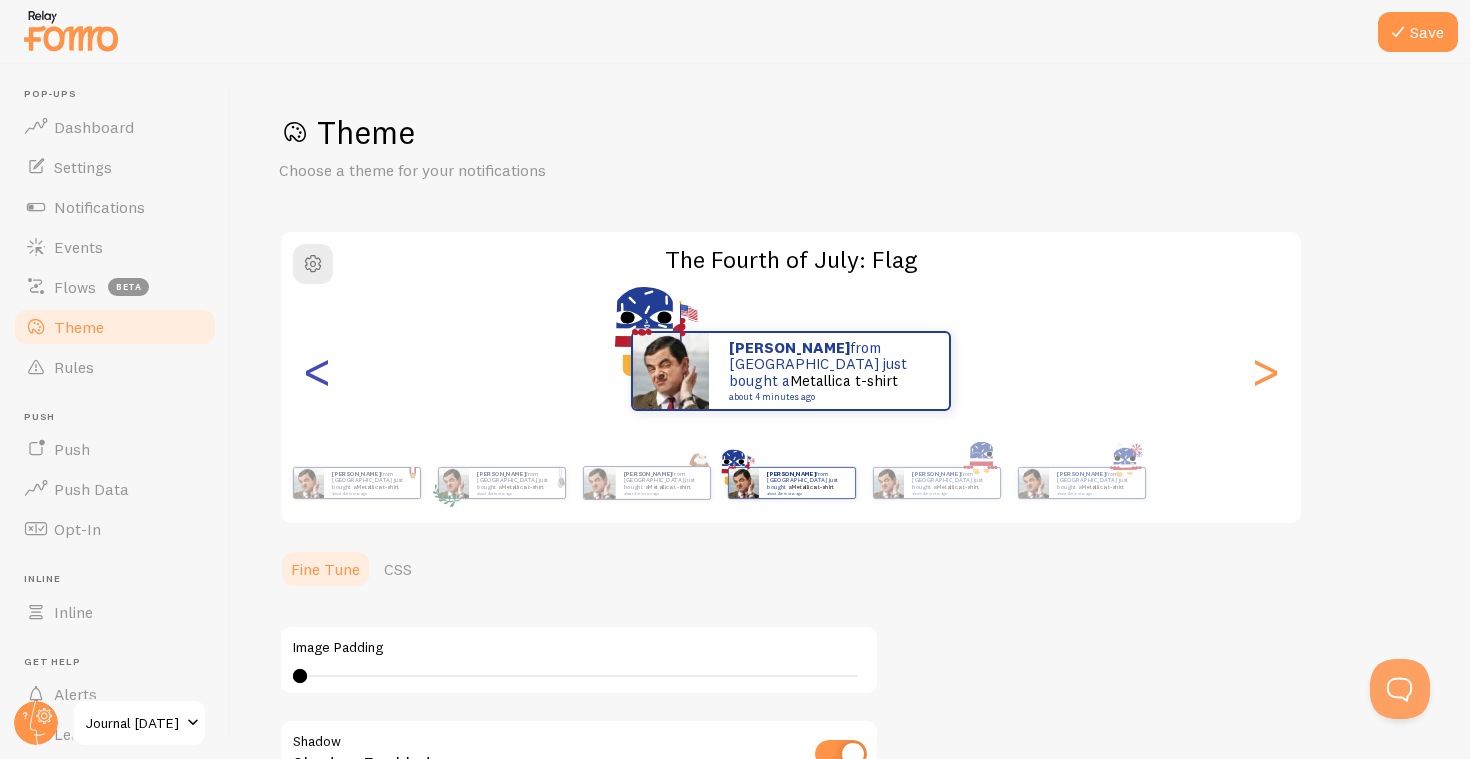 click on "<" at bounding box center (317, 371) 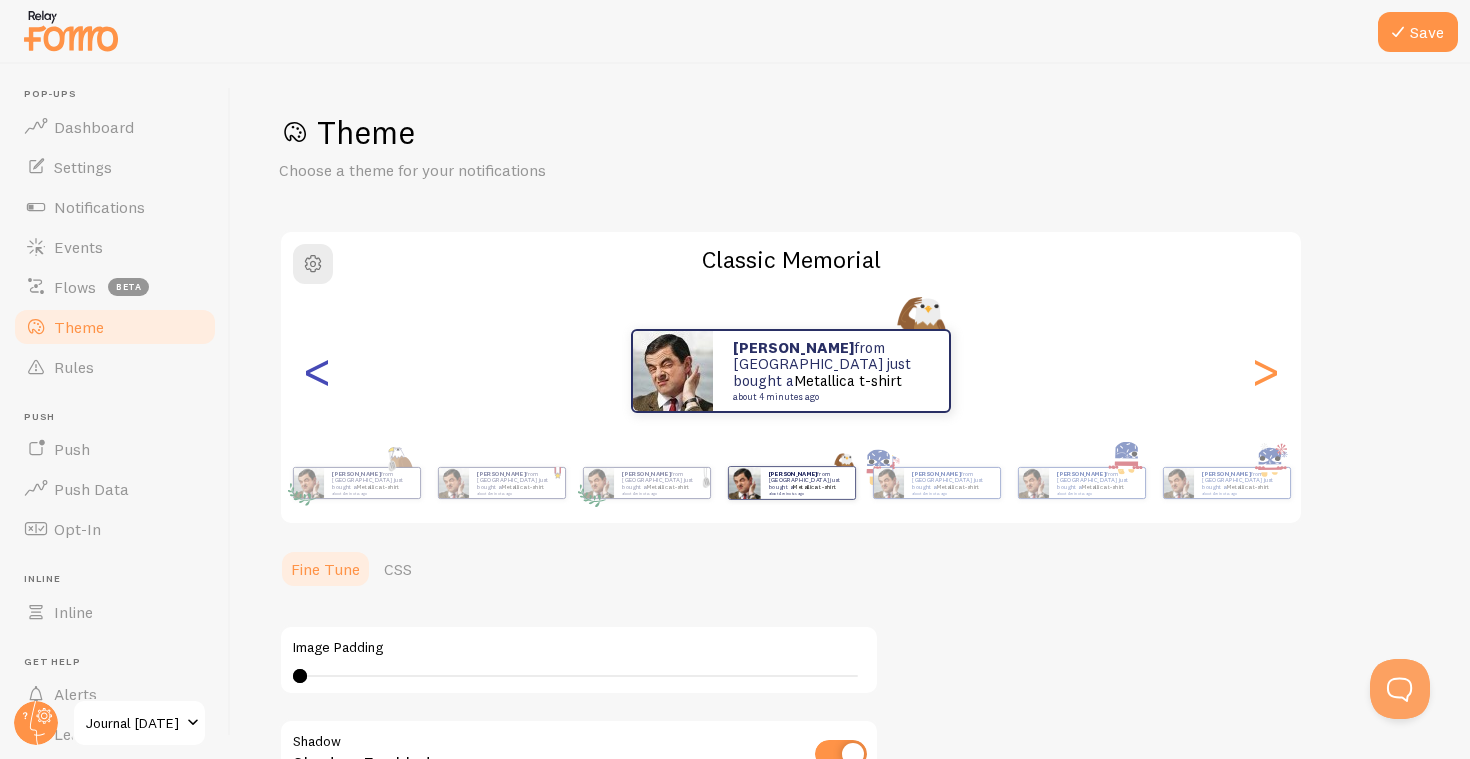 click on "<" at bounding box center [317, 371] 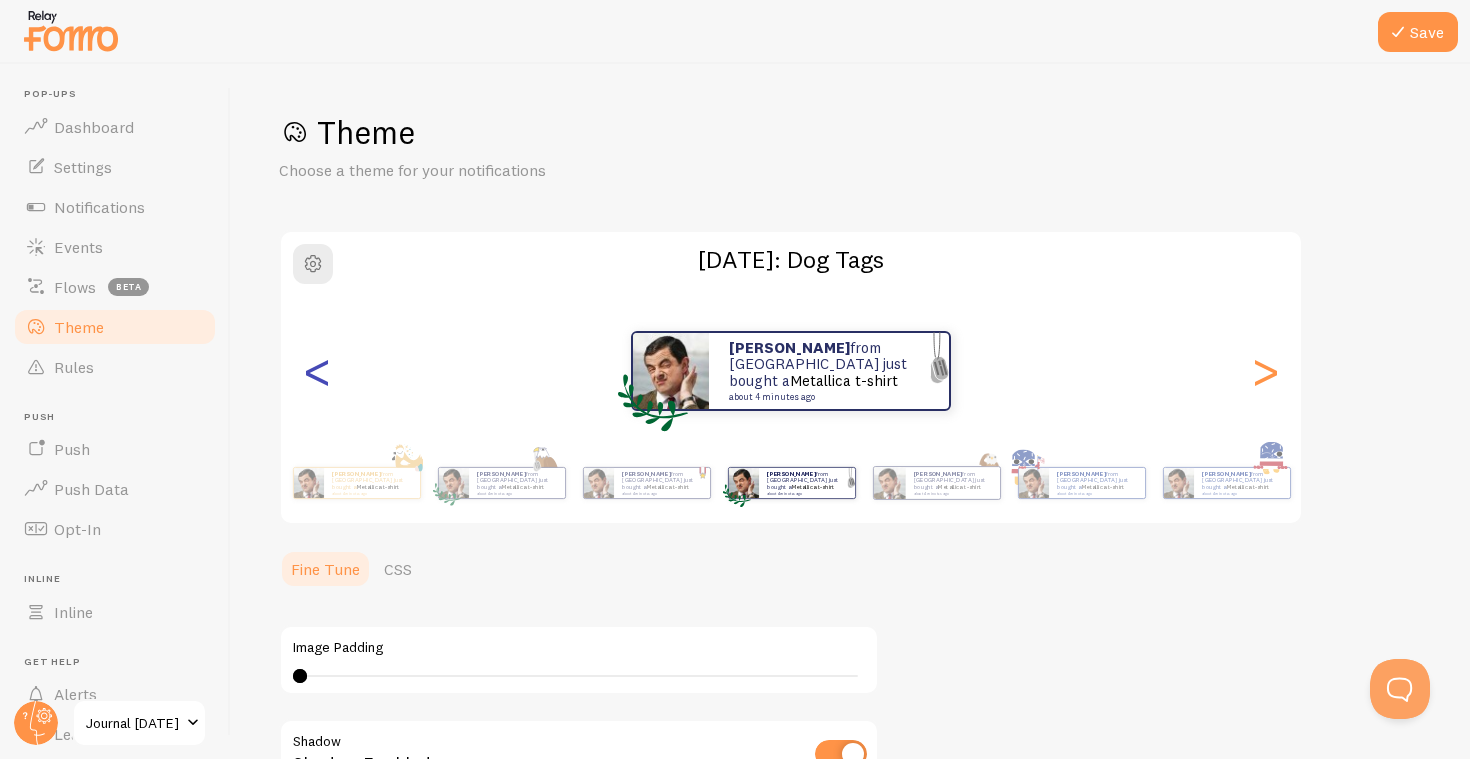 click on "<" at bounding box center [317, 371] 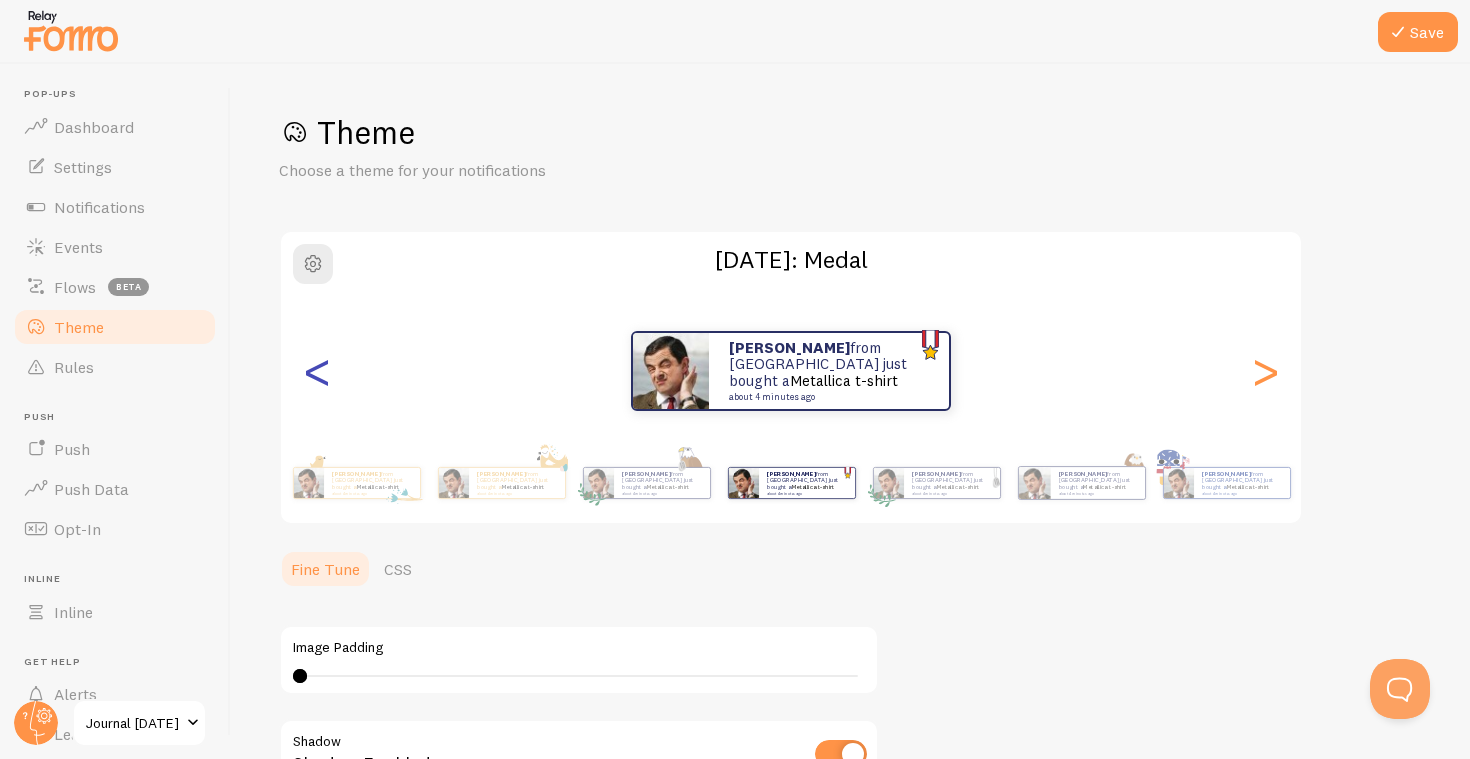 click on "<" at bounding box center [317, 371] 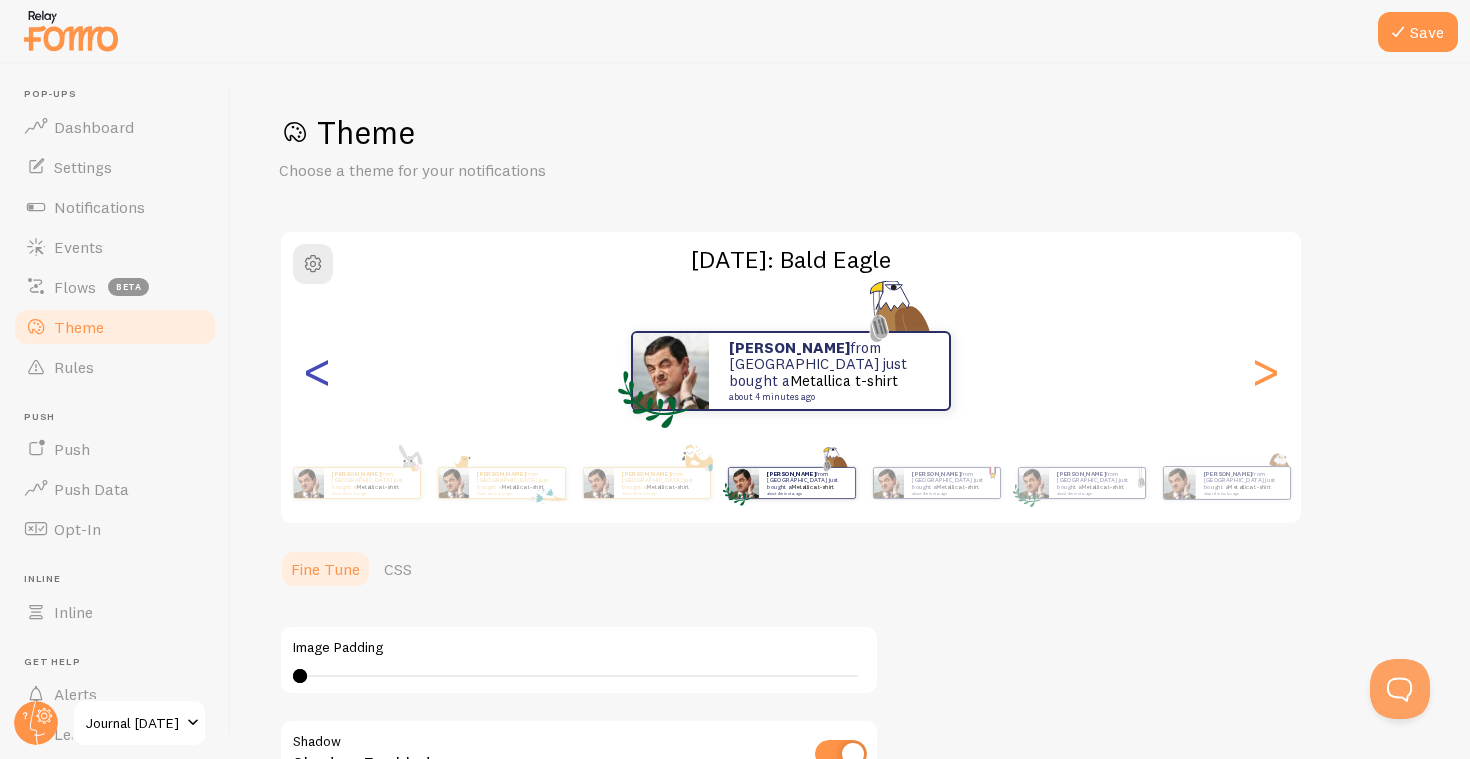 click on "<" at bounding box center [317, 371] 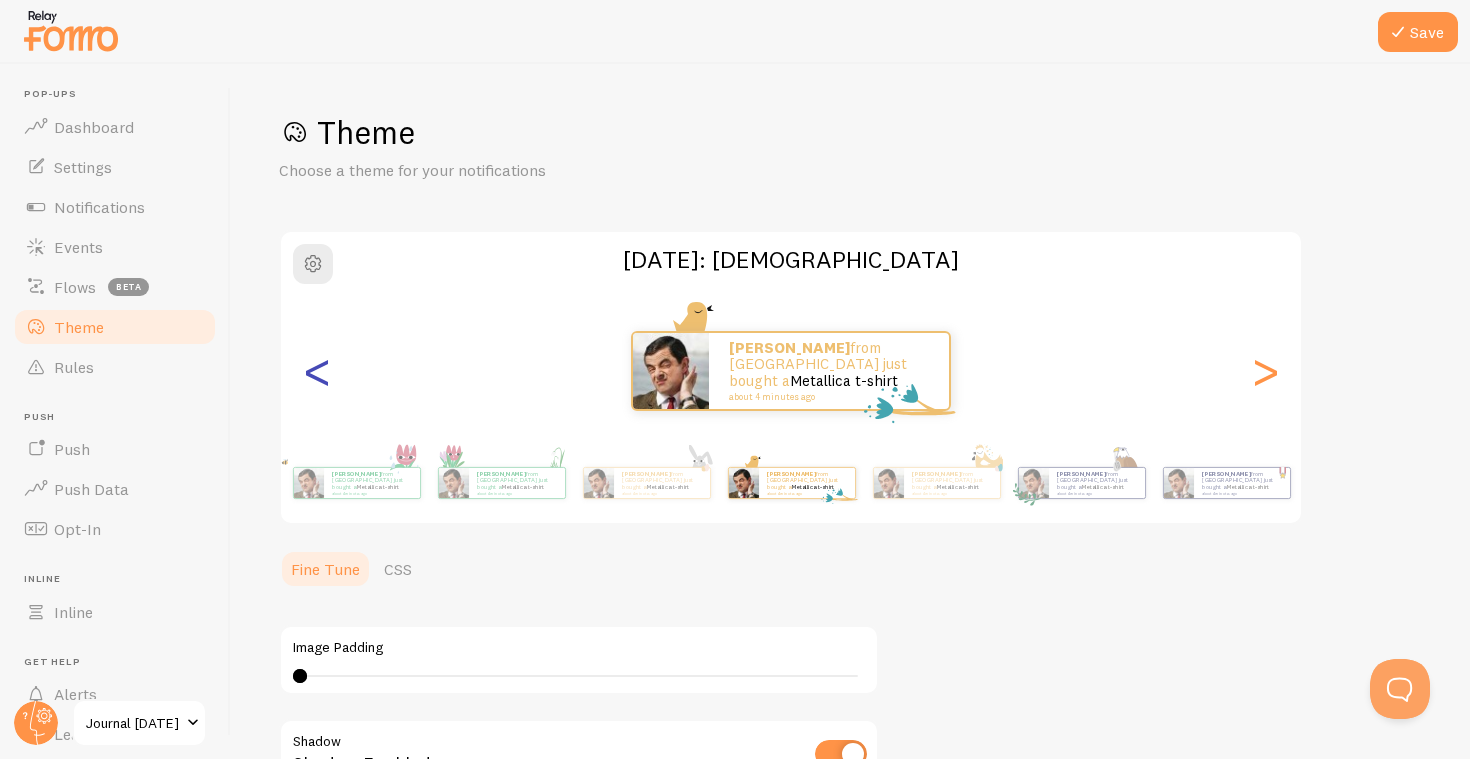 click on "<" at bounding box center [317, 371] 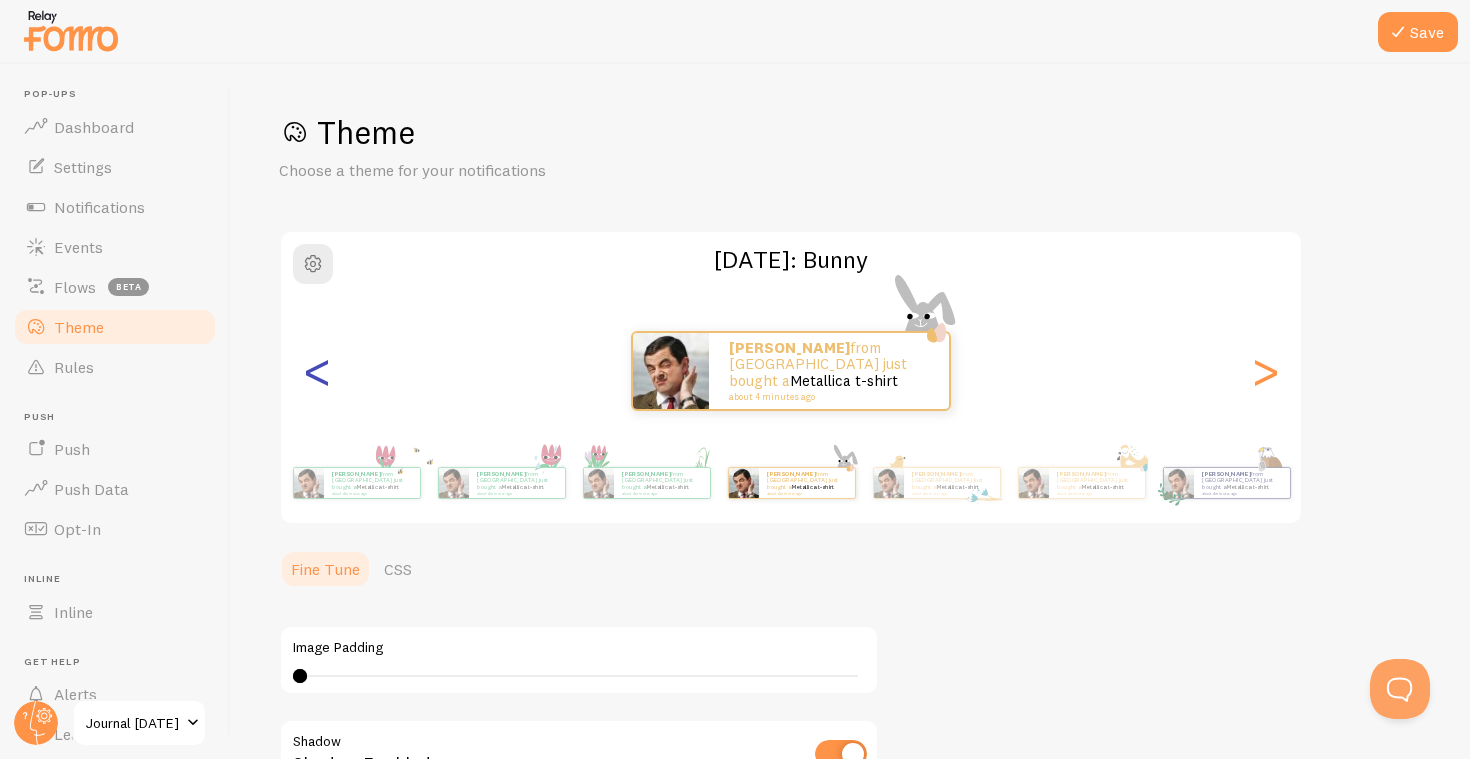 click on "<" at bounding box center (317, 371) 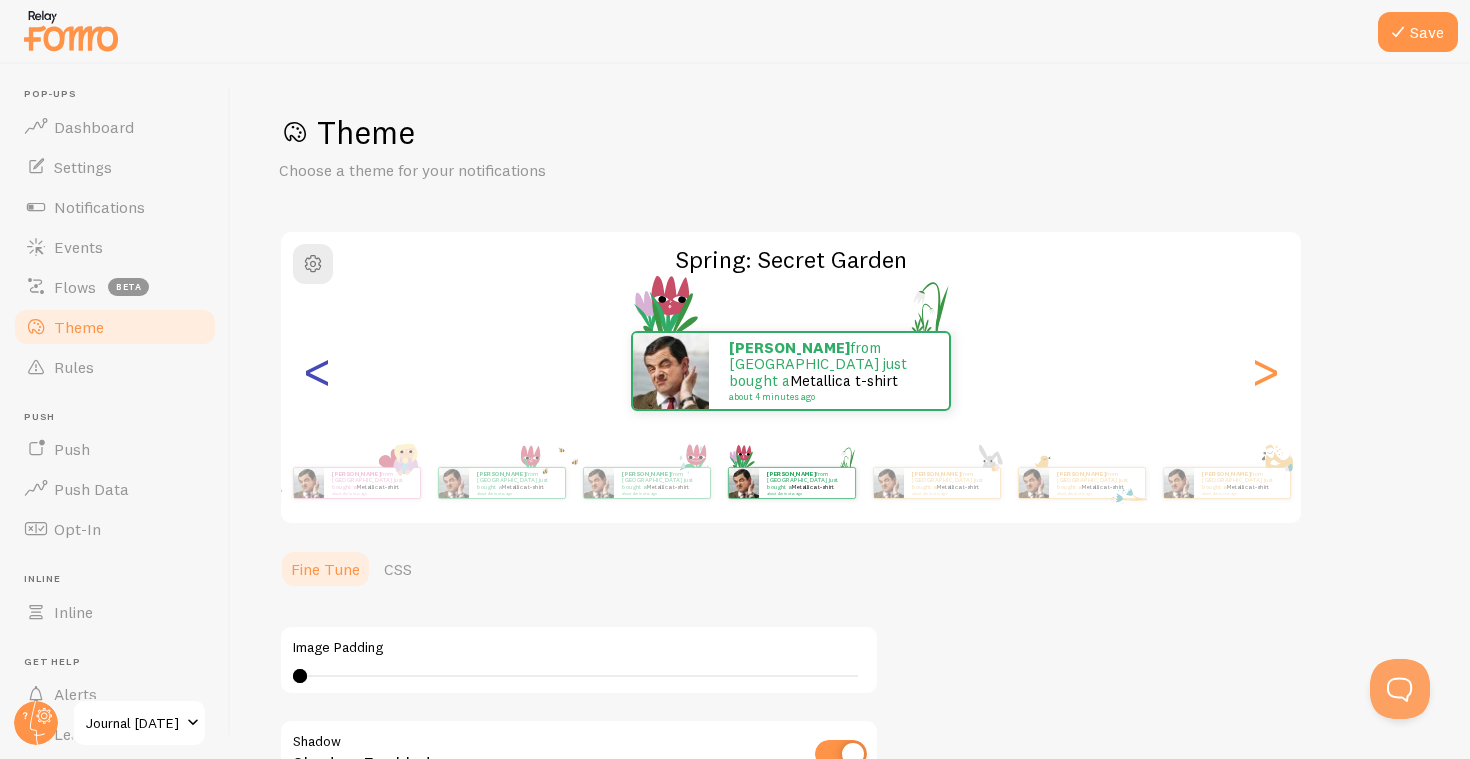 click on "<" at bounding box center (317, 371) 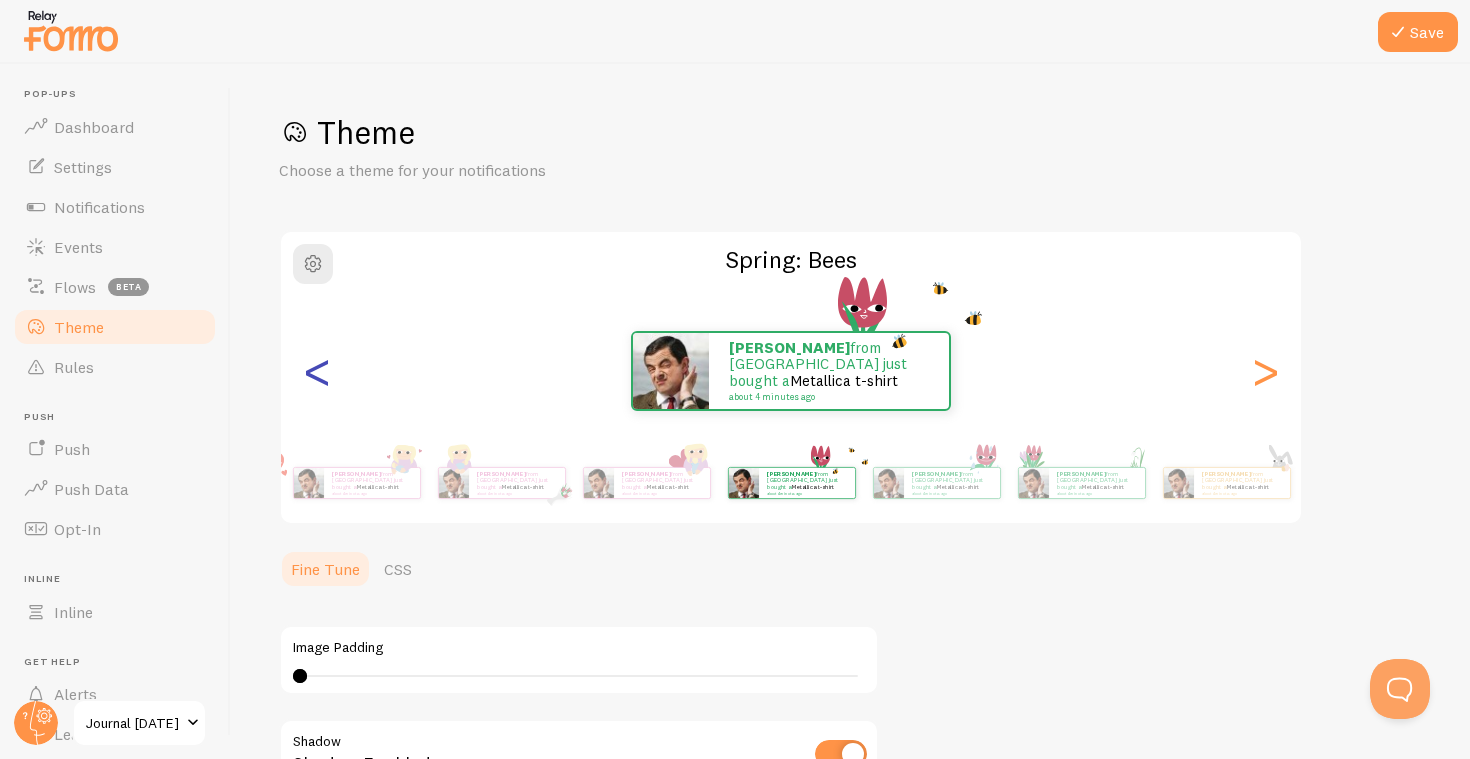 click on "<" at bounding box center [317, 371] 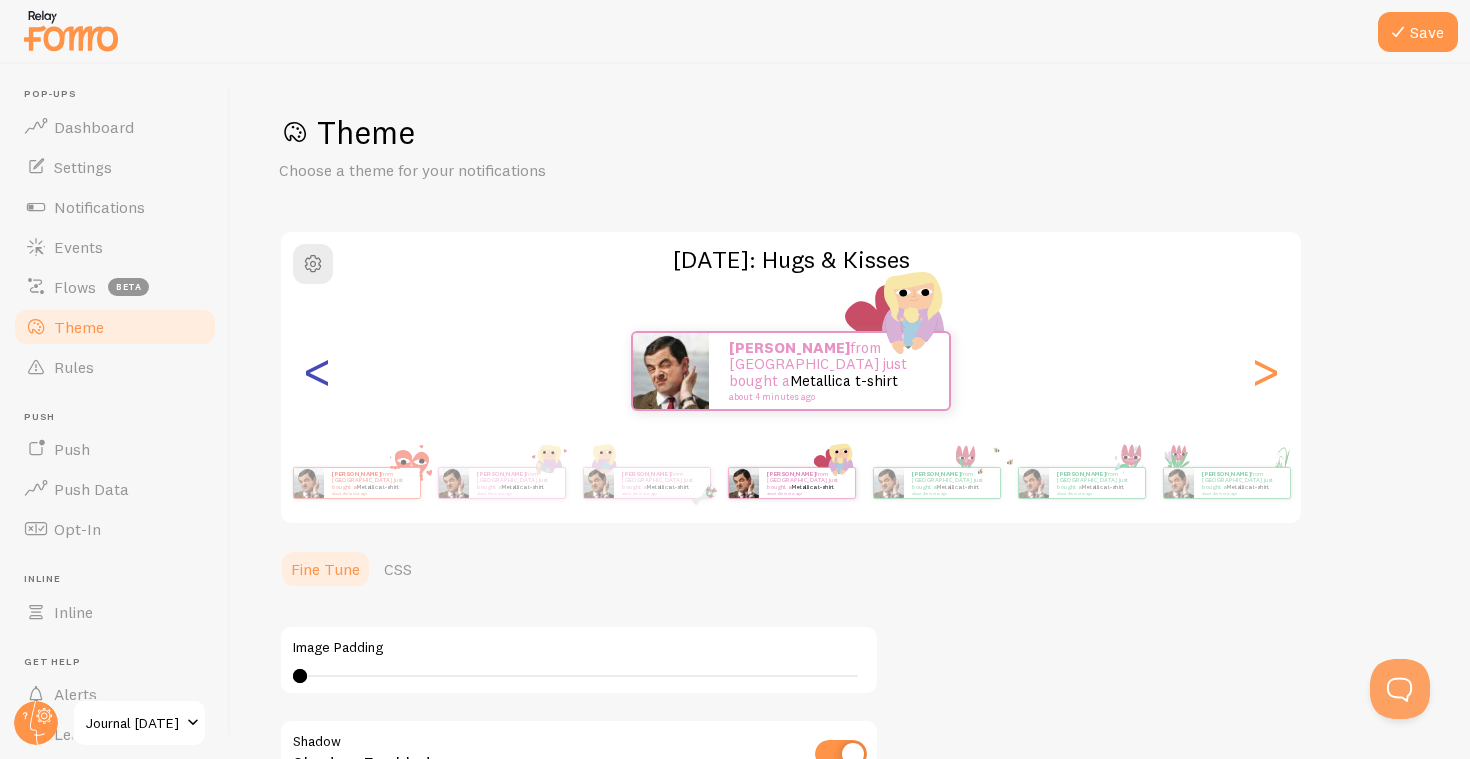 click on "<" at bounding box center [317, 371] 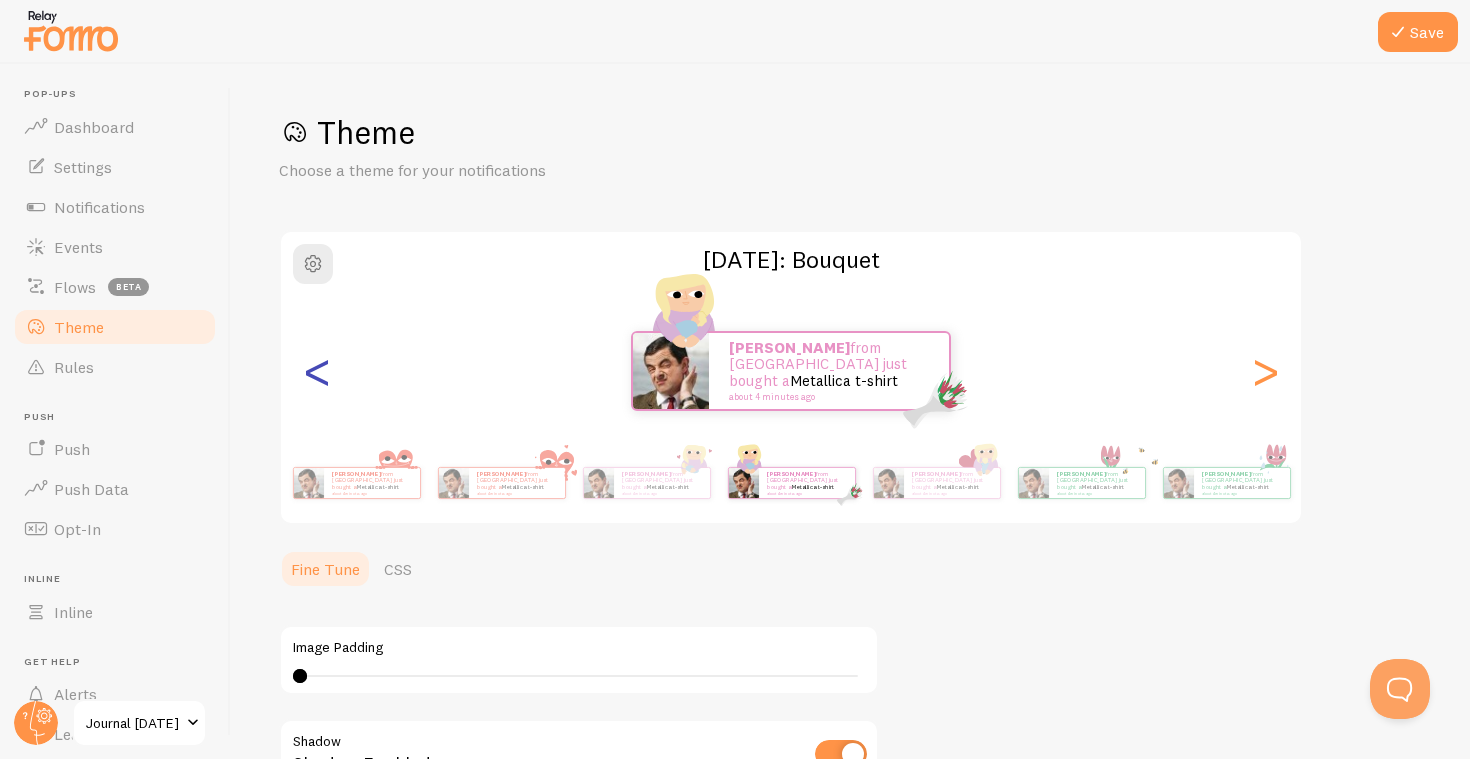 click on "<" at bounding box center (317, 371) 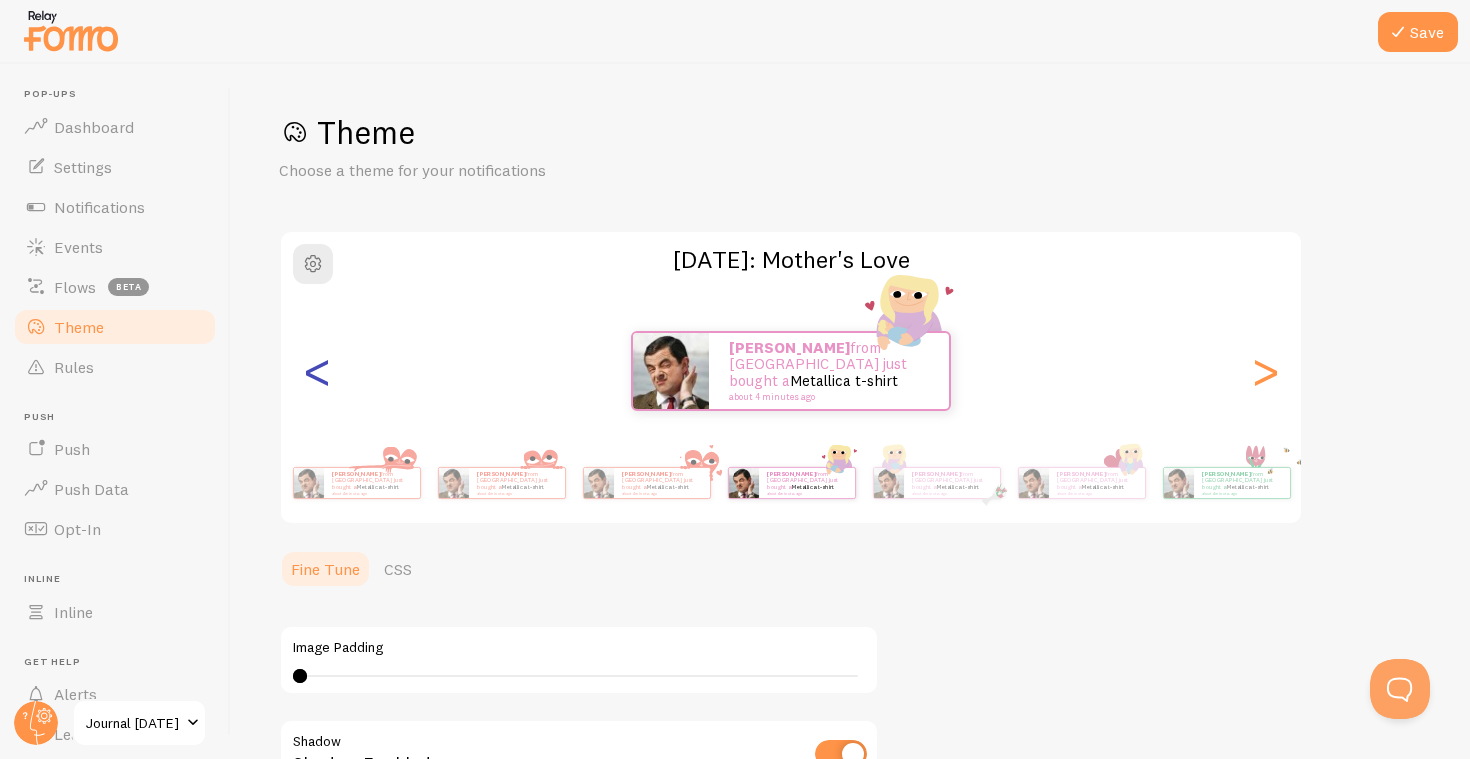 click on "<" at bounding box center (317, 371) 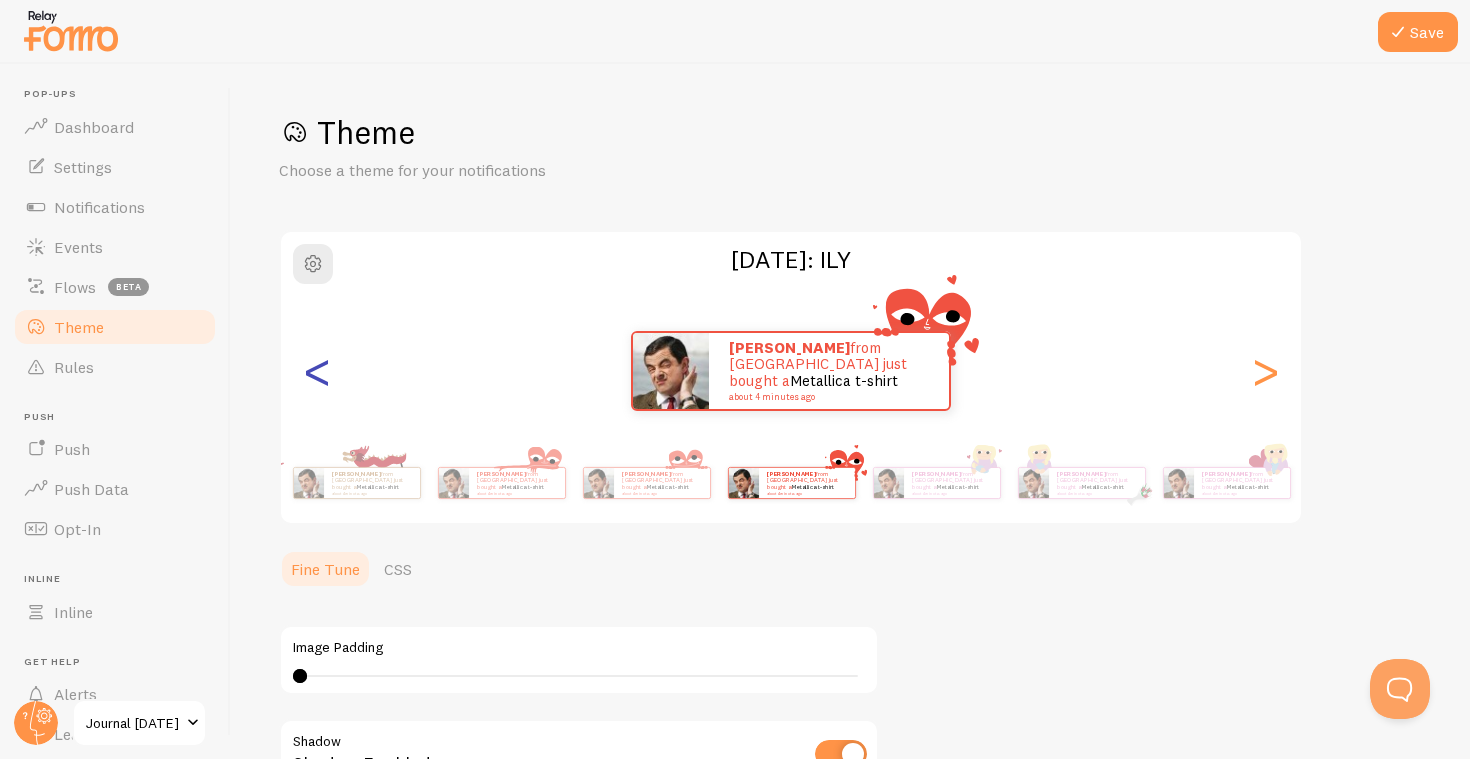 click on "<" at bounding box center [317, 371] 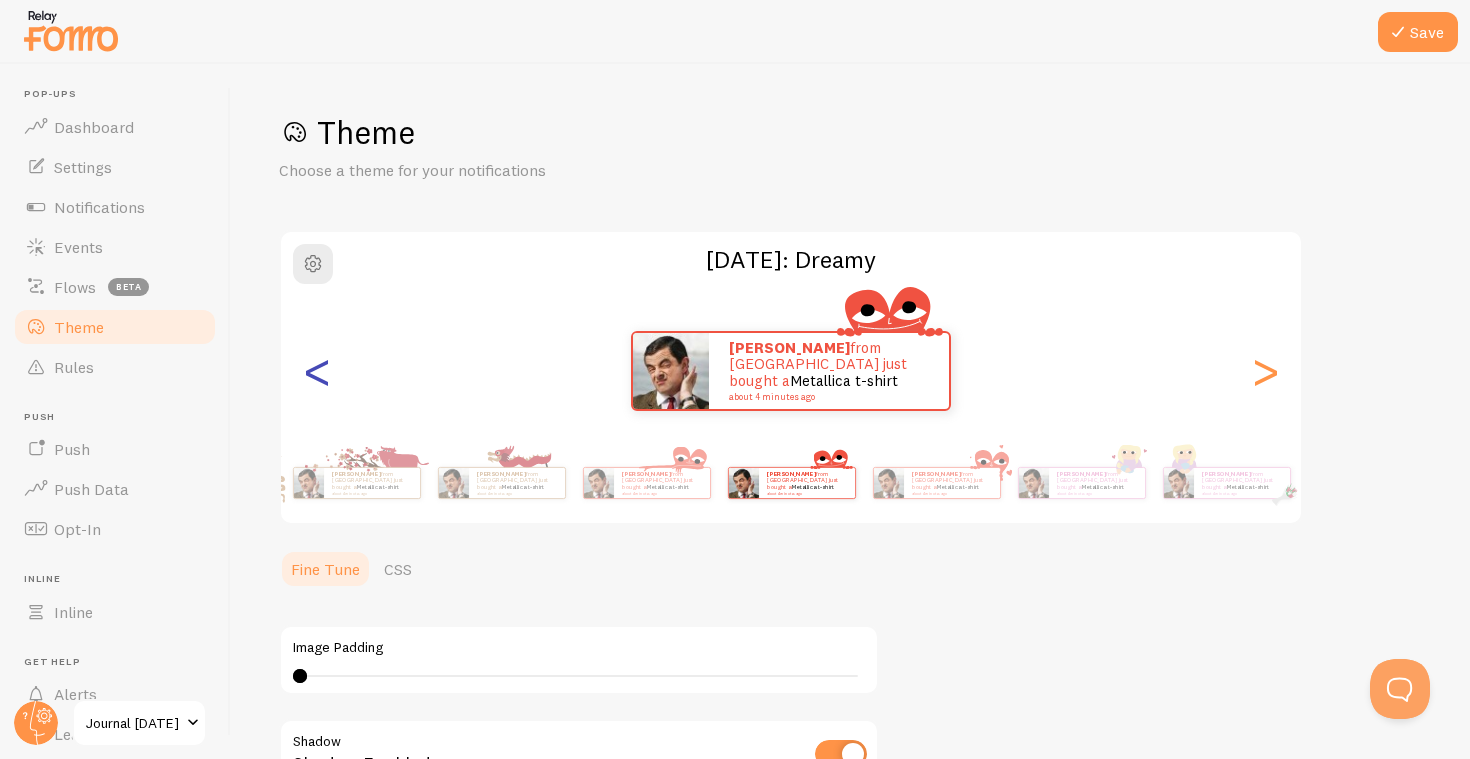 click on "<" at bounding box center [317, 371] 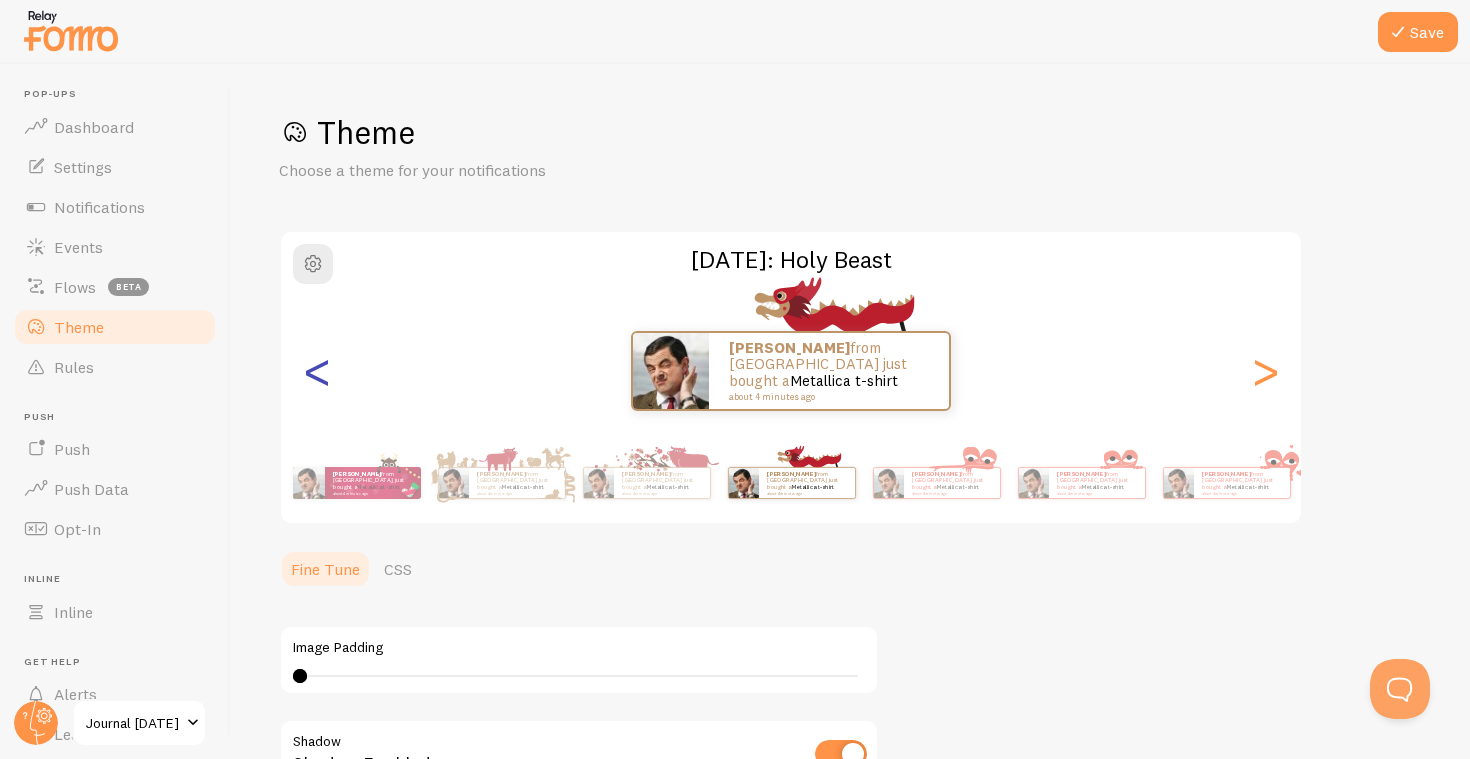 click on "<" at bounding box center [317, 371] 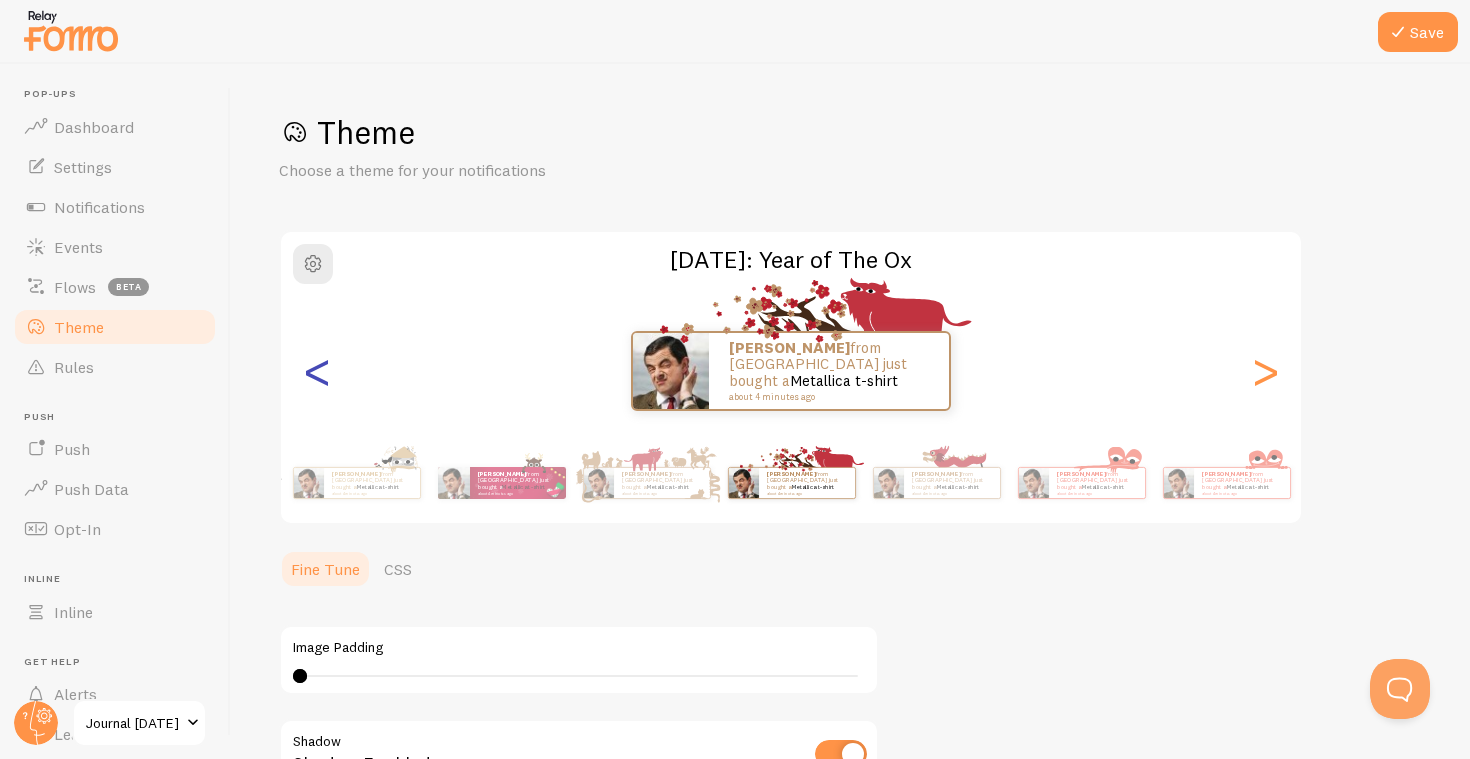 click on "<" at bounding box center (317, 371) 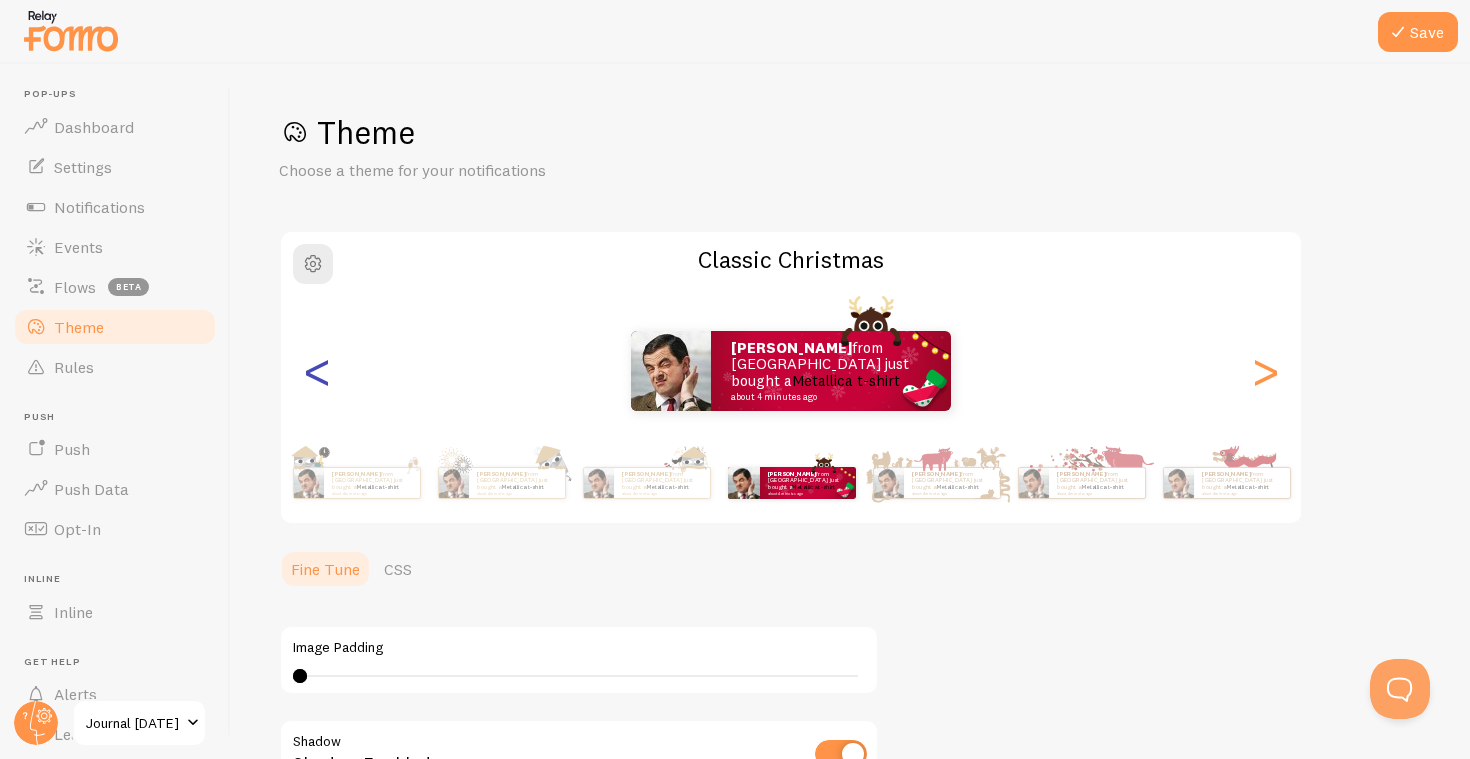 click on "<" at bounding box center (317, 371) 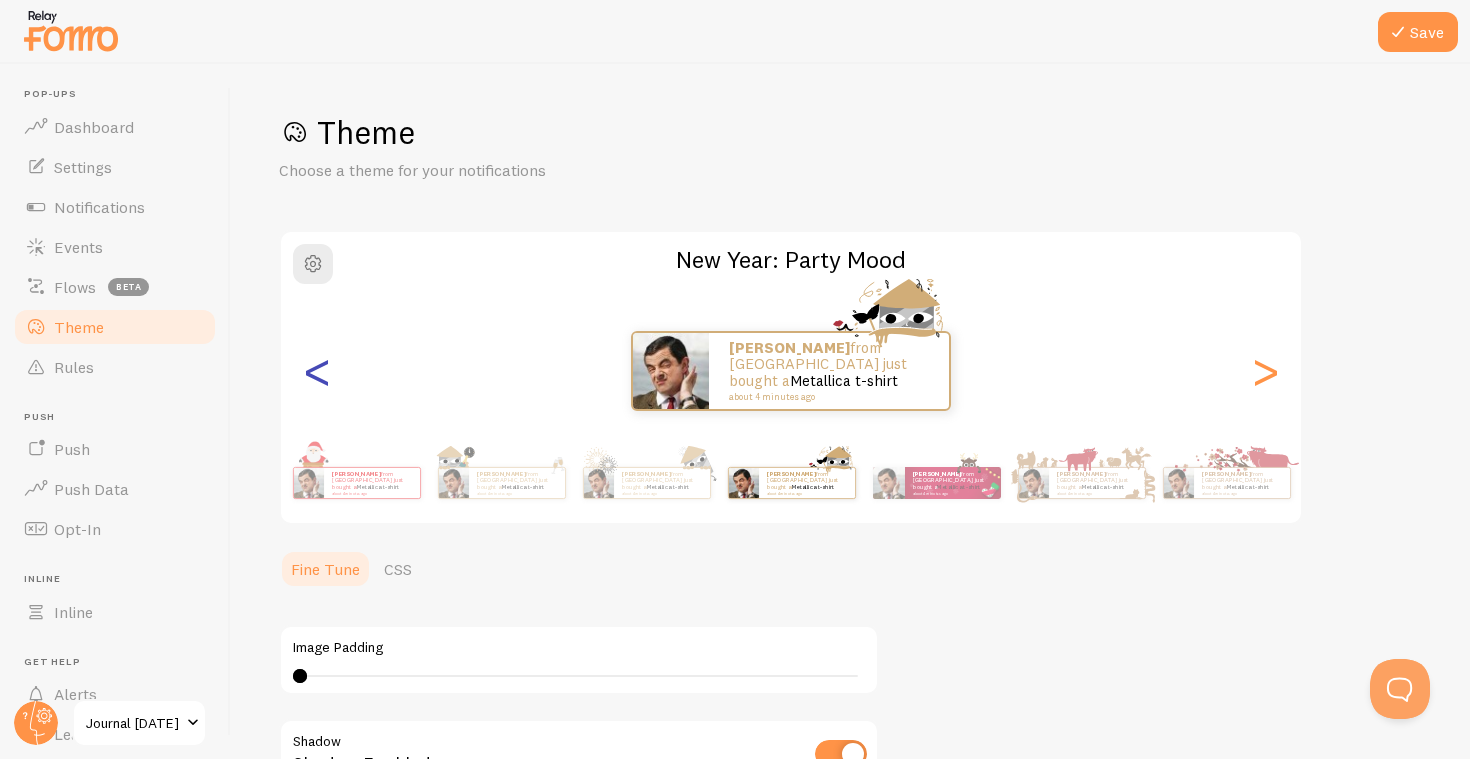 click on "<" at bounding box center [317, 371] 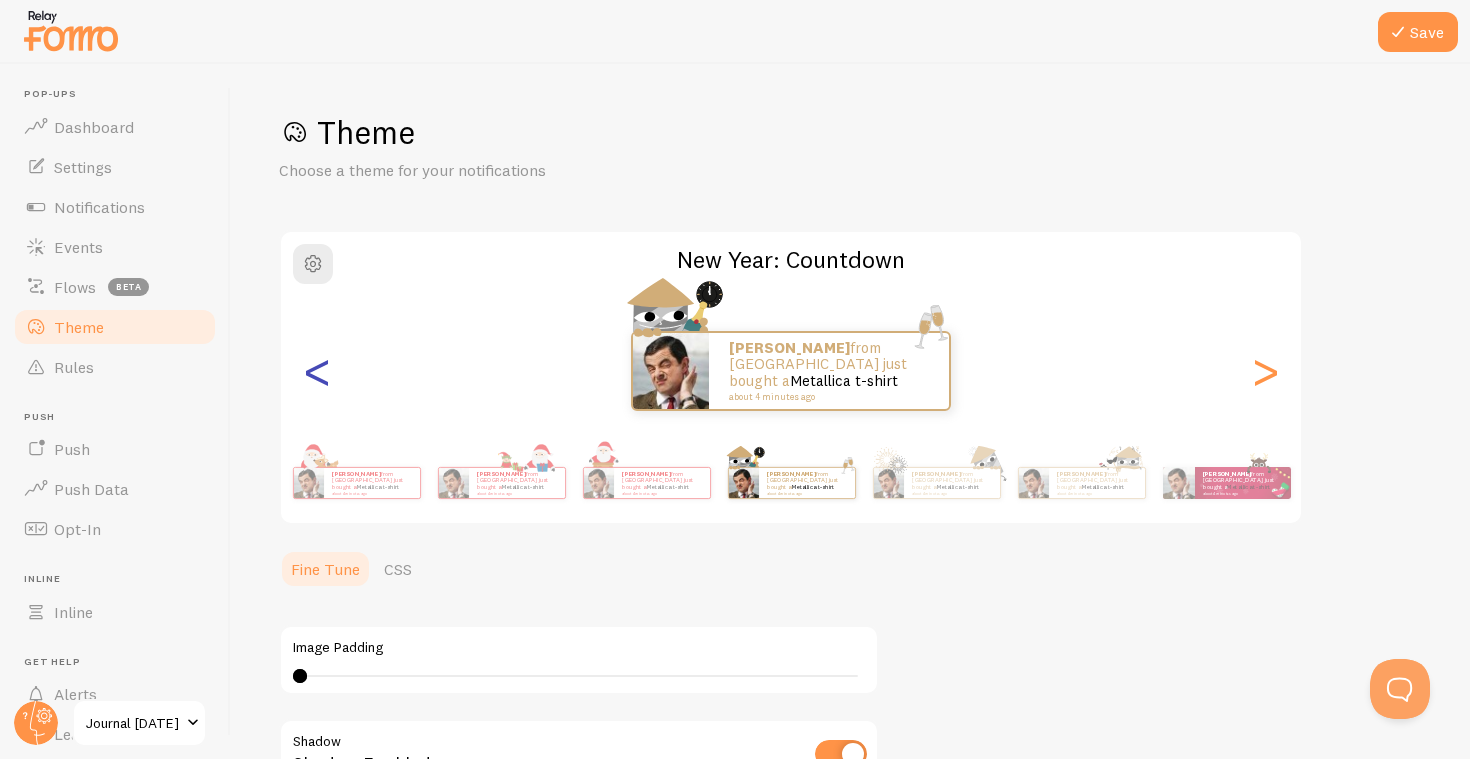 click on "<" at bounding box center (317, 371) 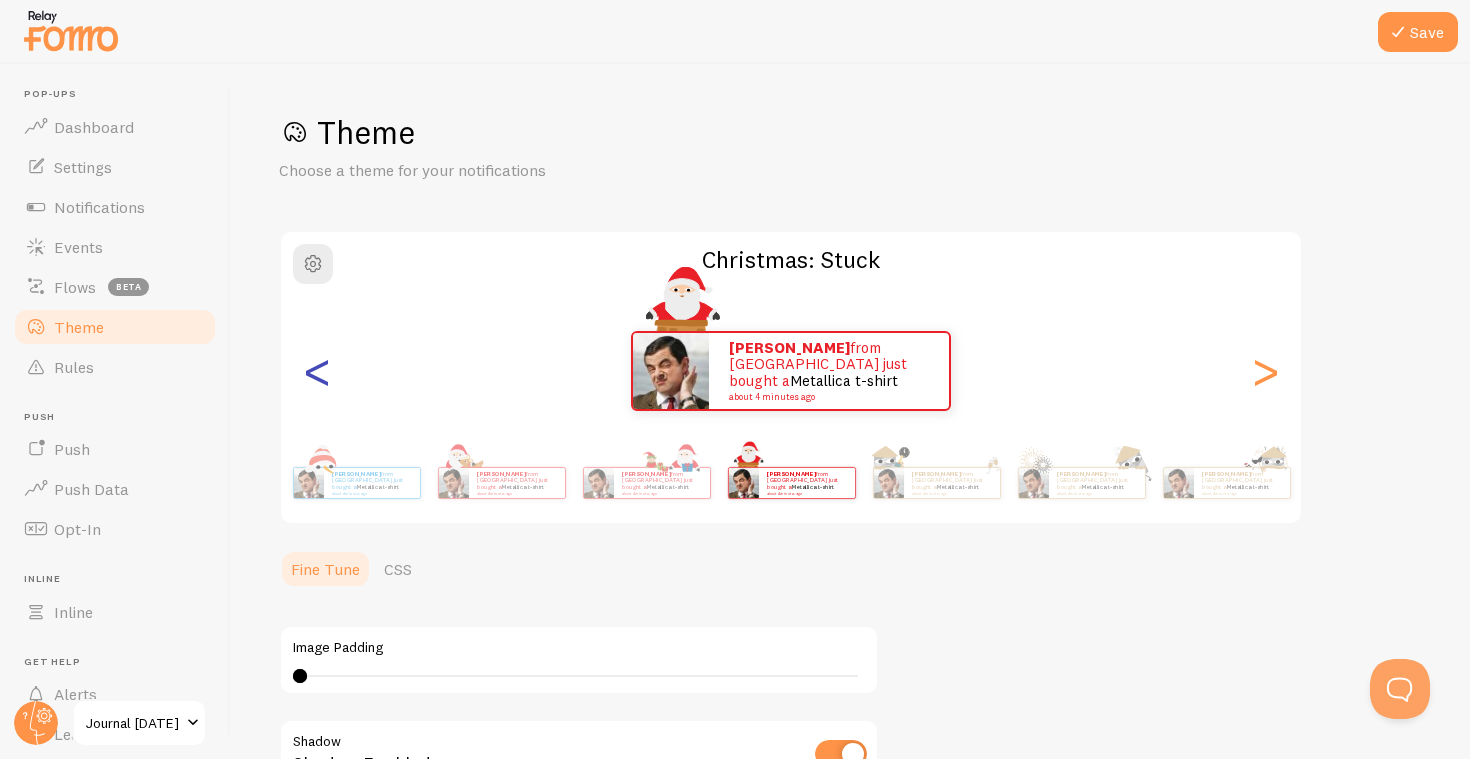 click on "<" at bounding box center [317, 371] 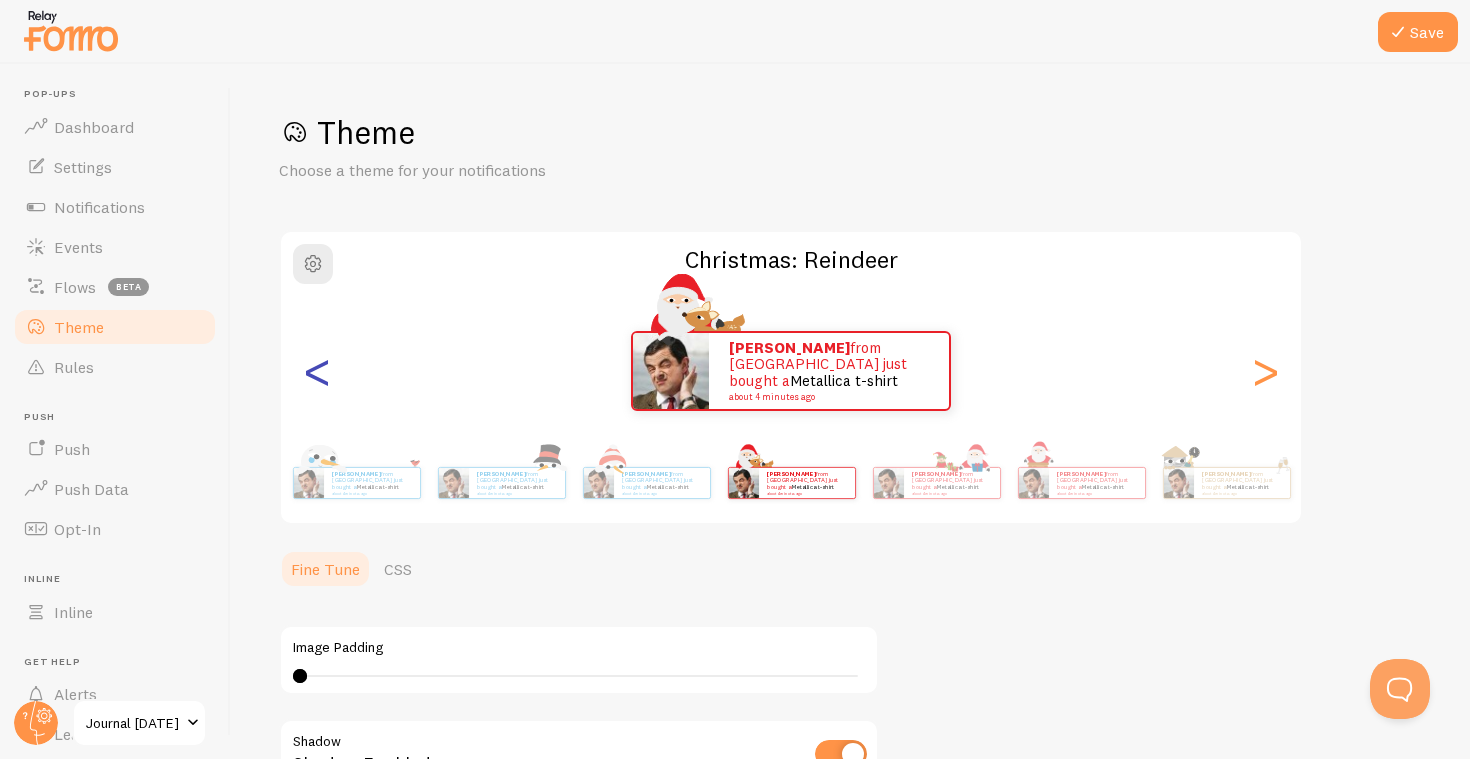 click on "<" at bounding box center (317, 371) 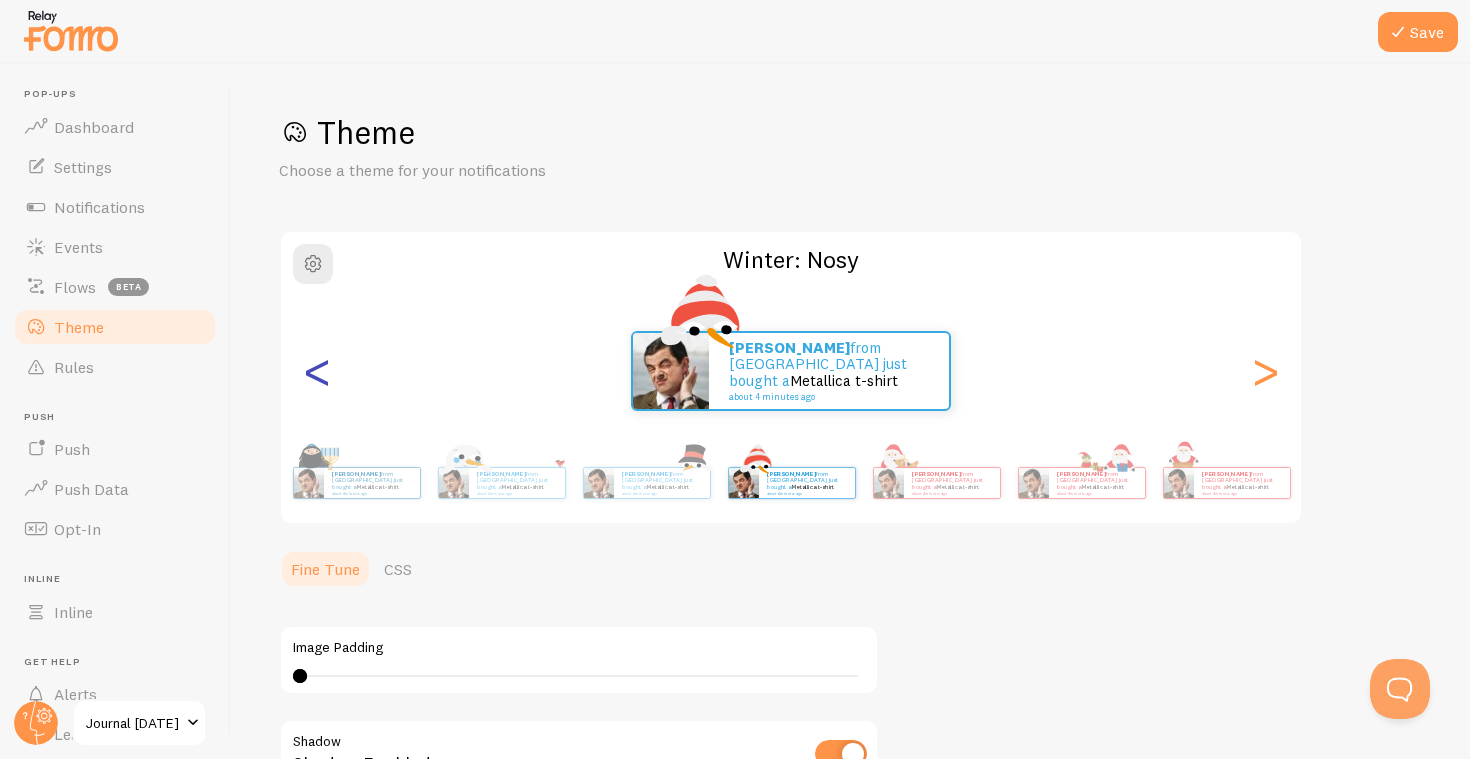 click on "<" at bounding box center (317, 371) 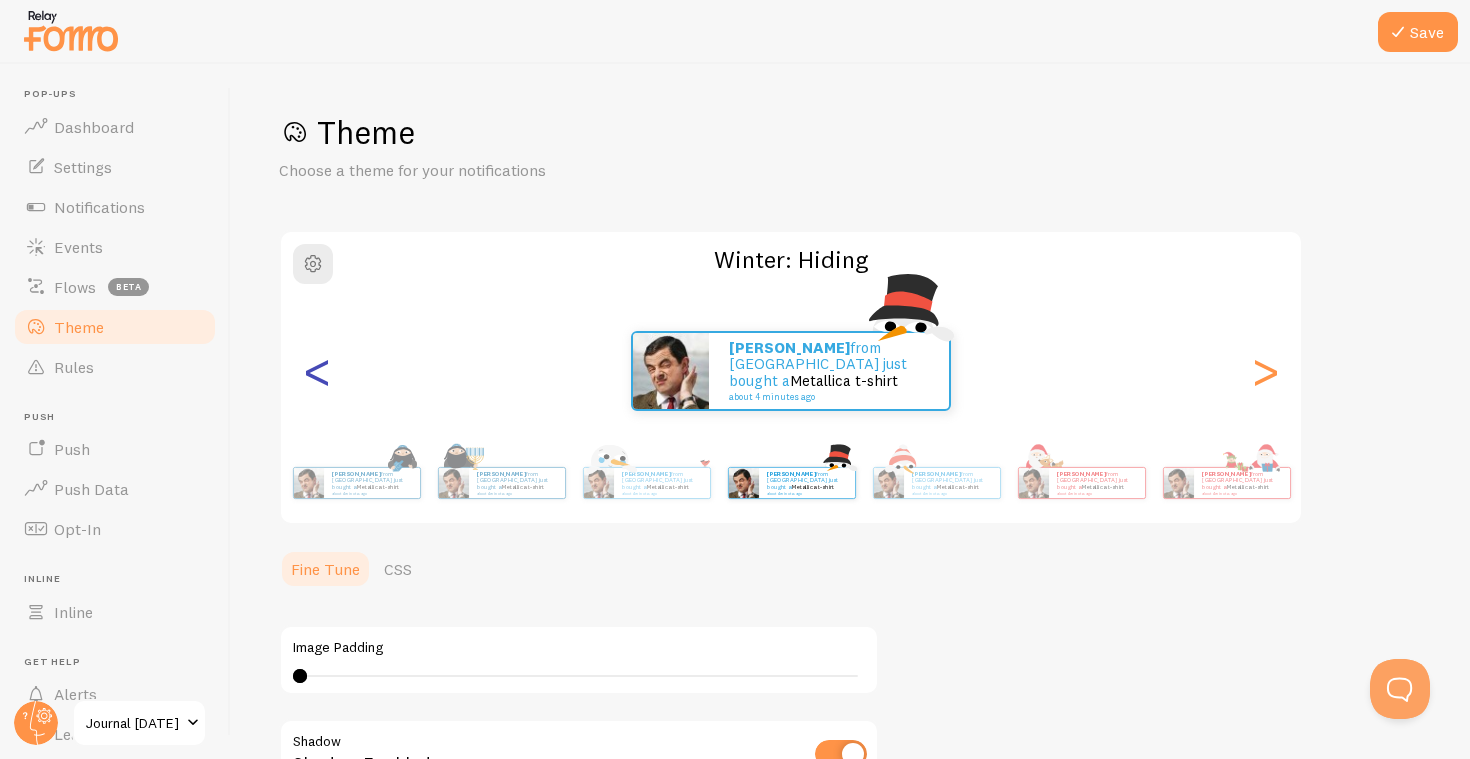 click on "<" at bounding box center (317, 371) 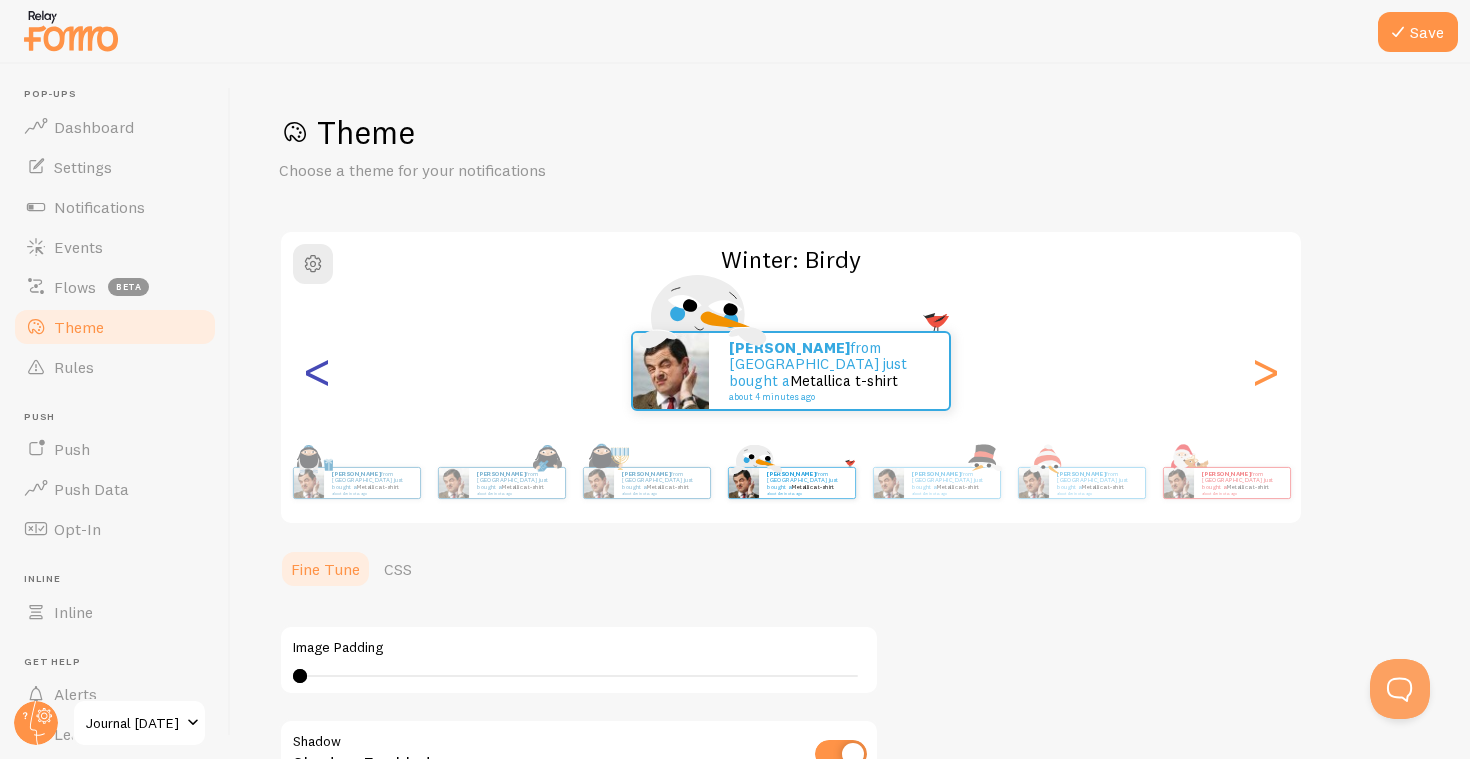 click on "<" at bounding box center (317, 371) 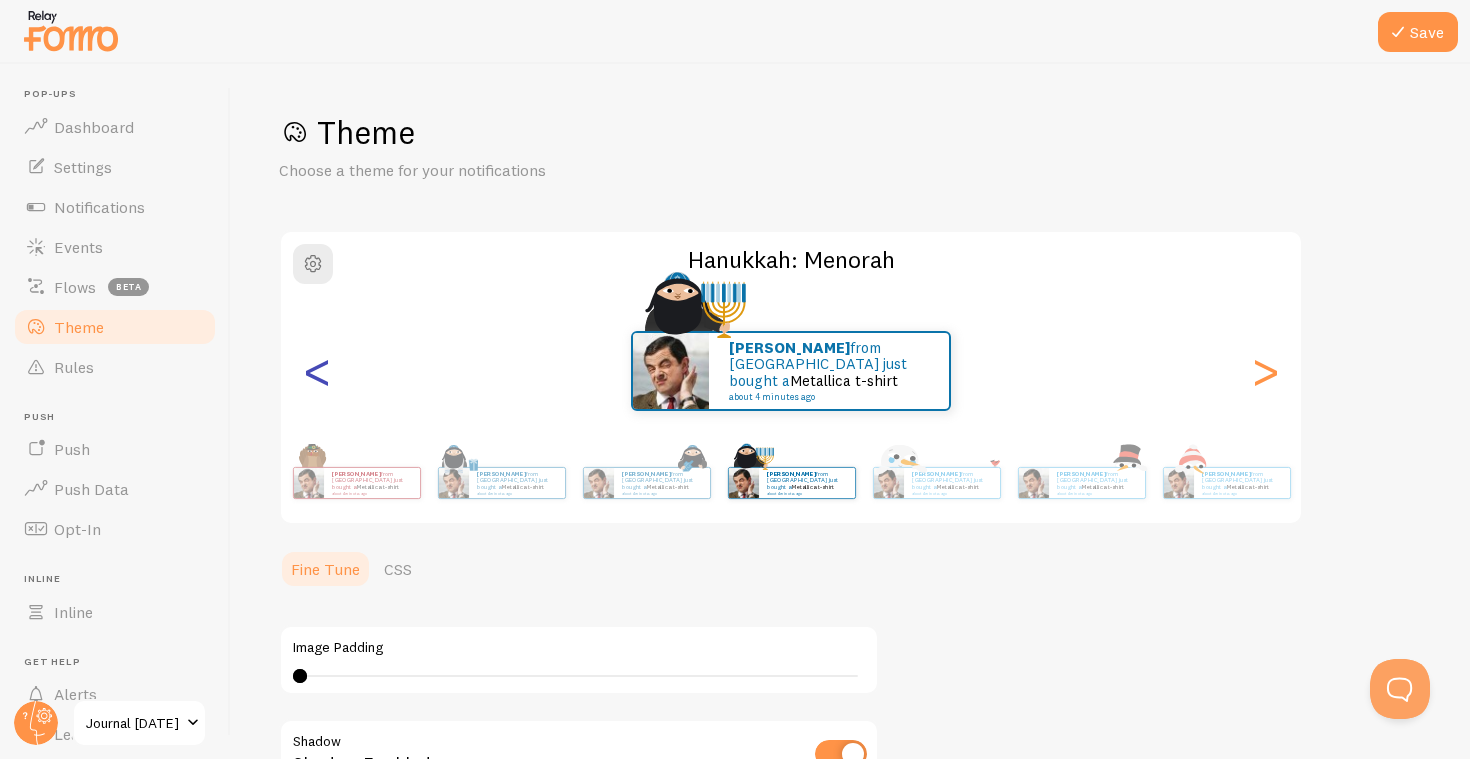click on "<" at bounding box center [317, 371] 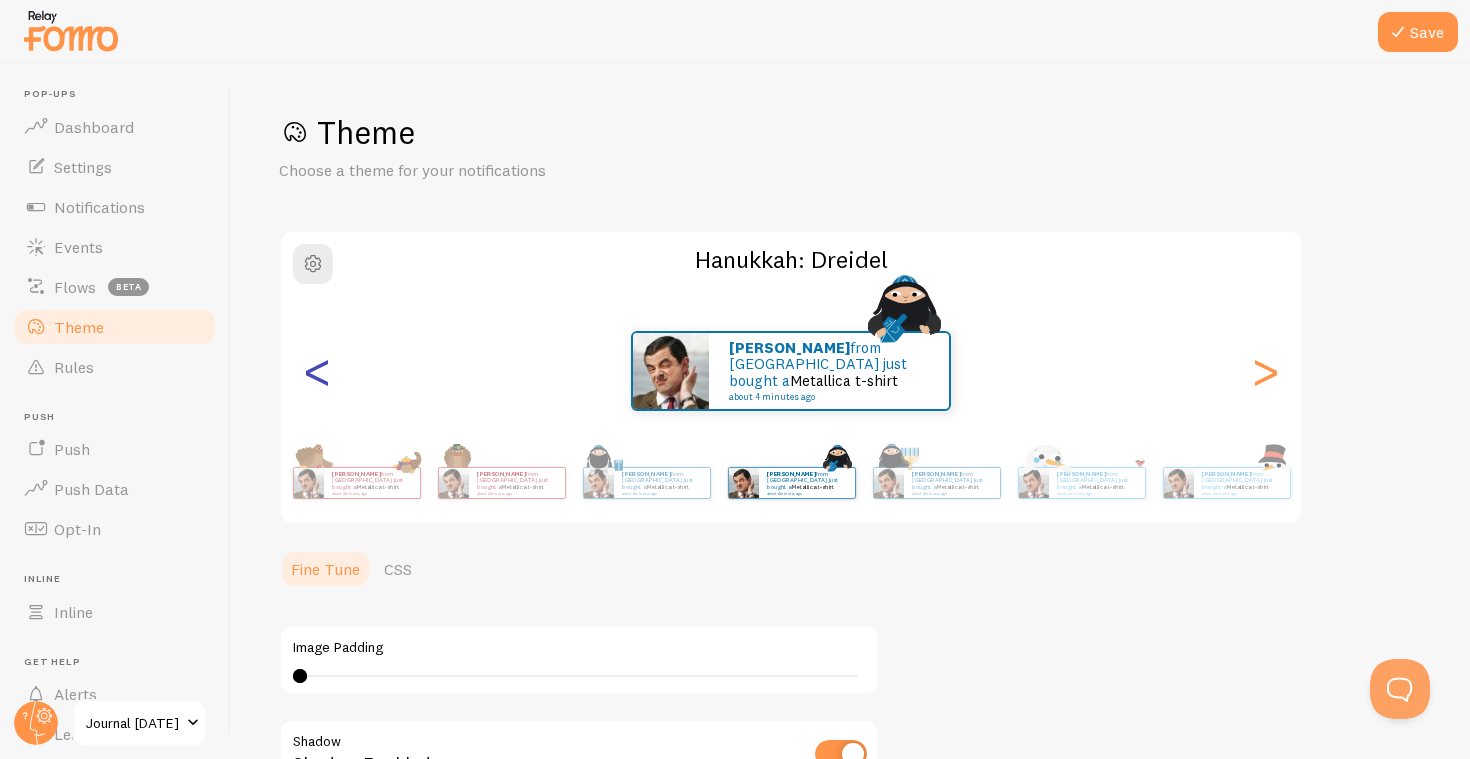 click on "<" at bounding box center (317, 371) 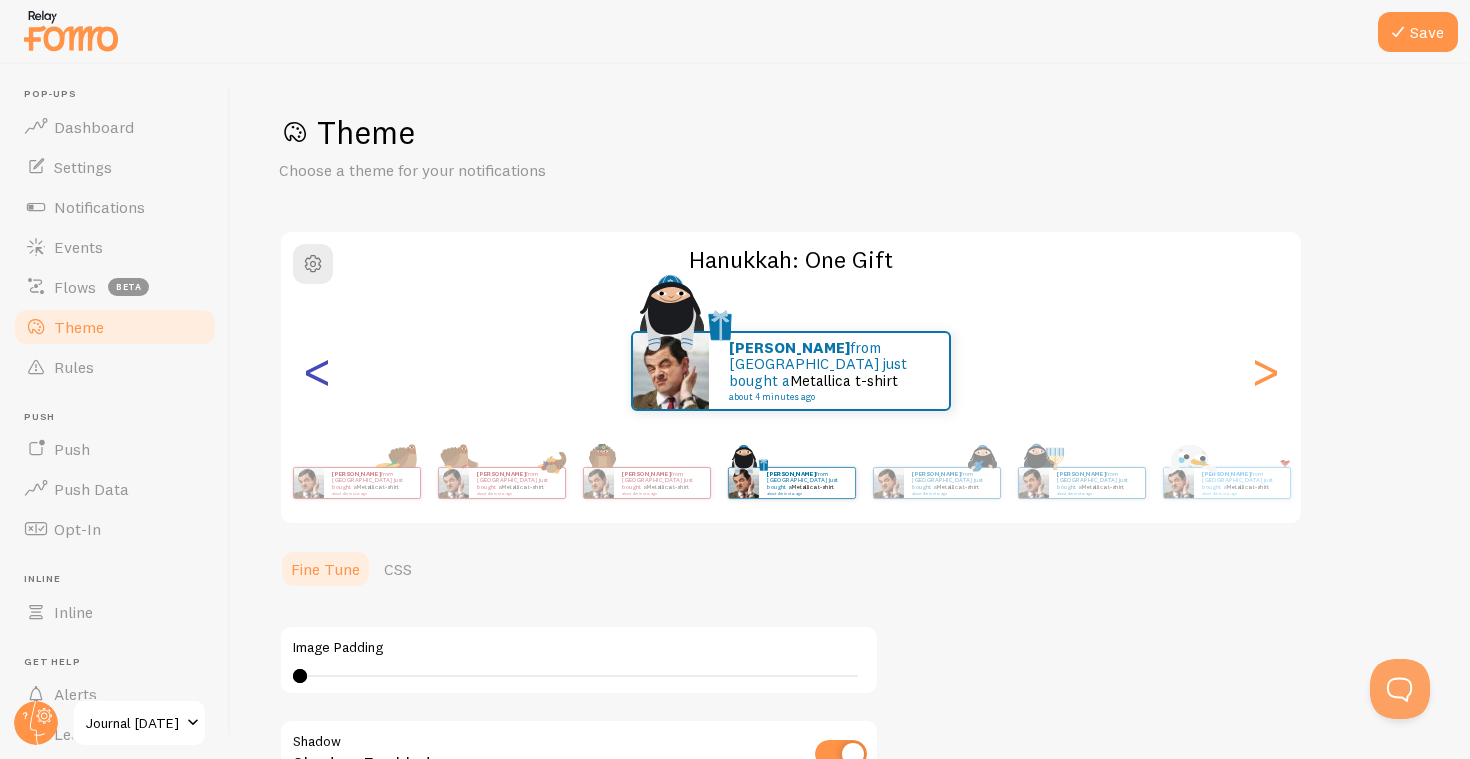 click on "<" at bounding box center [317, 371] 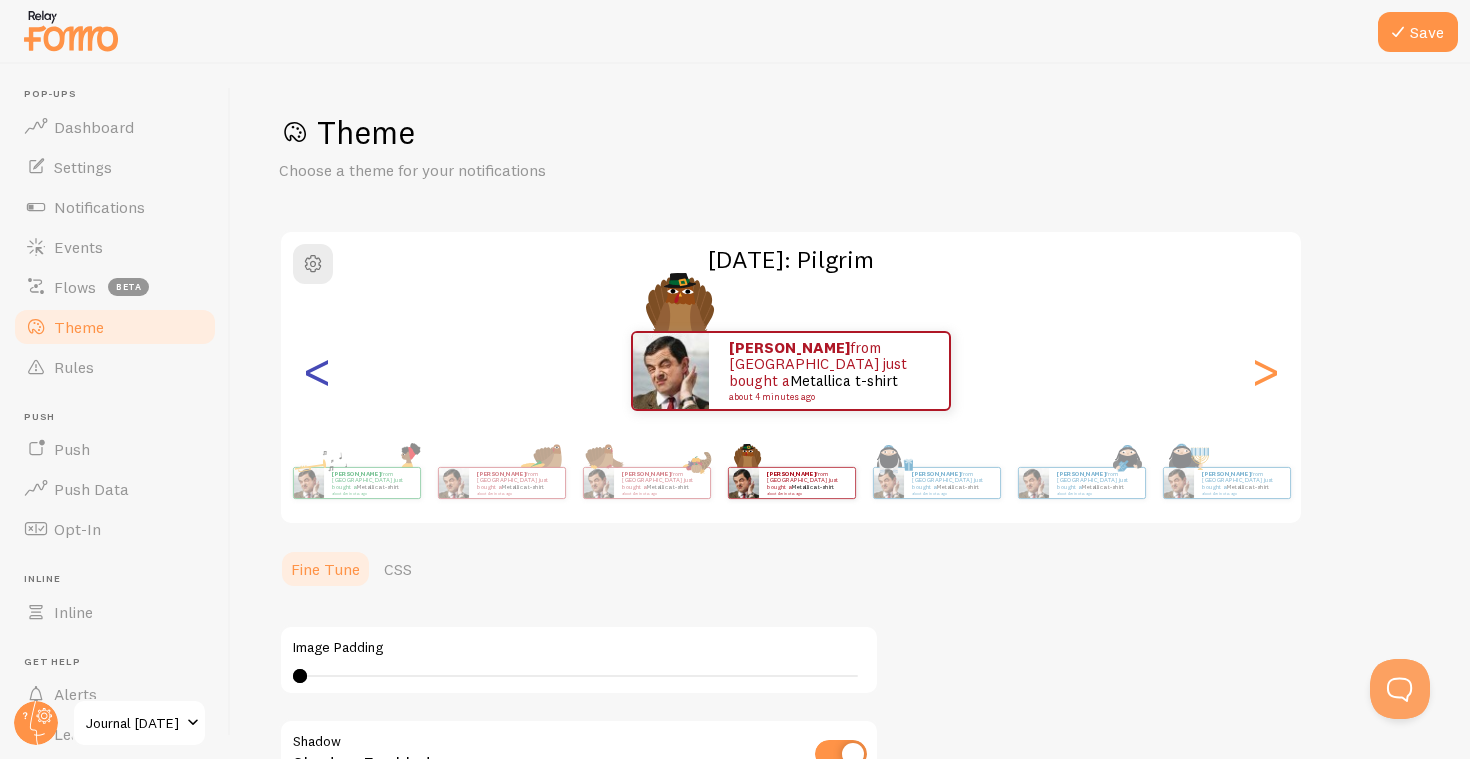 click on "<" at bounding box center (317, 371) 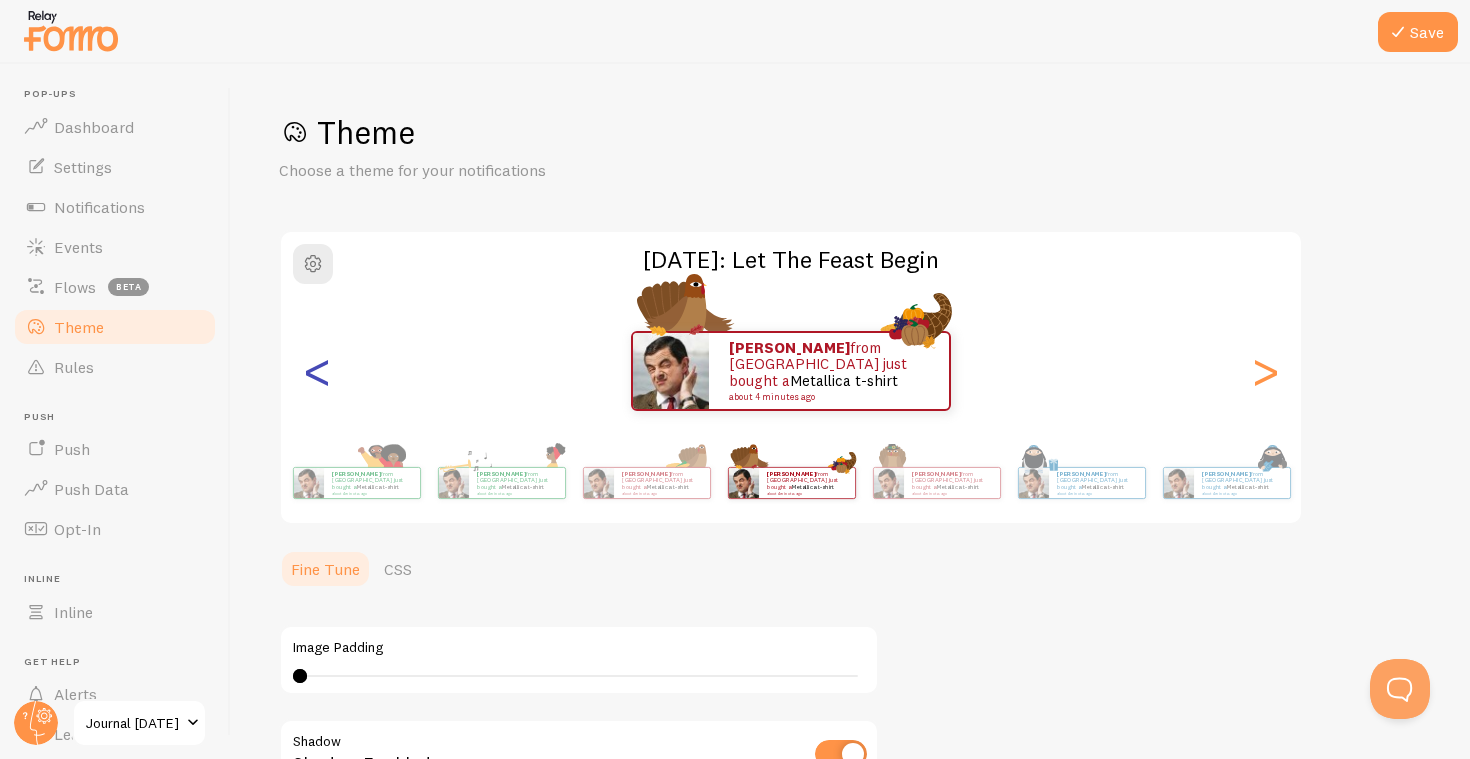 click on "<" at bounding box center (317, 371) 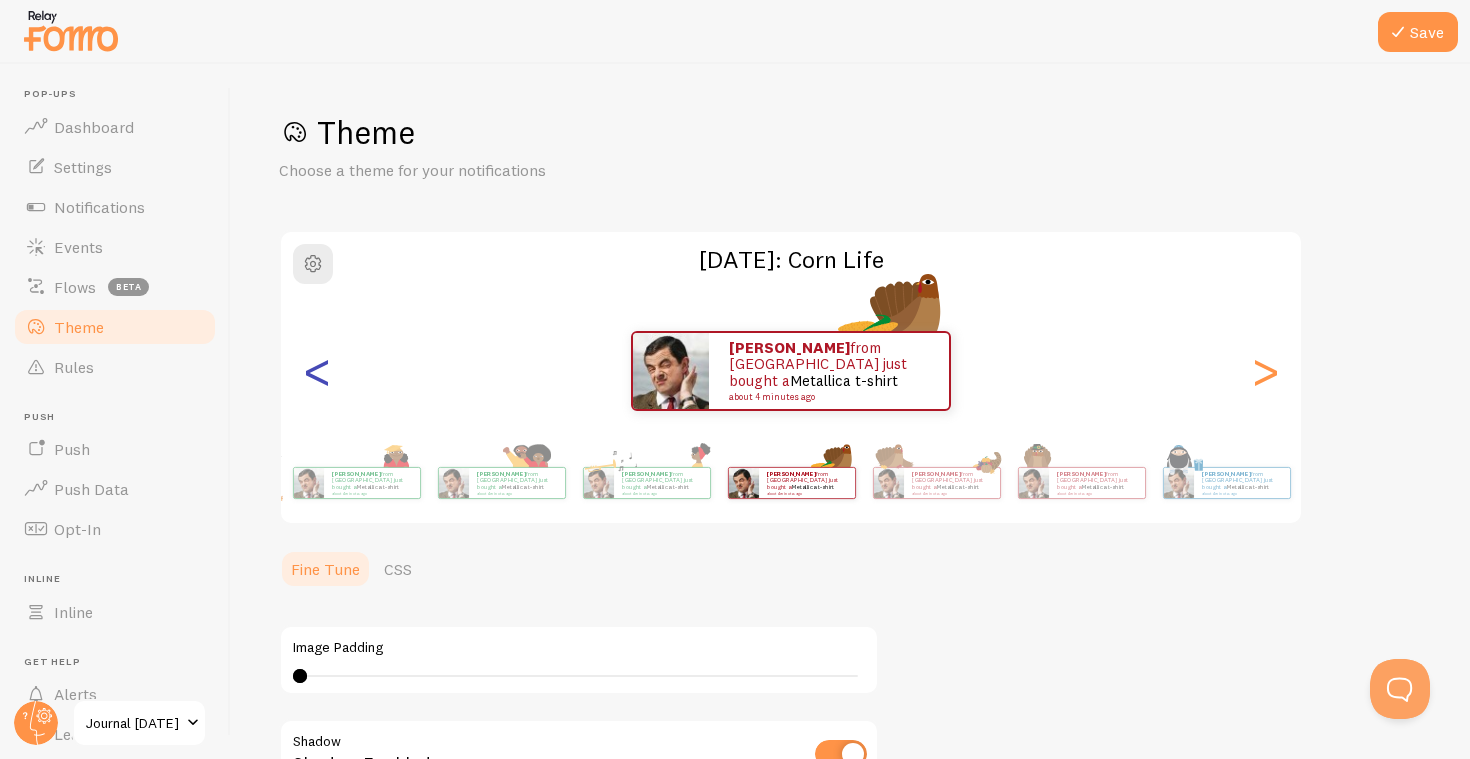 click on "<" at bounding box center (317, 371) 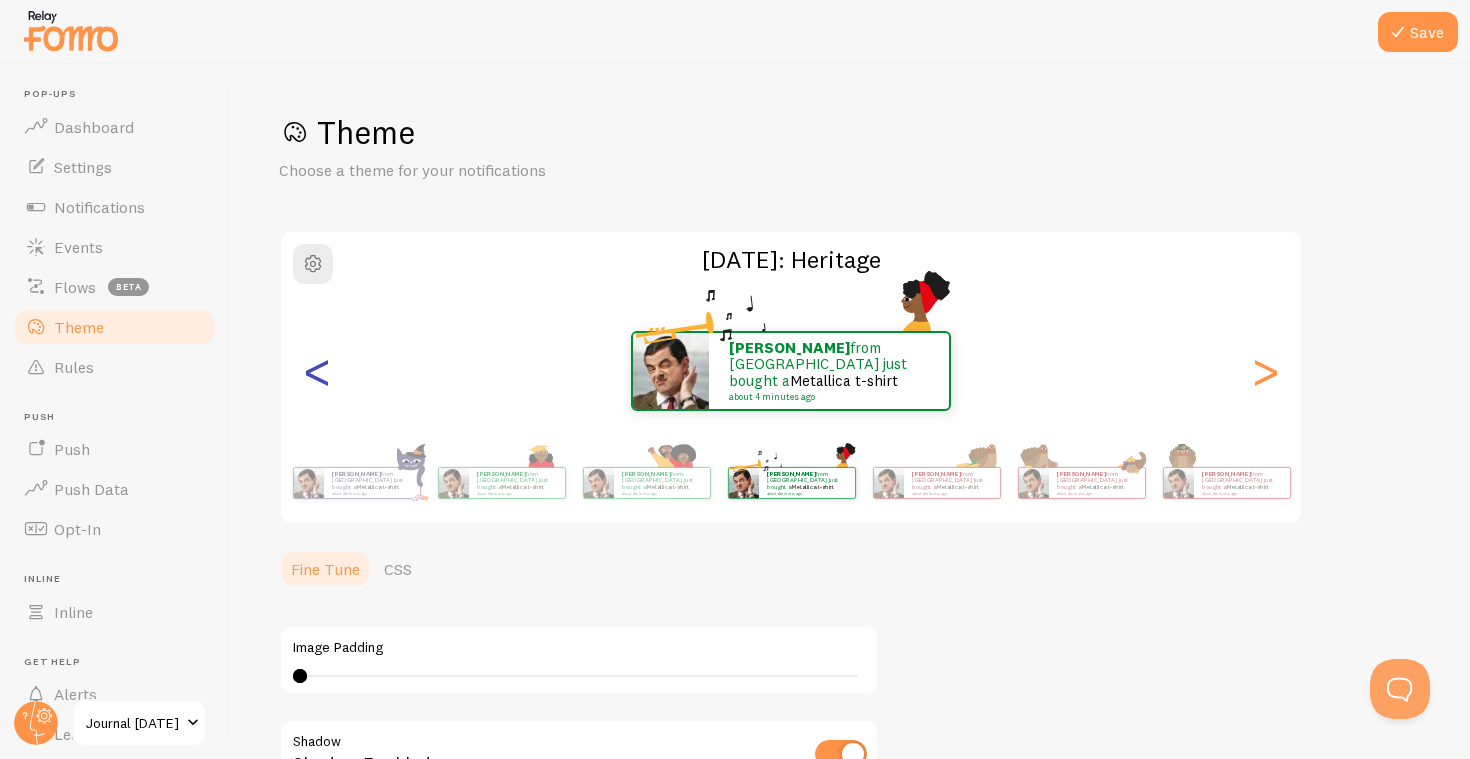 click on "<" at bounding box center [317, 371] 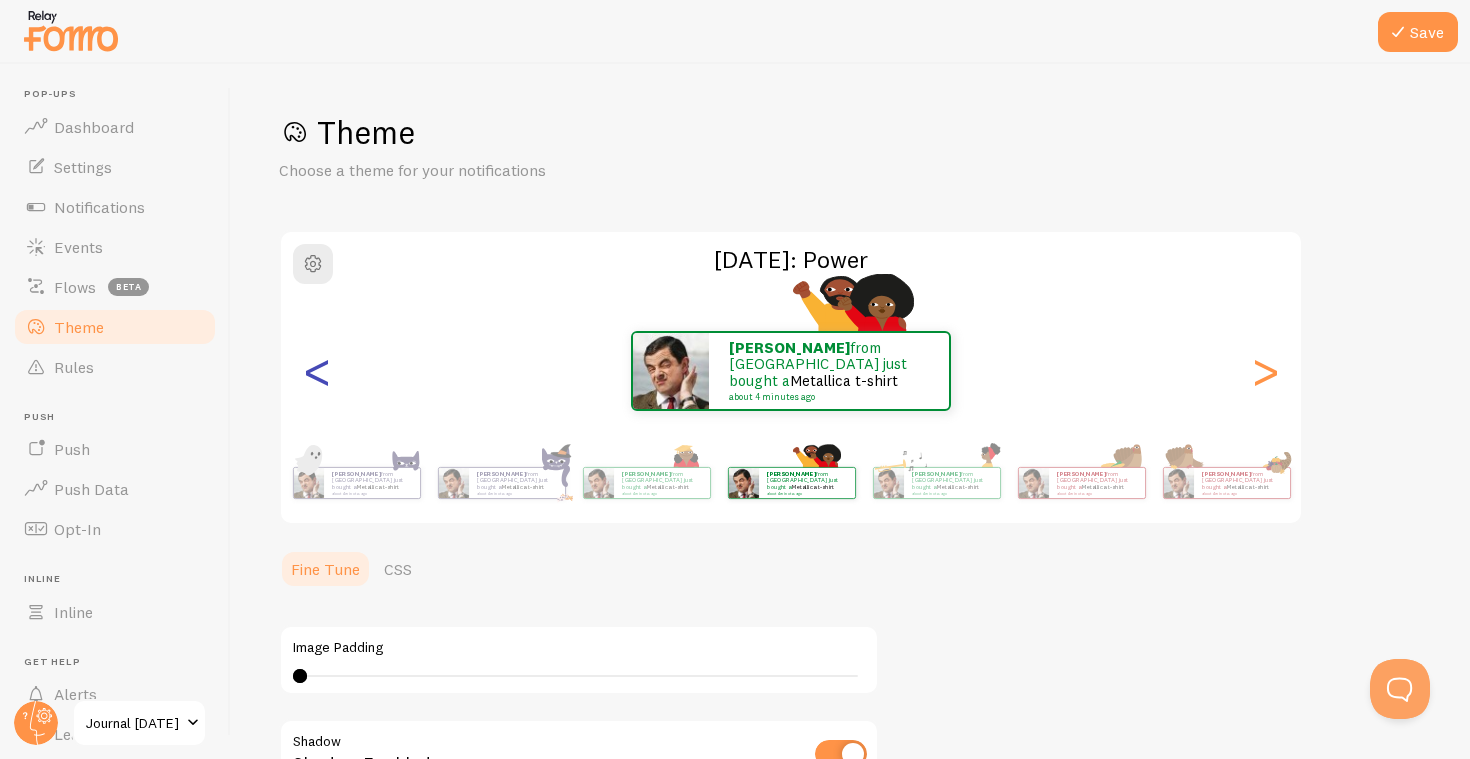 click on "<" at bounding box center [317, 371] 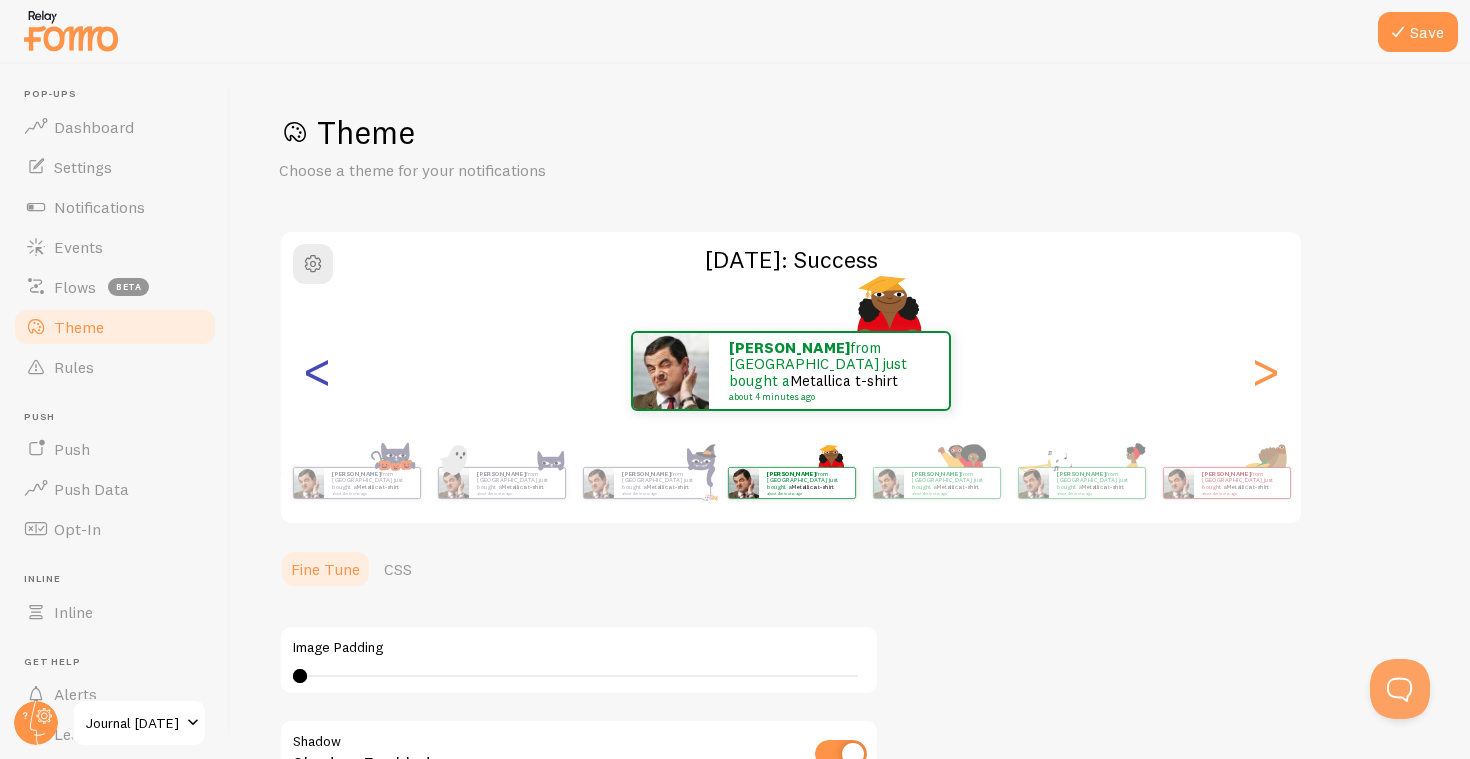 click on "<" at bounding box center (317, 371) 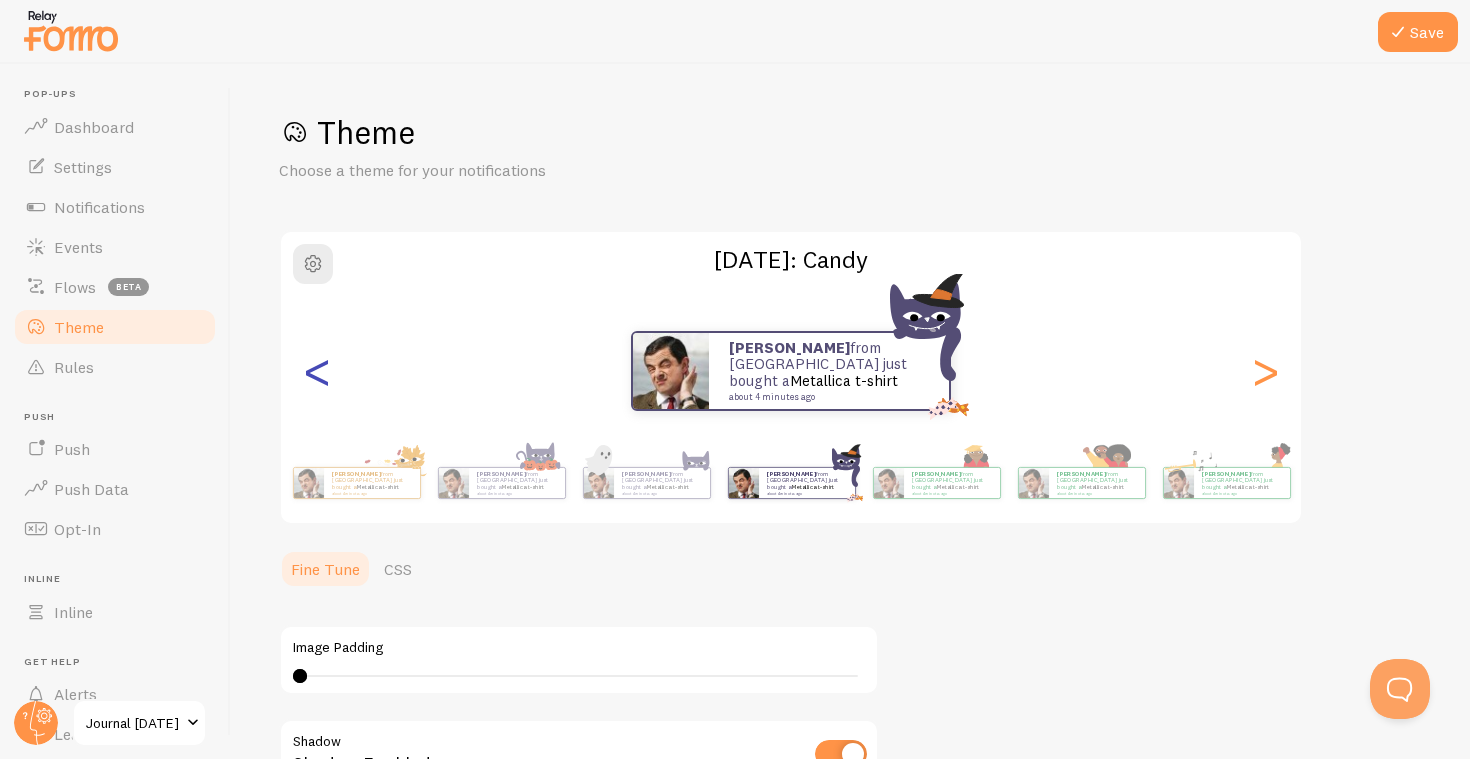 click on "<" at bounding box center (317, 371) 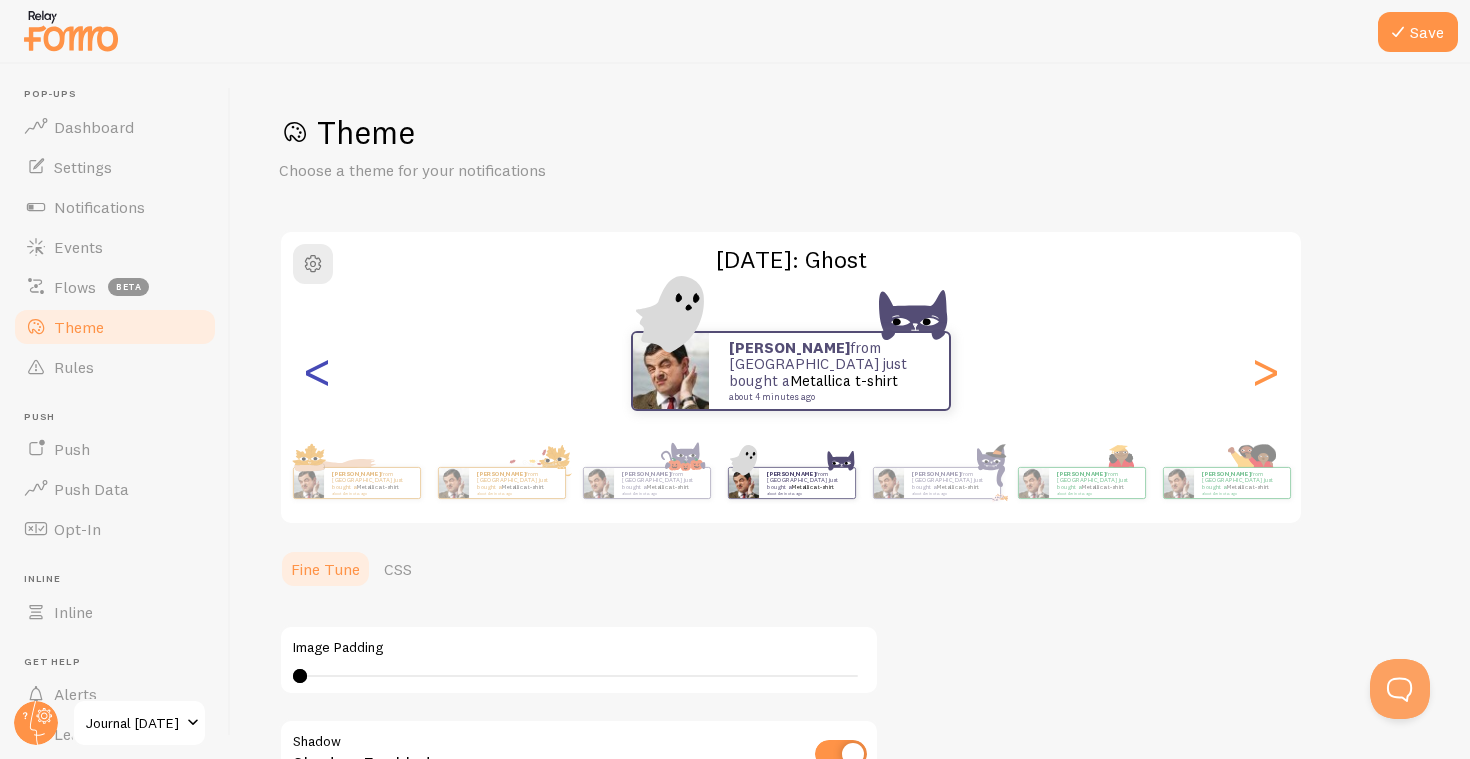 click on "<" at bounding box center (317, 371) 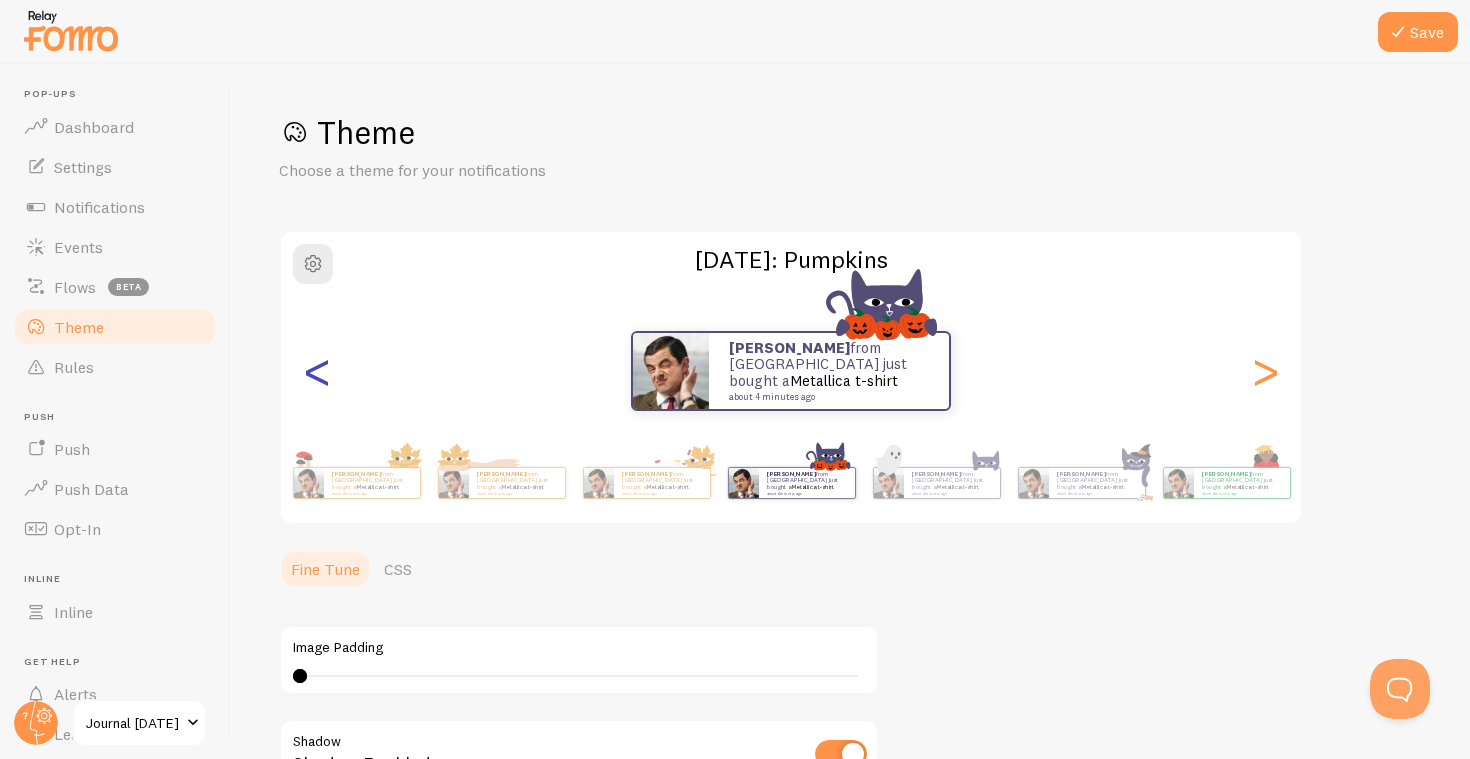 click on "<" at bounding box center [317, 371] 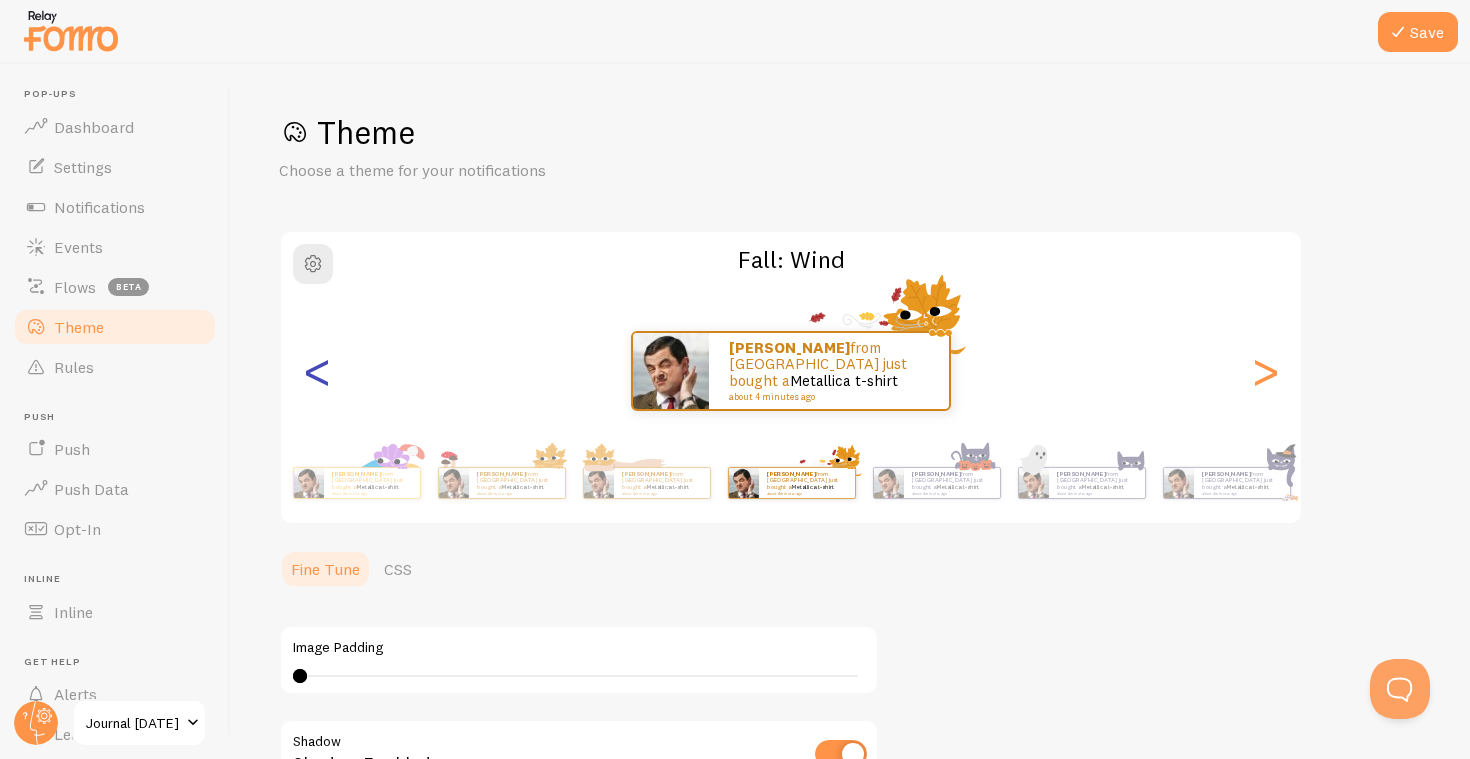 click on "<" at bounding box center (317, 371) 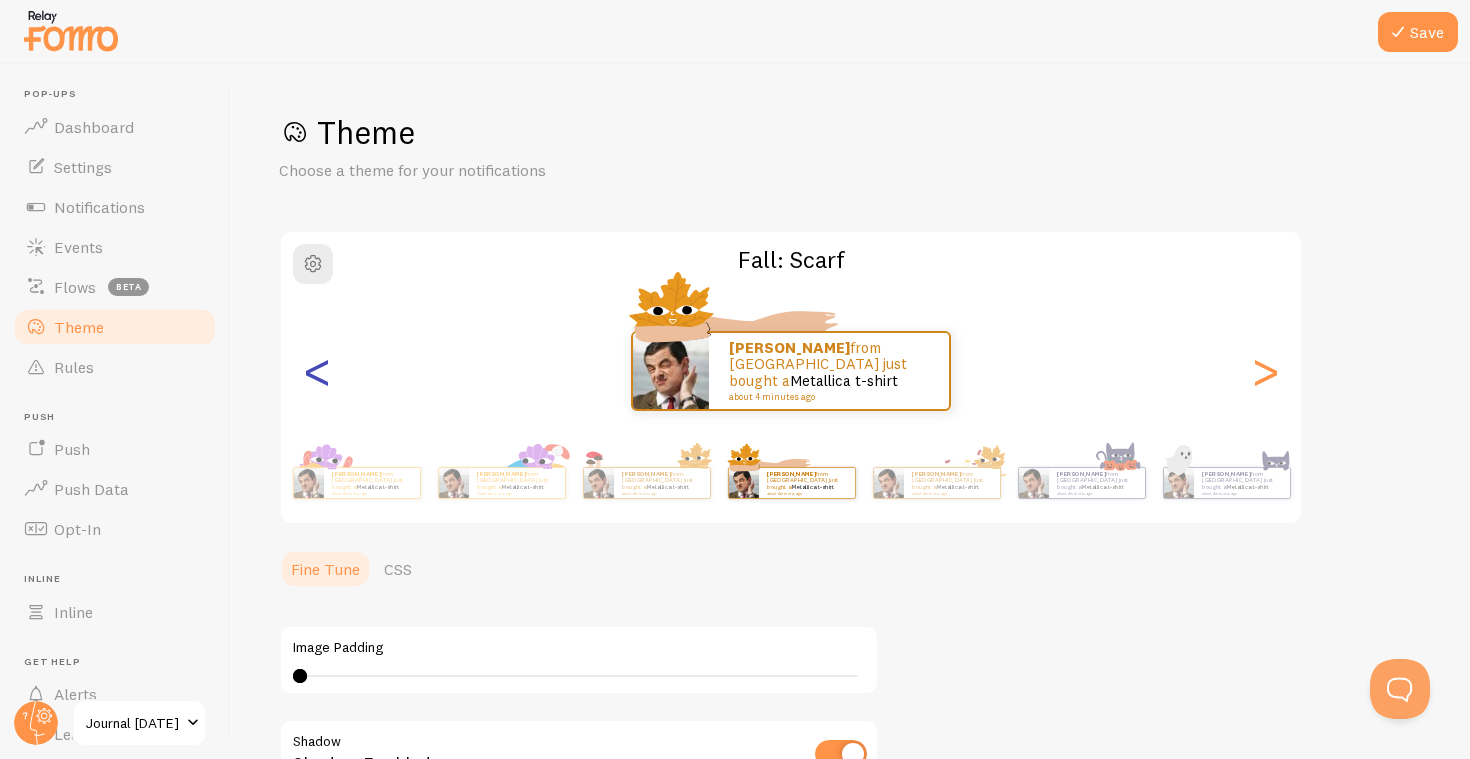 click on "<" at bounding box center (317, 371) 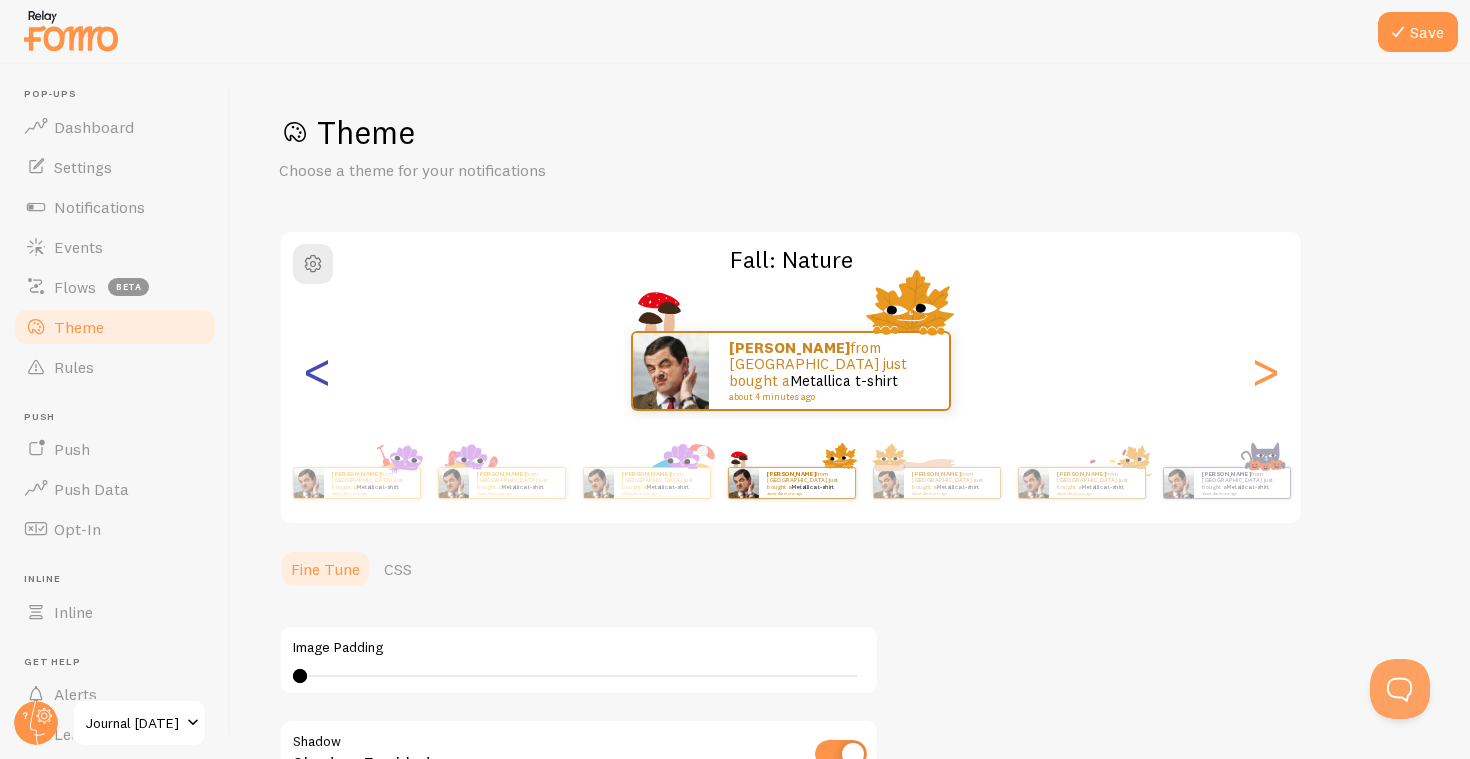 click on "<" at bounding box center (317, 371) 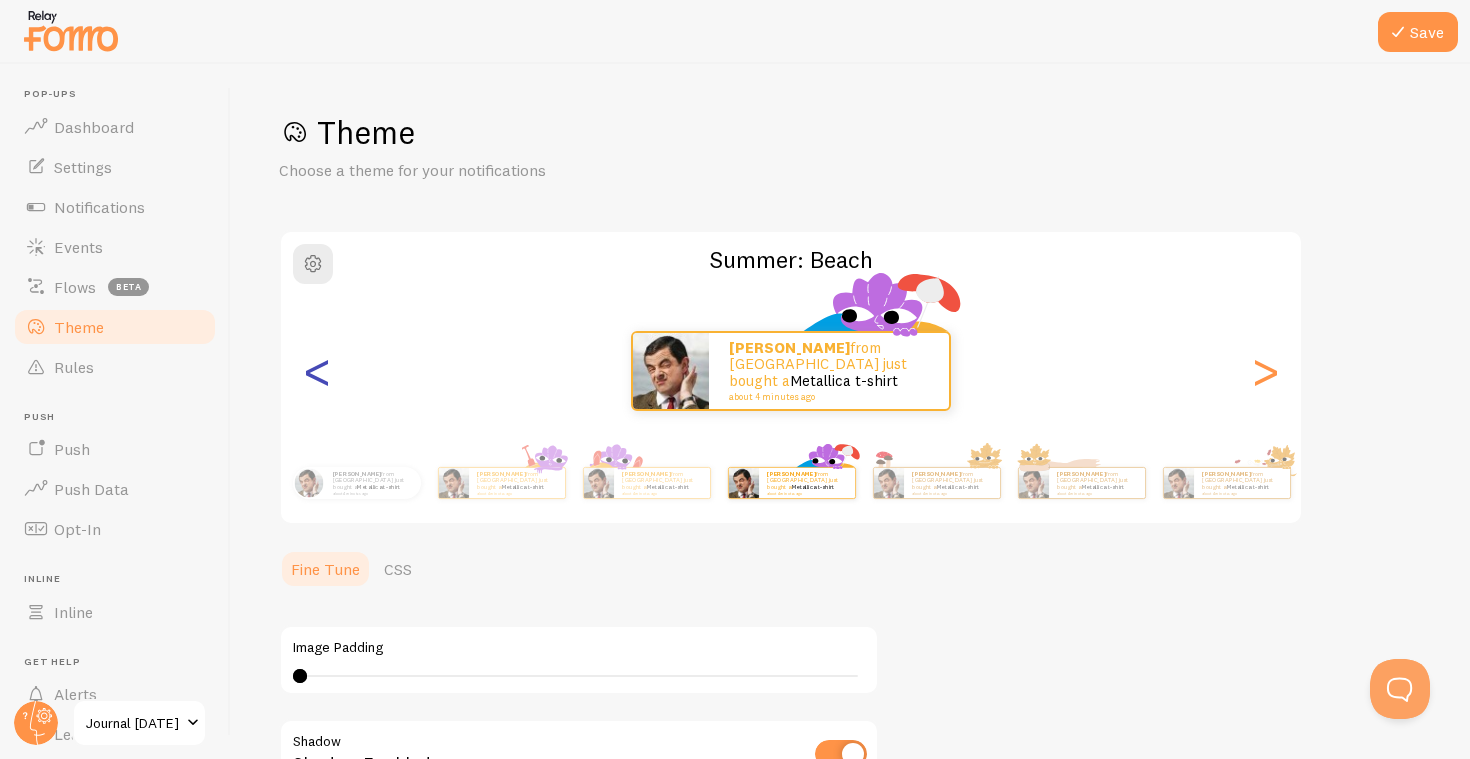 click on "<" at bounding box center [317, 371] 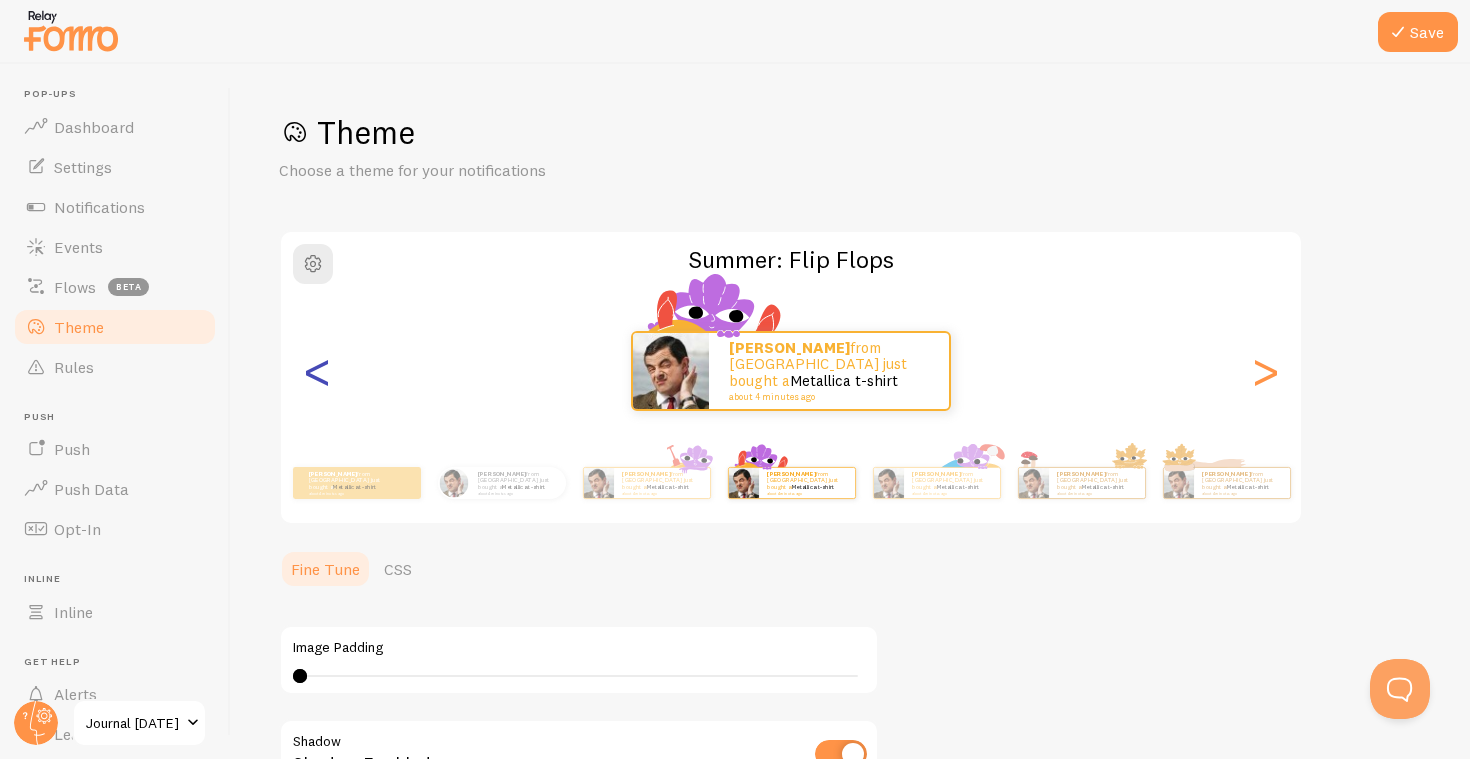 click on "<" at bounding box center [317, 371] 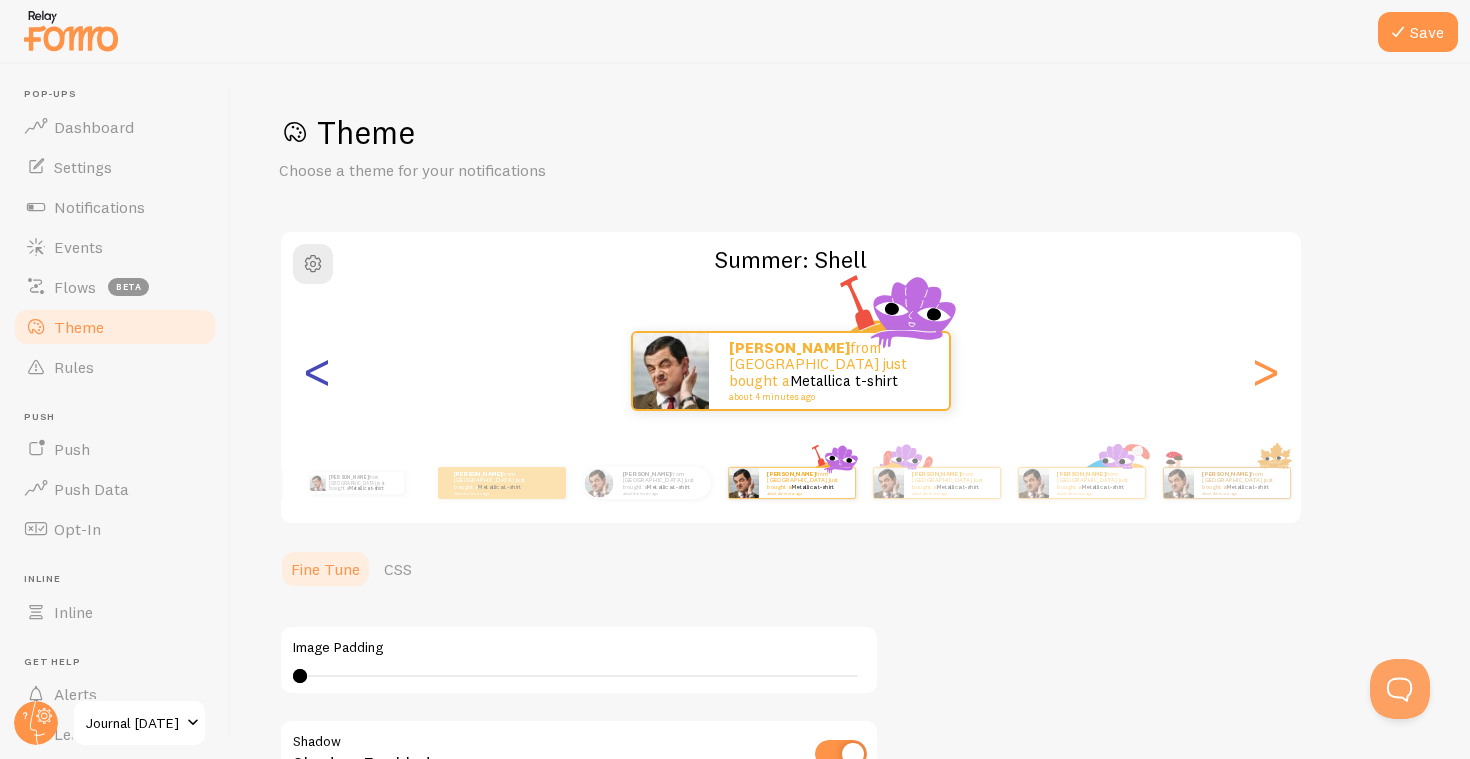 click on "<" at bounding box center (317, 371) 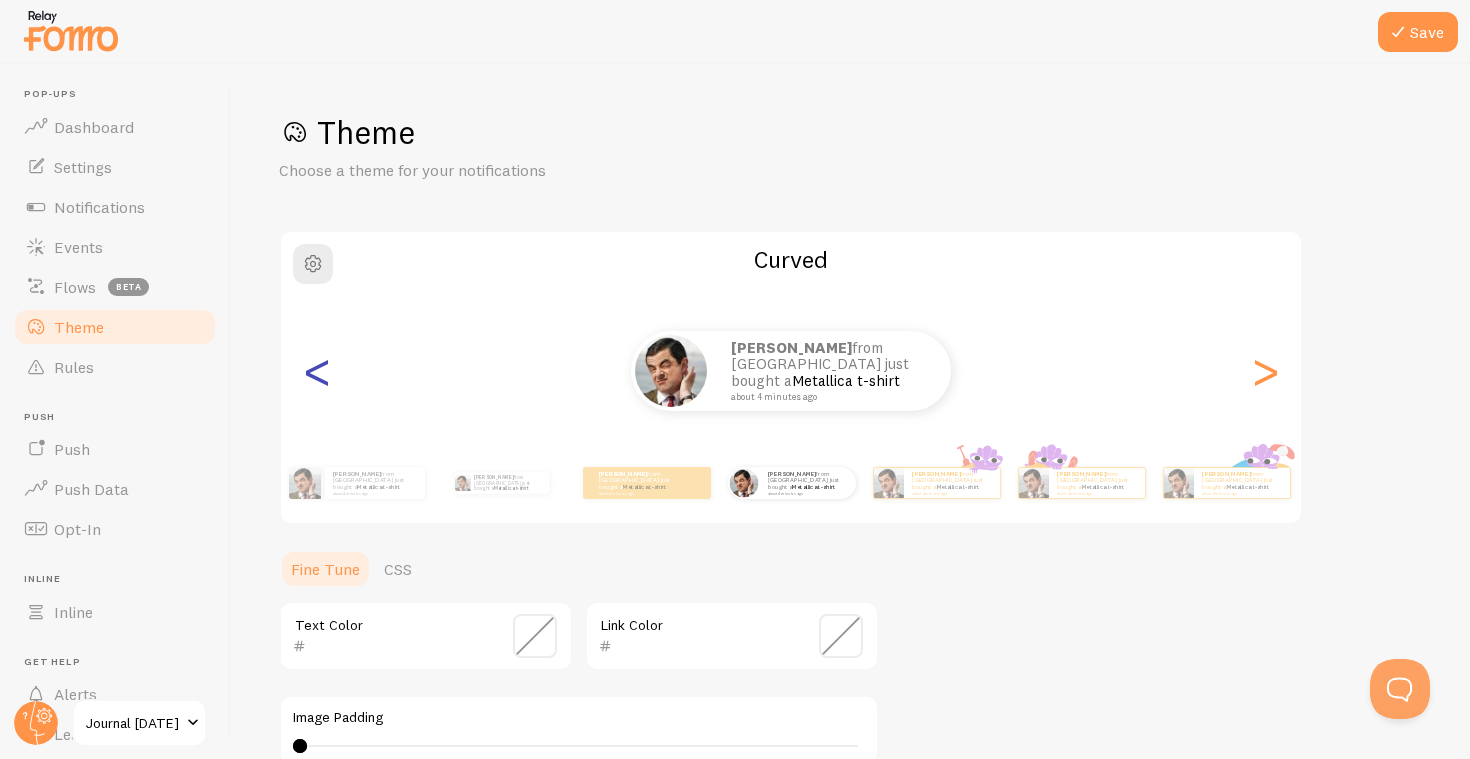click on "<" at bounding box center [317, 371] 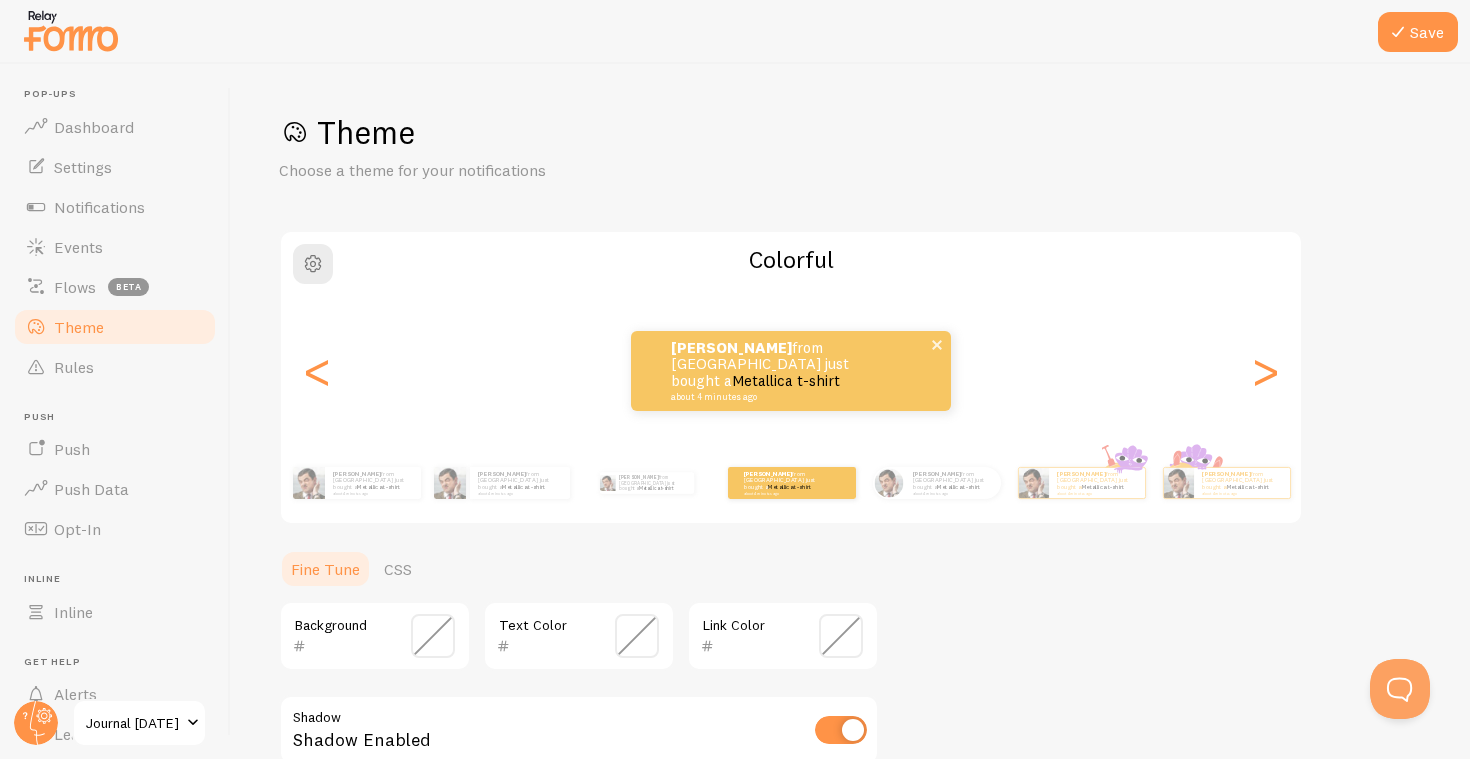 click on "[PERSON_NAME]  from [GEOGRAPHIC_DATA] just bought a  Metallica t-shirt   about 4 minutes ago" at bounding box center [791, 371] 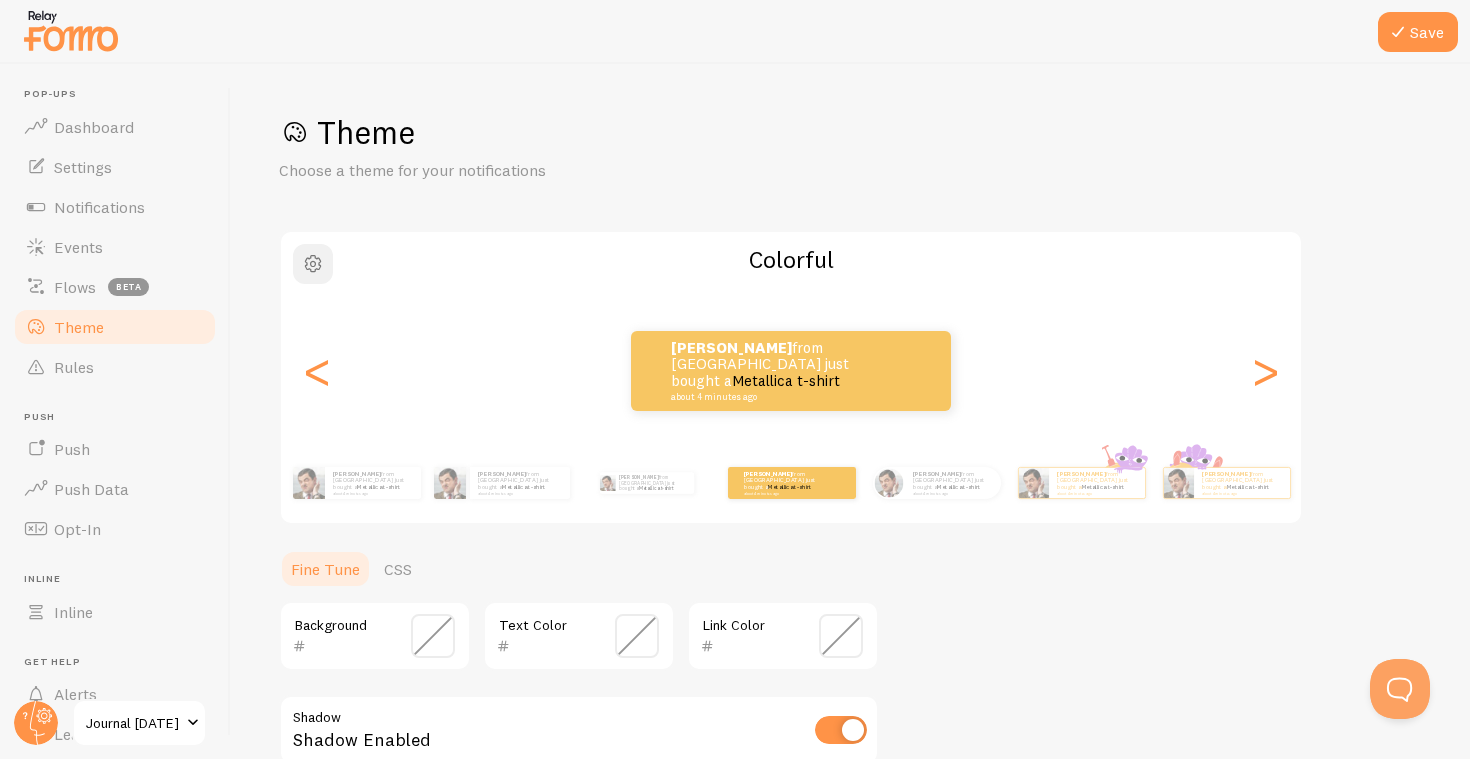 click at bounding box center [313, 264] 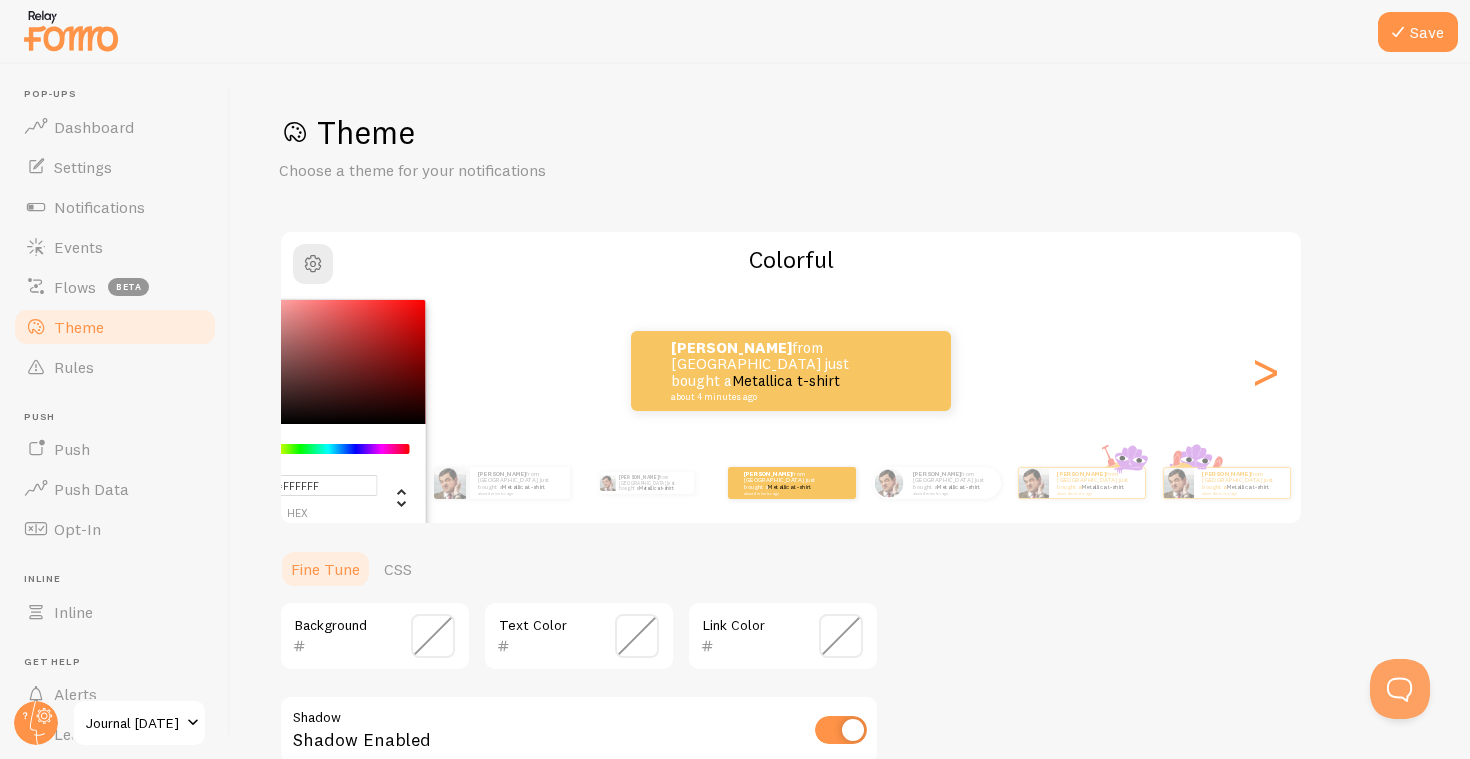 click on "[PERSON_NAME]  from [GEOGRAPHIC_DATA] just bought a  Metallica t-shirt   about 4 minutes ago [PERSON_NAME]  from [GEOGRAPHIC_DATA] just bought a  Metallica t-shirt   about 4 minutes ago [PERSON_NAME]  from [GEOGRAPHIC_DATA] just bought a  Metallica t-shirt   about 4 minutes ago [PERSON_NAME]  from [GEOGRAPHIC_DATA] just bought a  Metallica t-shirt   about 4 minutes ago [PERSON_NAME]  from [GEOGRAPHIC_DATA] just bought a  Metallica t-shirt   about 4 minutes ago [PERSON_NAME]  from [GEOGRAPHIC_DATA] just bought a  Metallica t-shirt   about 4 minutes ago [PERSON_NAME]  from [GEOGRAPHIC_DATA] just bought a  Metallica t-shirt   about 4 minutes ago [PERSON_NAME]  from [GEOGRAPHIC_DATA] just bought a  Metallica t-shirt   about 4 minutes ago [PERSON_NAME]  from [GEOGRAPHIC_DATA] just bought a  Metallica t-shirt   about 4 minutes ago [PERSON_NAME]  from [GEOGRAPHIC_DATA] just bought a  Metallica t-shirt   about 4 minutes ago [PERSON_NAME]  from [GEOGRAPHIC_DATA] just bought a  Metallica t-shirt   about 4 minutes ago [PERSON_NAME]  from [GEOGRAPHIC_DATA] just bought a  Metallica t-shirt   about 4 minutes ago [PERSON_NAME]  from [GEOGRAPHIC_DATA] just bought a  Metallica t-shirt   about 4 minutes ago [PERSON_NAME]  from [GEOGRAPHIC_DATA] just bought a    [PERSON_NAME]" at bounding box center (791, 371) 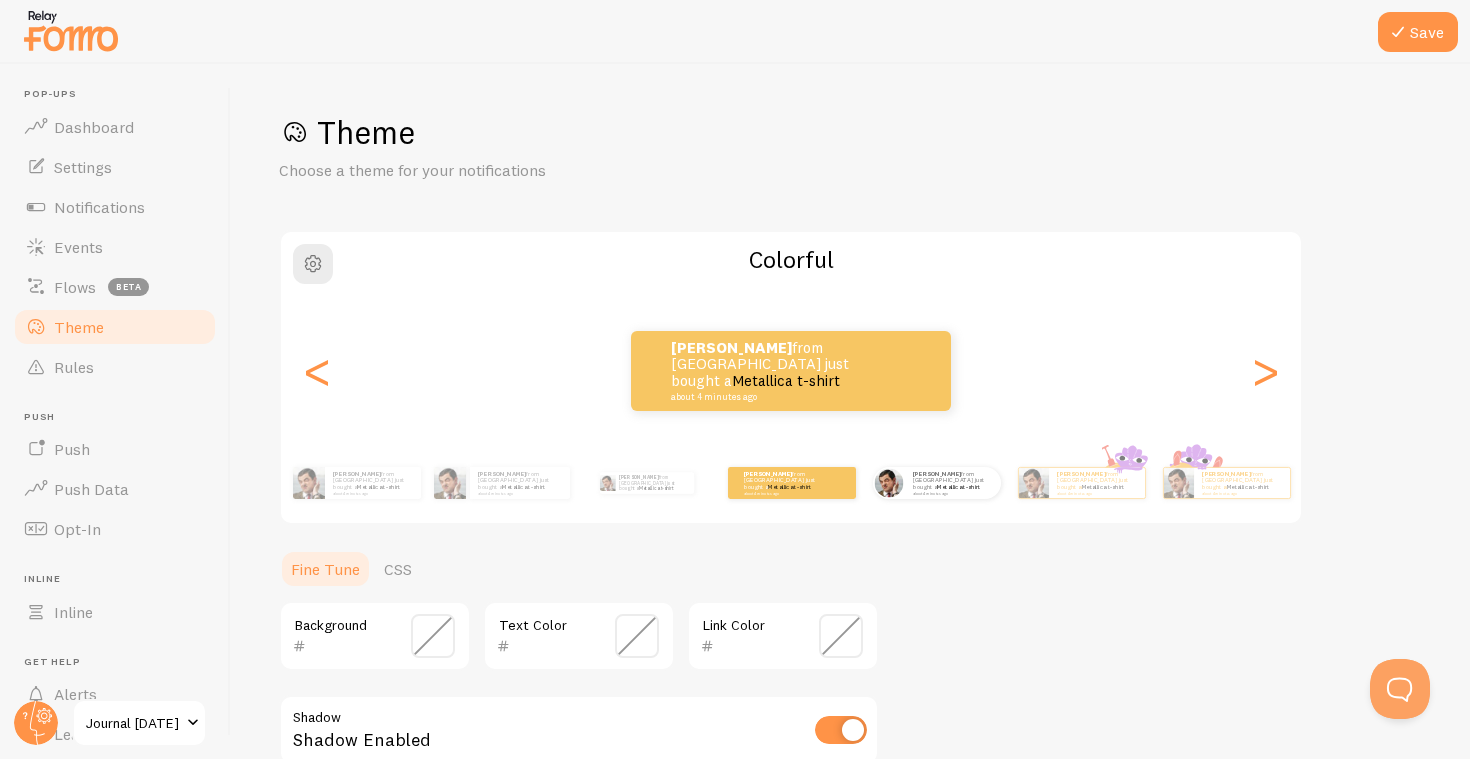 click on "[PERSON_NAME]  from [GEOGRAPHIC_DATA] just bought a  Metallica t-shirt   about 4 minutes ago" at bounding box center [936, 483] 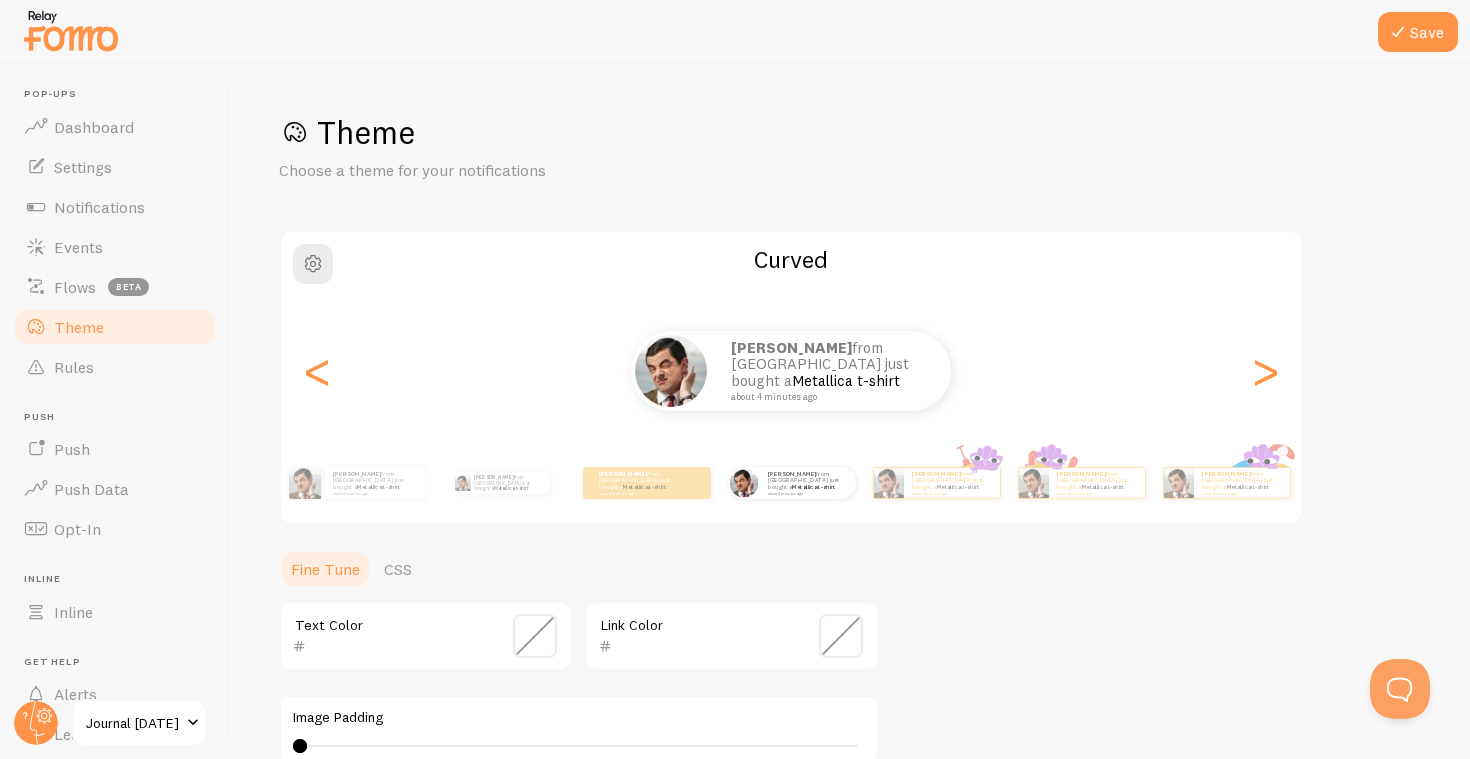 click on "Theme
Choose a theme for your notifications
Curved
[PERSON_NAME]  from [GEOGRAPHIC_DATA] just bought a  Metallica t-shirt   about 4 minutes ago [PERSON_NAME]  from [GEOGRAPHIC_DATA] just bought a  Metallica t-shirt   about 4 minutes ago [PERSON_NAME]  from [GEOGRAPHIC_DATA] just bought a  Metallica t-shirt   about 4 minutes ago [PERSON_NAME]  from [GEOGRAPHIC_DATA] just bought a  Metallica t-shirt   about 4 minutes ago [PERSON_NAME]  from [GEOGRAPHIC_DATA] just bought a  Metallica t-shirt   about 4 minutes ago [PERSON_NAME]  from [GEOGRAPHIC_DATA] just bought a  Metallica t-shirt   about 4 minutes ago [PERSON_NAME]  from [GEOGRAPHIC_DATA] just bought a  Metallica t-shirt   about 4 minutes ago [PERSON_NAME]  from [GEOGRAPHIC_DATA] just bought a  Metallica t-shirt   about 4 minutes ago [PERSON_NAME]  from [GEOGRAPHIC_DATA] just bought a  Metallica t-shirt   about 4 minutes ago [PERSON_NAME]  from [GEOGRAPHIC_DATA] just bought a  Metallica t-shirt   about 4 minutes ago [PERSON_NAME]  from [GEOGRAPHIC_DATA] just bought a  Metallica t-shirt   about 4 minutes ago [PERSON_NAME]  from [GEOGRAPHIC_DATA] just bought a  Metallica t-shirt   about 4 minutes ago [PERSON_NAME]   [PERSON_NAME]" at bounding box center (850, 586) 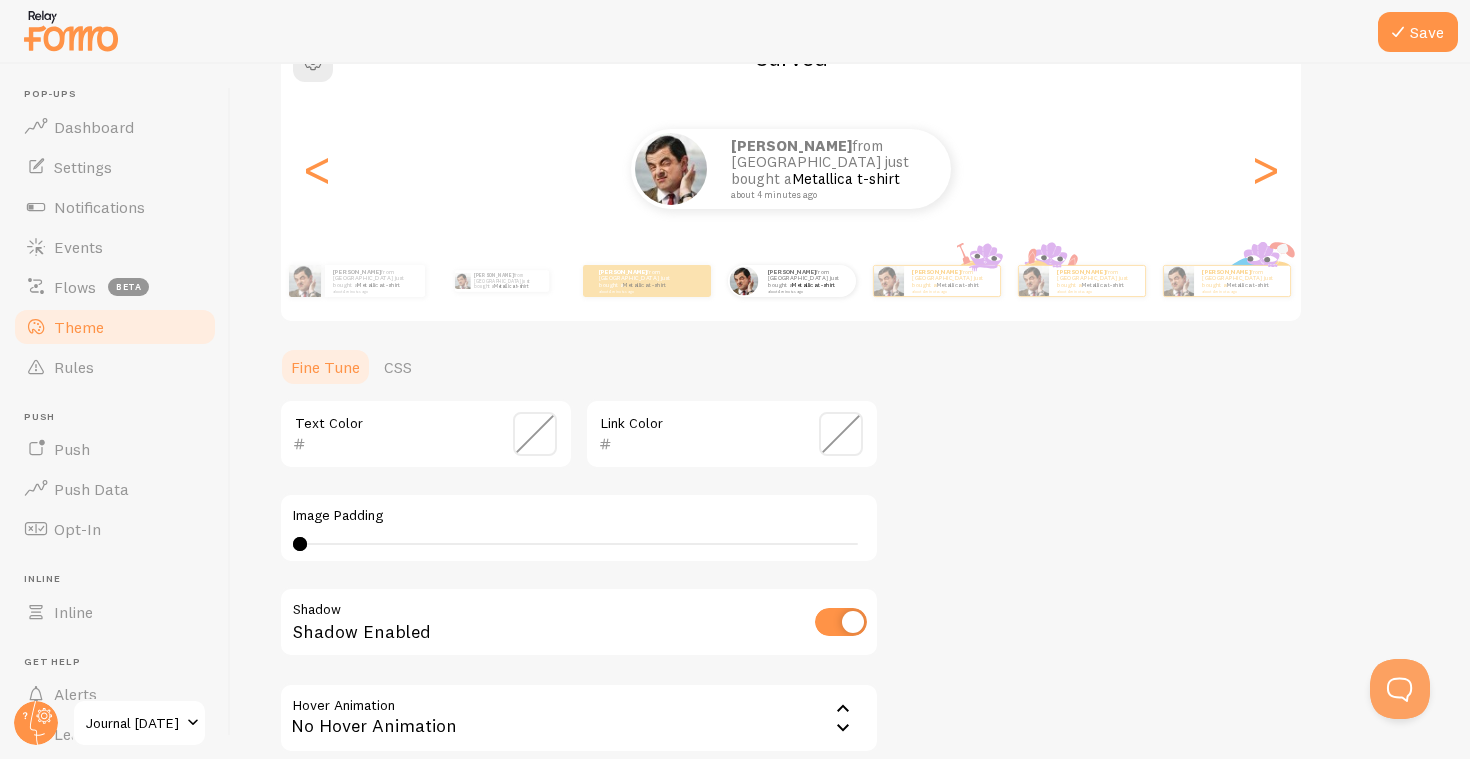scroll, scrollTop: 208, scrollLeft: 0, axis: vertical 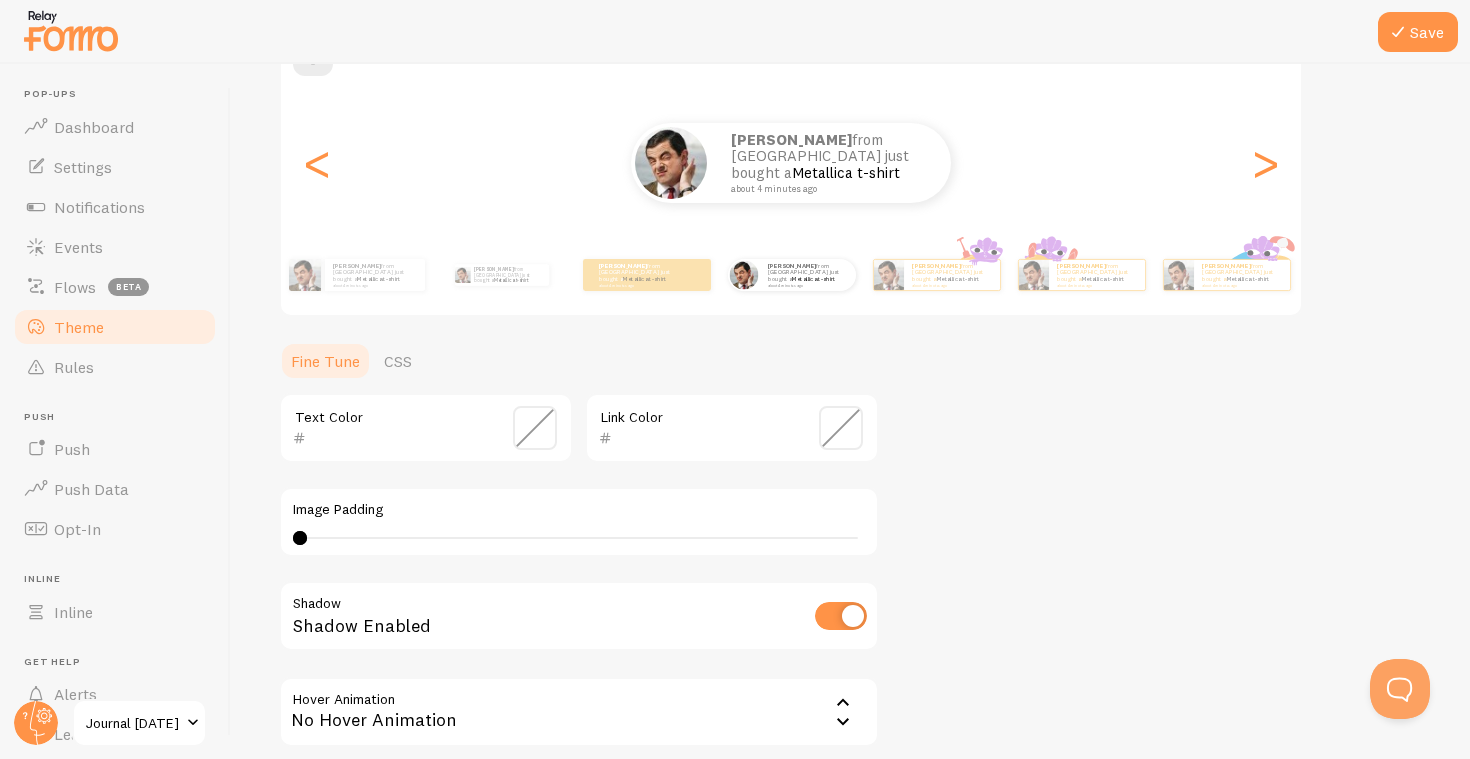 click at bounding box center (535, 428) 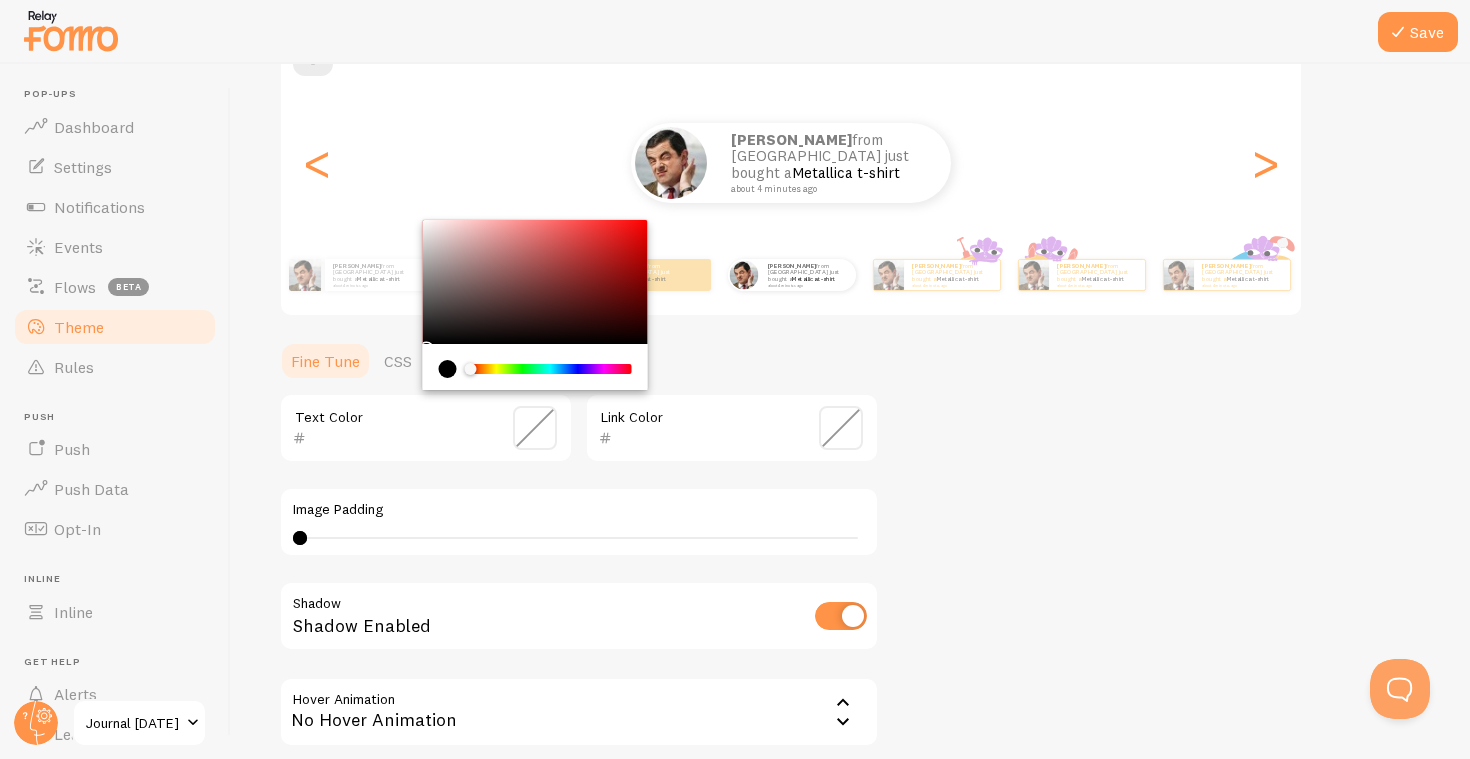 click on "Text Color" at bounding box center [426, 428] 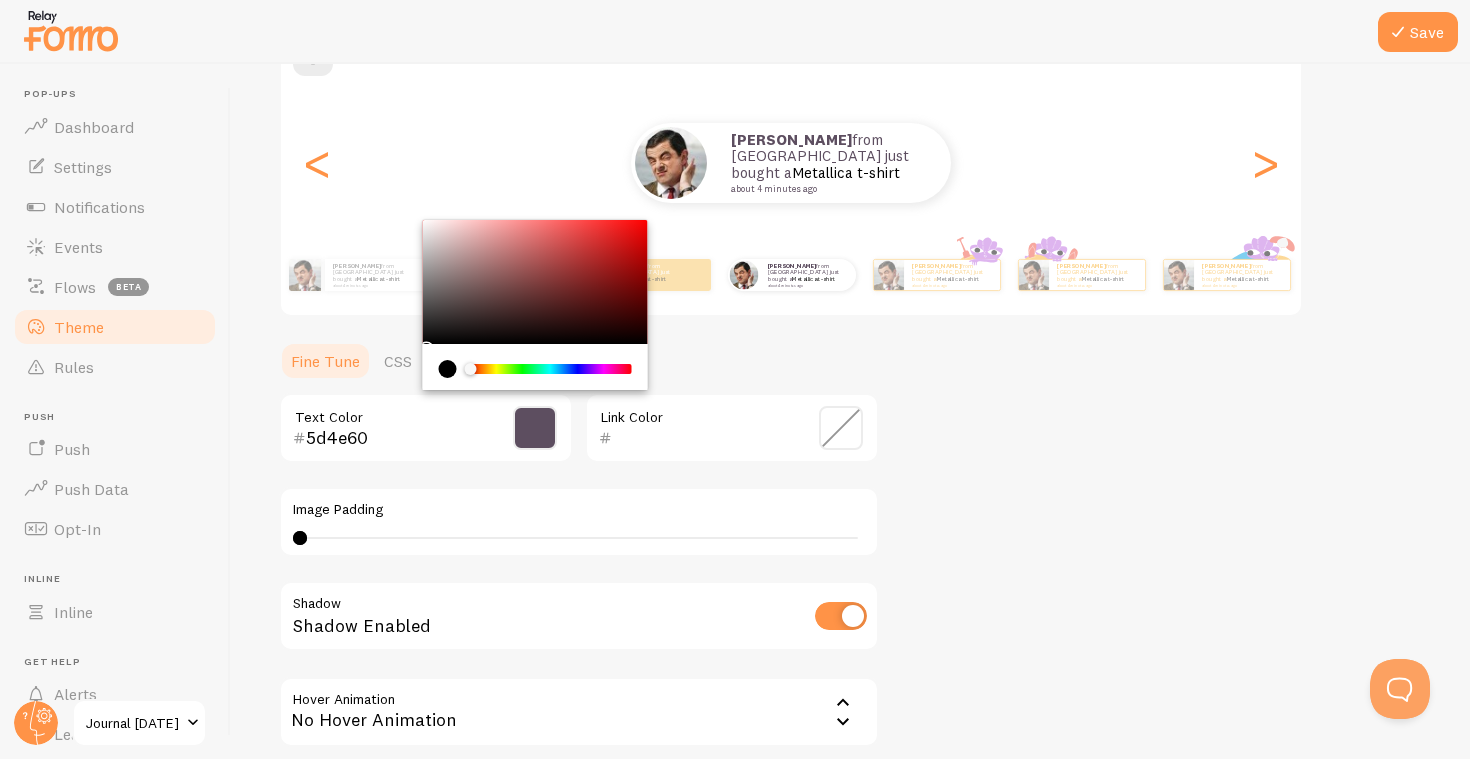 type on "5d4e60" 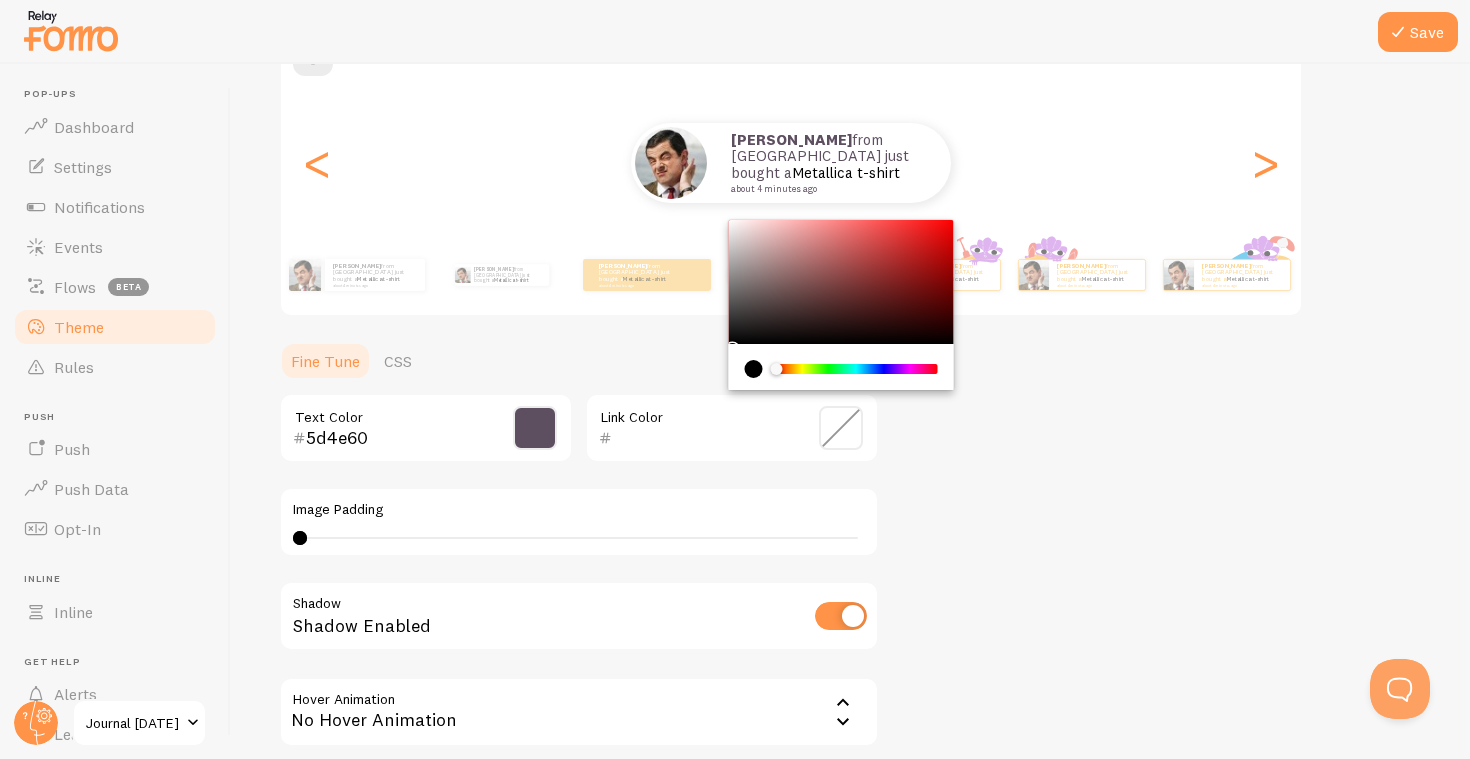 paste on "fff7f9" 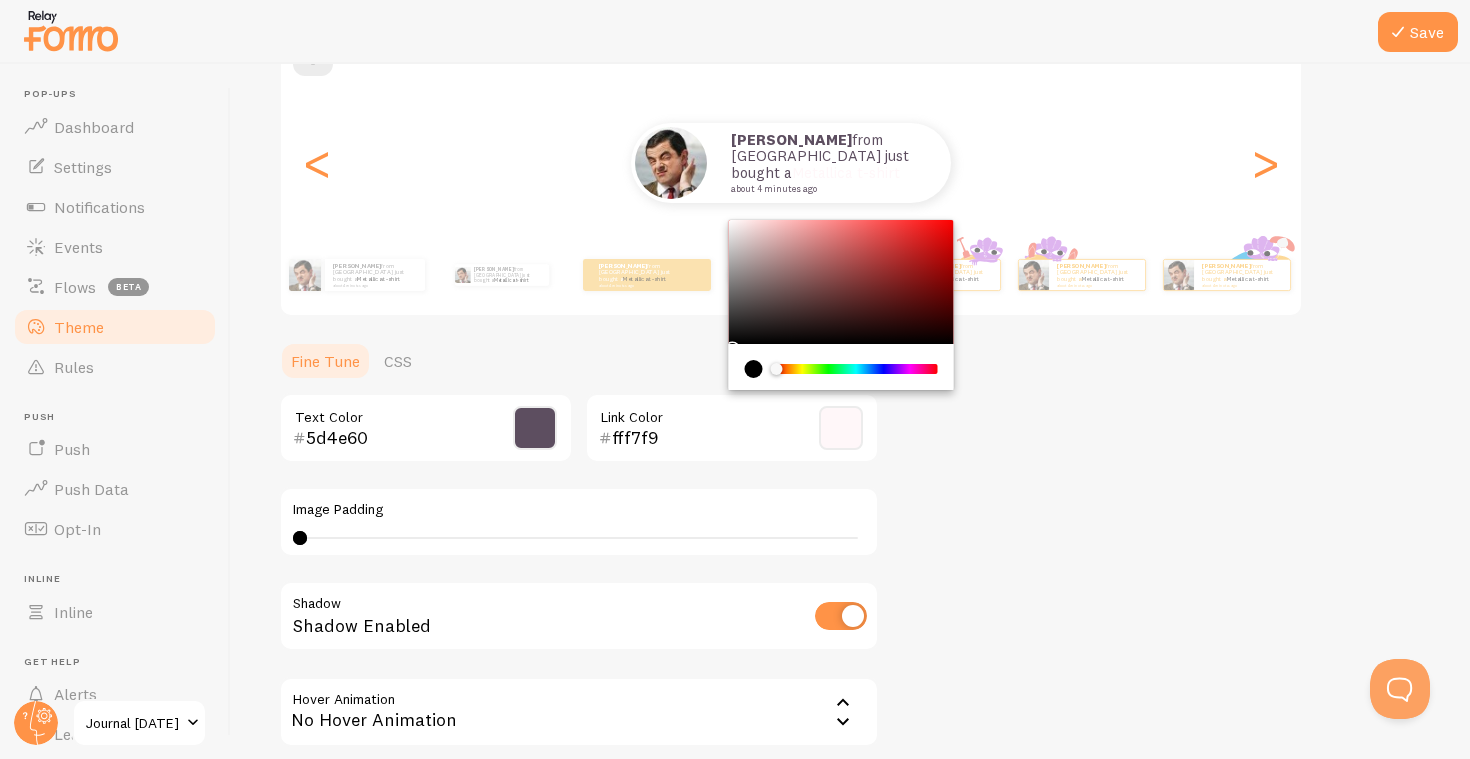 type on "fff7f9" 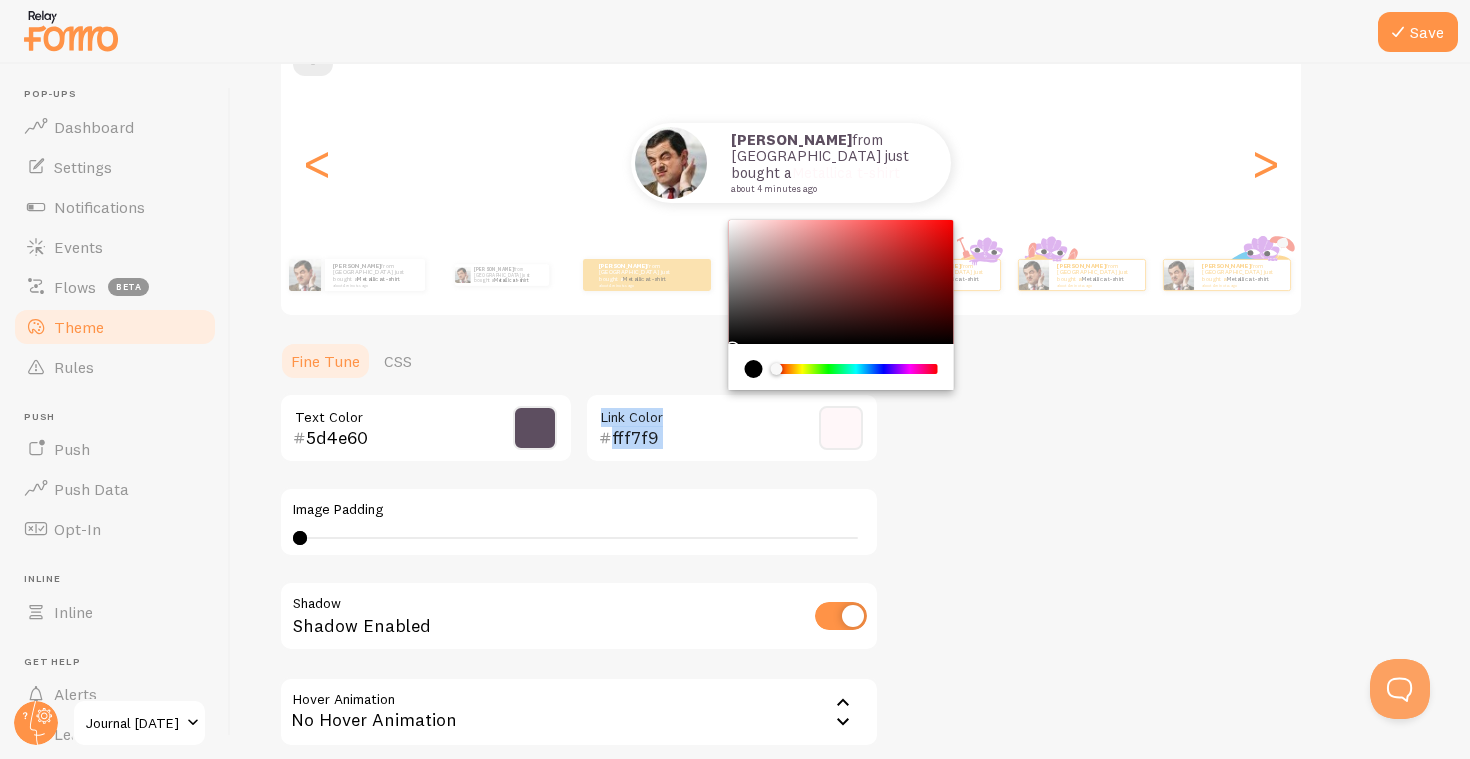 click on "fff7f9                     Link Color" at bounding box center [732, 428] 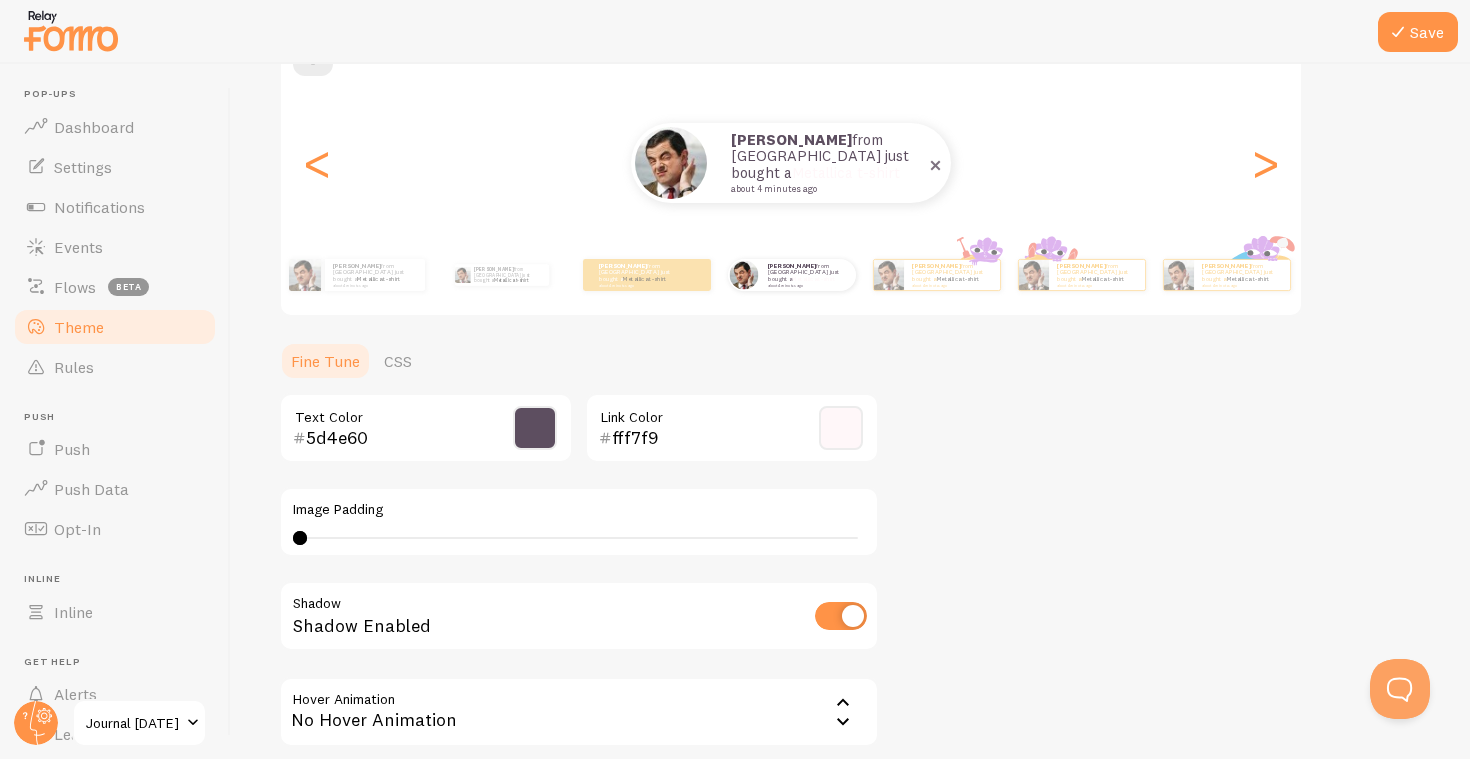click on "about 4 minutes ago" at bounding box center (828, 189) 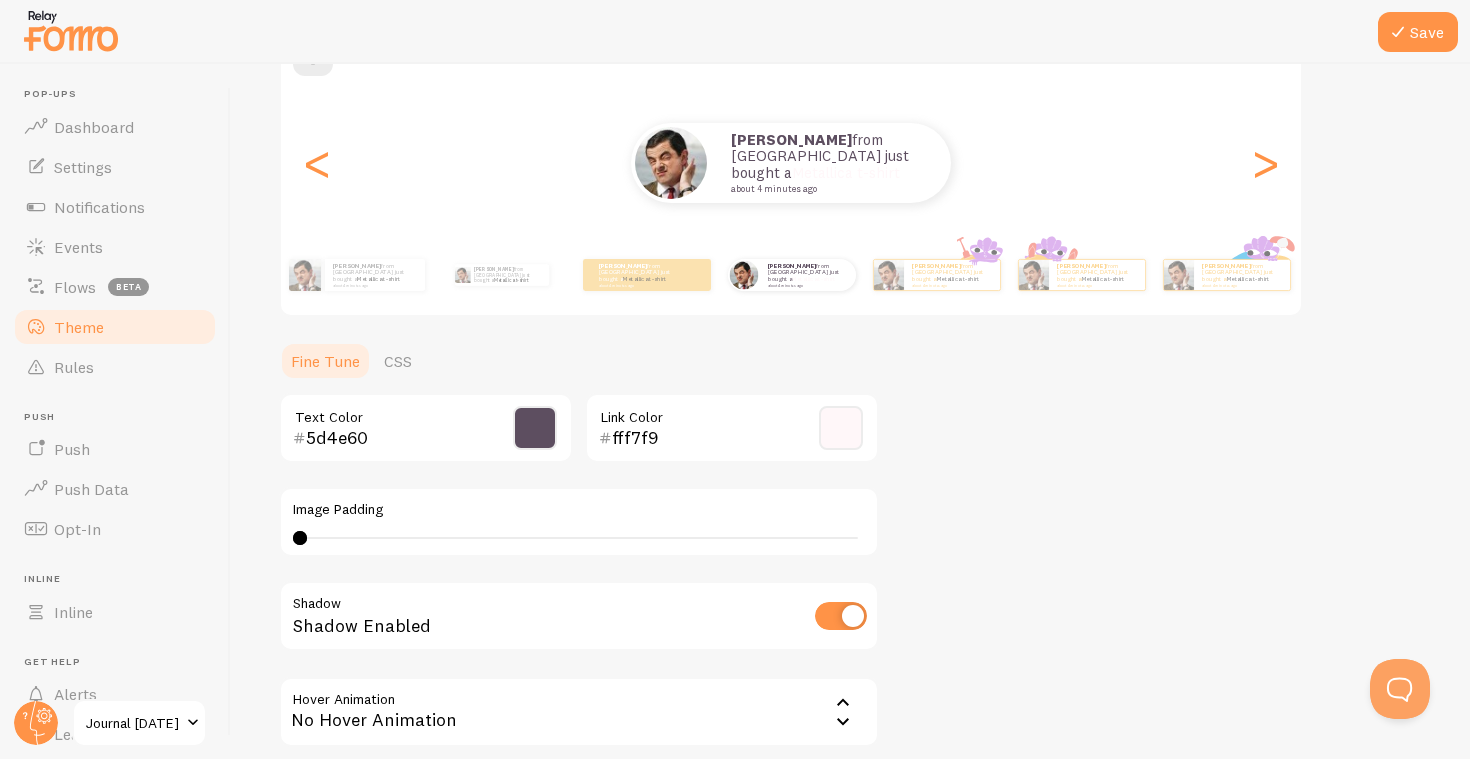 click on "Theme
Choose a theme for your notifications
Curved
[PERSON_NAME]  from [GEOGRAPHIC_DATA] just bought a  Metallica t-shirt   about 4 minutes ago [PERSON_NAME]  from [GEOGRAPHIC_DATA] just bought a  Metallica t-shirt   about 4 minutes ago [PERSON_NAME]  from [GEOGRAPHIC_DATA] just bought a  Metallica t-shirt   about 4 minutes ago [PERSON_NAME]  from [GEOGRAPHIC_DATA] just bought a  Metallica t-shirt   about 4 minutes ago [PERSON_NAME]  from [GEOGRAPHIC_DATA] just bought a  Metallica t-shirt   about 4 minutes ago [PERSON_NAME]  from [GEOGRAPHIC_DATA] just bought a  Metallica t-shirt   about 4 minutes ago [PERSON_NAME]  from [GEOGRAPHIC_DATA] just bought a  Metallica t-shirt   about 4 minutes ago [PERSON_NAME]  from [GEOGRAPHIC_DATA] just bought a  Metallica t-shirt   about 4 minutes ago [PERSON_NAME]  from [GEOGRAPHIC_DATA] just bought a  Metallica t-shirt   about 4 minutes ago [PERSON_NAME]  from [GEOGRAPHIC_DATA] just bought a  Metallica t-shirt   about 4 minutes ago [PERSON_NAME]  from [GEOGRAPHIC_DATA] just bought a  Metallica t-shirt   about 4 minutes ago [PERSON_NAME]  from [GEOGRAPHIC_DATA] just bought a  Metallica t-shirt   about 4 minutes ago [PERSON_NAME]   [PERSON_NAME]" at bounding box center [850, 378] 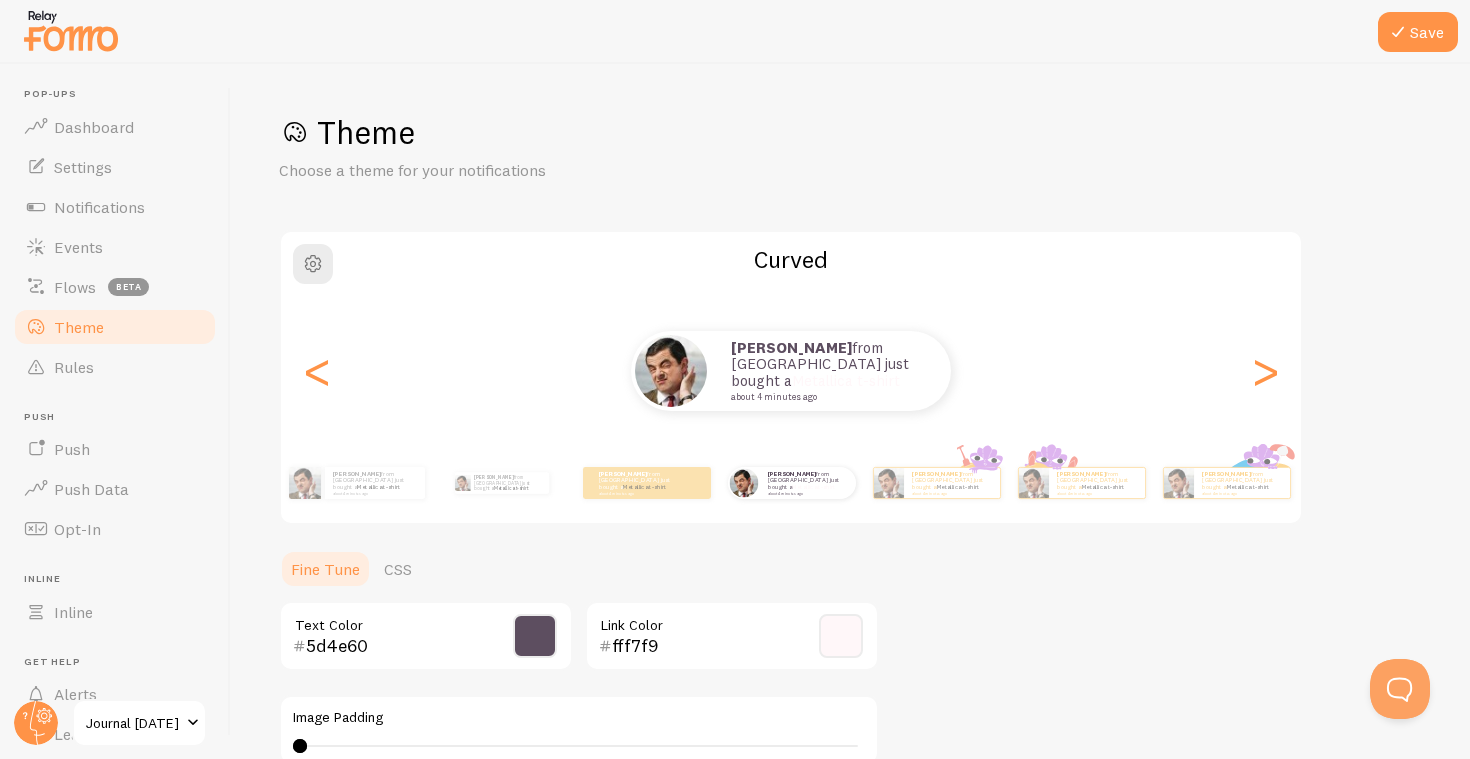 scroll, scrollTop: 0, scrollLeft: 0, axis: both 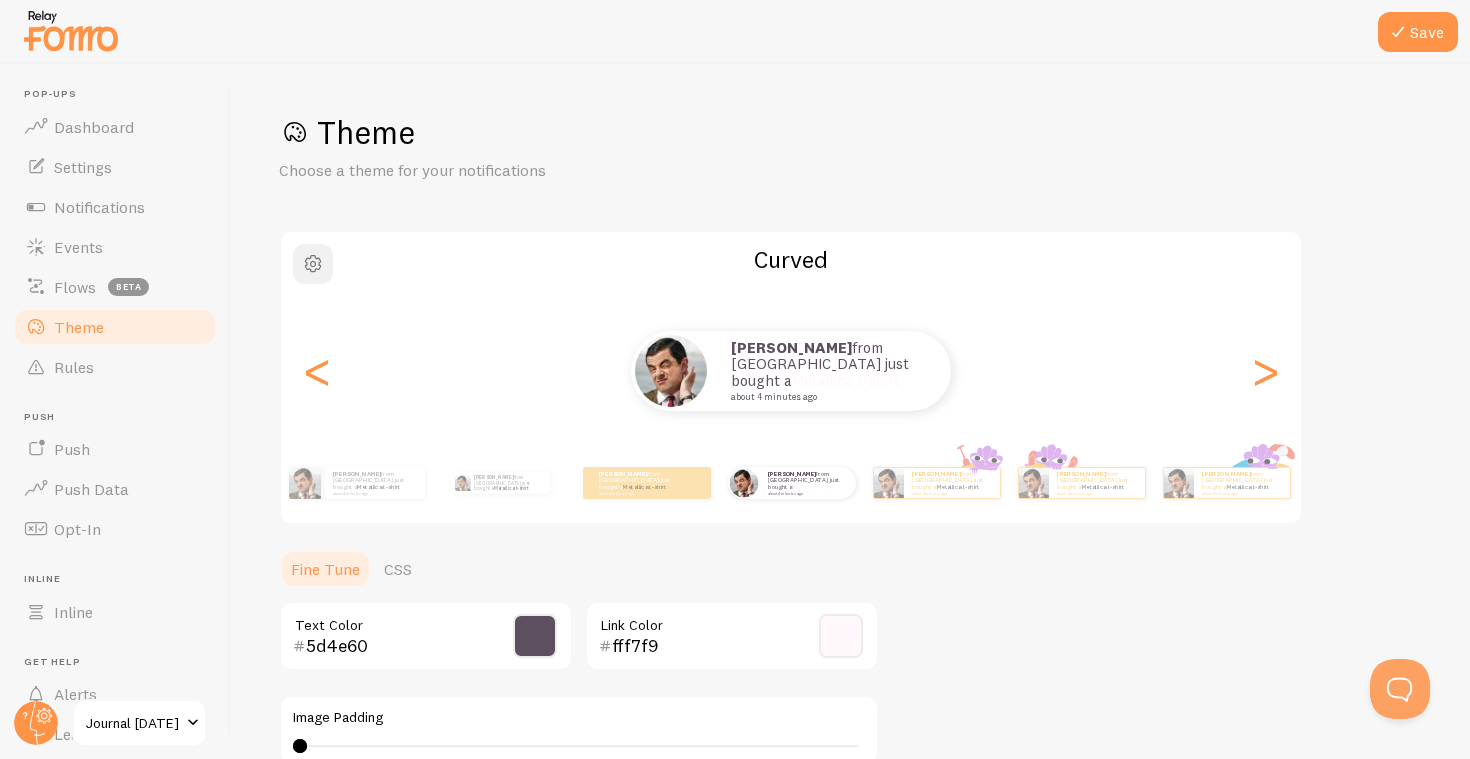 click at bounding box center (313, 264) 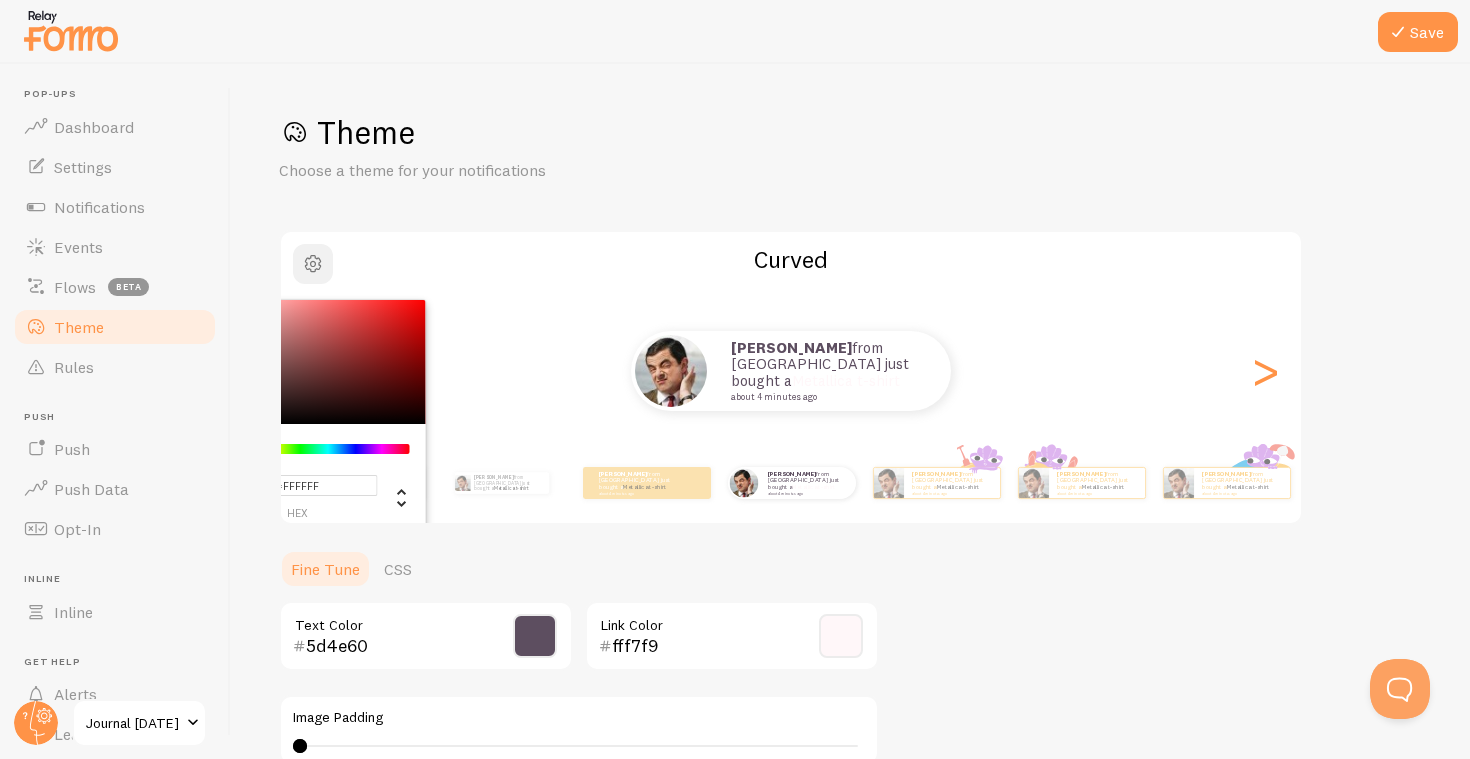 click at bounding box center [313, 264] 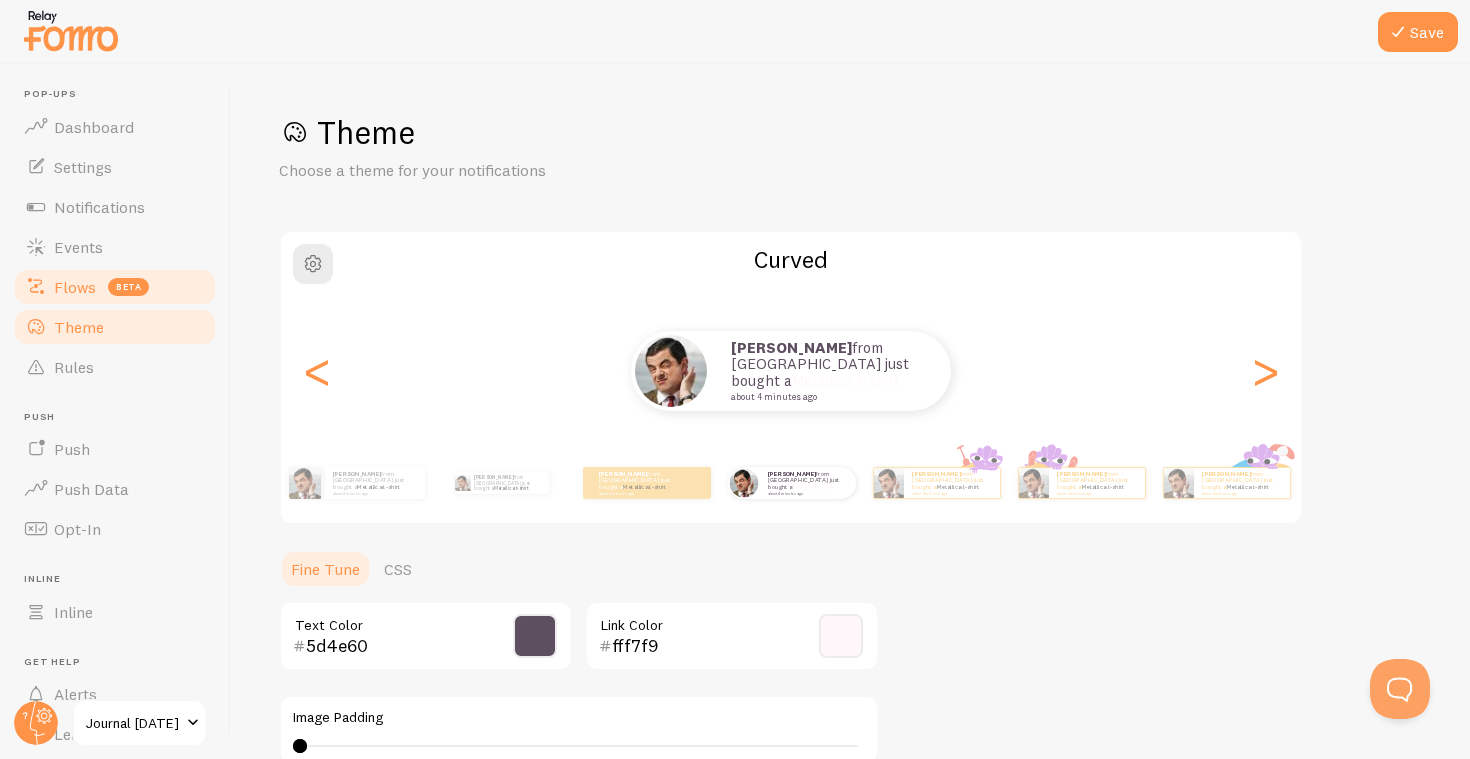 click on "Flows" at bounding box center [75, 287] 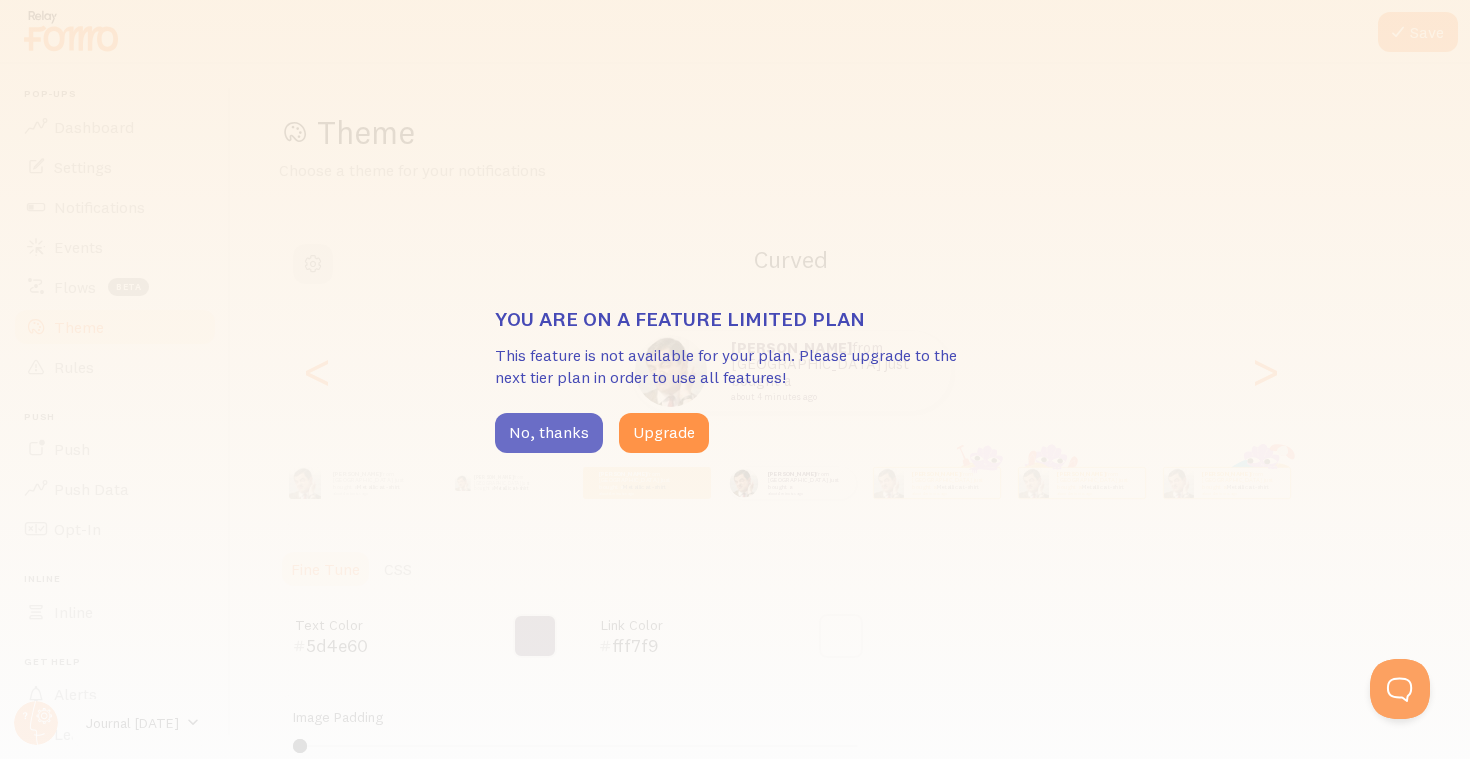 click on "No, thanks" at bounding box center (549, 433) 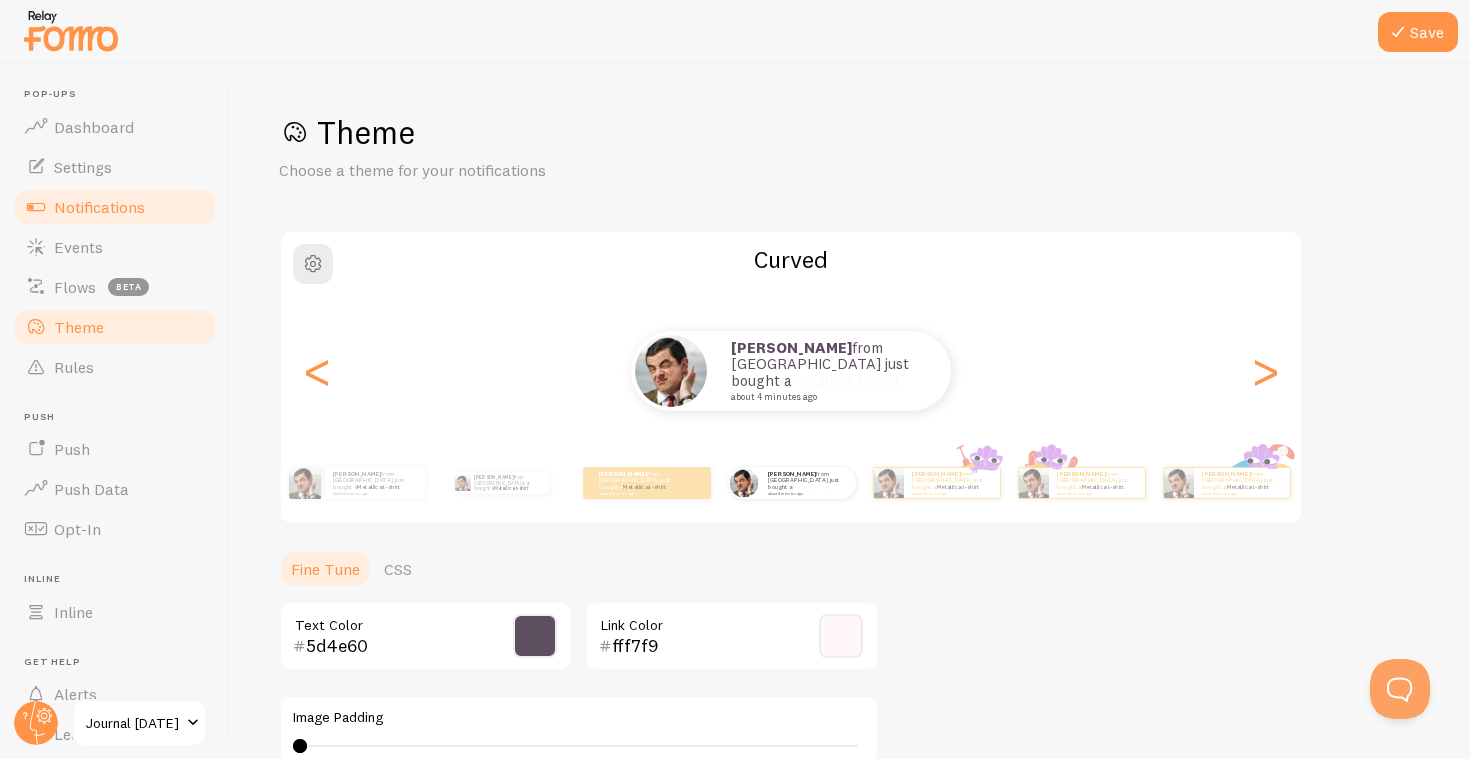 click at bounding box center [36, 207] 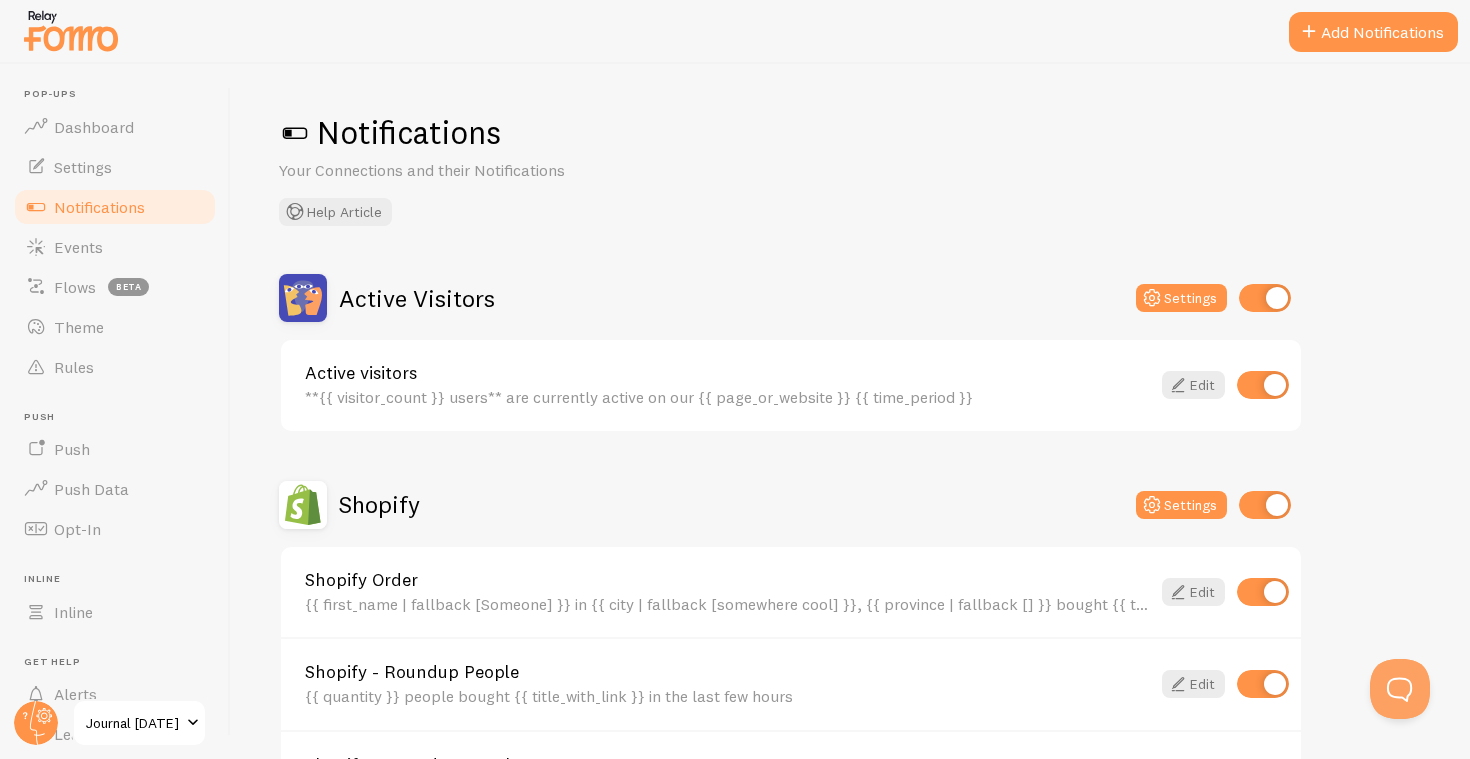 click on "Active Visitors
Settings
Active visitors
**{{ visitor_count }} users** are currently active on our {{ page_or_website }}
{{ time_period }}
Edit
Shopify
Settings
Shopify Order
{{ first_name | fallback [Someone] }} in {{ city | fallback [somewhere cool] }}, {{ province | fallback [] }} bought {{ title_with_link | fallback [something] }} {{ time_ago }}
Edit
Shopify - Roundup People
{{ quantity }} people bought {{ title_with_link }}
in the last few hours
Edit
Shopify - Roundup Popular
{{ title_with_link }} is our most popular
product this week, with {{ quantity }} purchases" at bounding box center [791, 698] 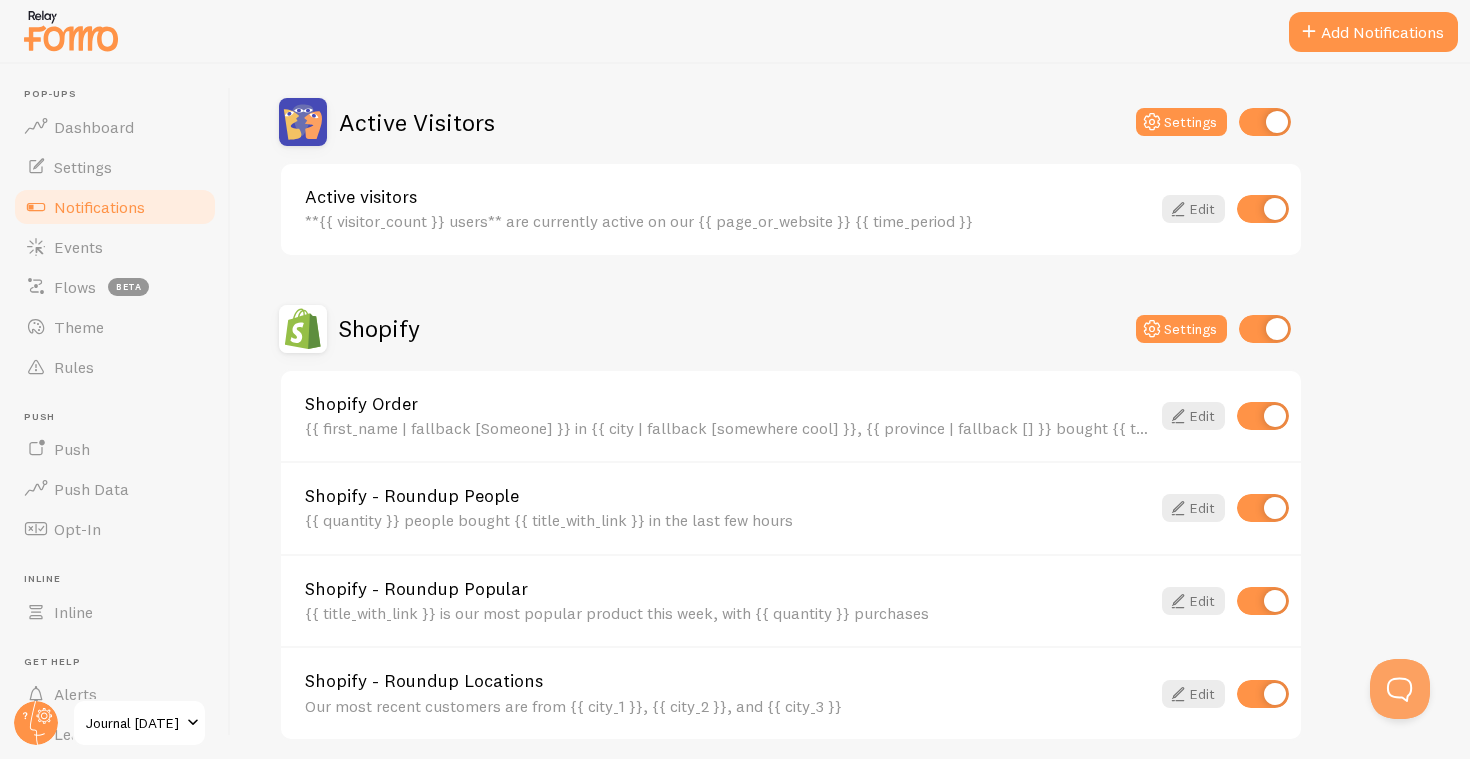 scroll, scrollTop: 159, scrollLeft: 0, axis: vertical 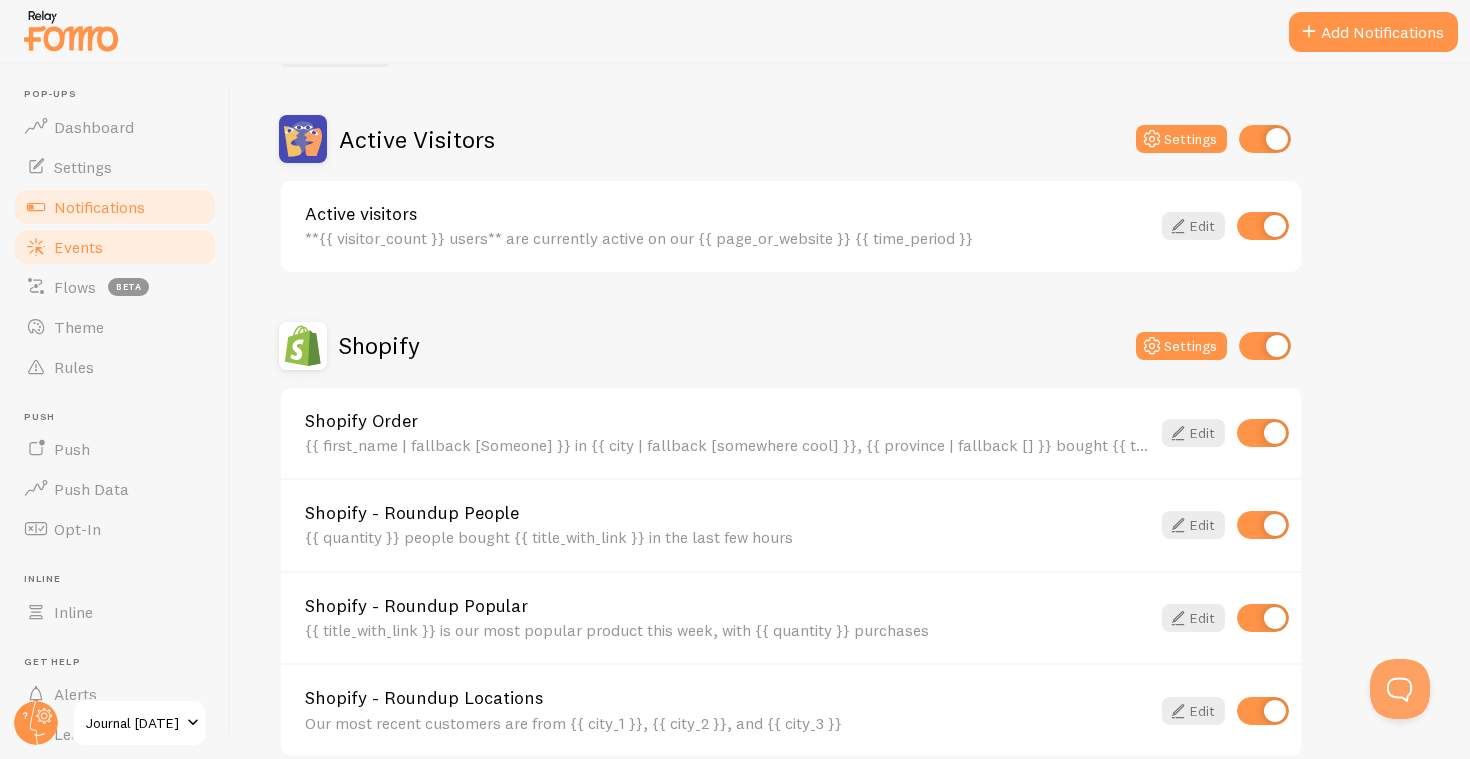 click on "Events" at bounding box center (78, 247) 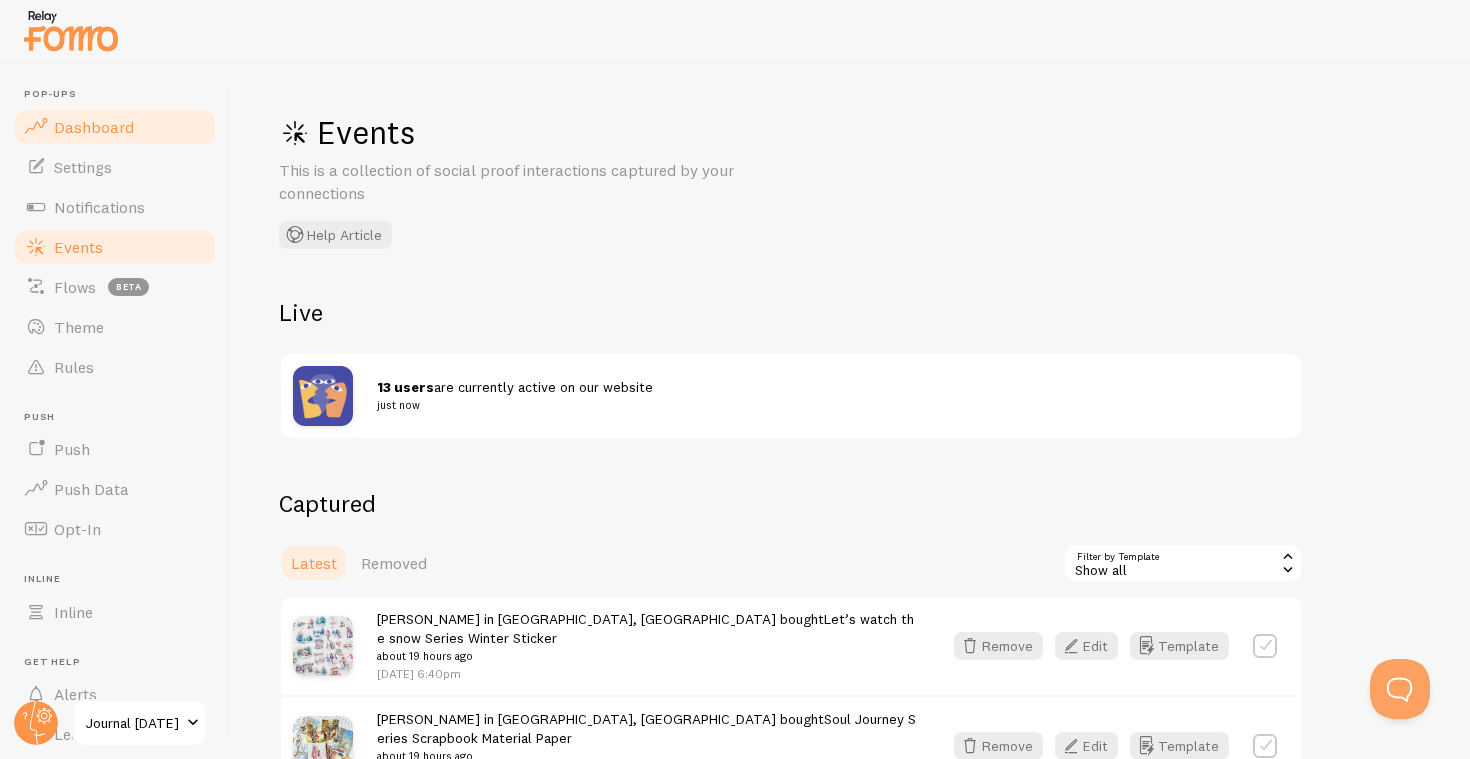 click on "Dashboard" at bounding box center (115, 127) 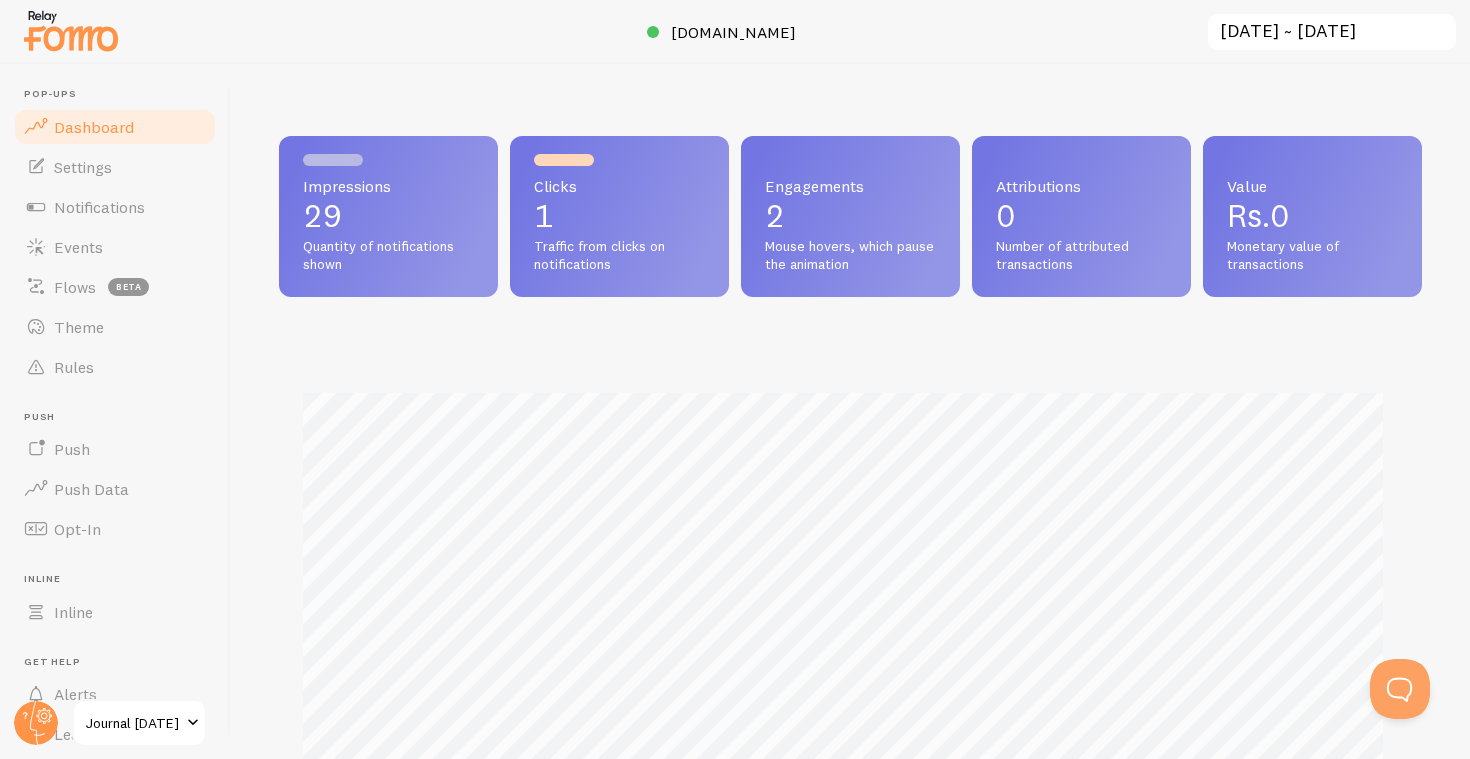 scroll, scrollTop: 999475, scrollLeft: 998872, axis: both 